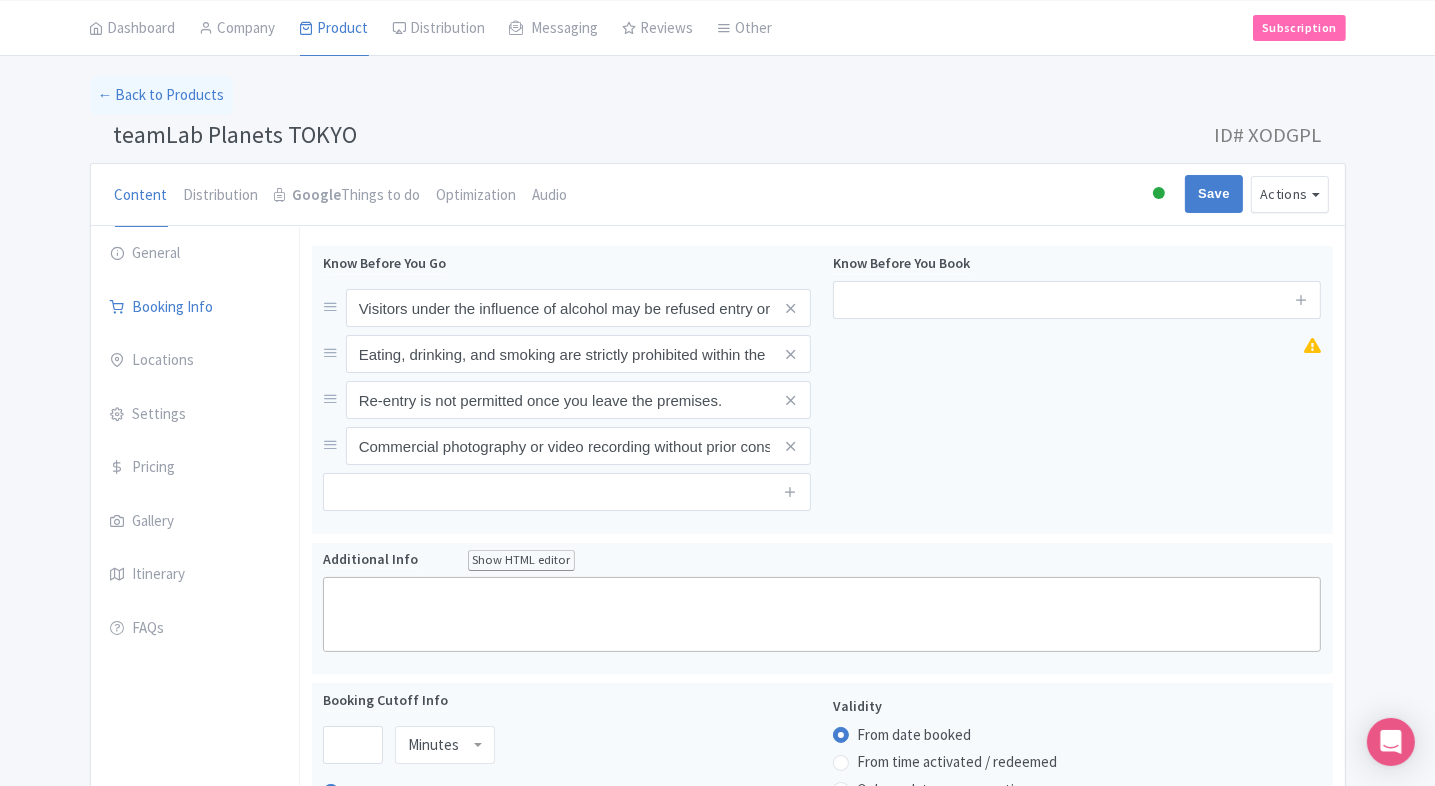 scroll, scrollTop: 70, scrollLeft: 0, axis: vertical 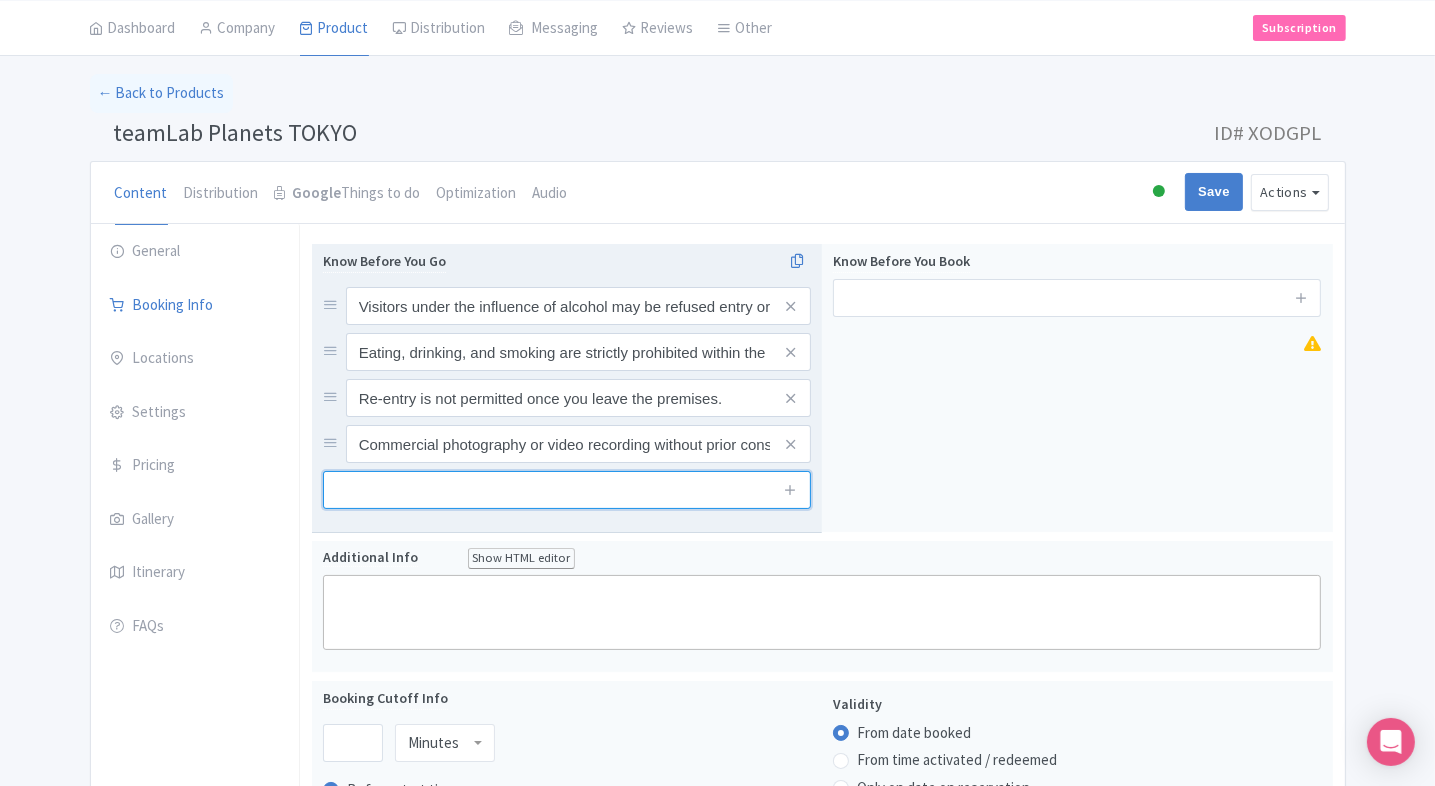 click at bounding box center [567, 490] 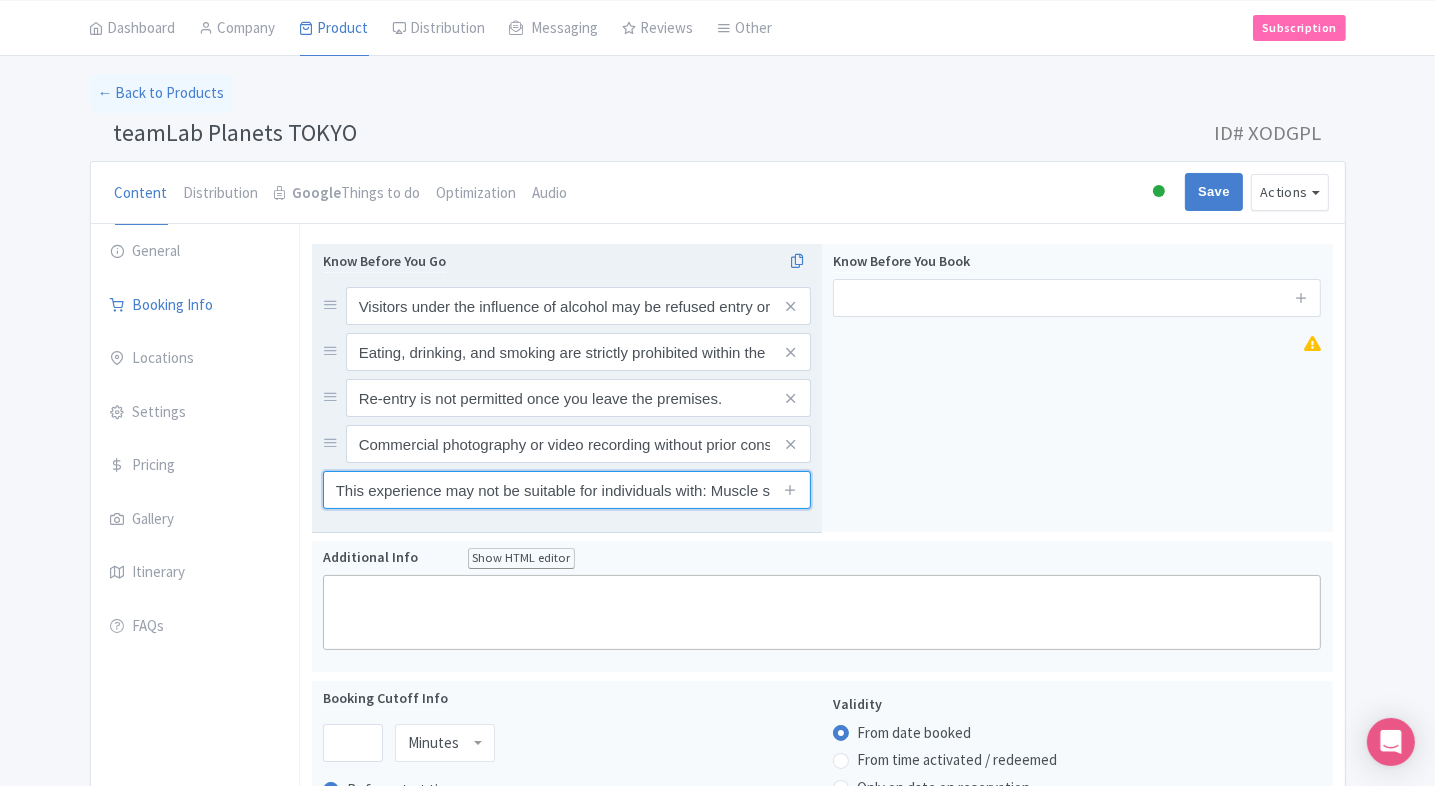 scroll, scrollTop: 0, scrollLeft: 510, axis: horizontal 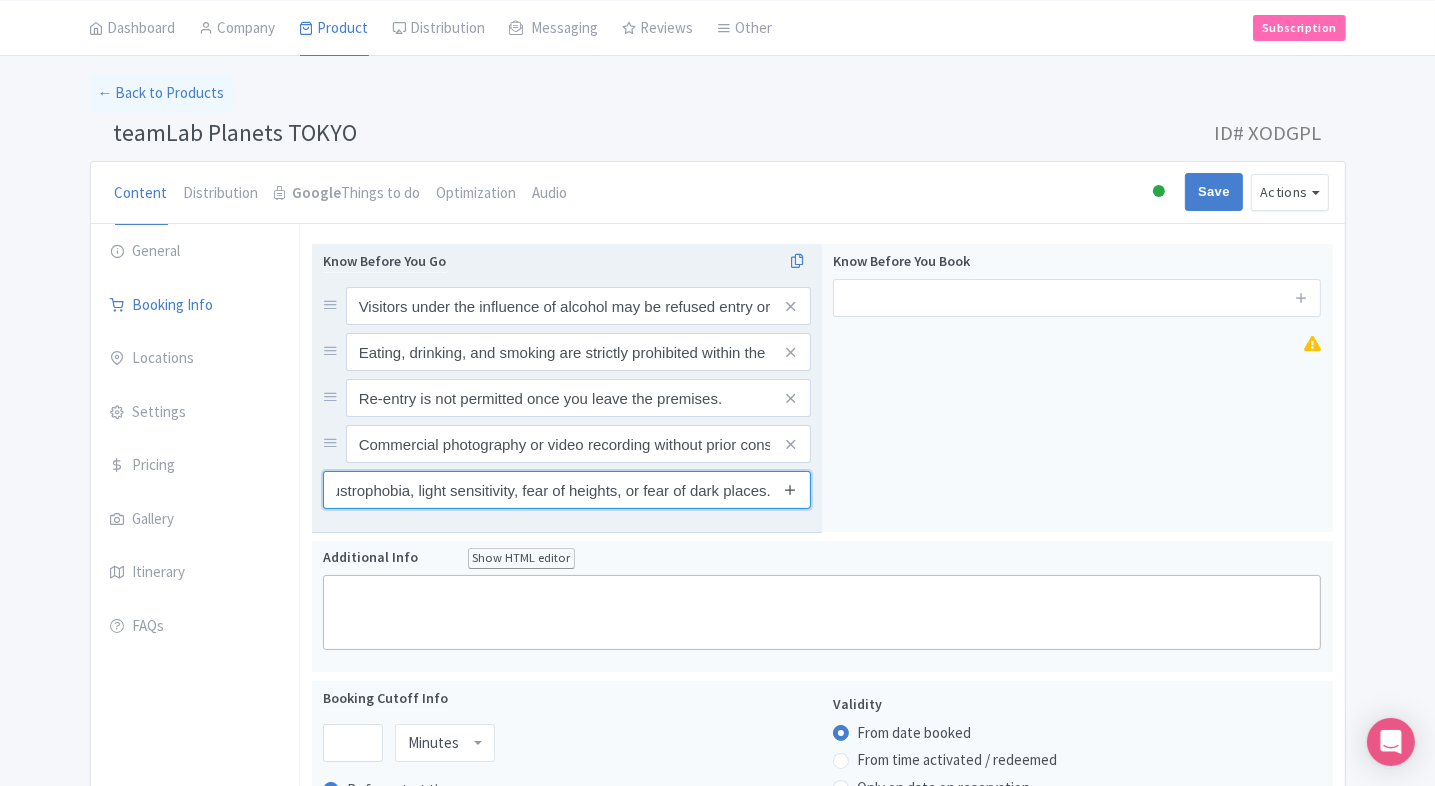 type on "This experience may not be suitable for individuals with: Muscle spasms, claustrophobia, light sensitivity, fear of heights, or fear of dark places." 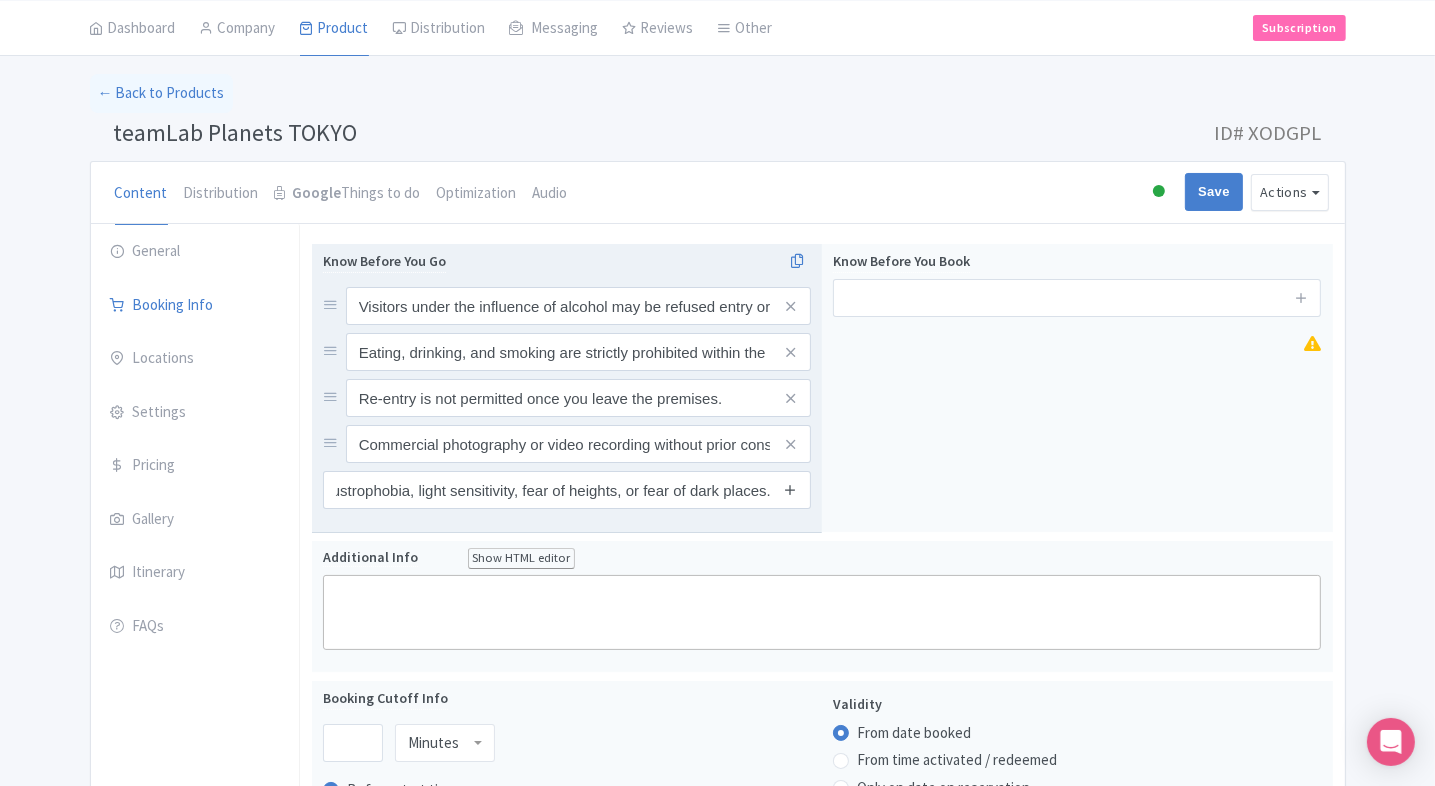 scroll, scrollTop: 0, scrollLeft: 0, axis: both 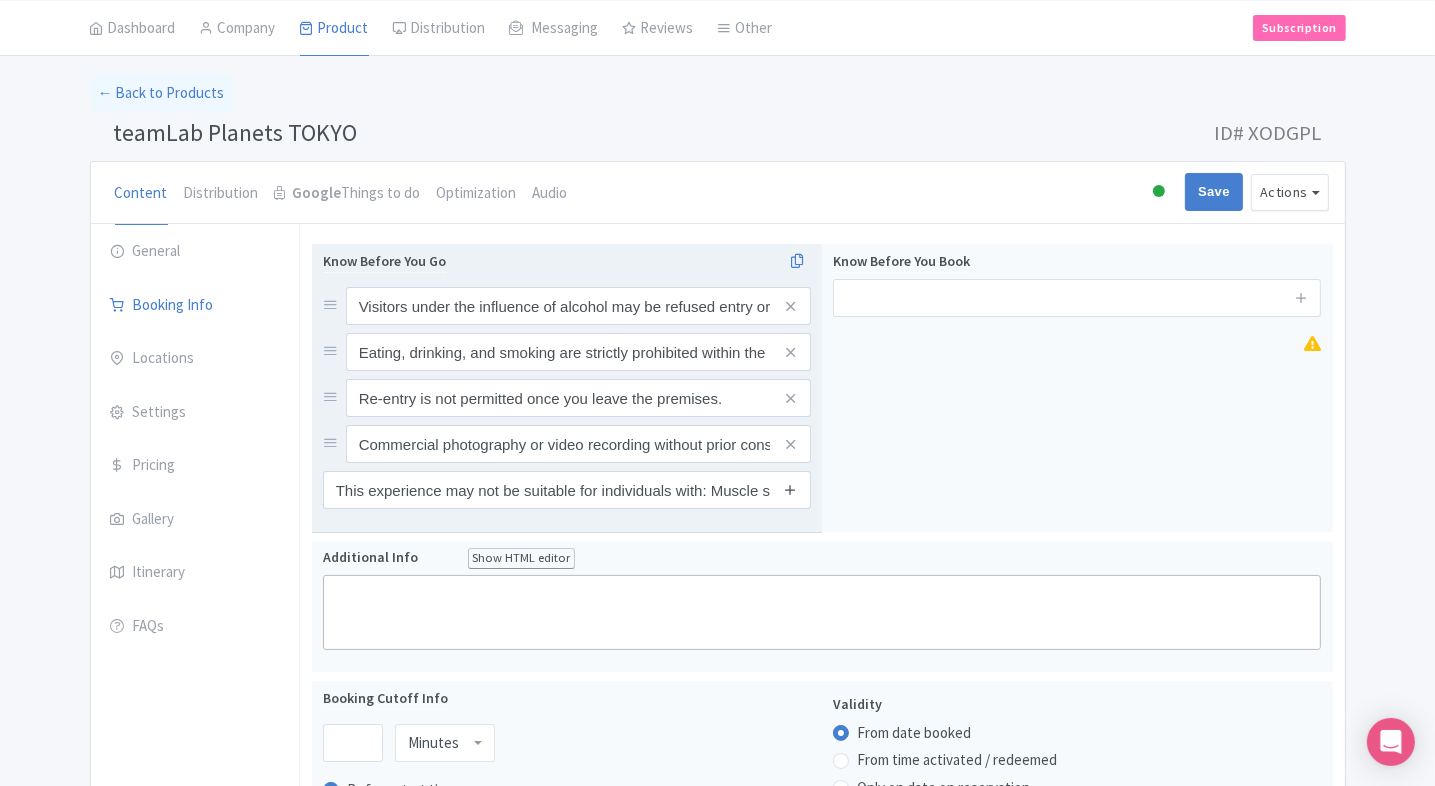 click at bounding box center (790, 489) 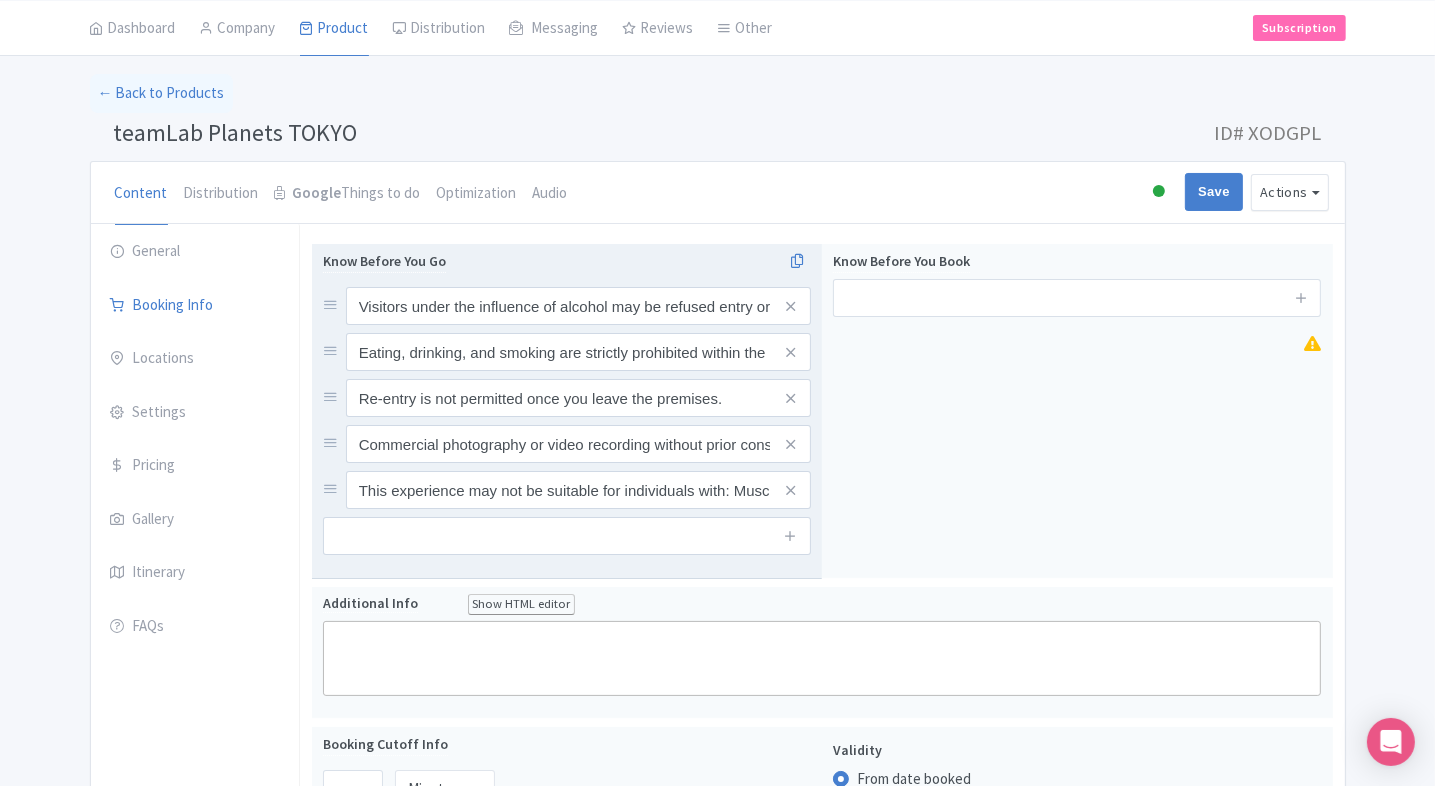 click at bounding box center [567, 536] 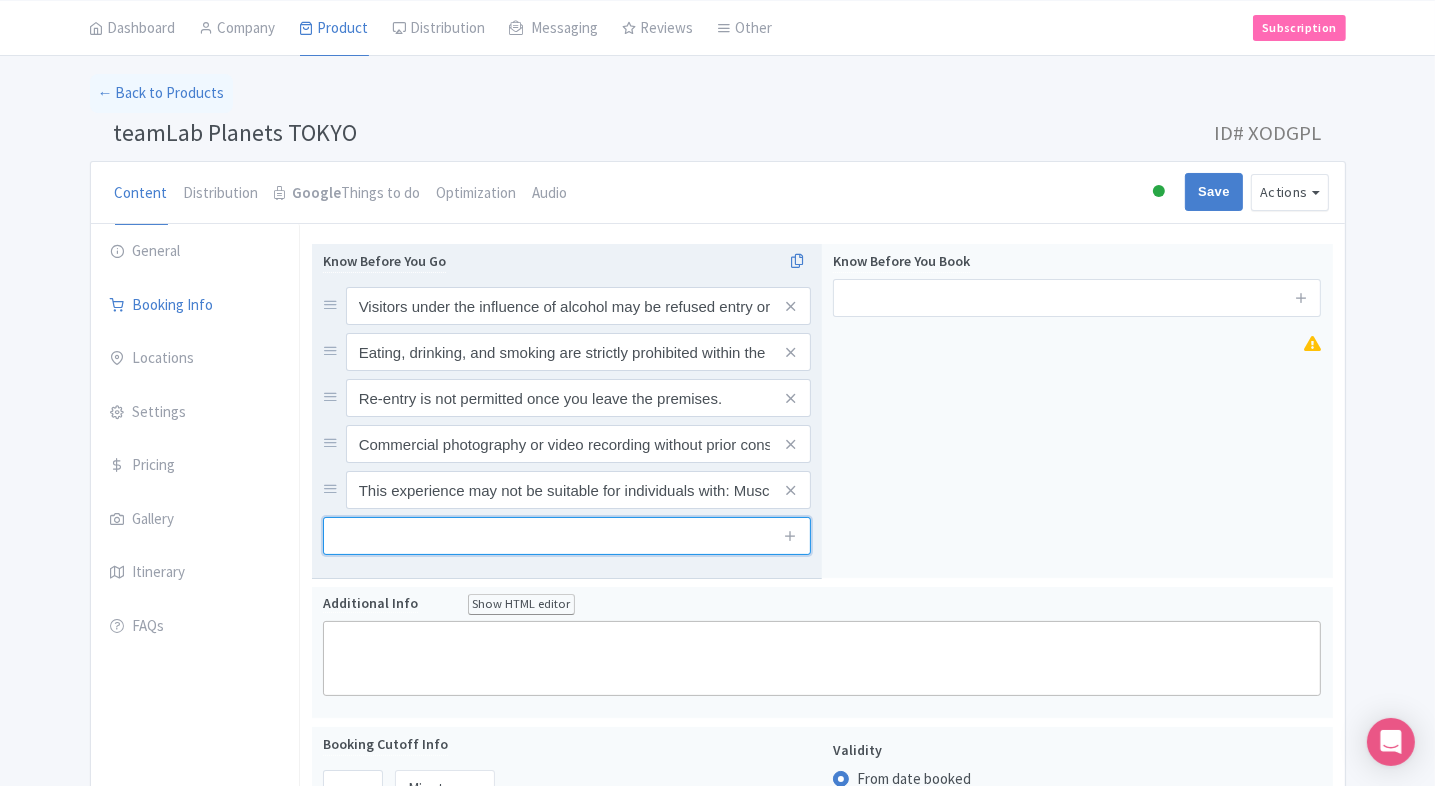 paste on "The exhibit features mirror surfaces in some areas, so it is recommended to wear pants instead of skirts to avoid reflections." 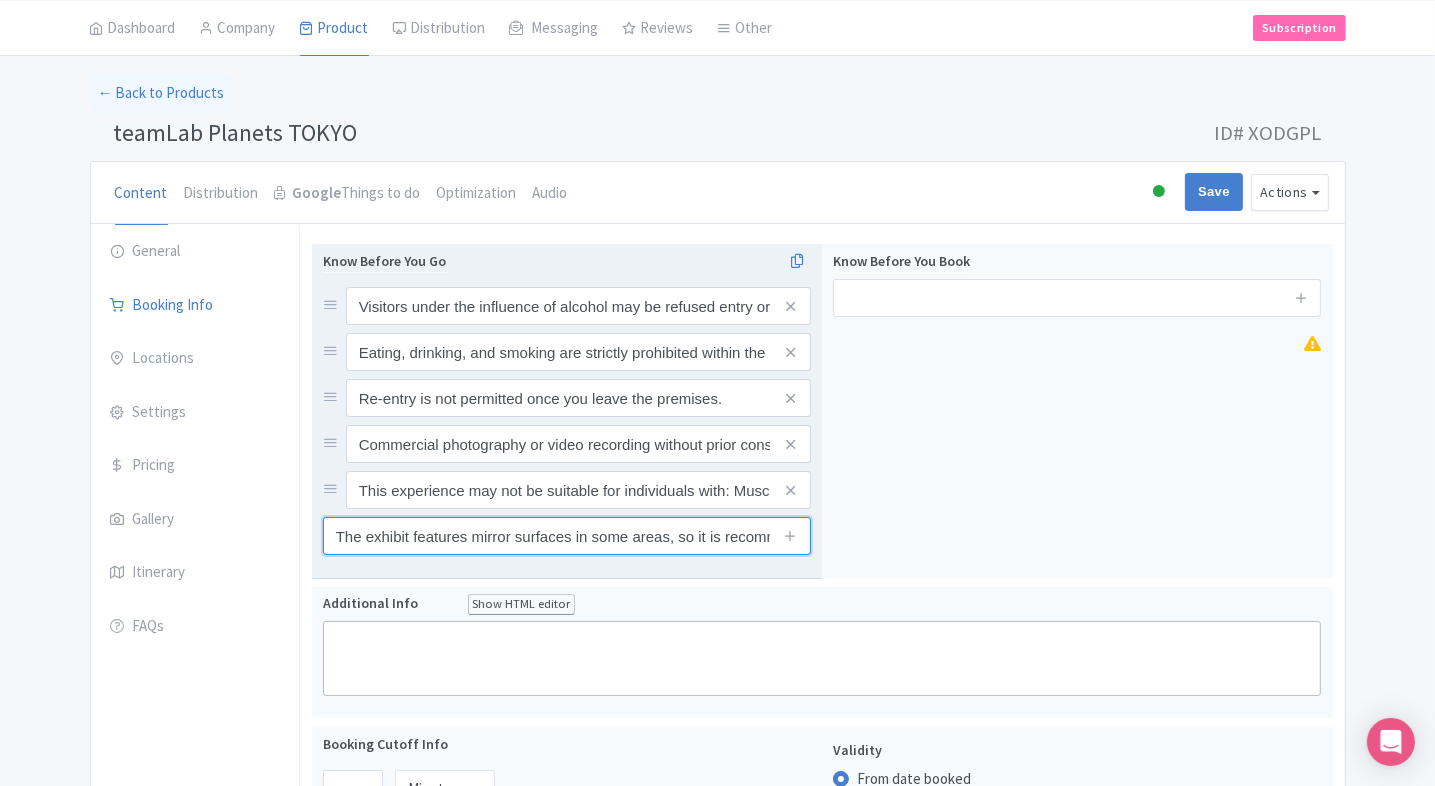 scroll, scrollTop: 0, scrollLeft: 386, axis: horizontal 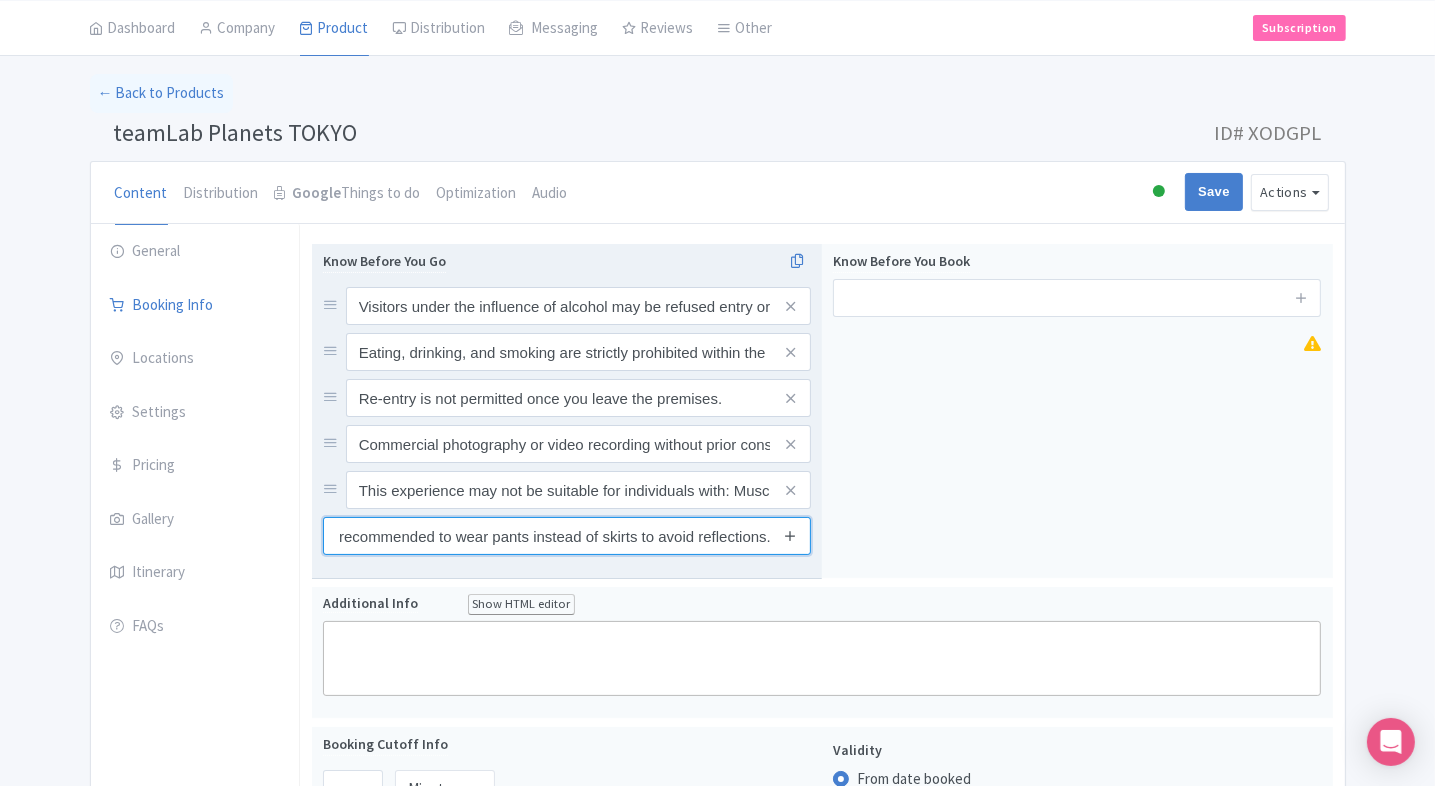 type on "The exhibit features mirror surfaces in some areas, so it is recommended to wear pants instead of skirts to avoid reflections." 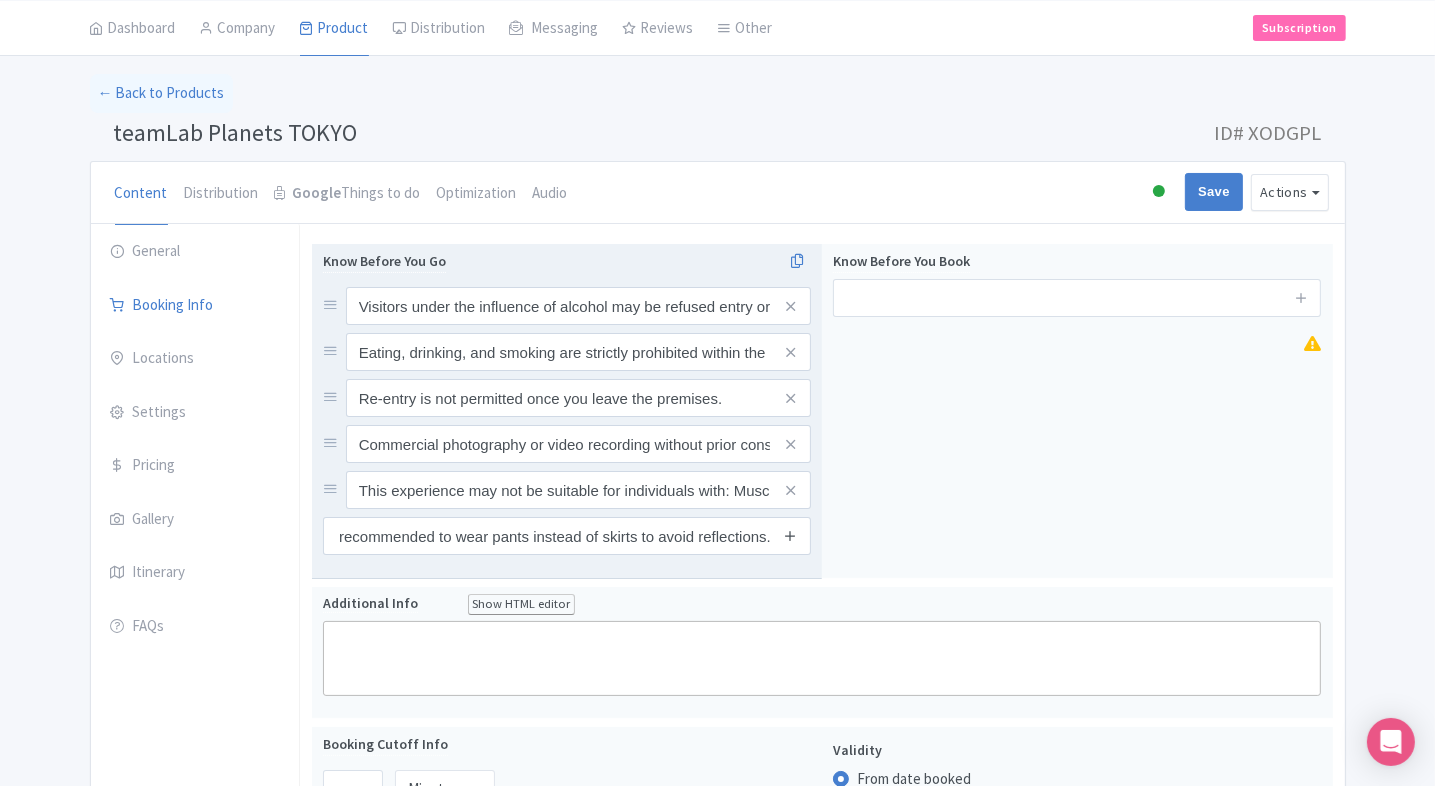 scroll, scrollTop: 0, scrollLeft: 0, axis: both 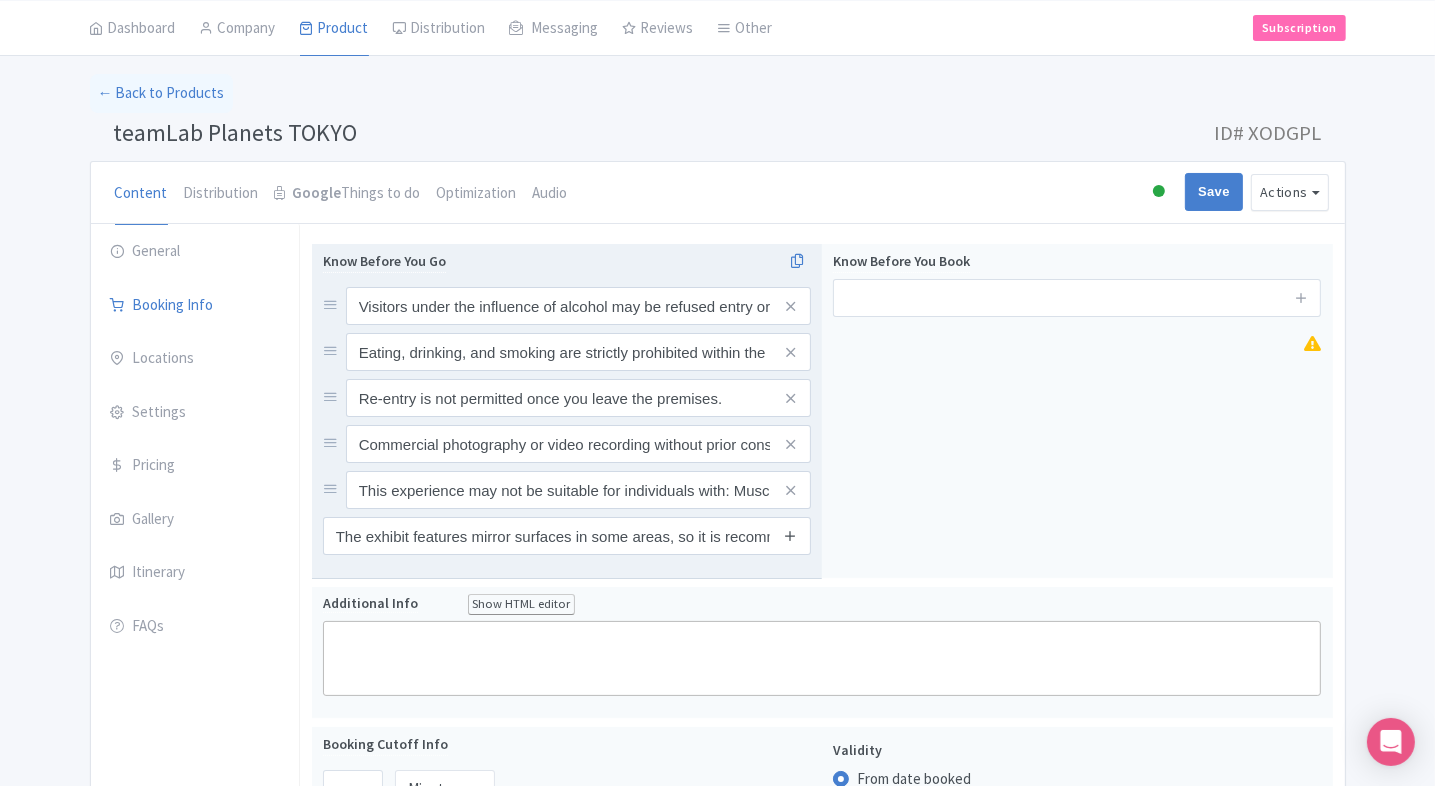 click at bounding box center (790, 535) 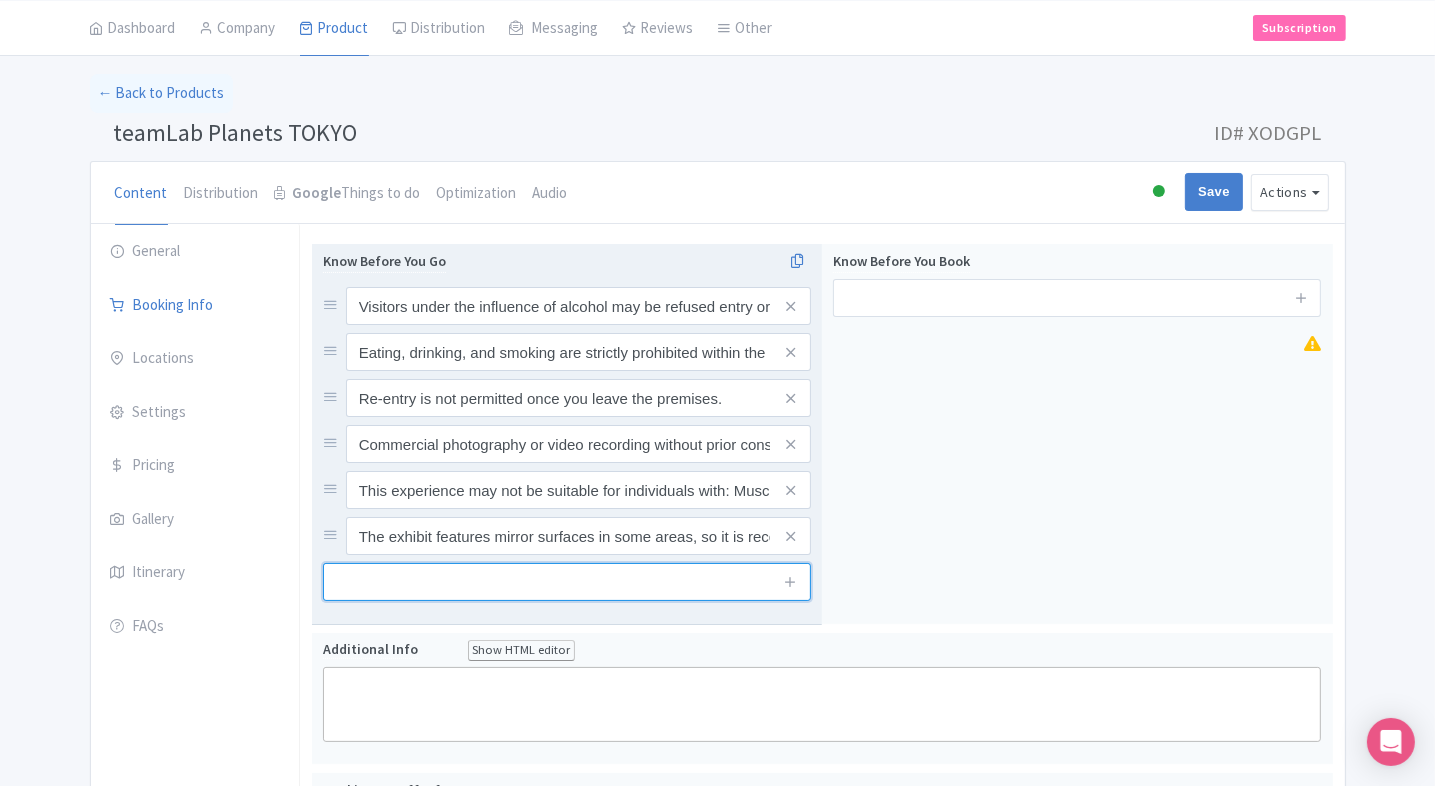 click at bounding box center (567, 582) 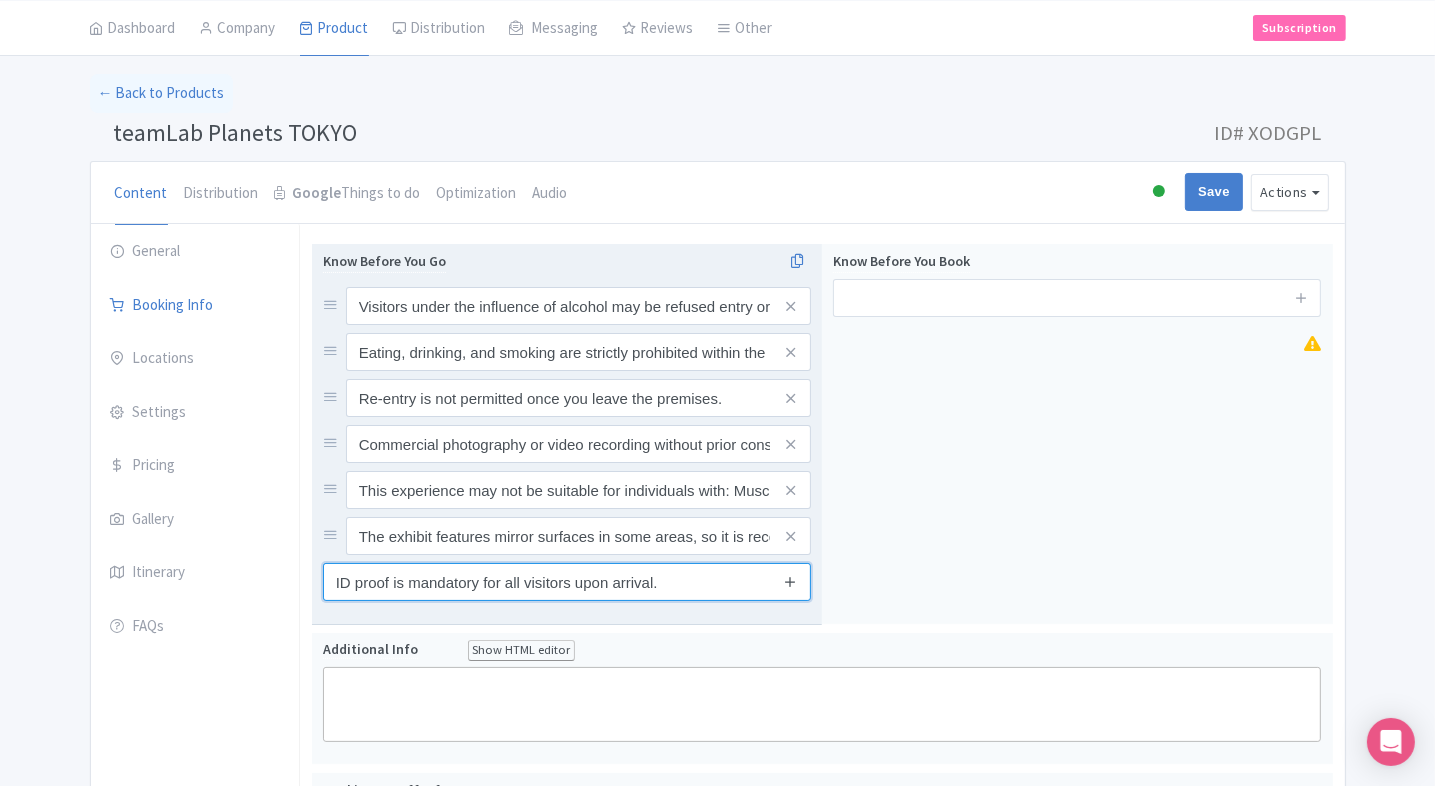 type on "ID proof is mandatory for all visitors upon arrival." 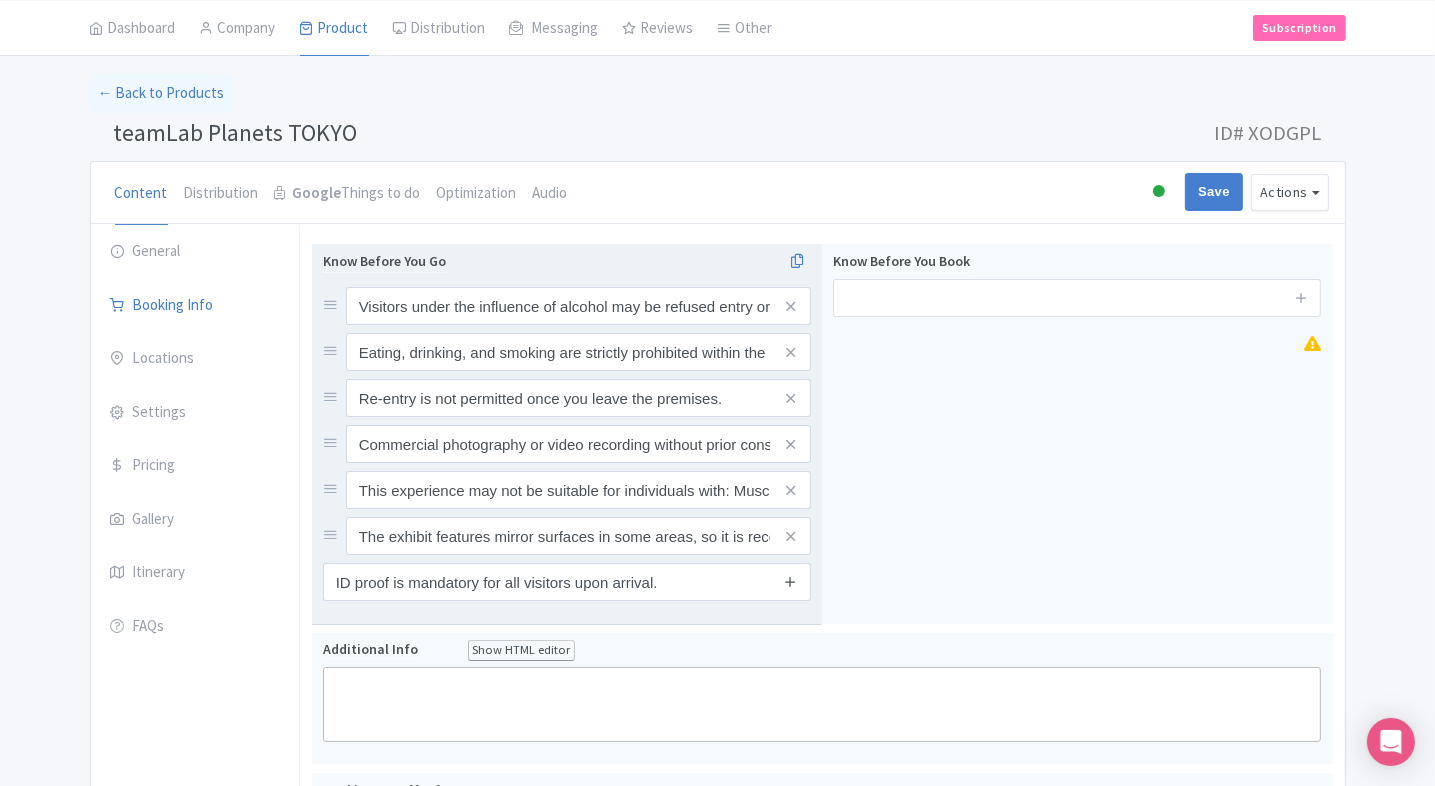 click at bounding box center (790, 581) 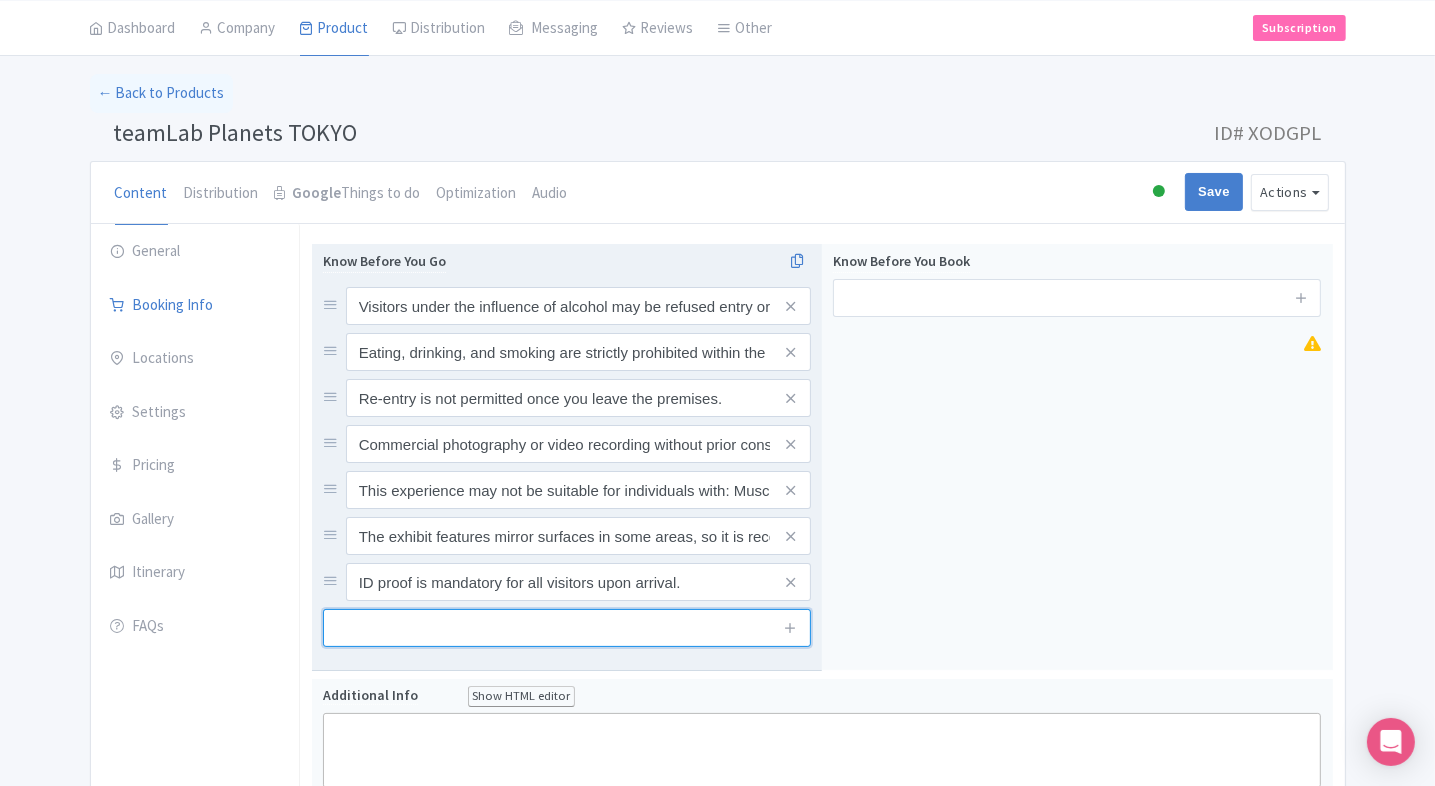 click at bounding box center (567, 628) 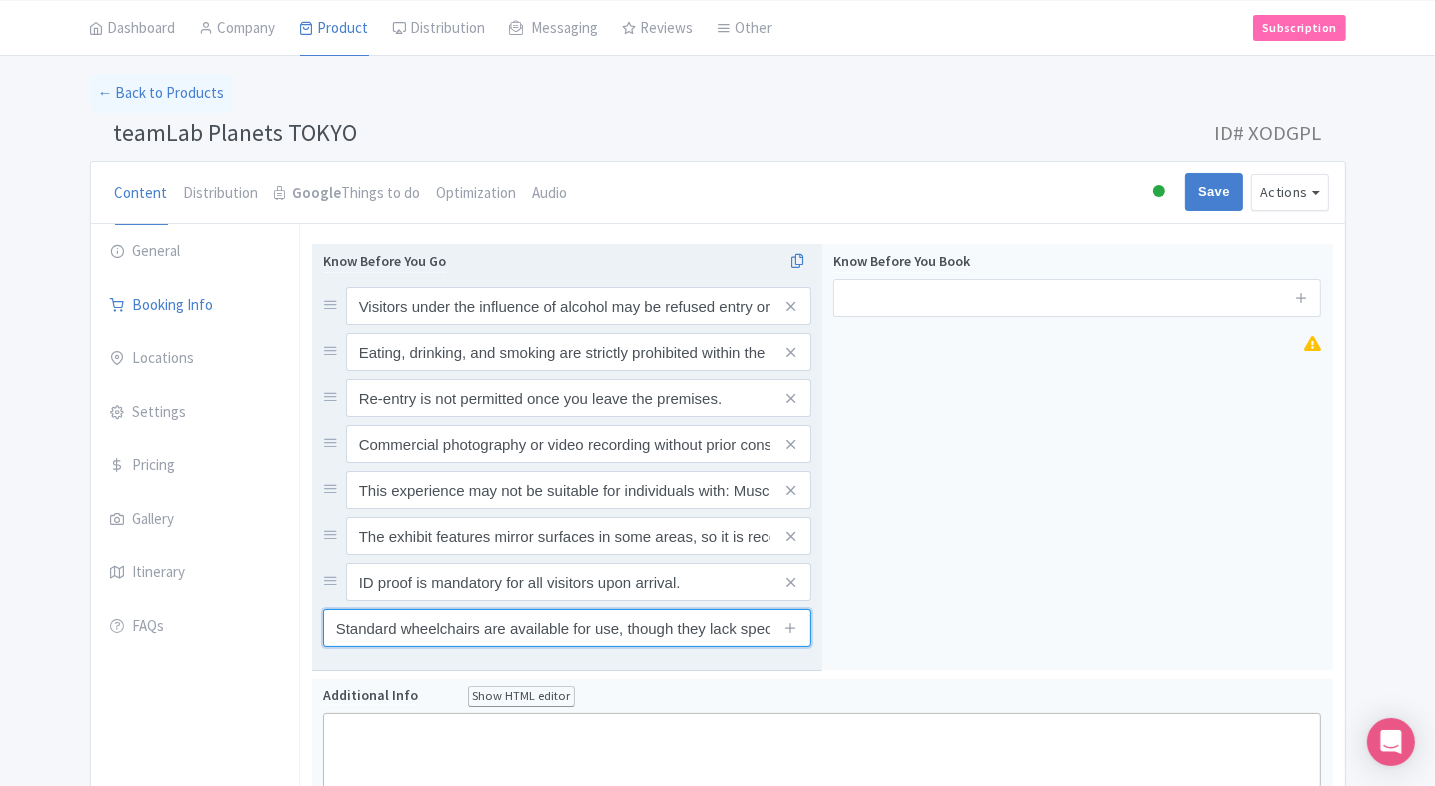 scroll, scrollTop: 0, scrollLeft: 104, axis: horizontal 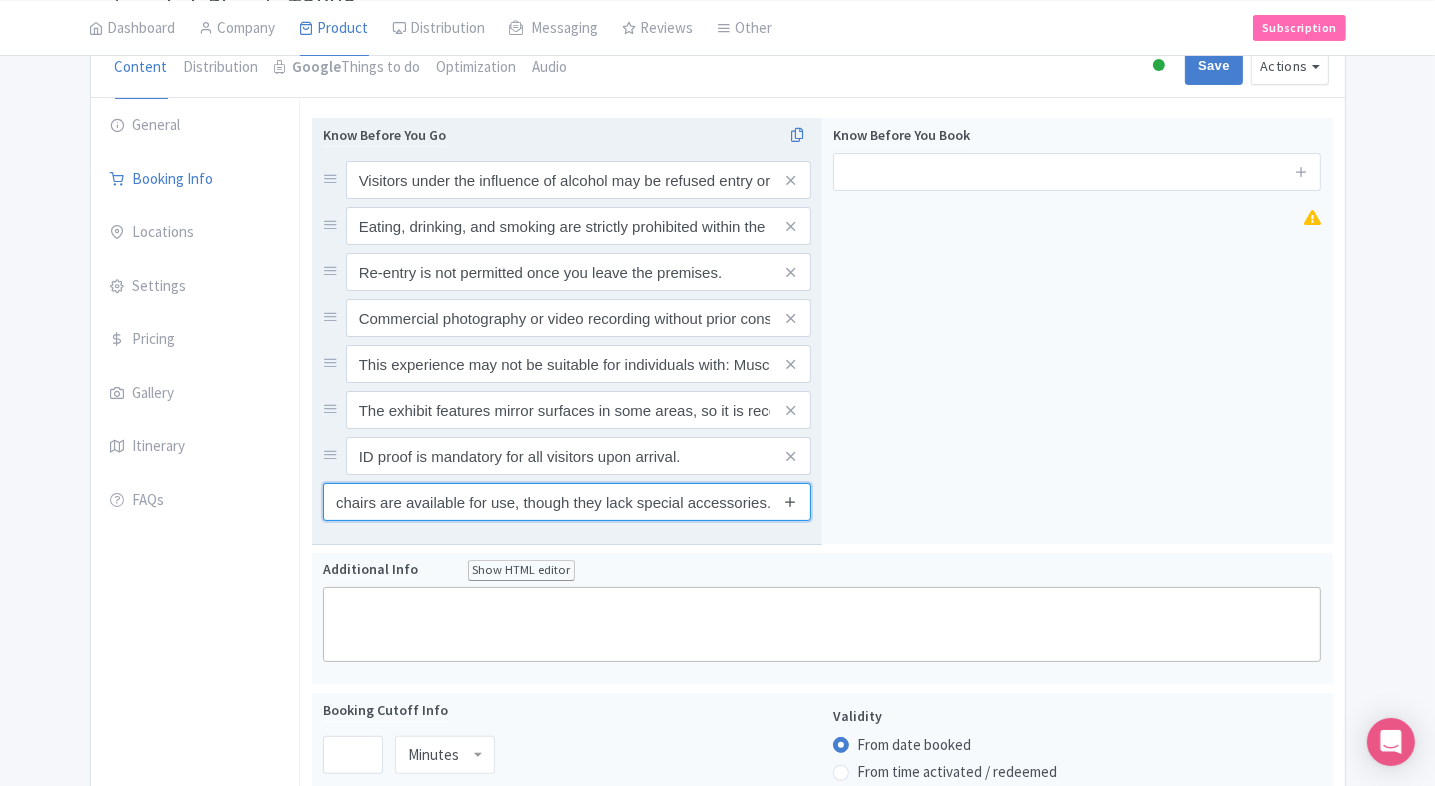 type on "Standard wheelchairs are available for use, though they lack special accessories." 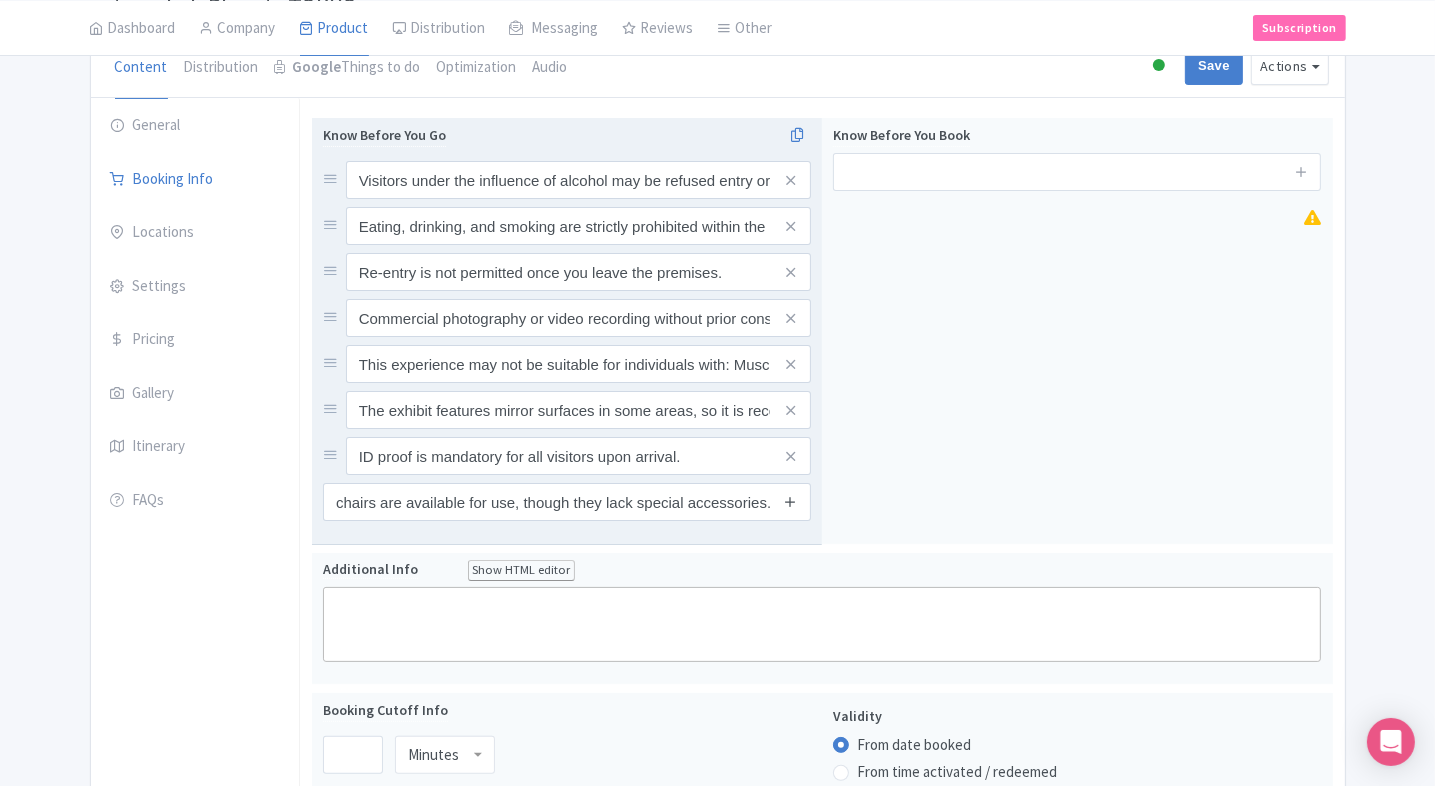 scroll, scrollTop: 0, scrollLeft: 0, axis: both 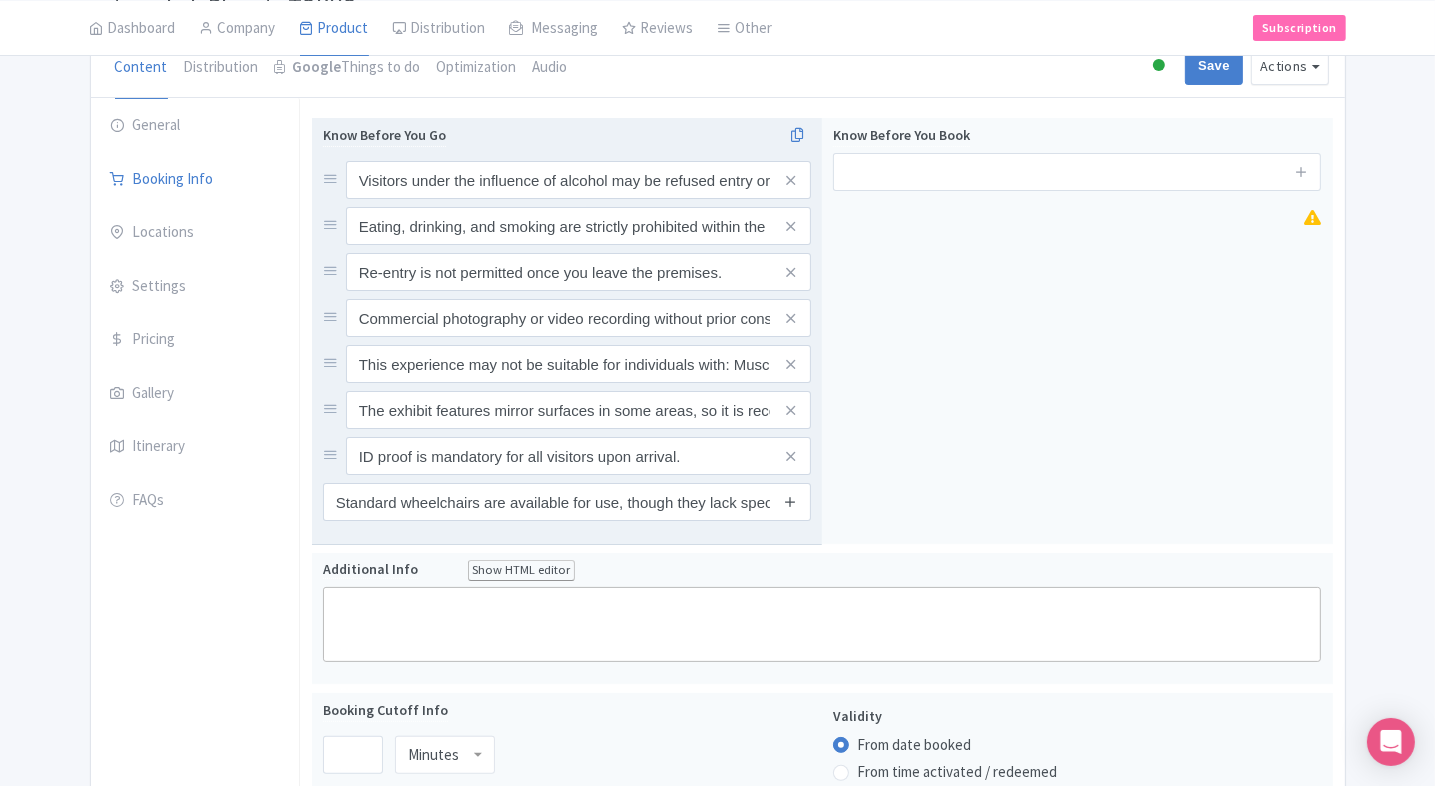 click at bounding box center (790, 502) 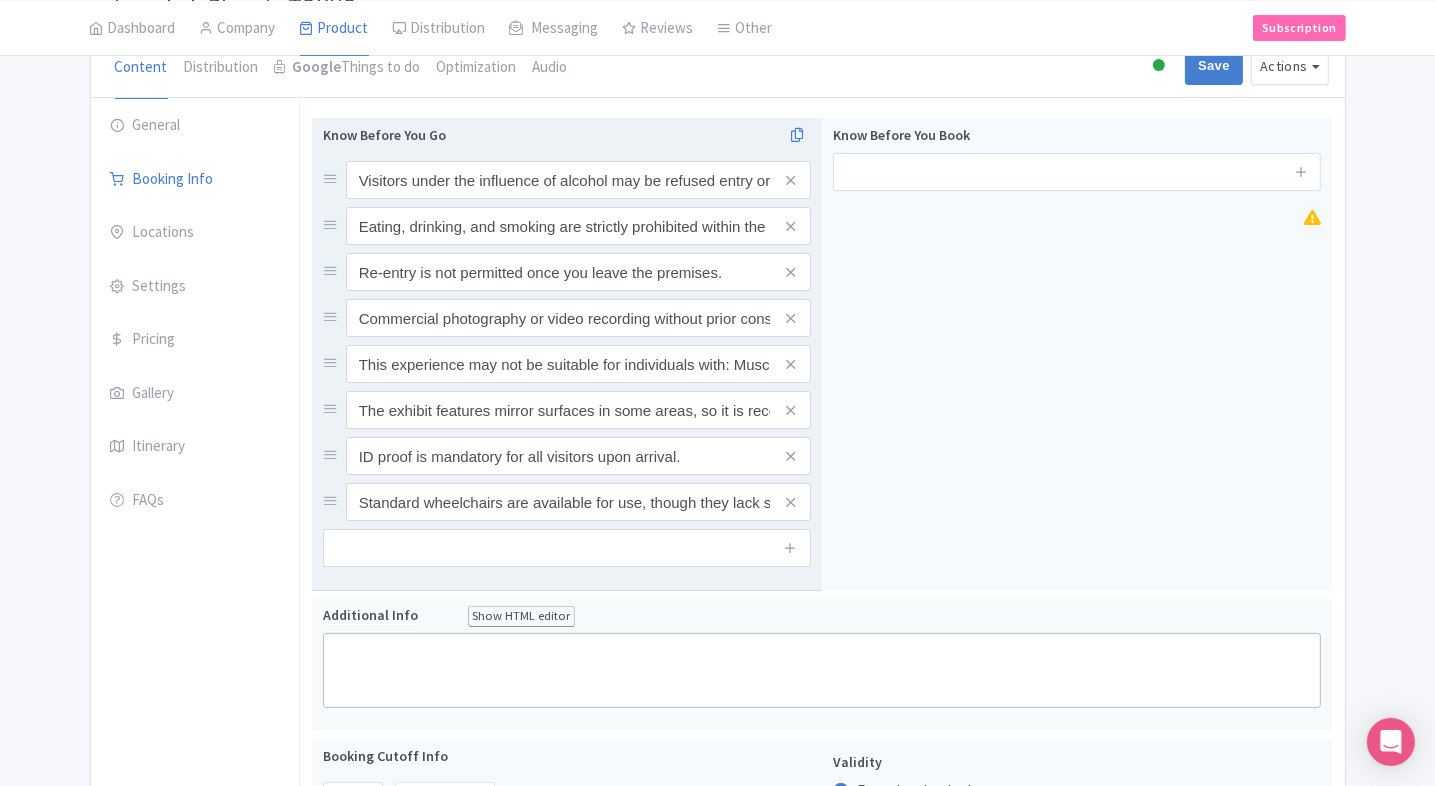 click at bounding box center [567, 548] 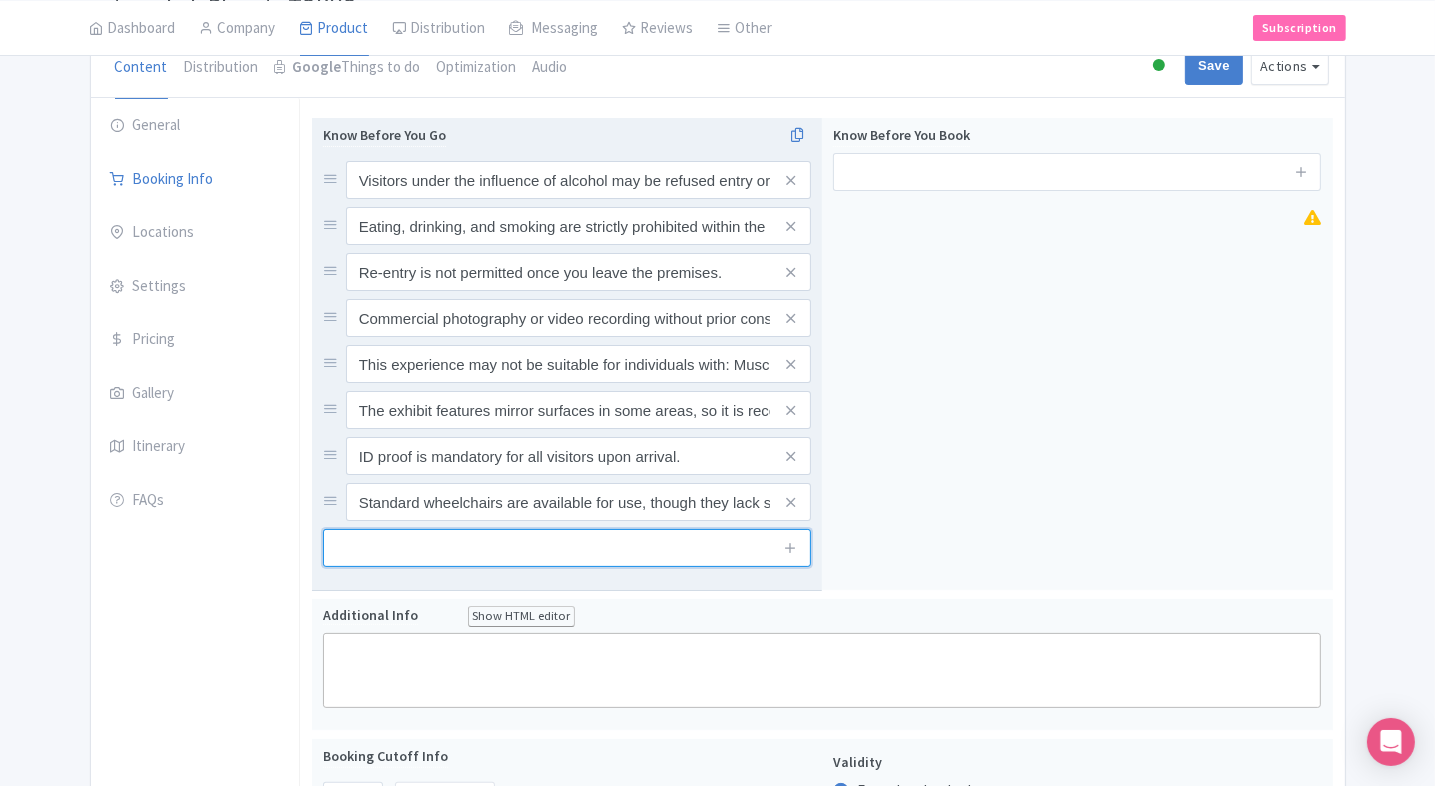 paste on "Small lockers (26 cm x 49.5 cm x 87.5 cm) are available for free for storing personal items." 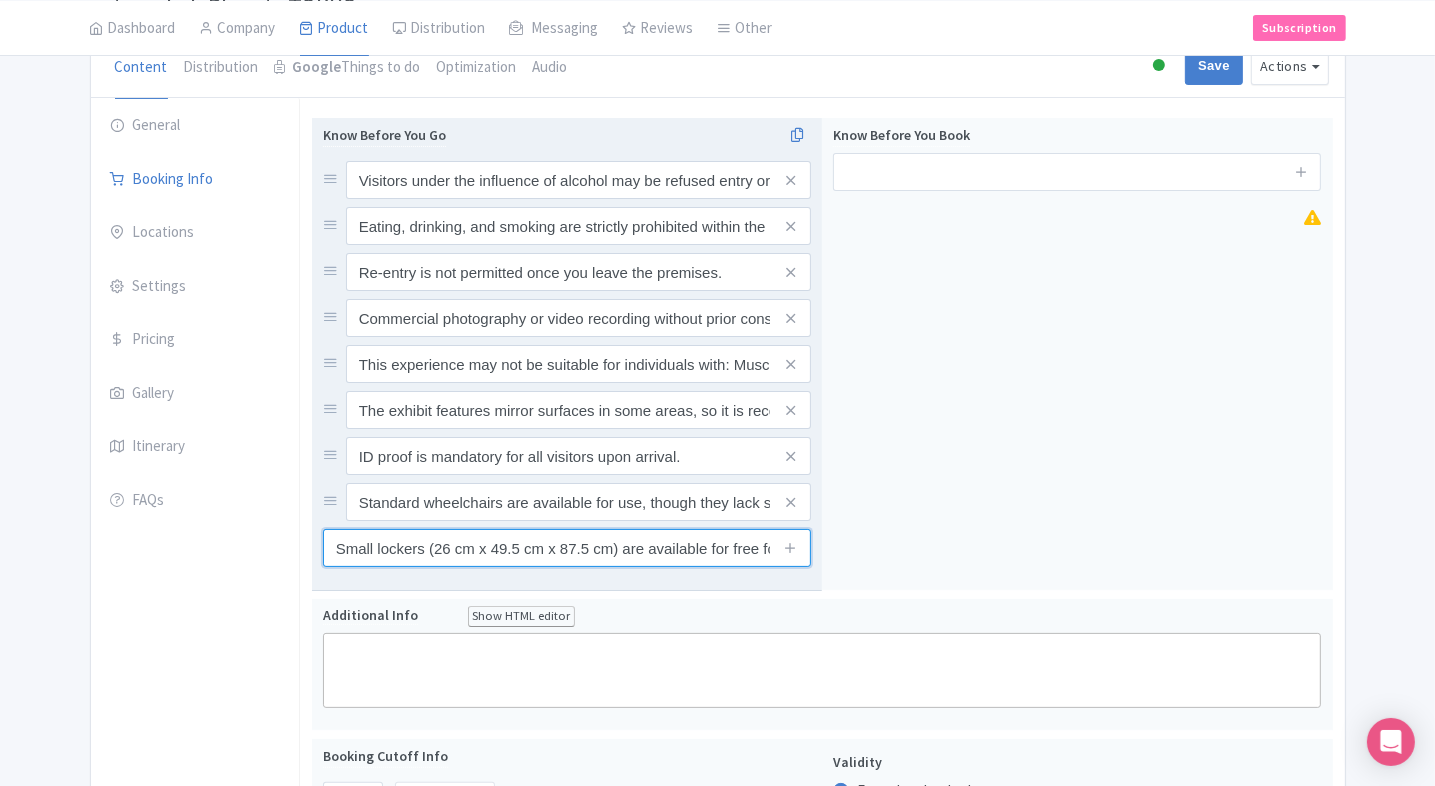 scroll, scrollTop: 0, scrollLeft: 165, axis: horizontal 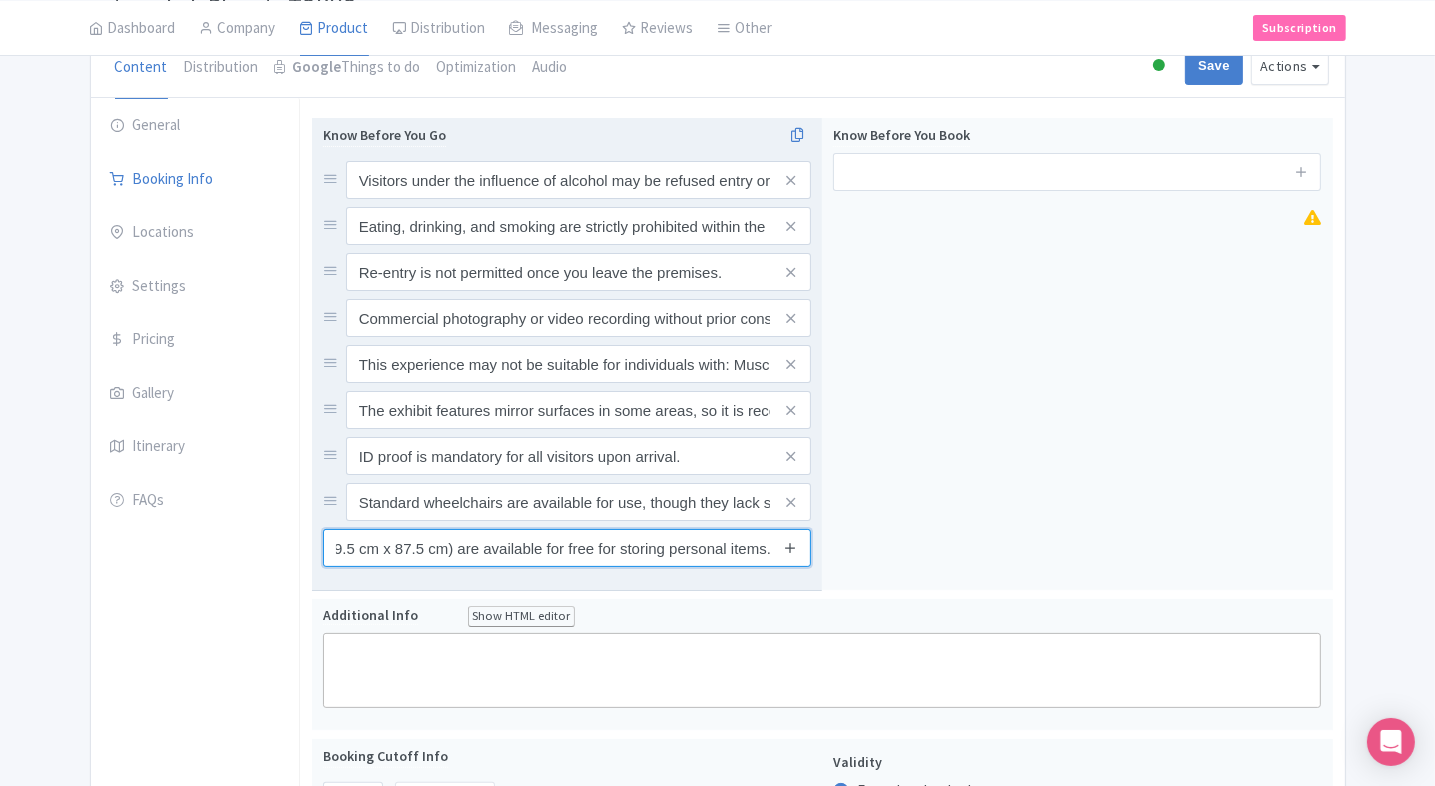 type on "Small lockers (26 cm x 49.5 cm x 87.5 cm) are available for free for storing personal items." 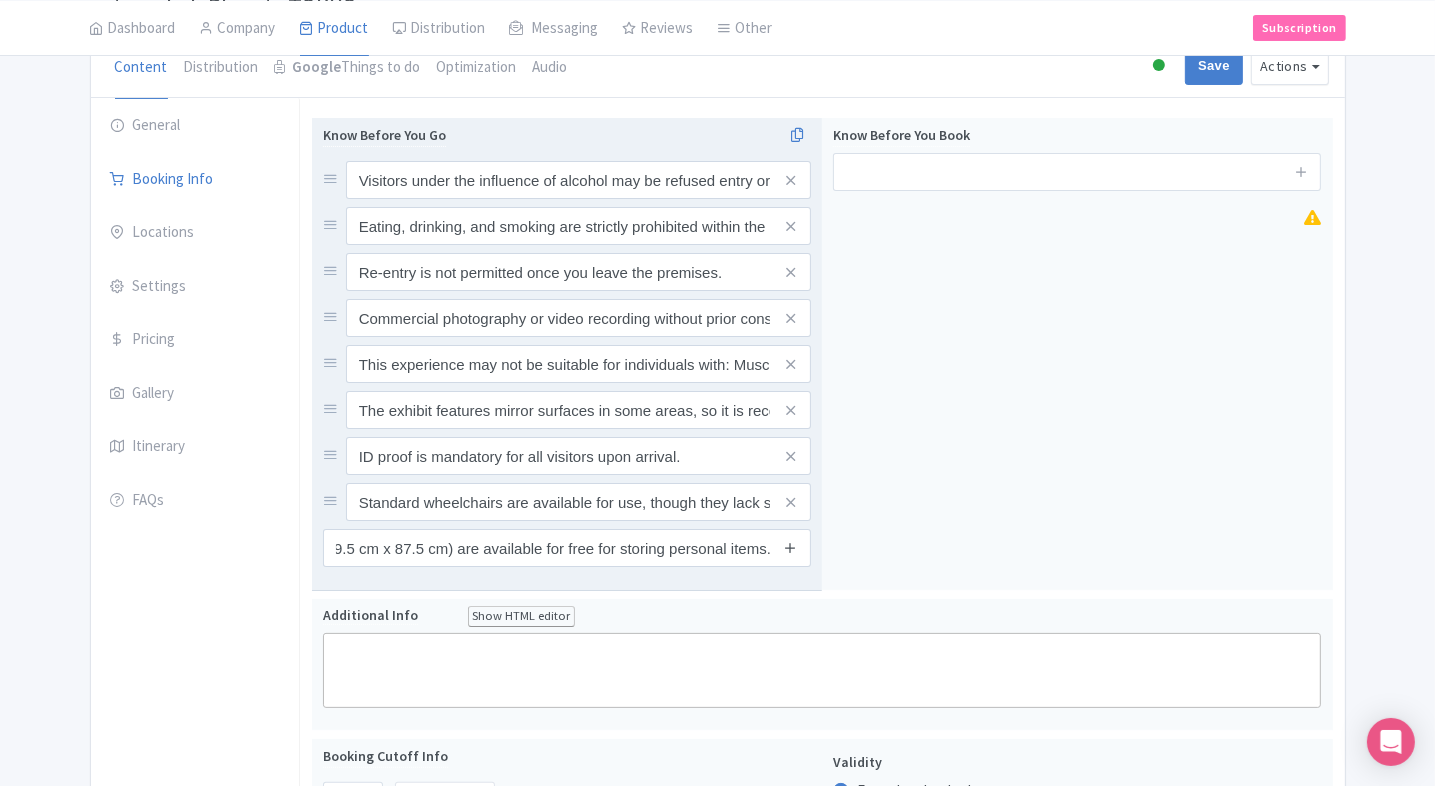 scroll, scrollTop: 0, scrollLeft: 0, axis: both 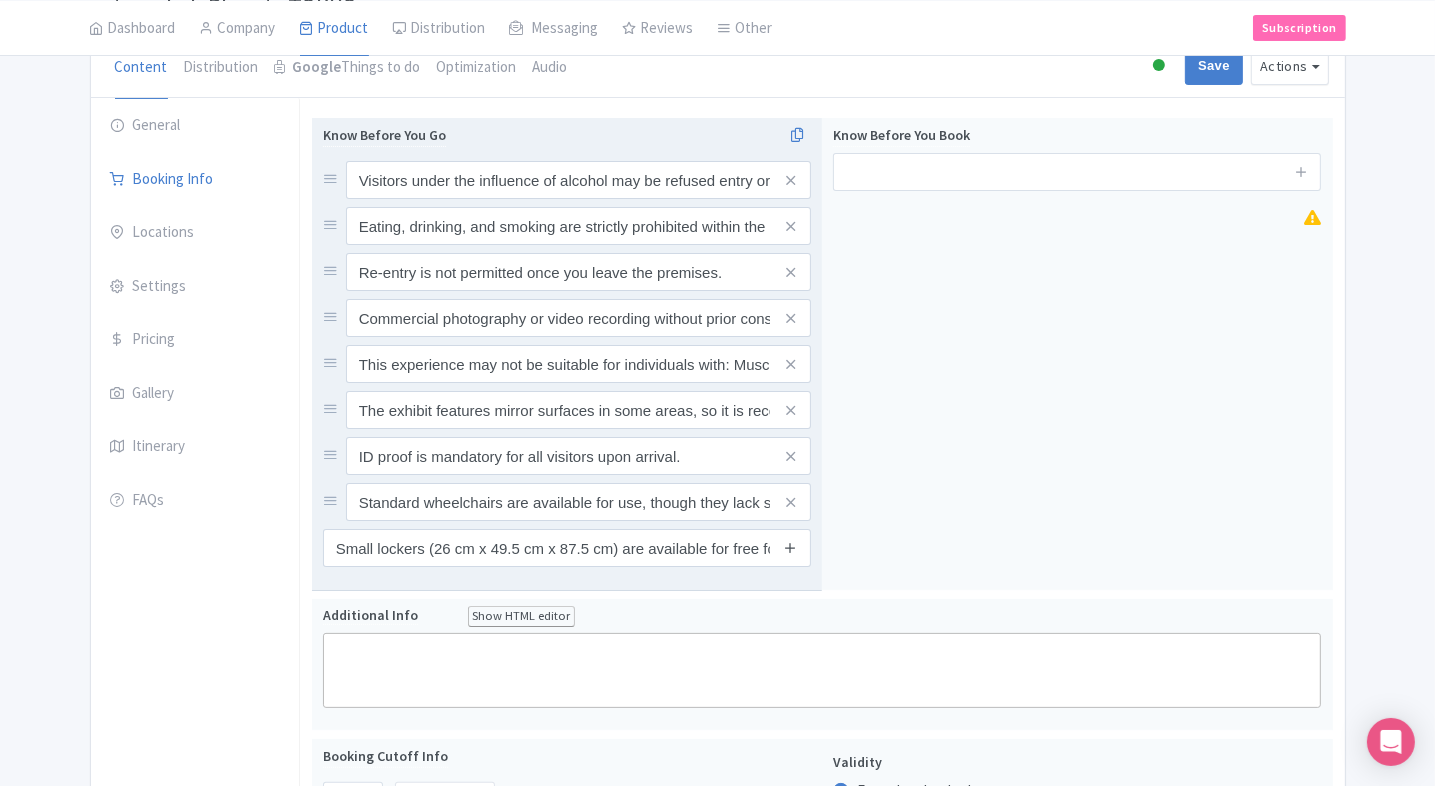 click at bounding box center [790, 548] 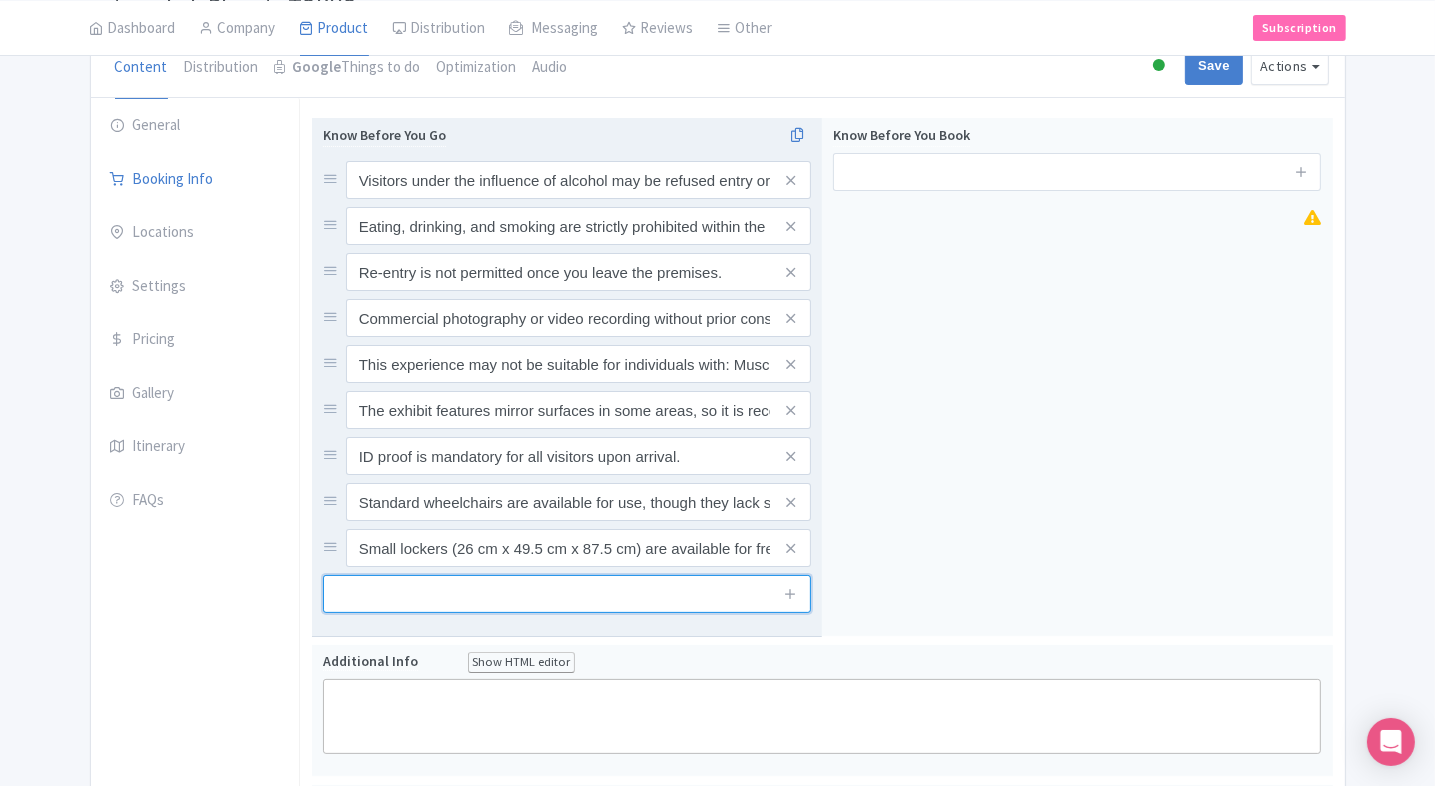 click at bounding box center (567, 594) 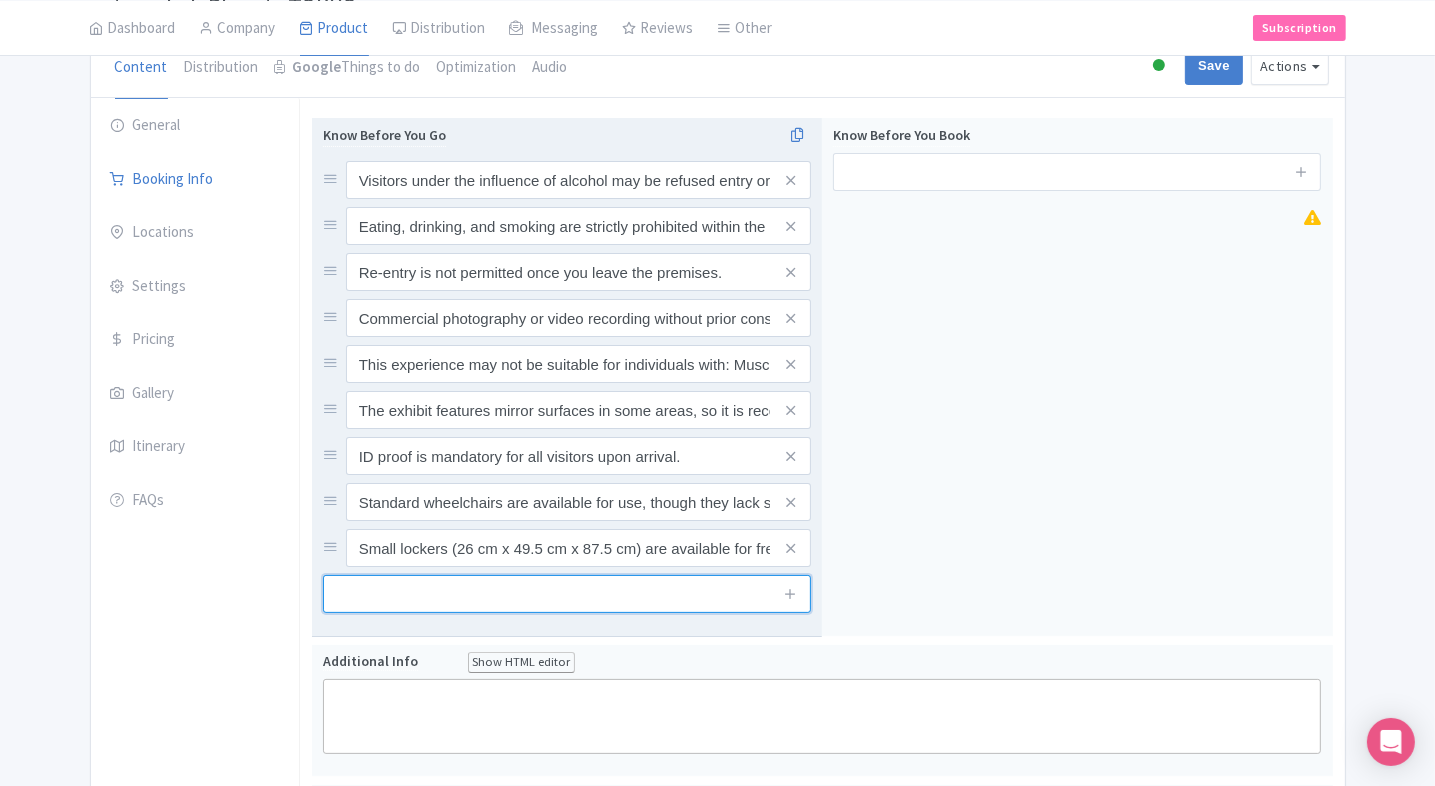 paste on "Photography is allowed, but taking photos or videos for commercial purposes and live broadcasting is strictly prohibited." 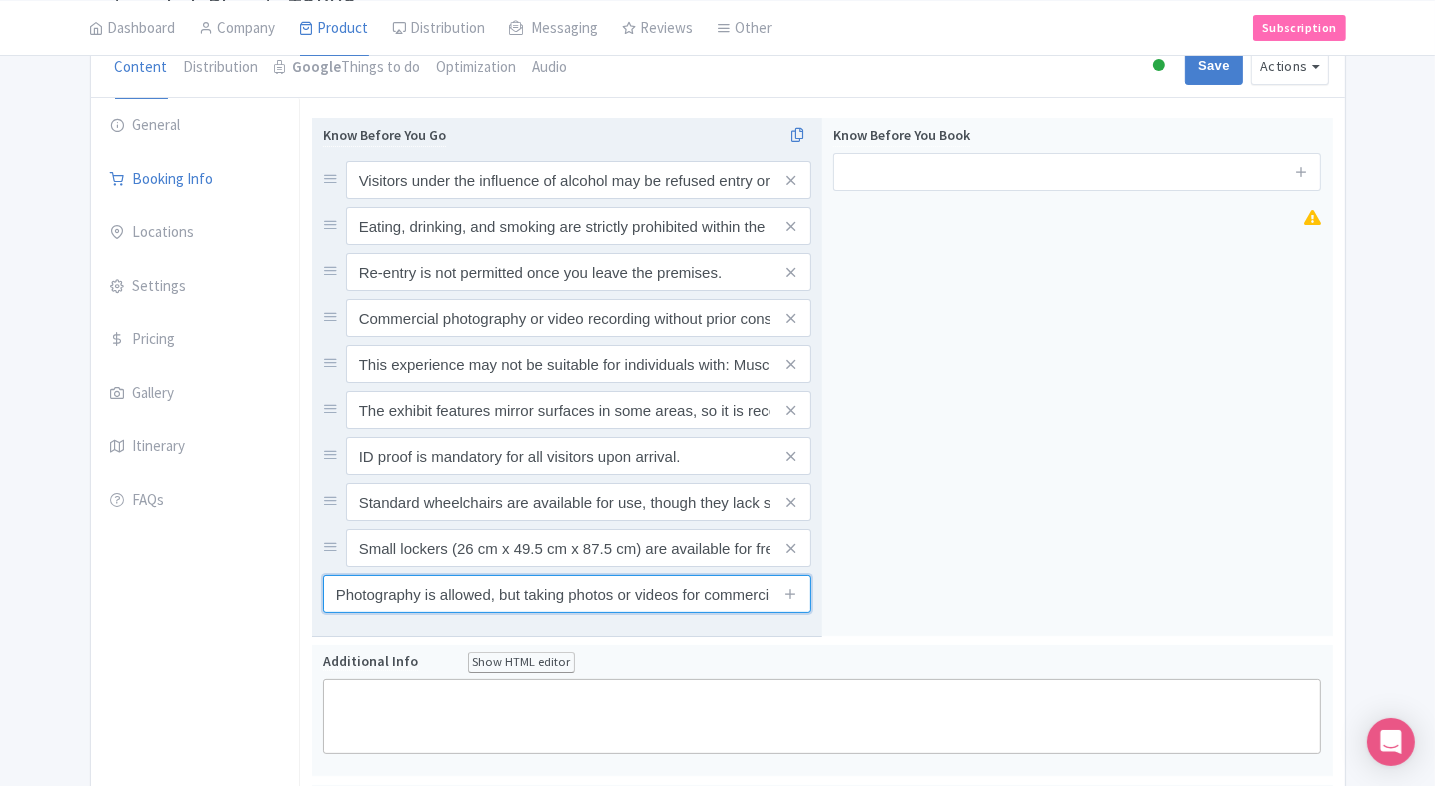 scroll, scrollTop: 0, scrollLeft: 357, axis: horizontal 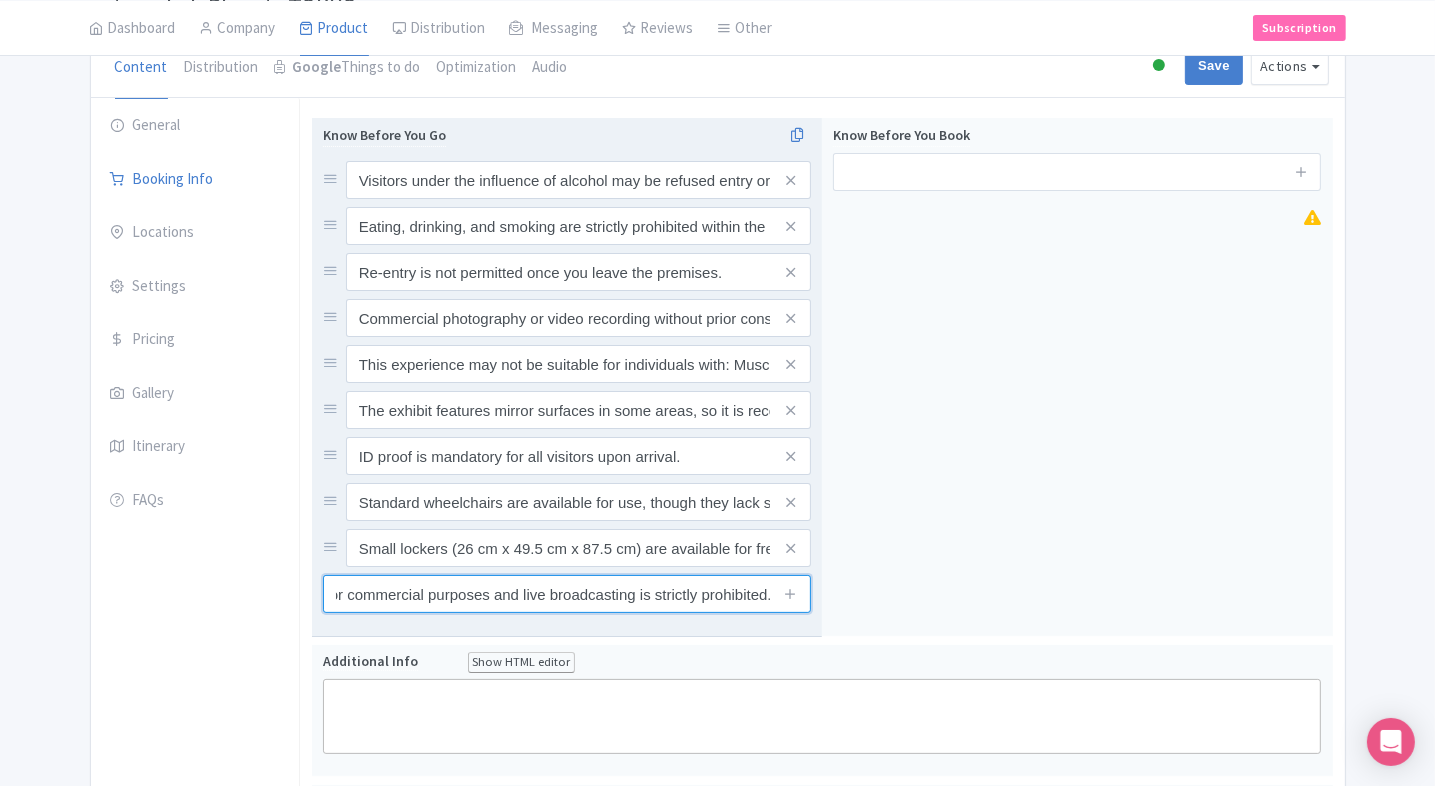 type on "Photography is allowed, but taking photos or videos for commercial purposes and live broadcasting is strictly prohibited." 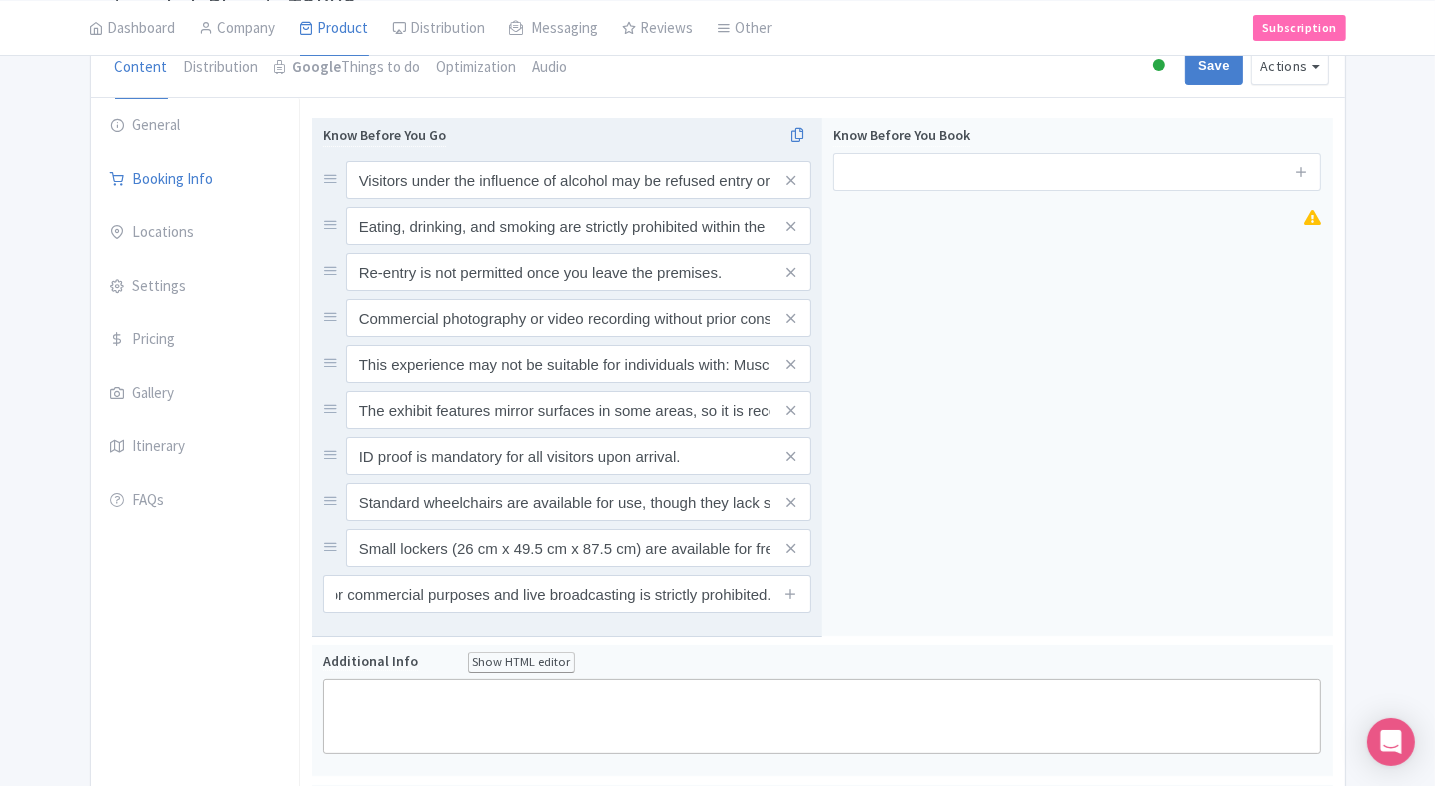 scroll, scrollTop: 0, scrollLeft: 0, axis: both 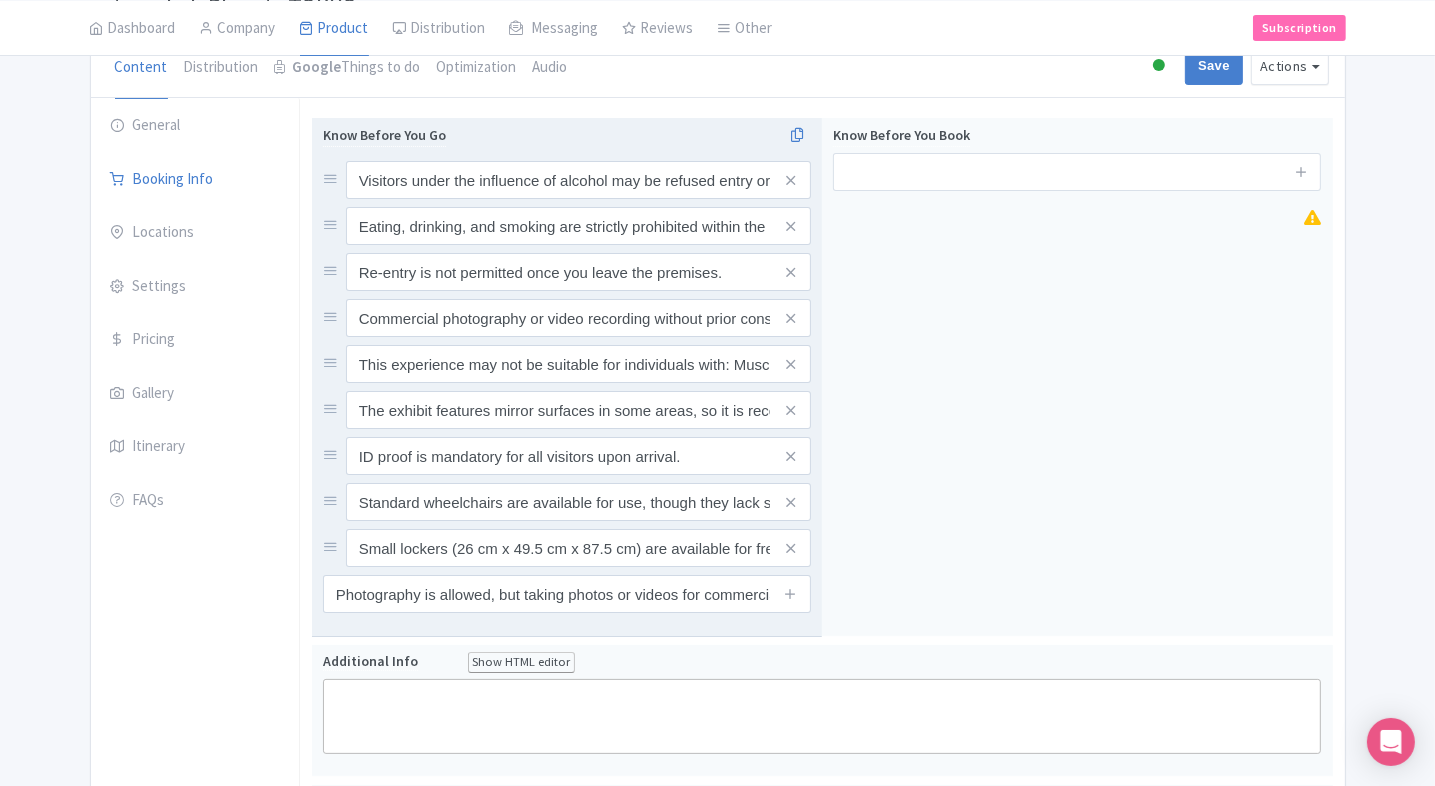 click at bounding box center (791, 594) 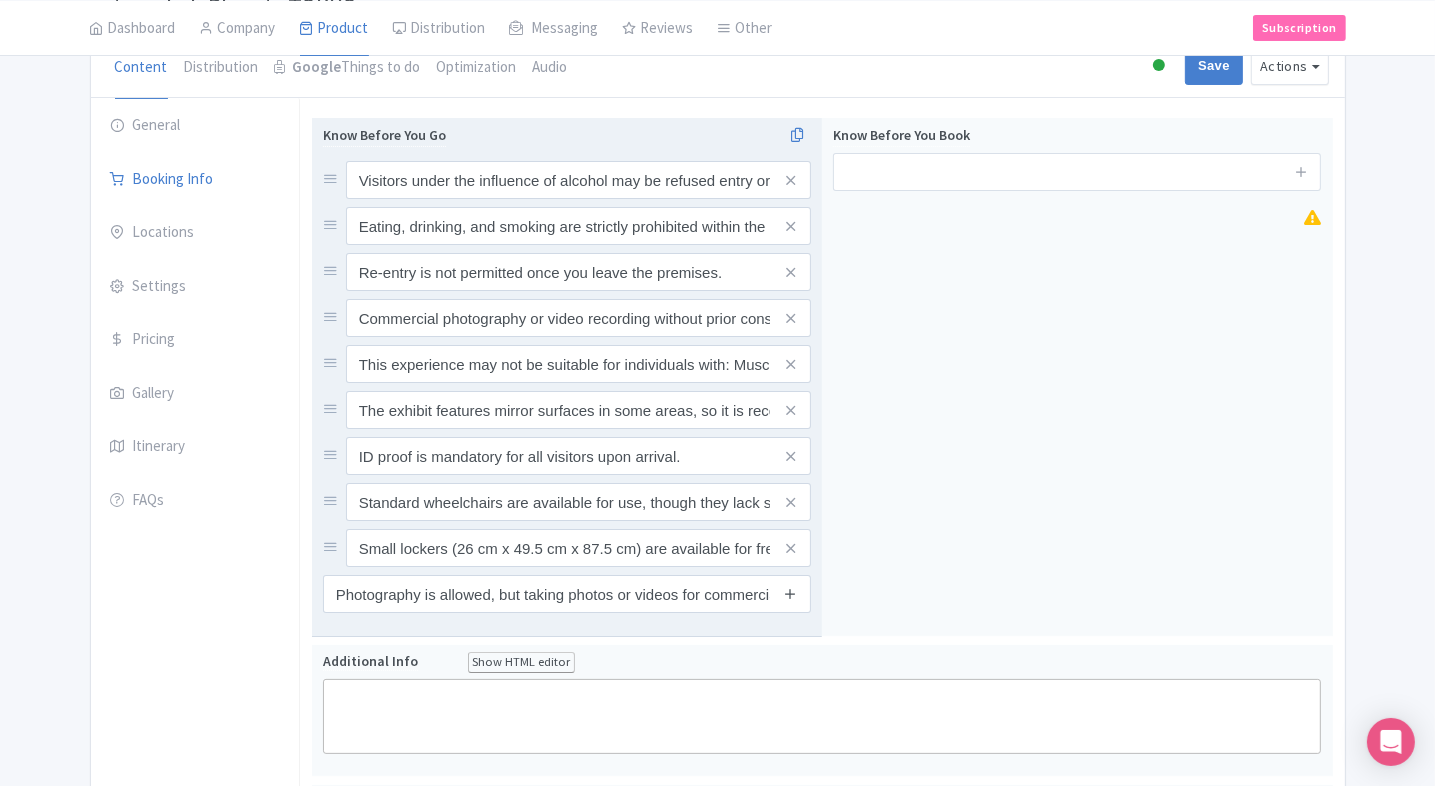 click at bounding box center (790, 593) 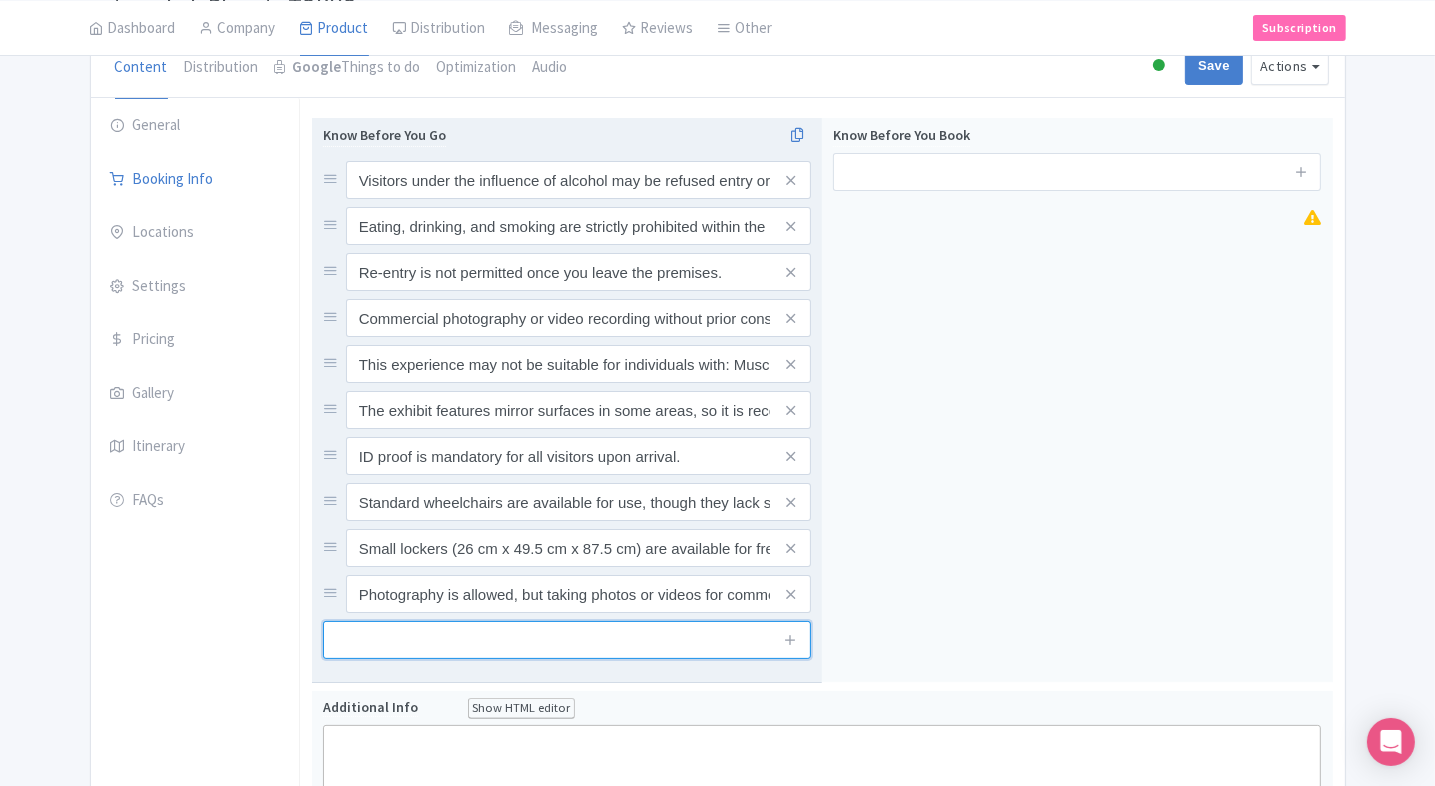 click at bounding box center [567, 640] 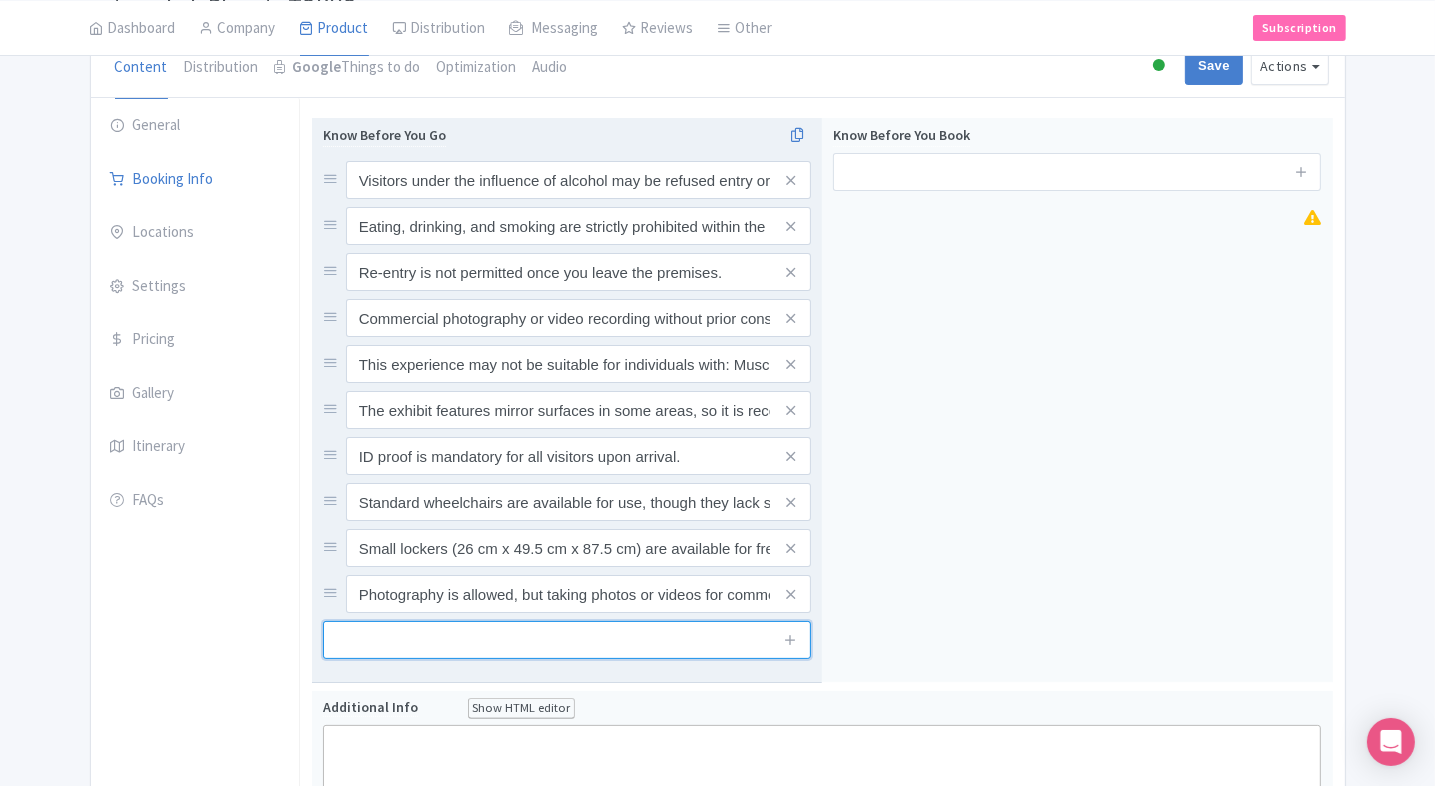 paste on "If we are unable to confirm your booking, a refund will be automatically processed to the original payment method. Please note that the applicable non-refundable fees will be deducted from the total amount refunded." 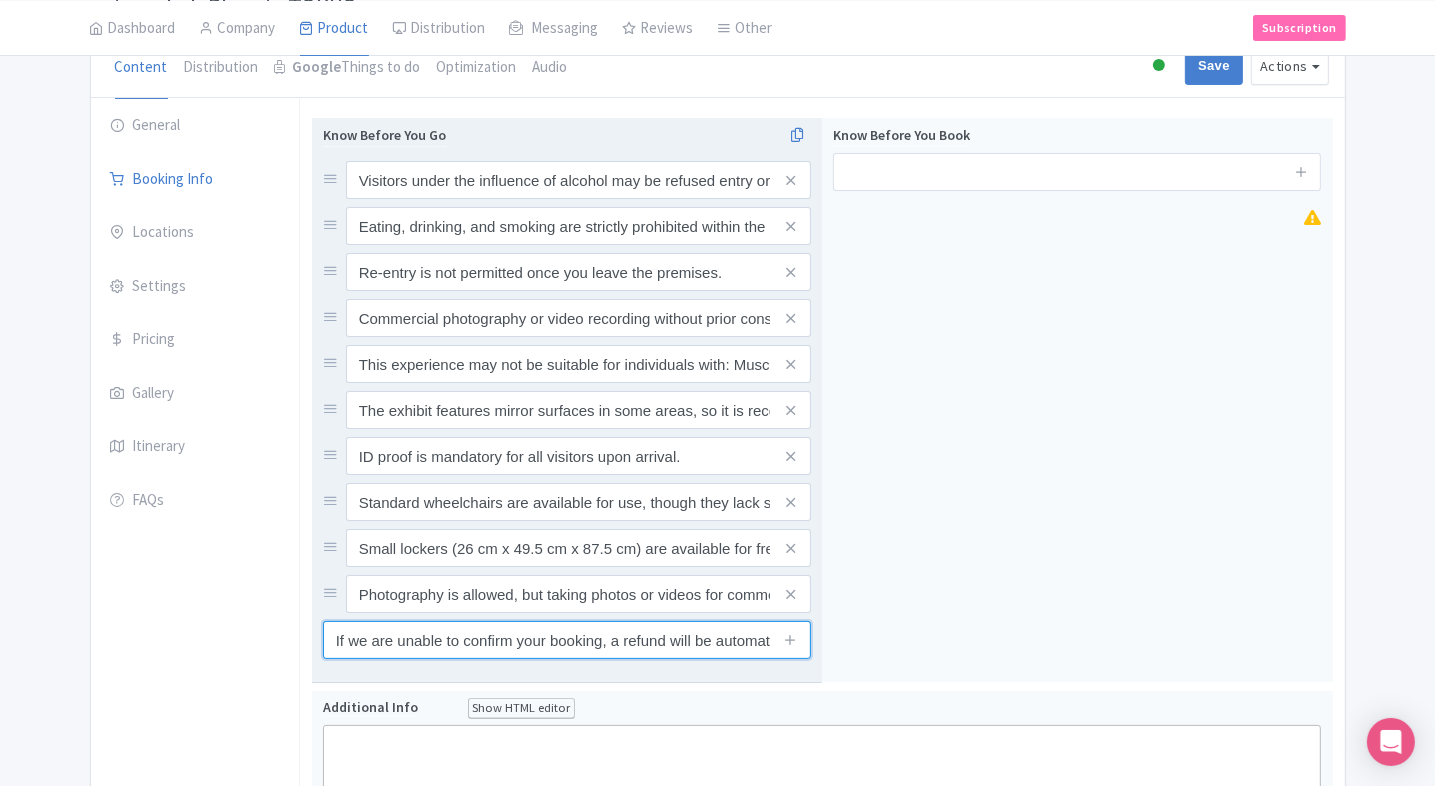 scroll, scrollTop: 0, scrollLeft: 992, axis: horizontal 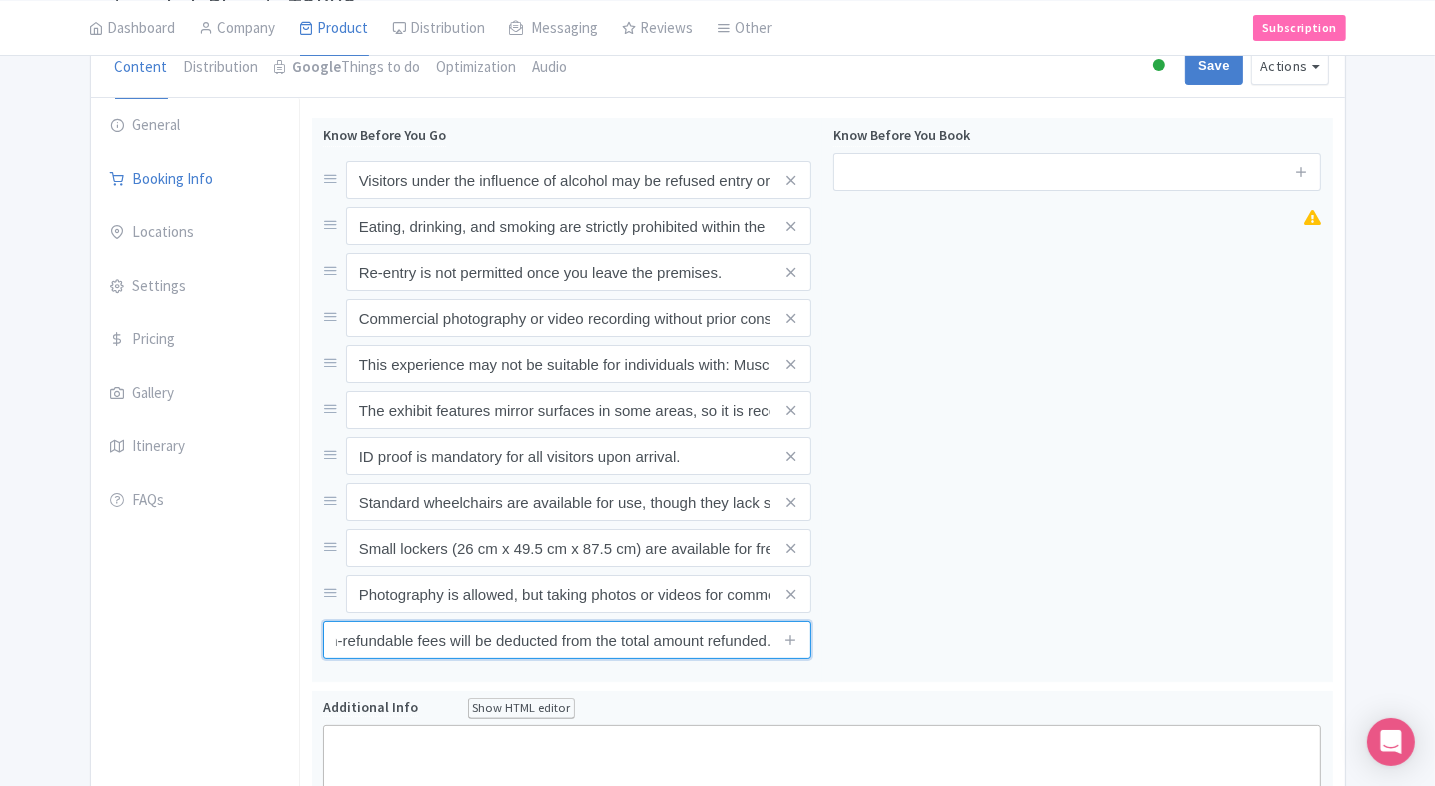 type on "If we are unable to confirm your booking, a refund will be automatically processed to the original payment method. Please note that the applicable non-refundable fees will be deducted from the total amount refunded." 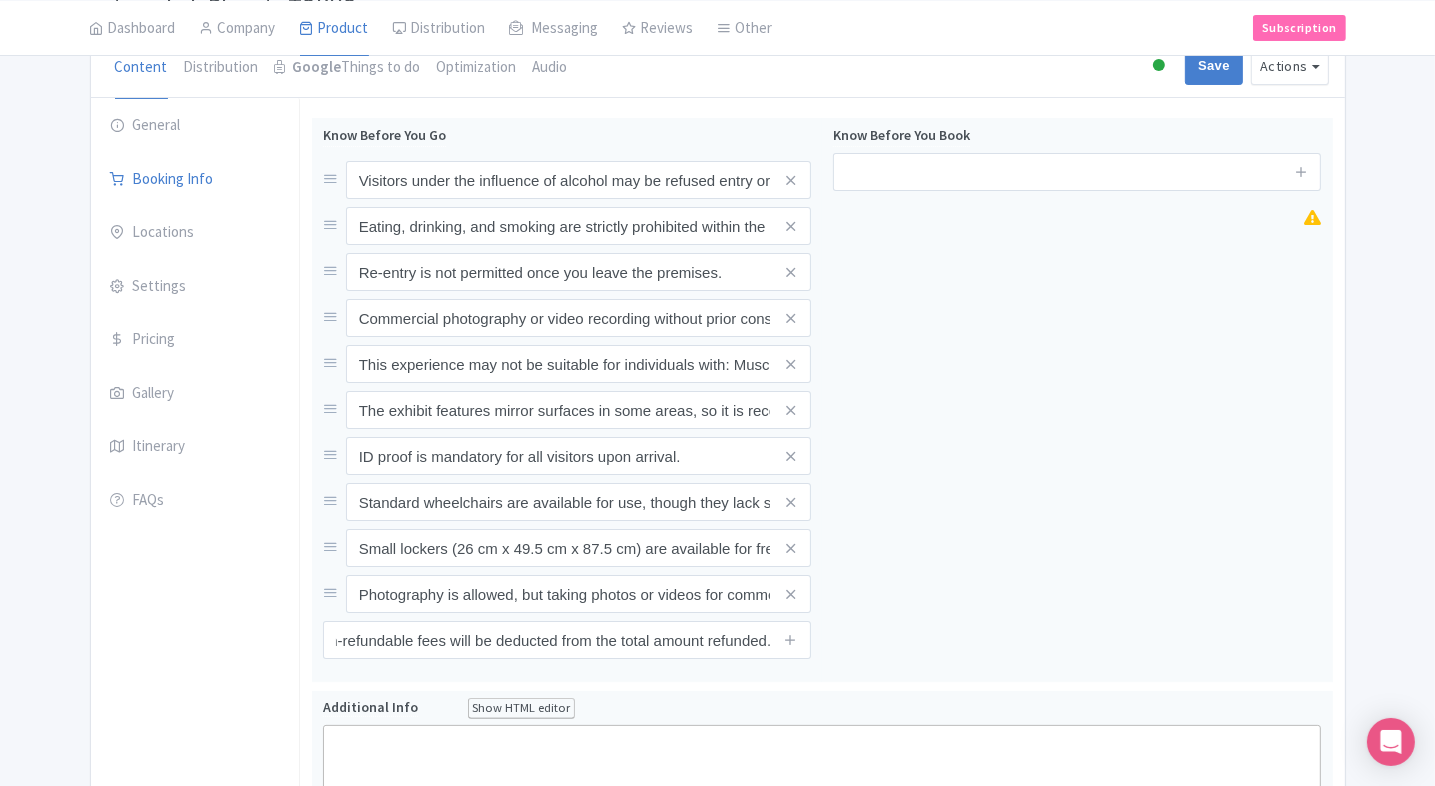 scroll, scrollTop: 0, scrollLeft: 0, axis: both 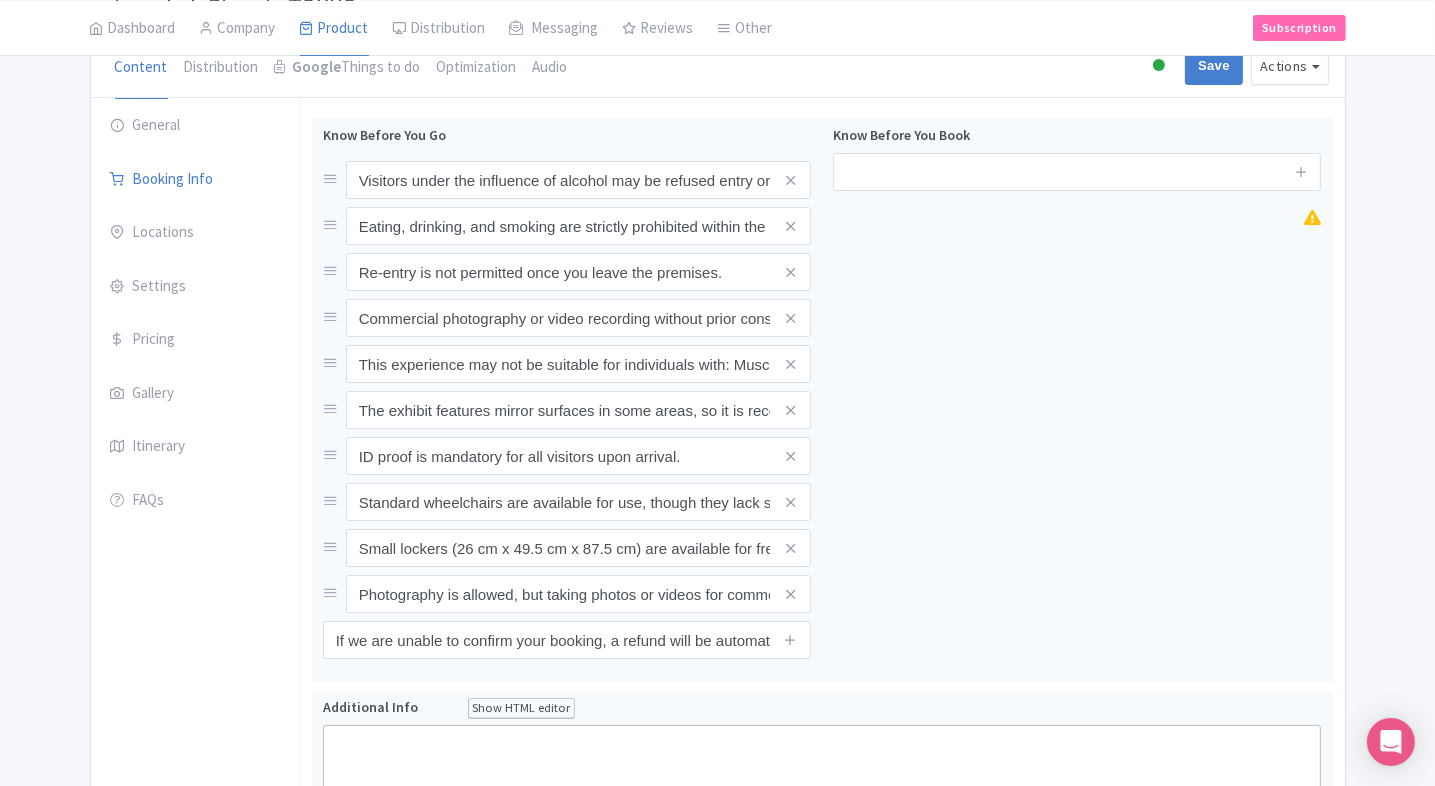 click on "General
Booking Info
Locations
Settings
Pricing
Gallery
Itinerary
FAQs" at bounding box center (195, 964) 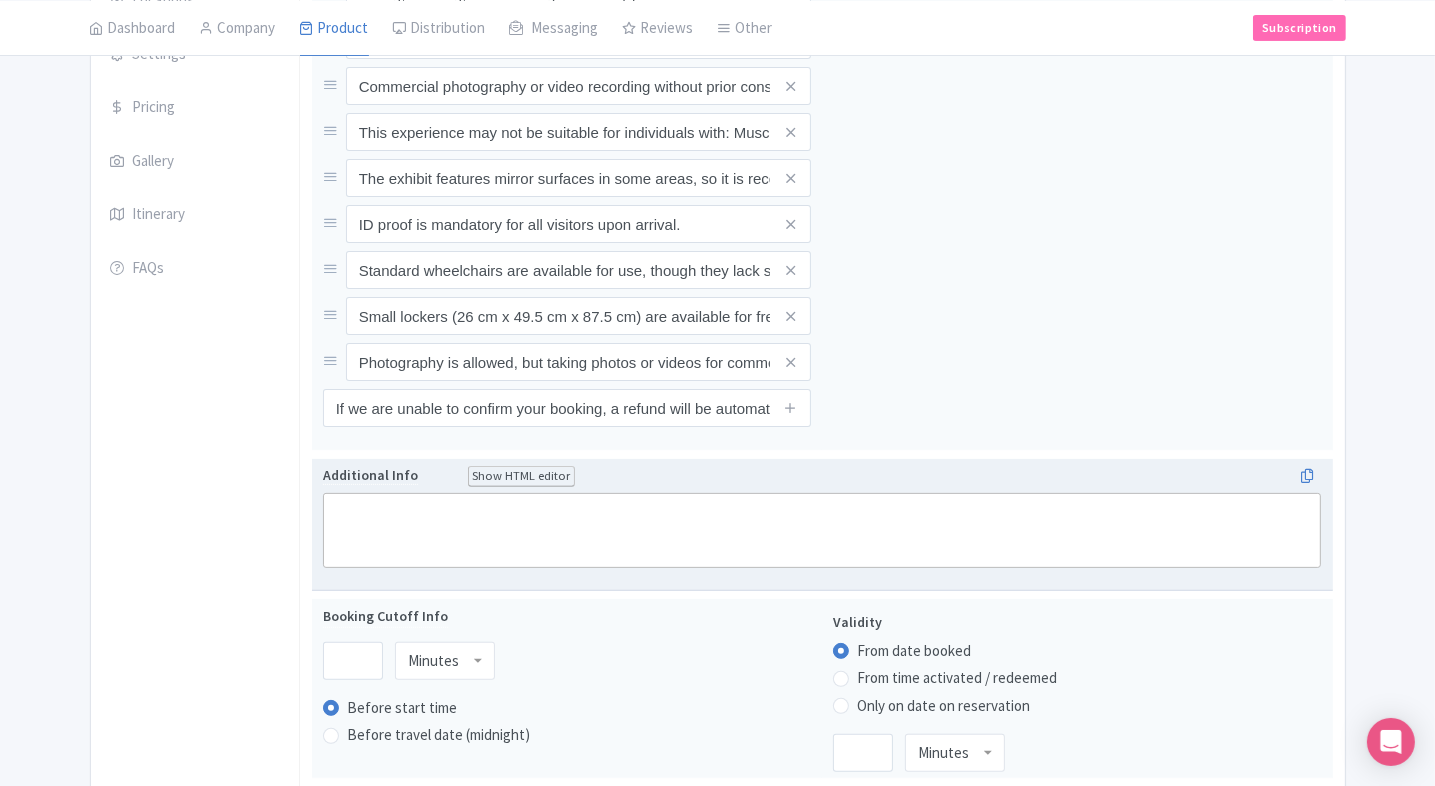 scroll, scrollTop: 428, scrollLeft: 0, axis: vertical 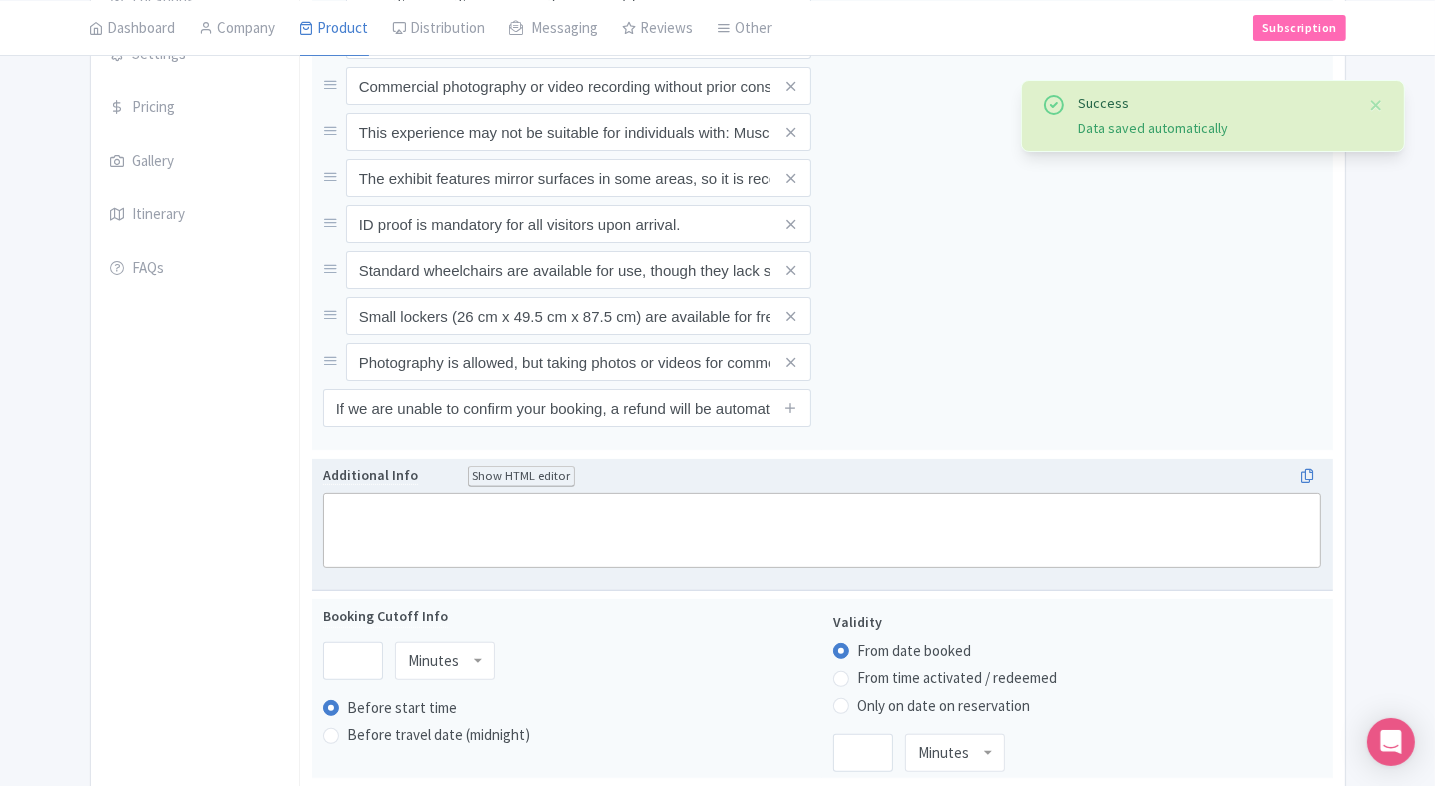click 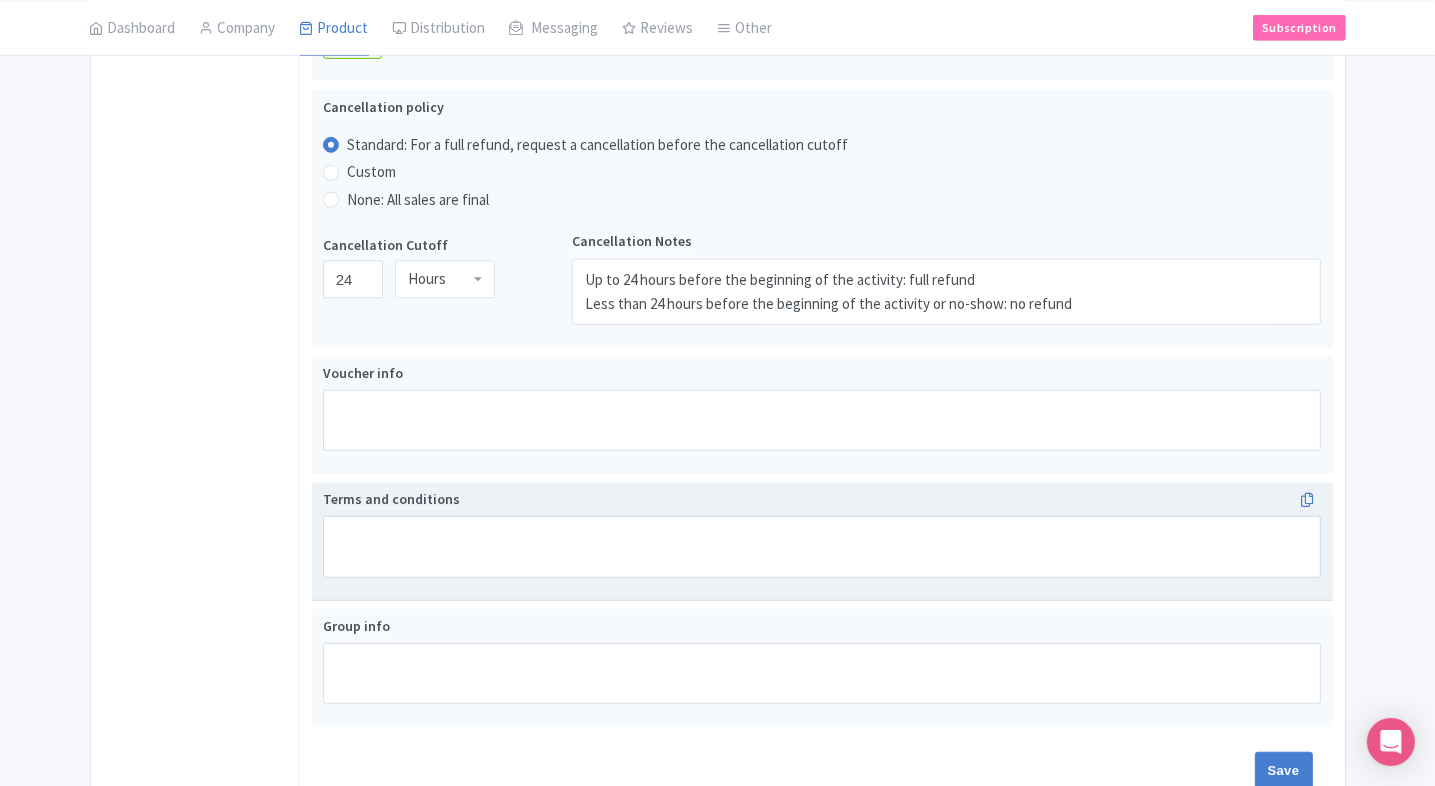 scroll, scrollTop: 1328, scrollLeft: 0, axis: vertical 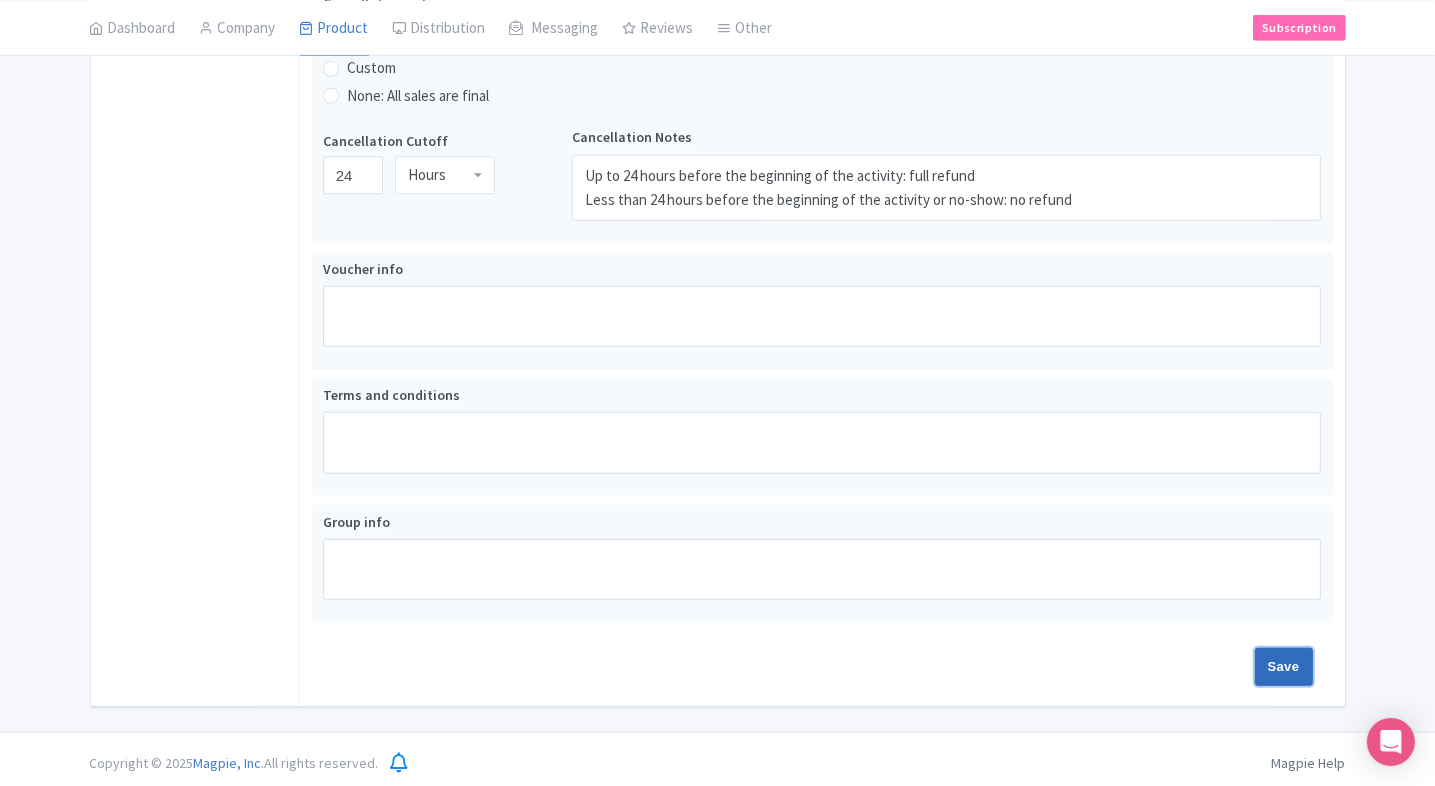 click on "Save" at bounding box center [1284, 667] 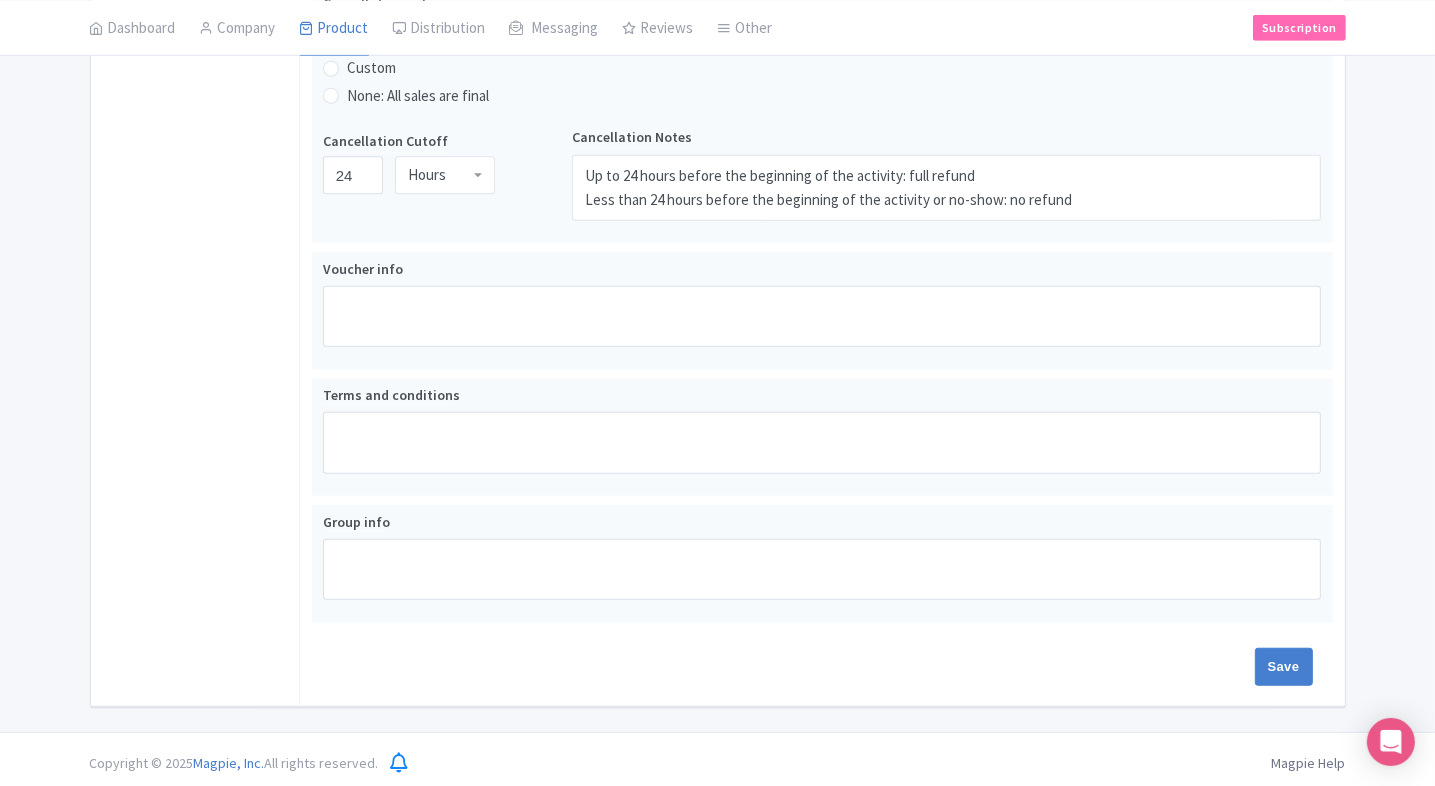 type on "Saving..." 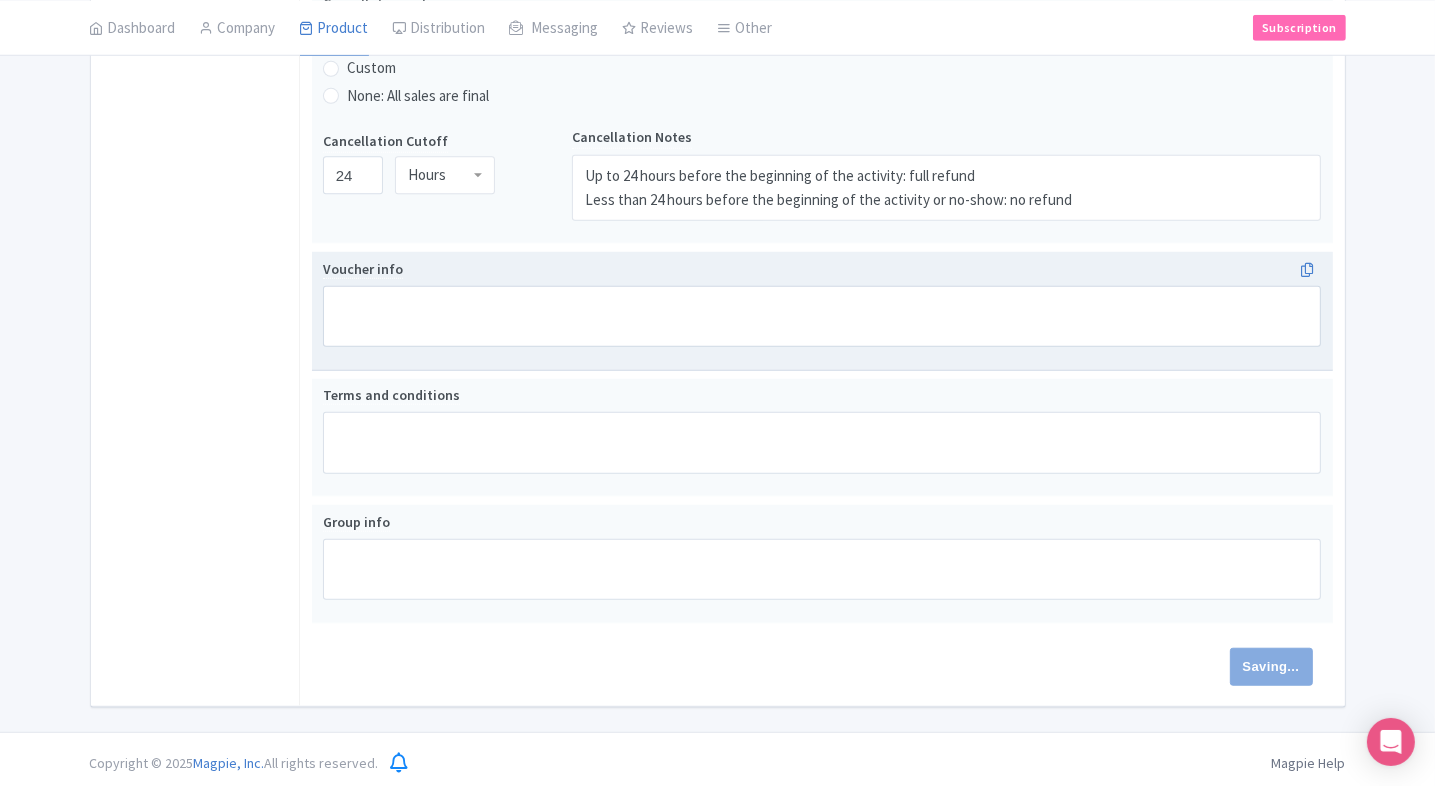scroll, scrollTop: 1032, scrollLeft: 0, axis: vertical 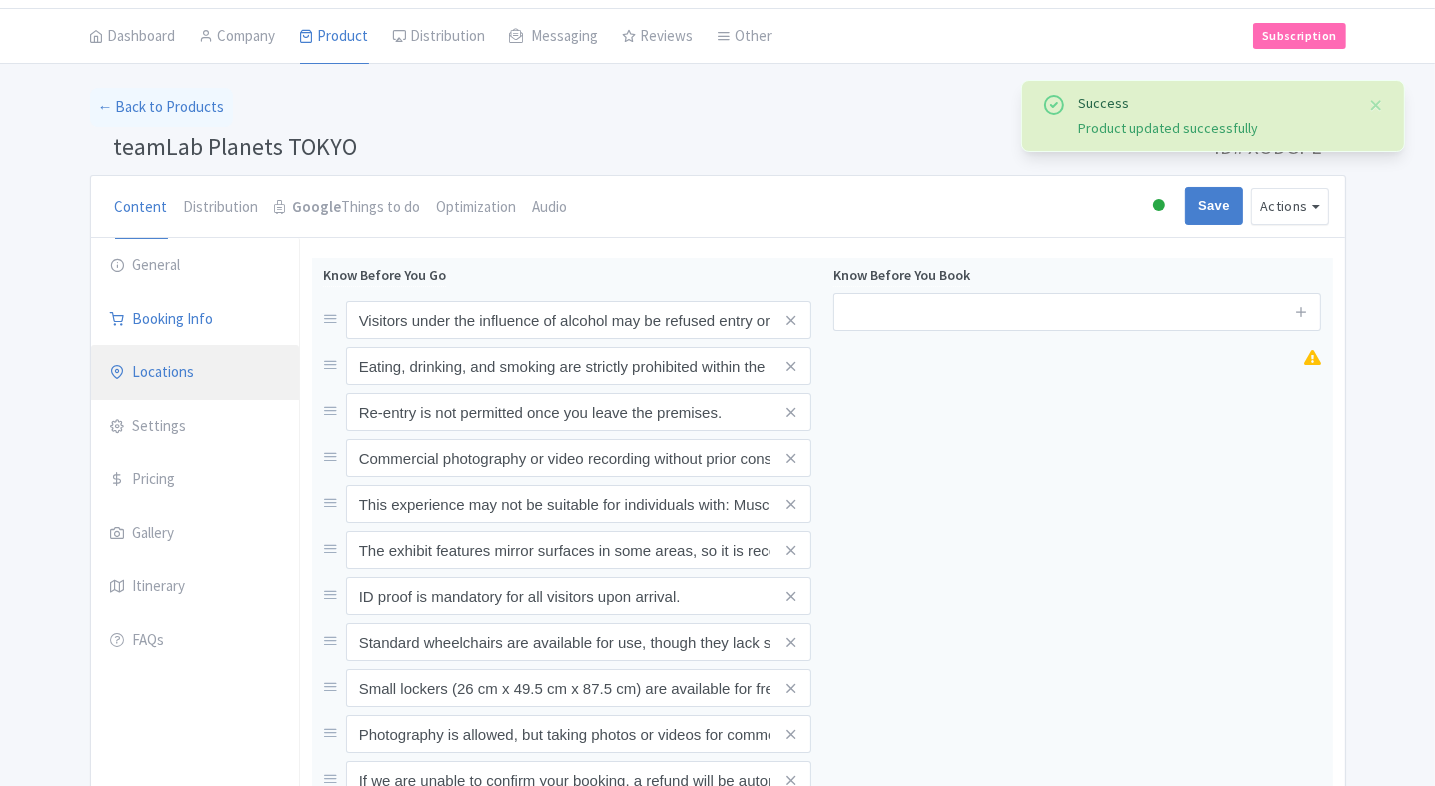 click on "Locations" at bounding box center (195, 373) 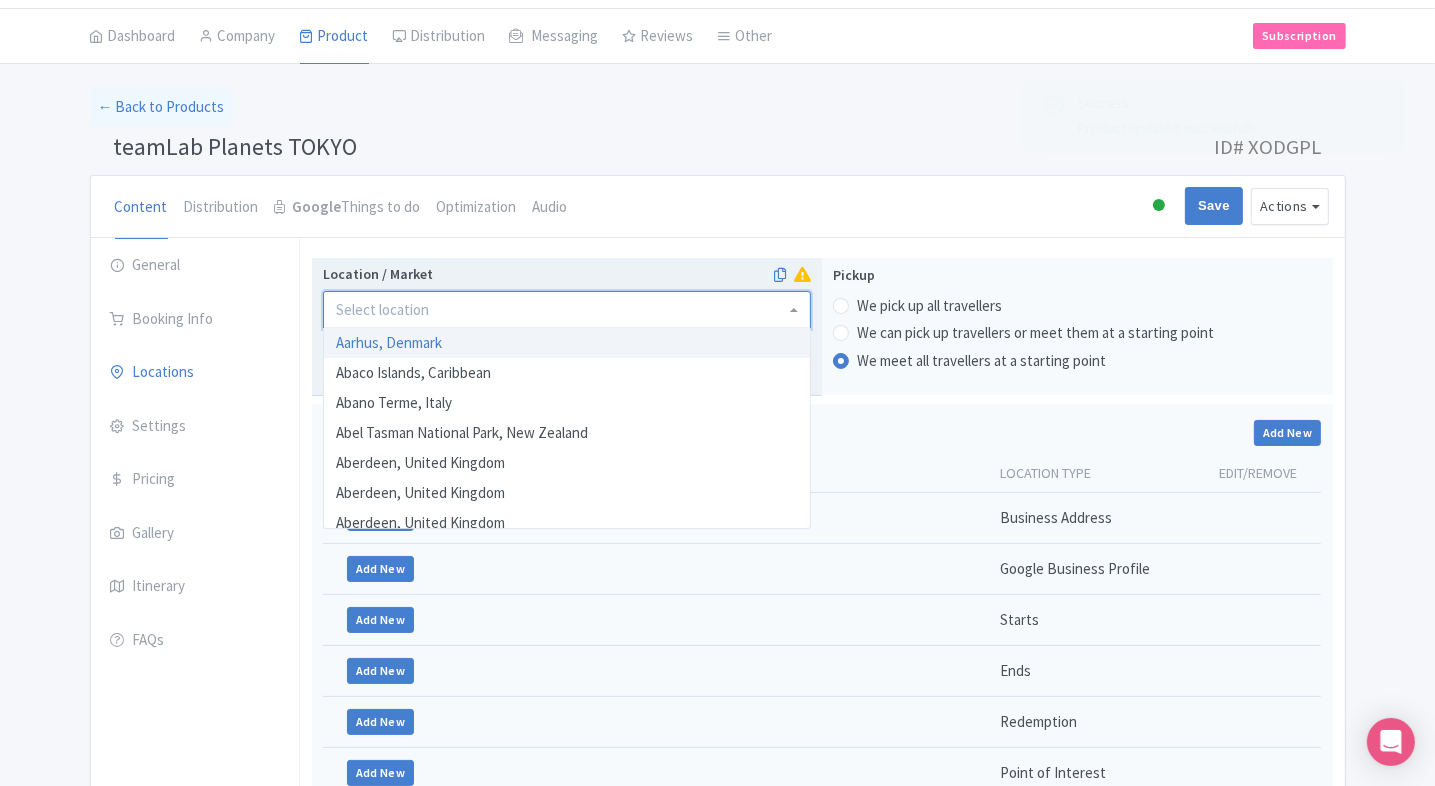 click on "Location / Market" at bounding box center (384, 310) 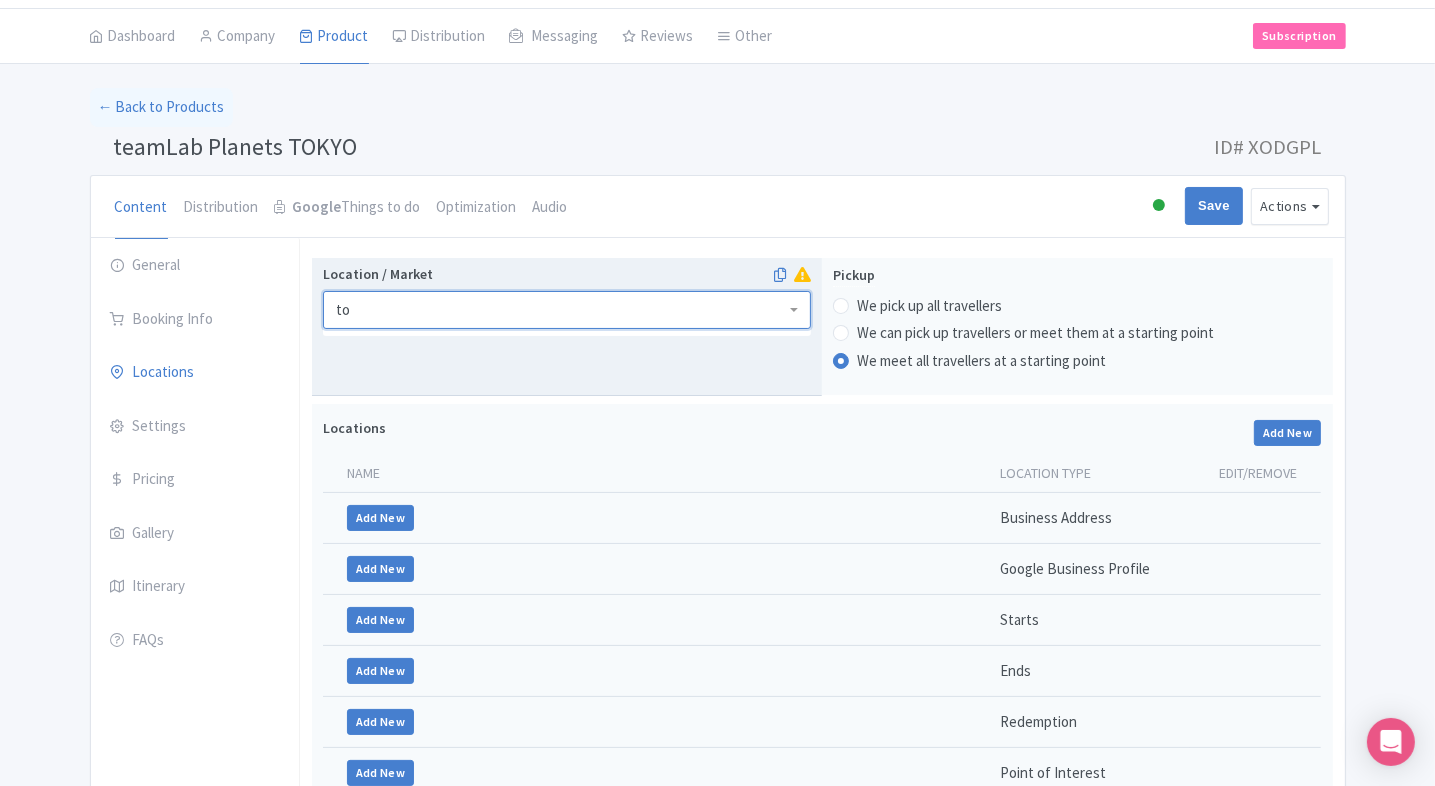 type on "tok" 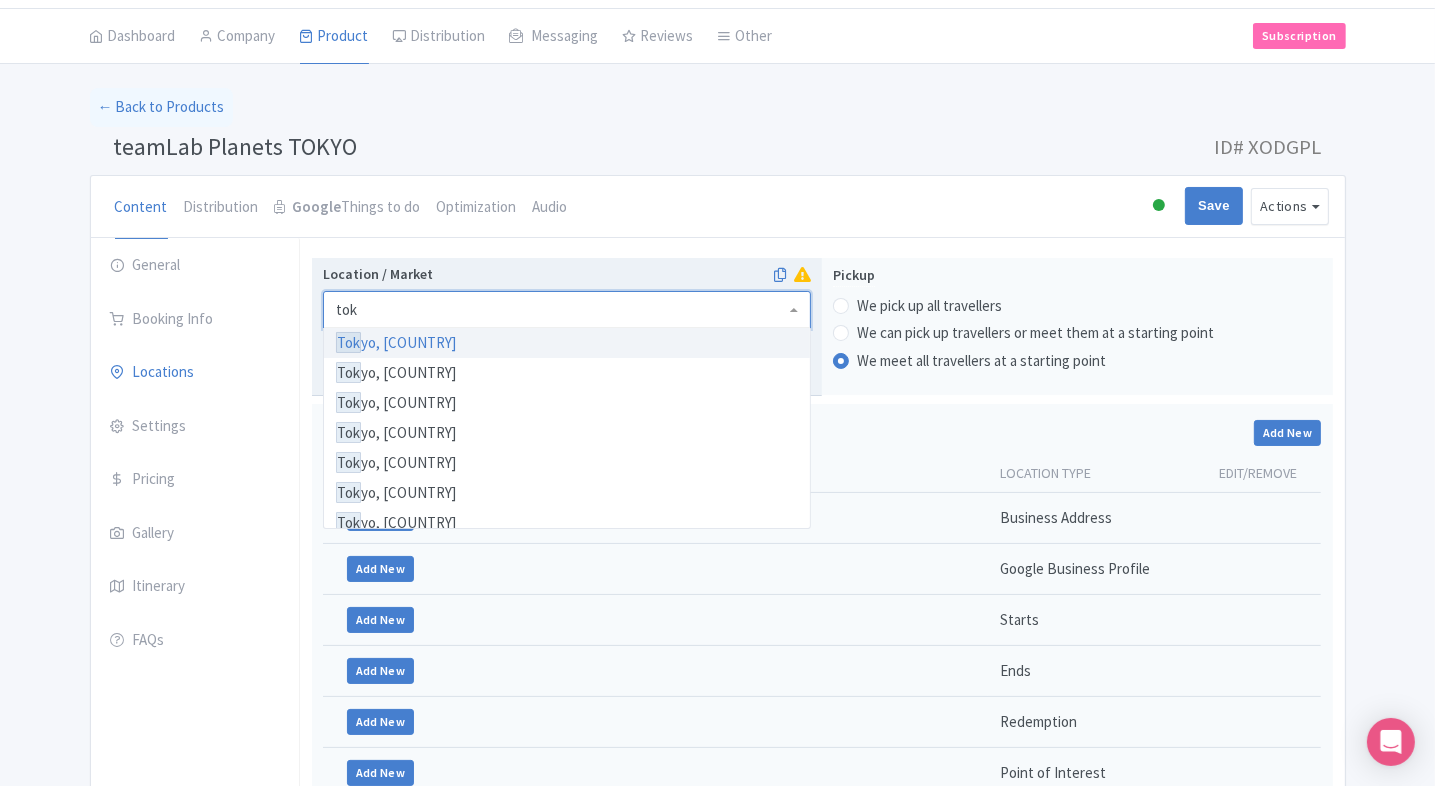 type 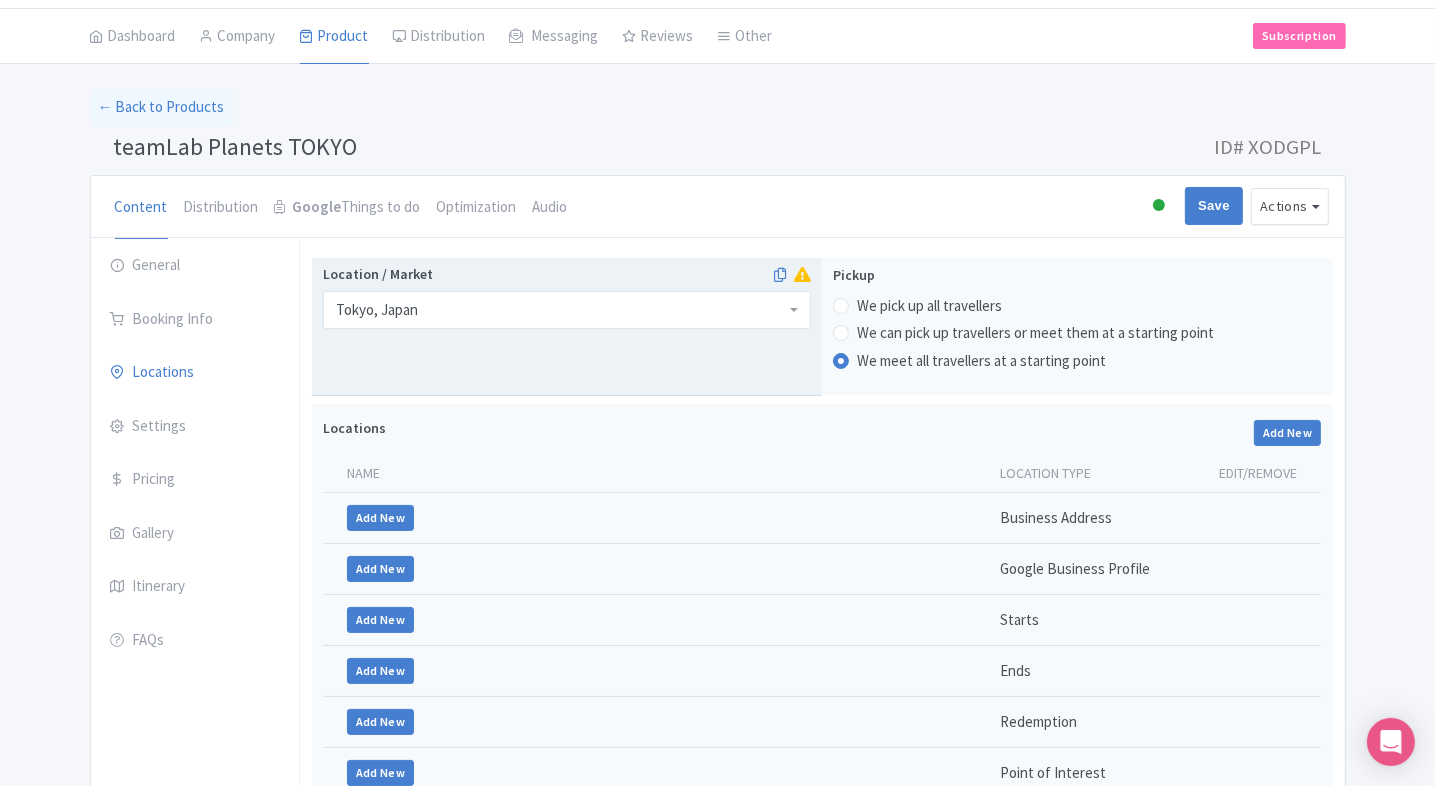 scroll, scrollTop: 0, scrollLeft: 0, axis: both 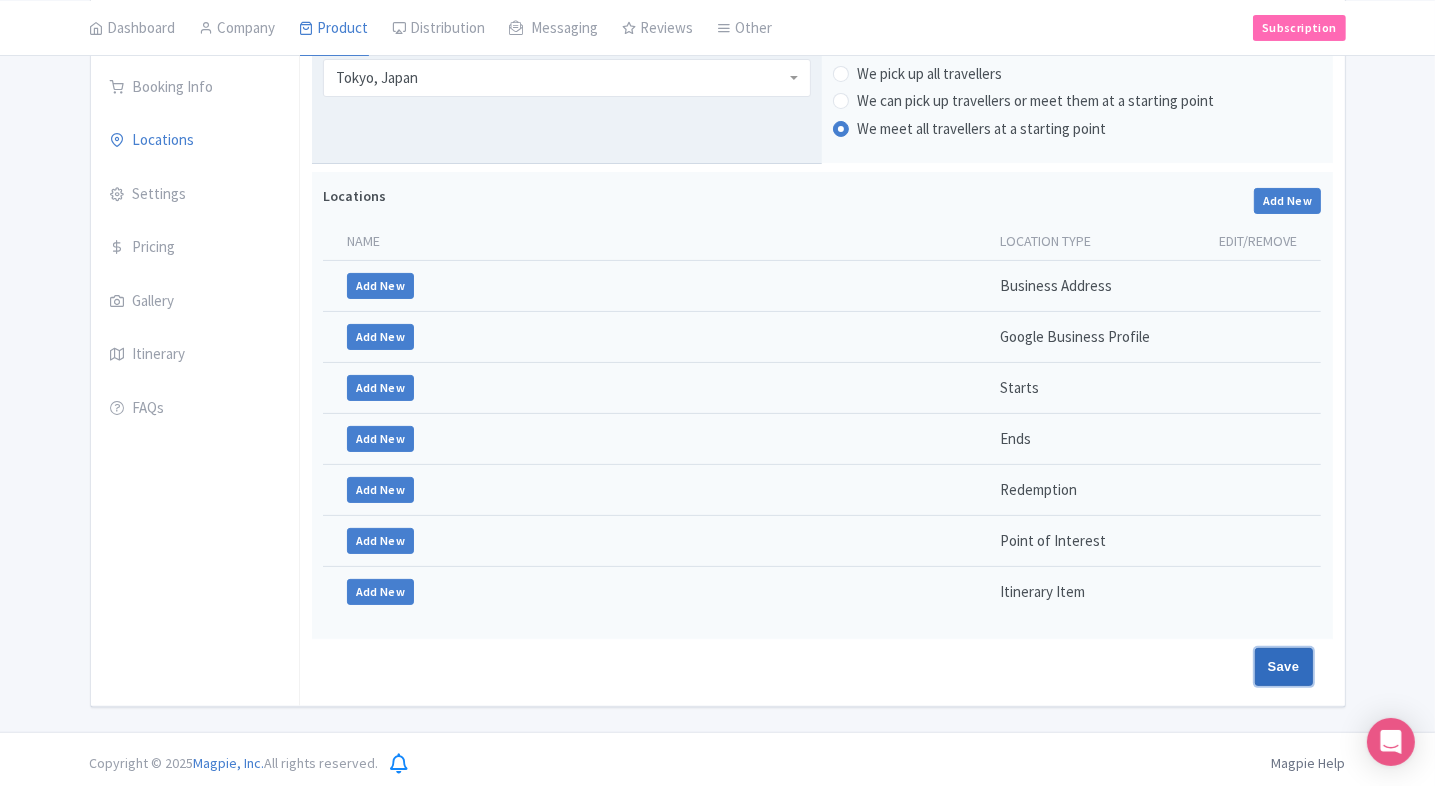 drag, startPoint x: 834, startPoint y: 409, endPoint x: 1297, endPoint y: 663, distance: 528.09564 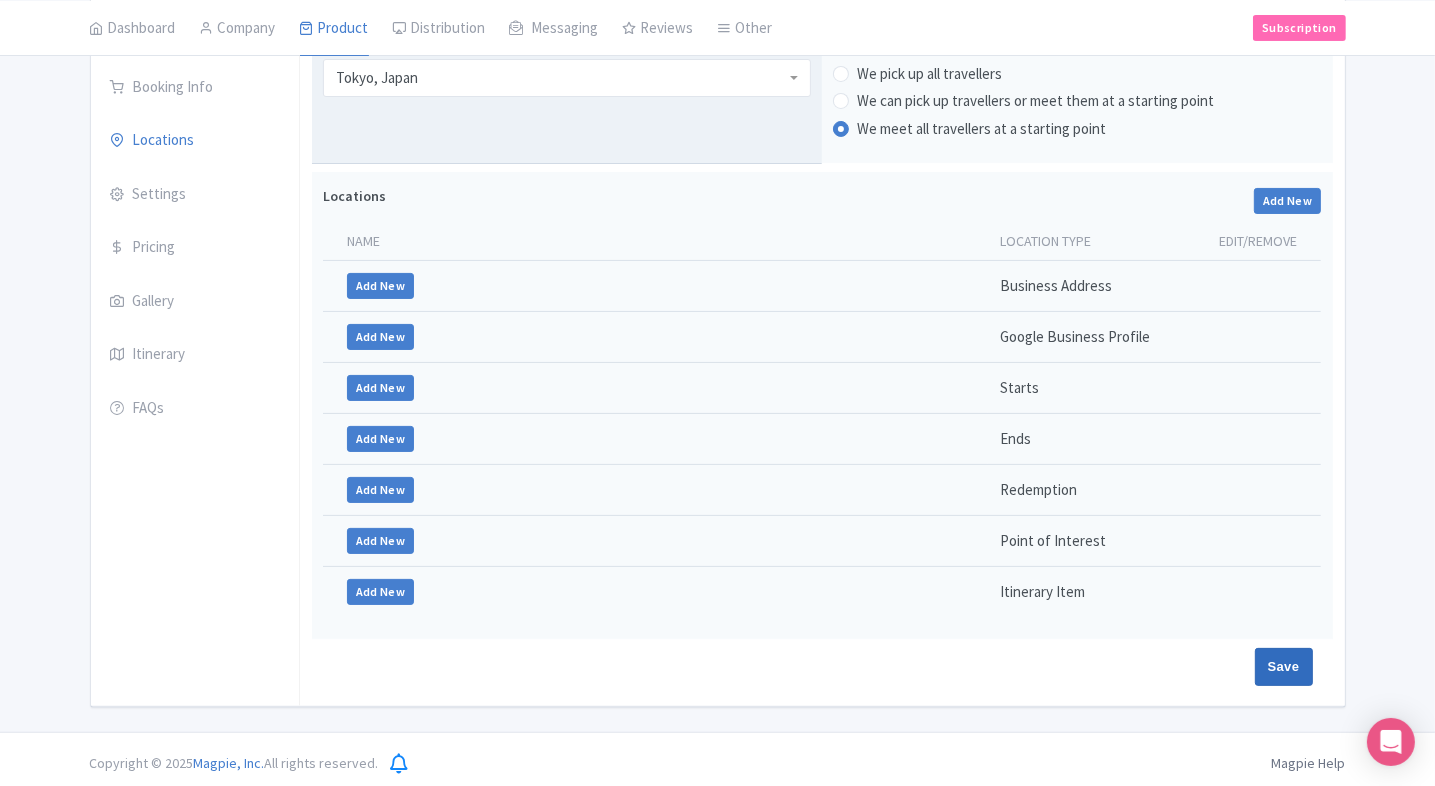type on "Saving..." 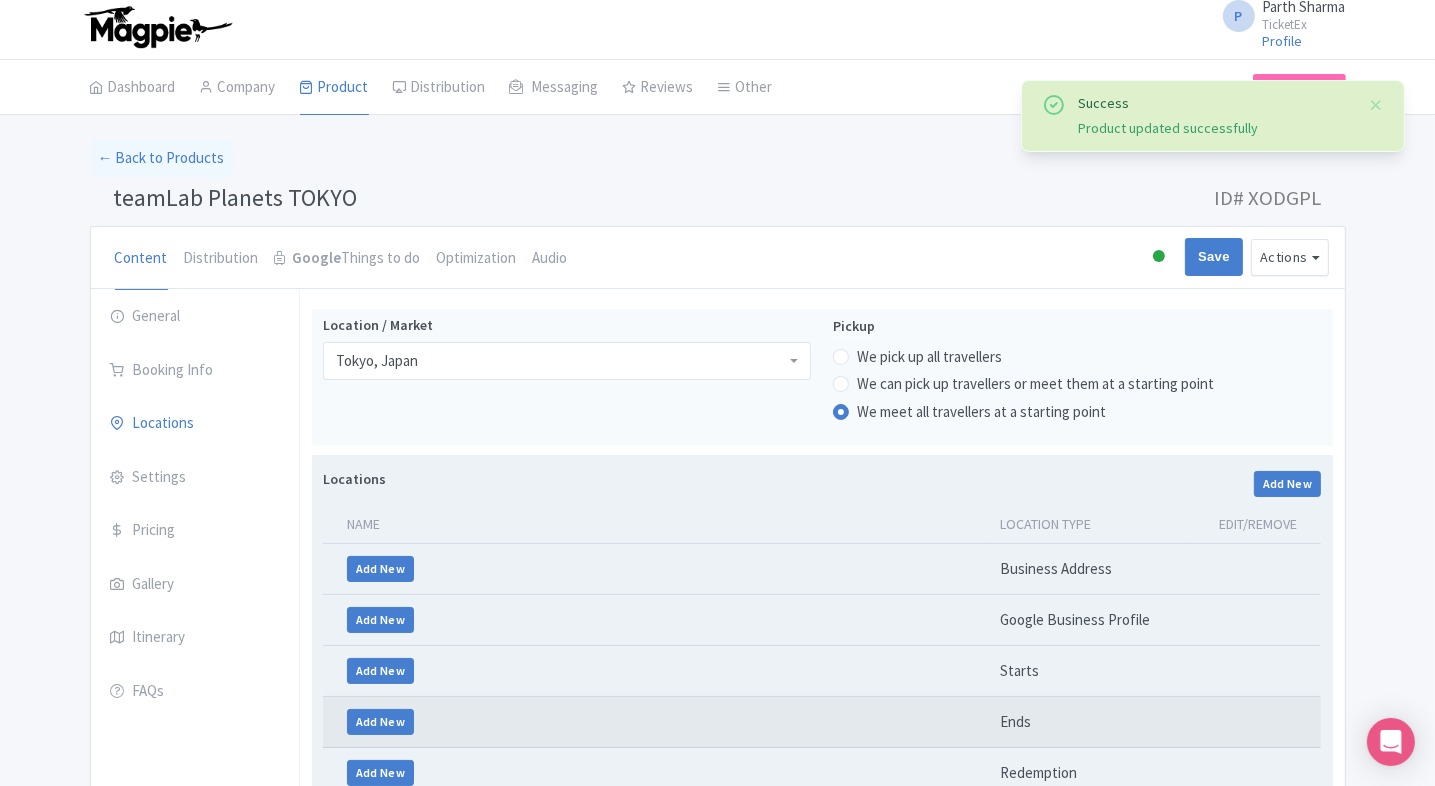 scroll, scrollTop: 0, scrollLeft: 0, axis: both 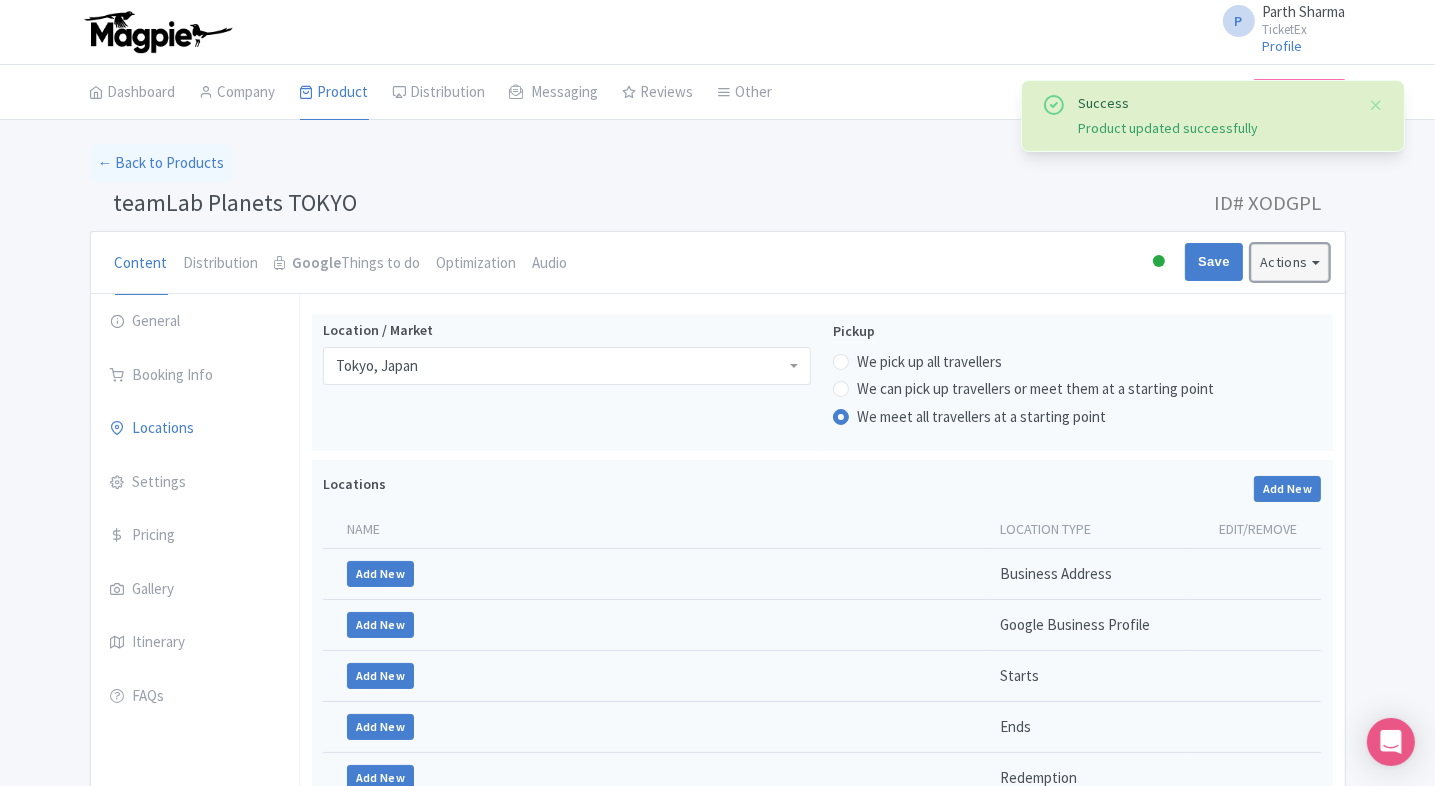 click on "Actions" at bounding box center [1290, 262] 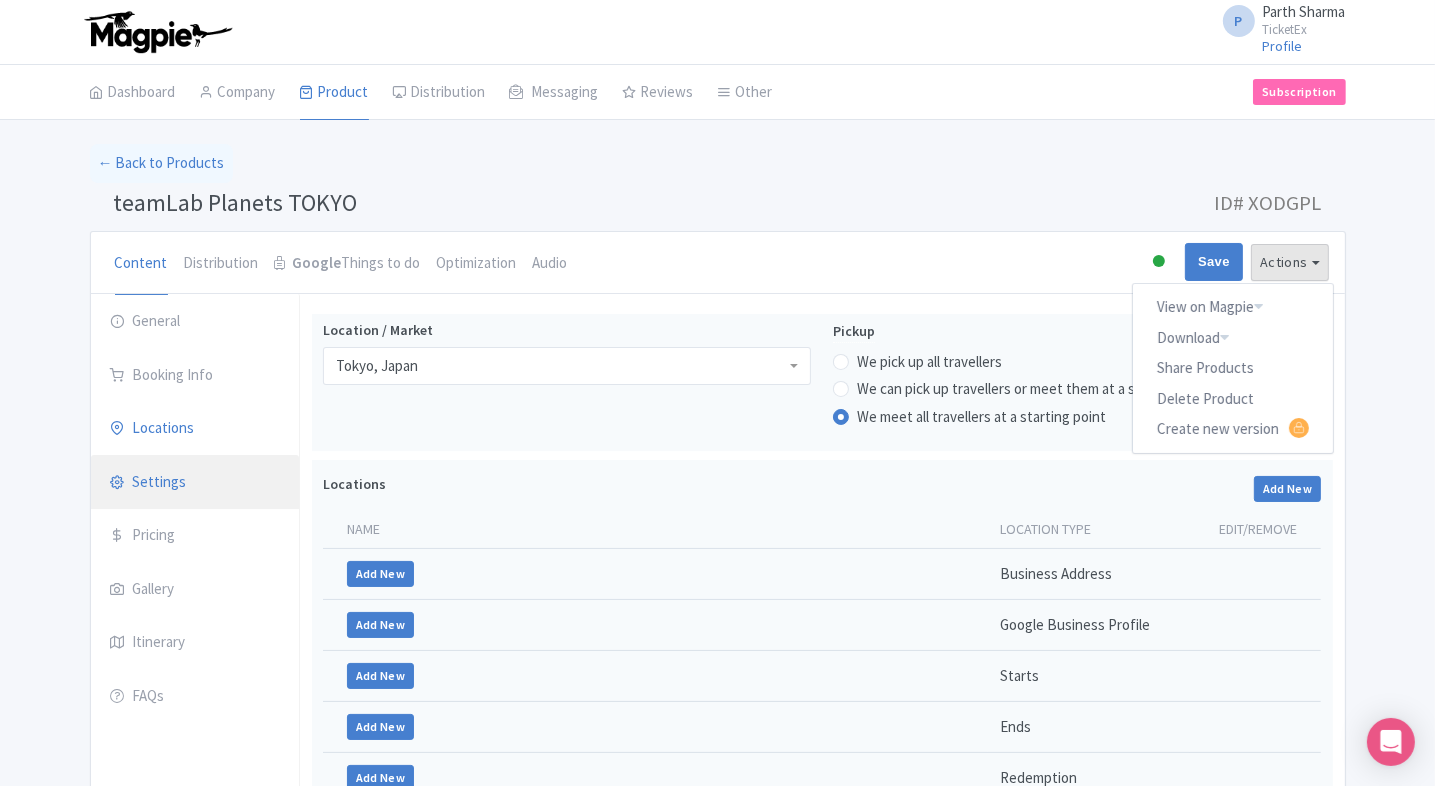 click on "Settings" at bounding box center [195, 483] 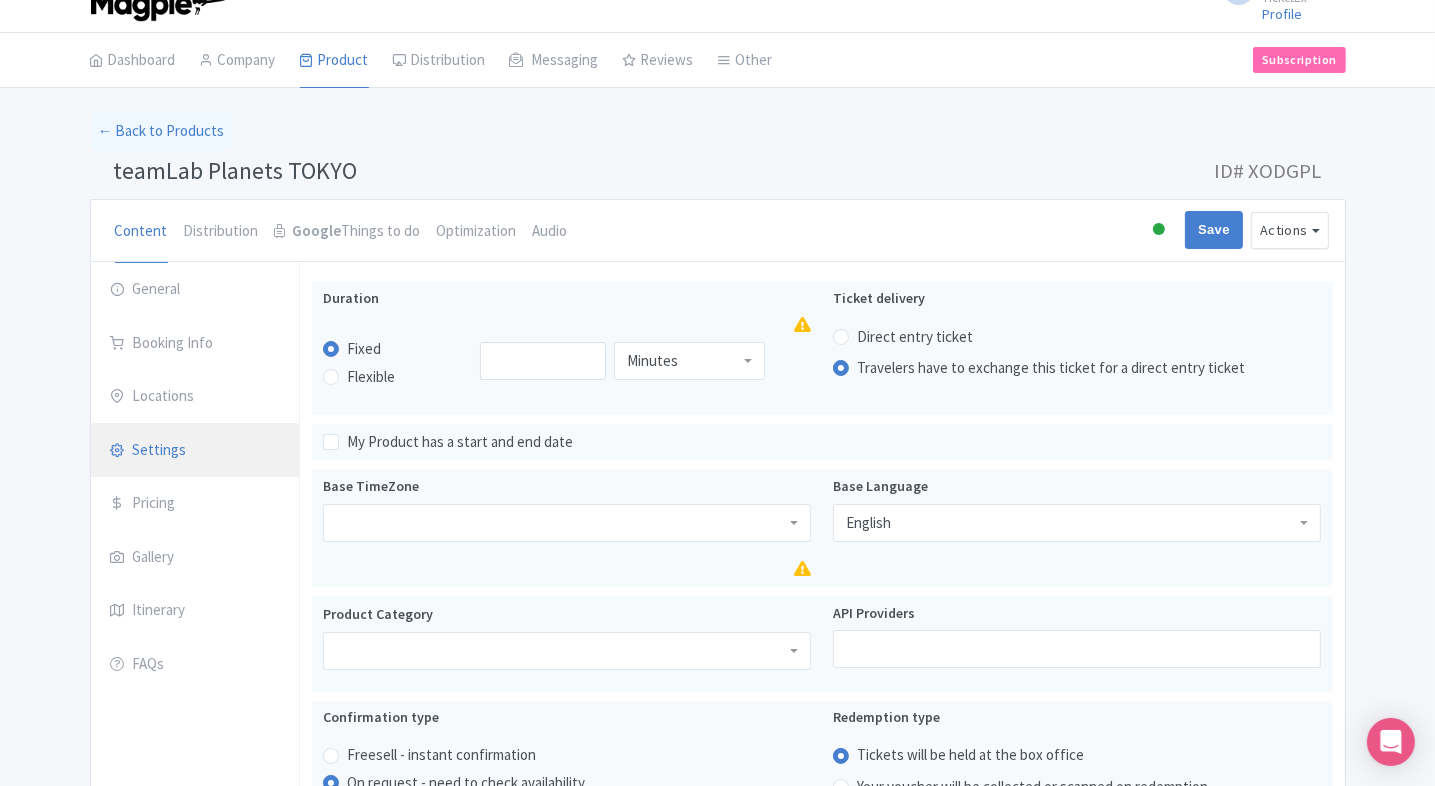 scroll, scrollTop: 52, scrollLeft: 0, axis: vertical 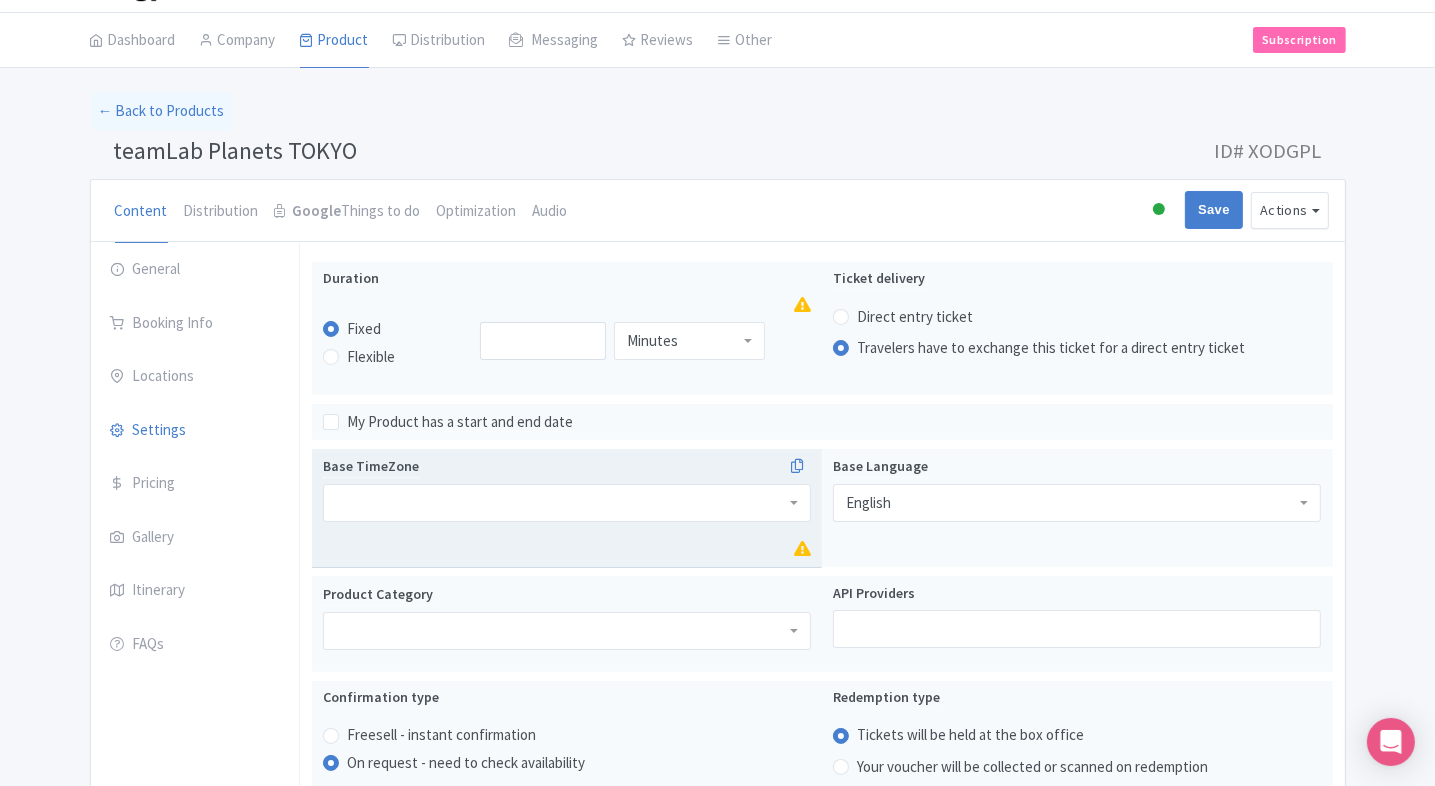 click at bounding box center (567, 503) 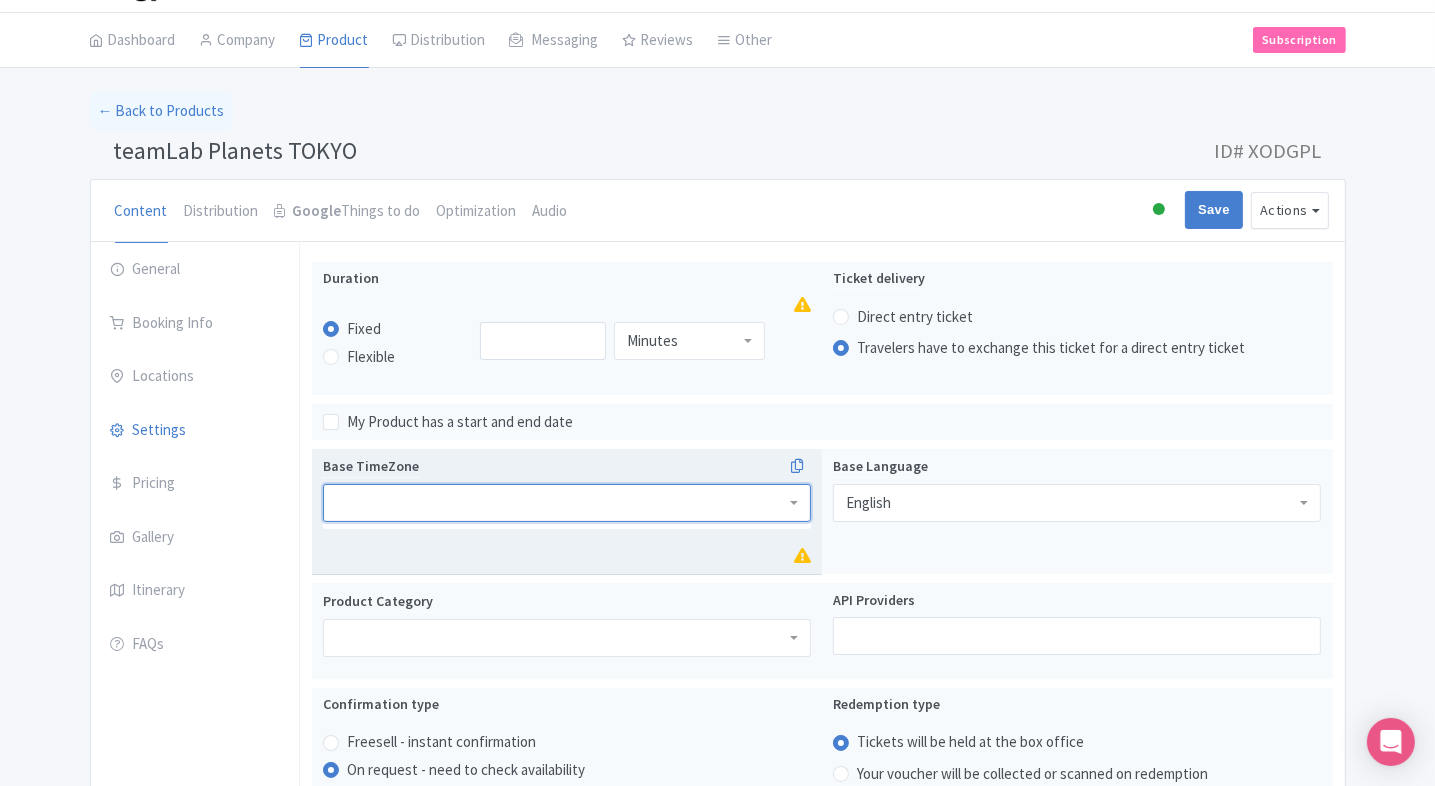 click at bounding box center (567, 503) 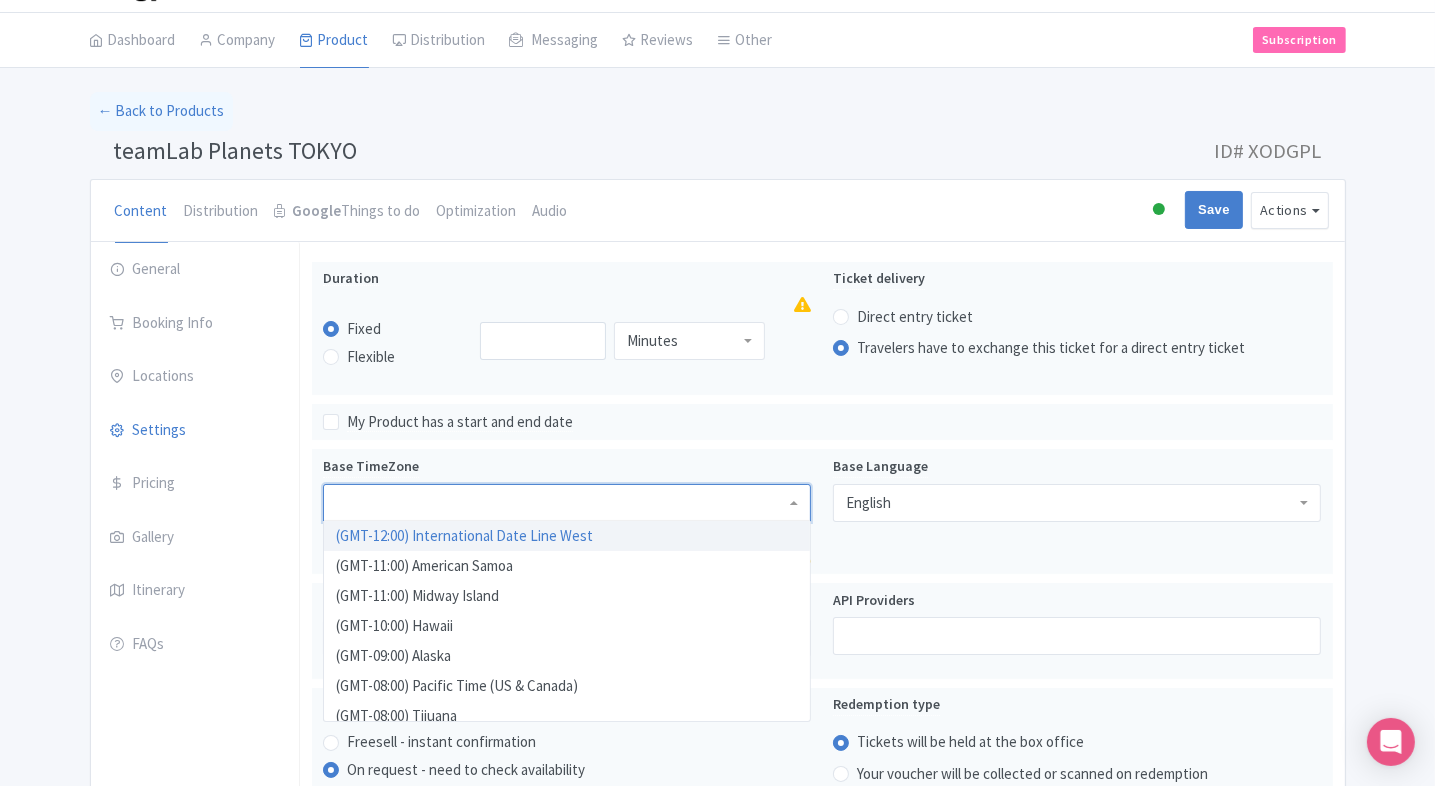 click on "P
Parth Sharma
TicketEx
Profile
Users
Settings
Sign out
Dashboard
Company
Product
My Products
Image Library
Rate Sheets
Distribution
Manage Resellers
Manage Contacts
Product Listings
Listings Optimizer
Affiliate
Promotions
Messaging
Outbox
New Announcement
Manage Message Templates
Reviews
Review Dashboard
Manage
Analytics
Tools
Other
Help Documents
Connections
View All Magpie Products
Magpie Pricing
Subscription
Enterprise Information
Email
Contact Support
Upgrade
Premium
Up to 10 Products
$69
Premium Plus
Up to 50 Products
$119
Enterprise
Request a quote
Success
Product updated successfully
← Back to Products
teamLab Planets TOKYO
ID# XODGPL" at bounding box center (717, 341) 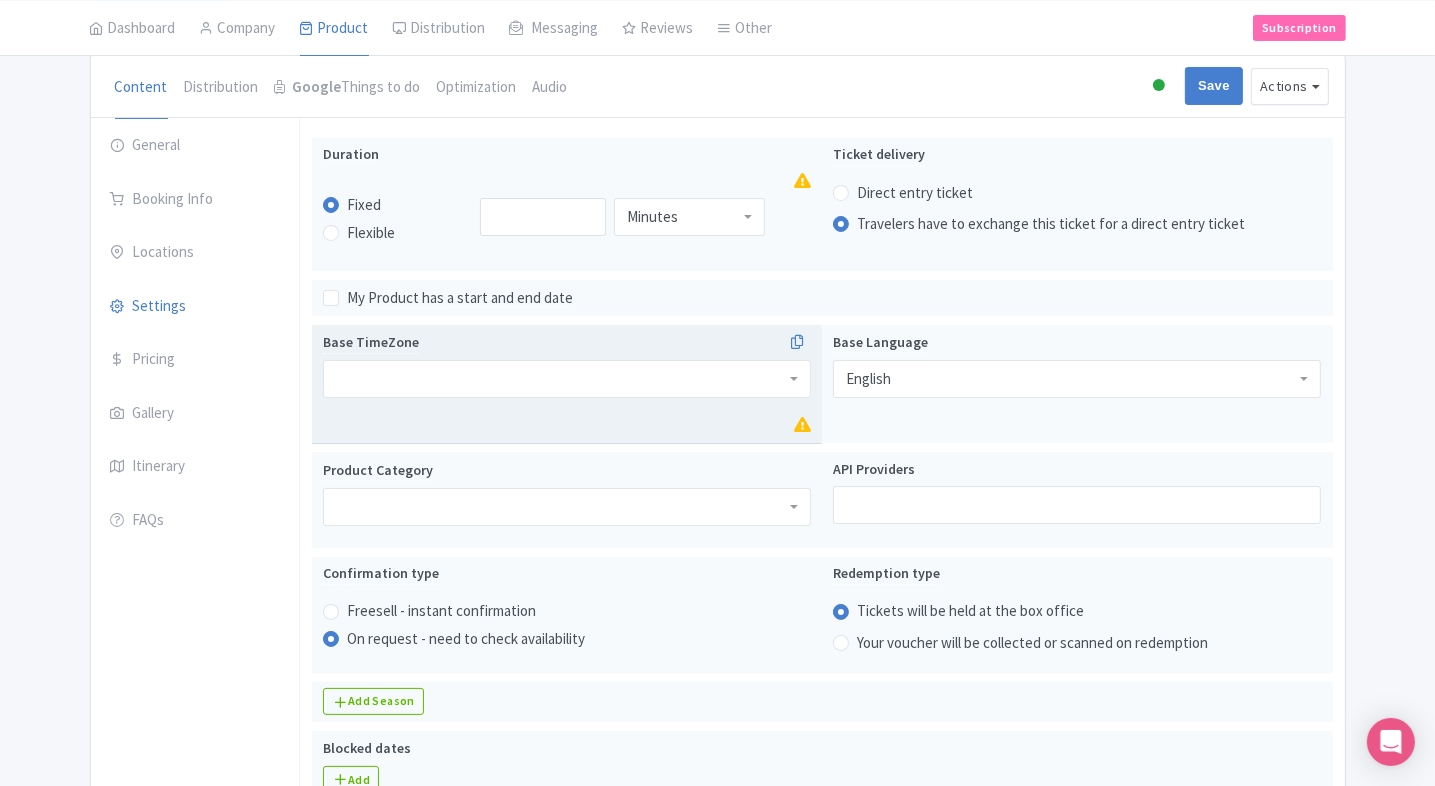 scroll, scrollTop: 182, scrollLeft: 0, axis: vertical 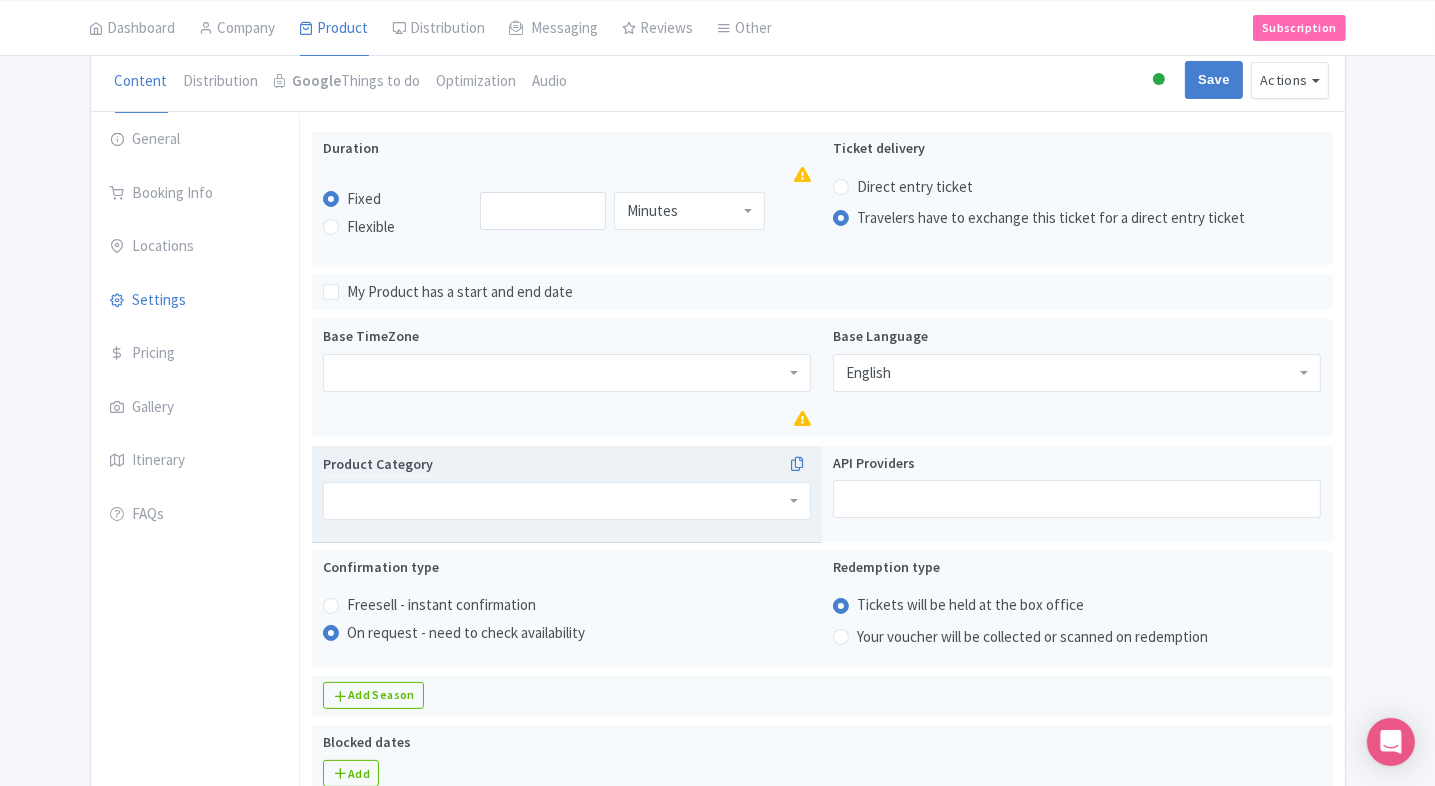 click at bounding box center (567, 501) 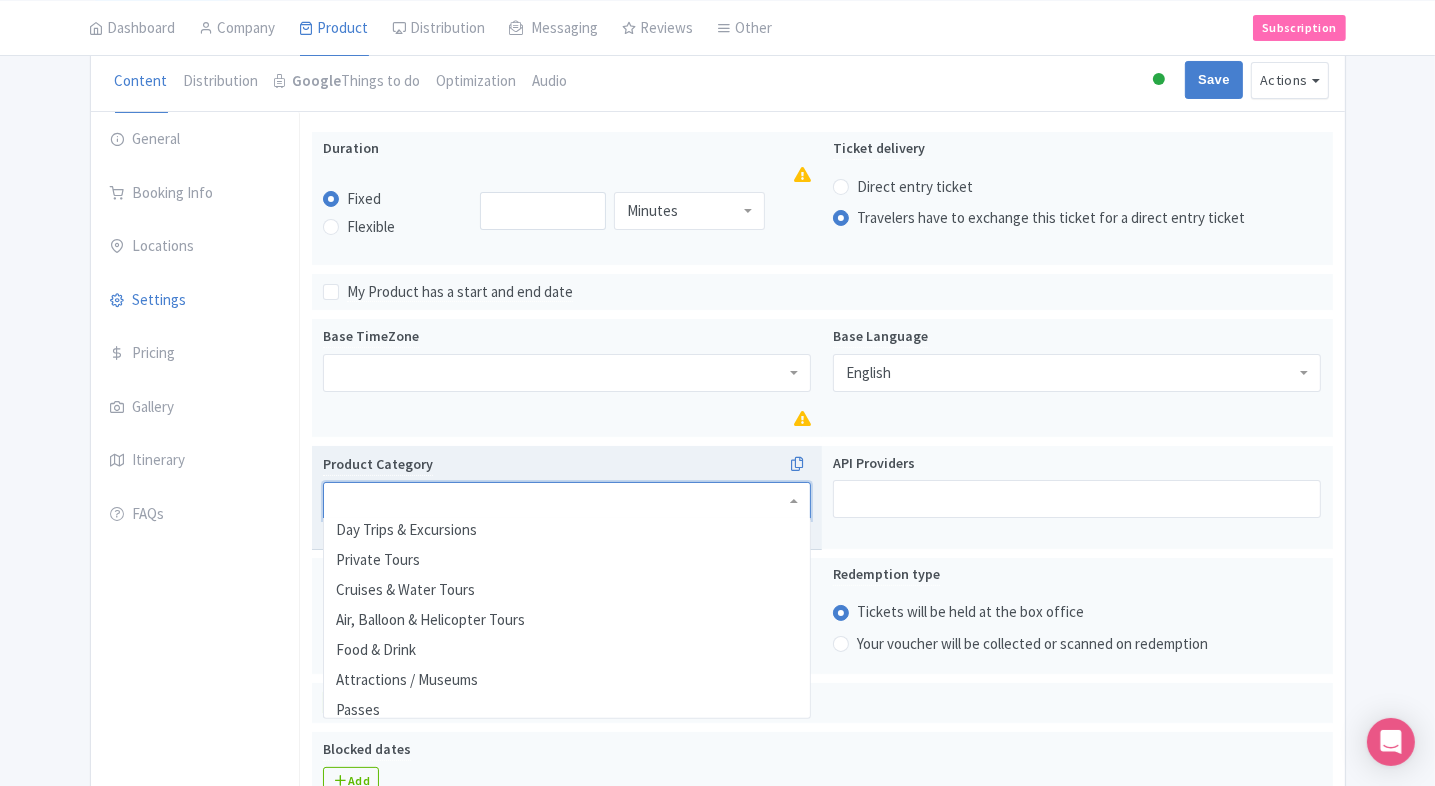 scroll, scrollTop: 128, scrollLeft: 0, axis: vertical 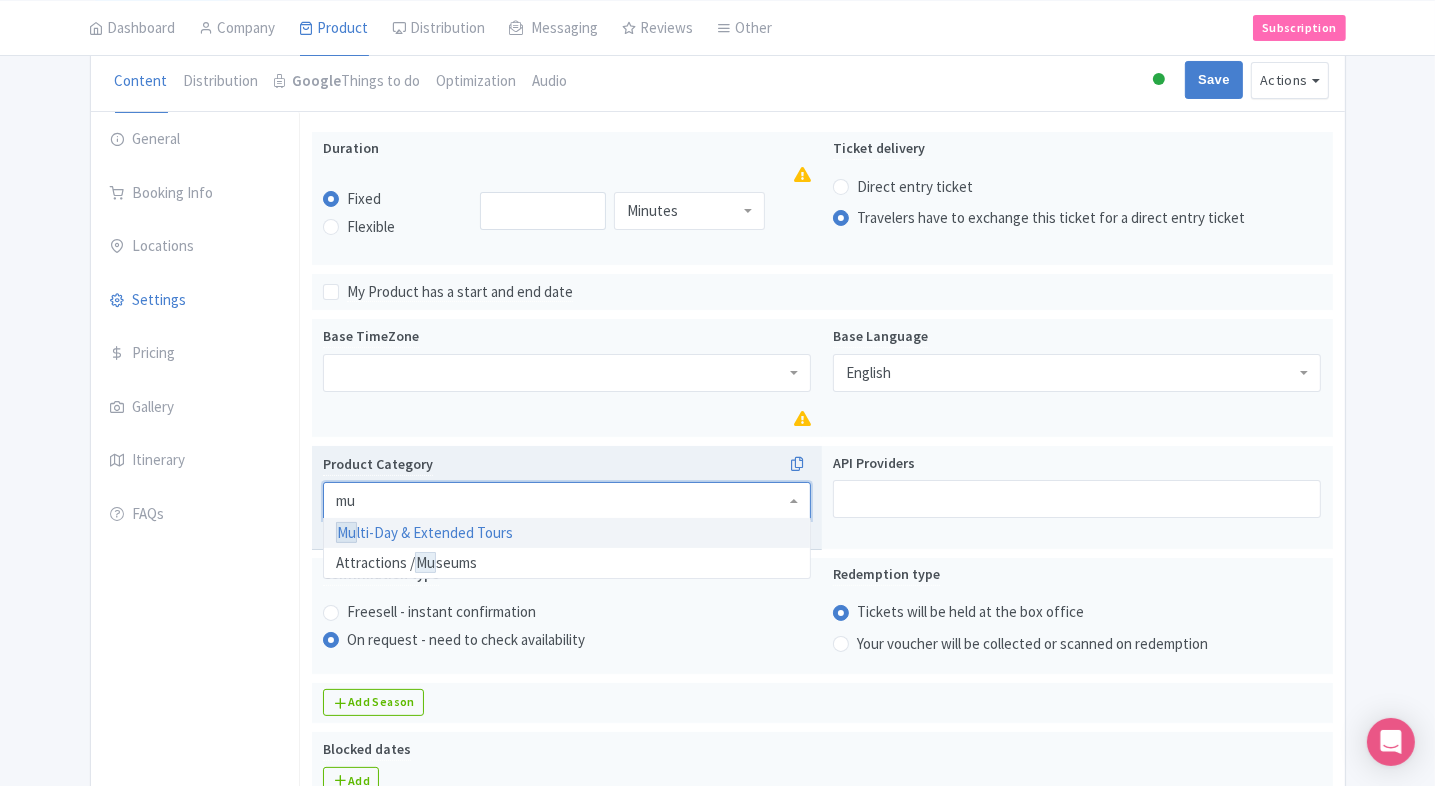 type on "mus" 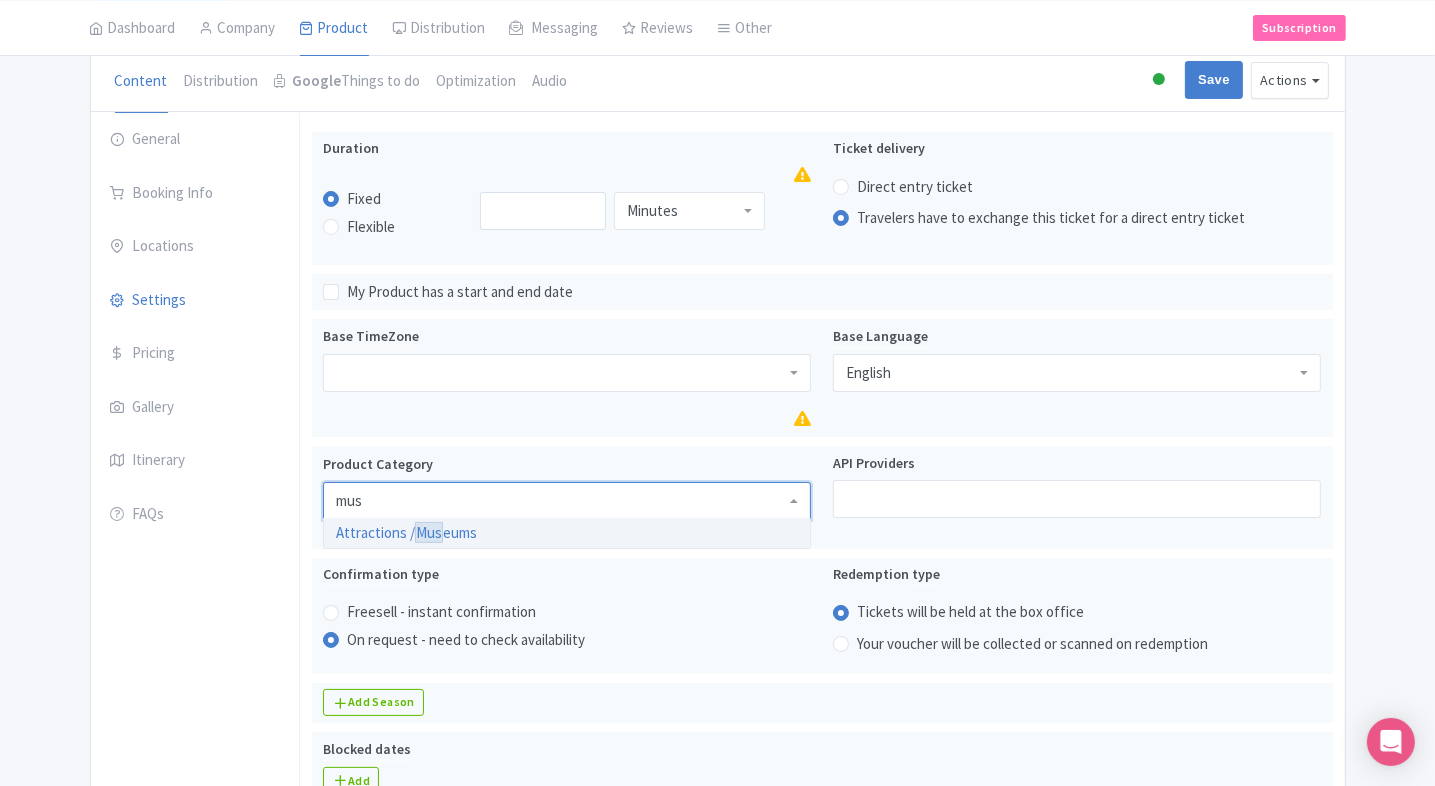 type 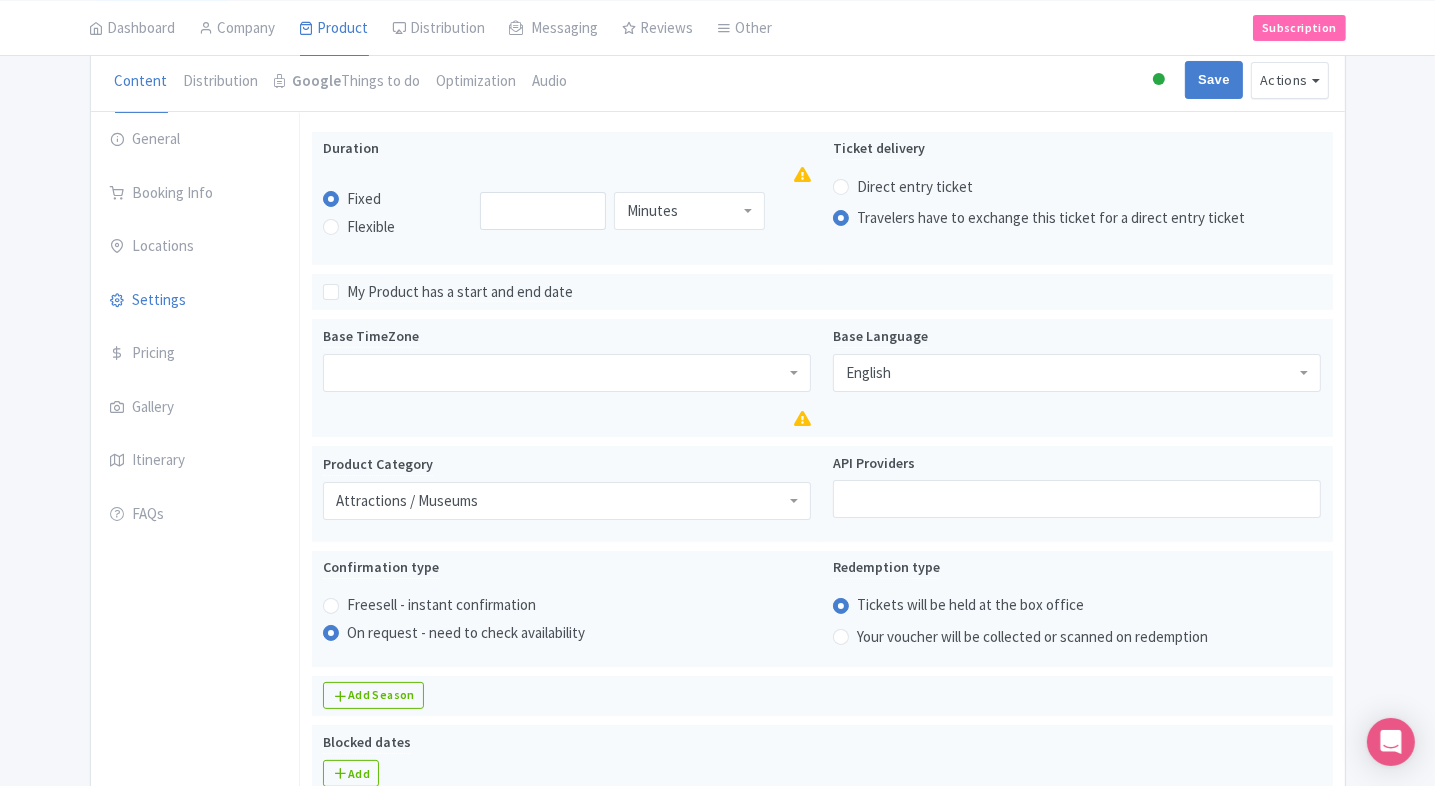 scroll, scrollTop: 0, scrollLeft: 0, axis: both 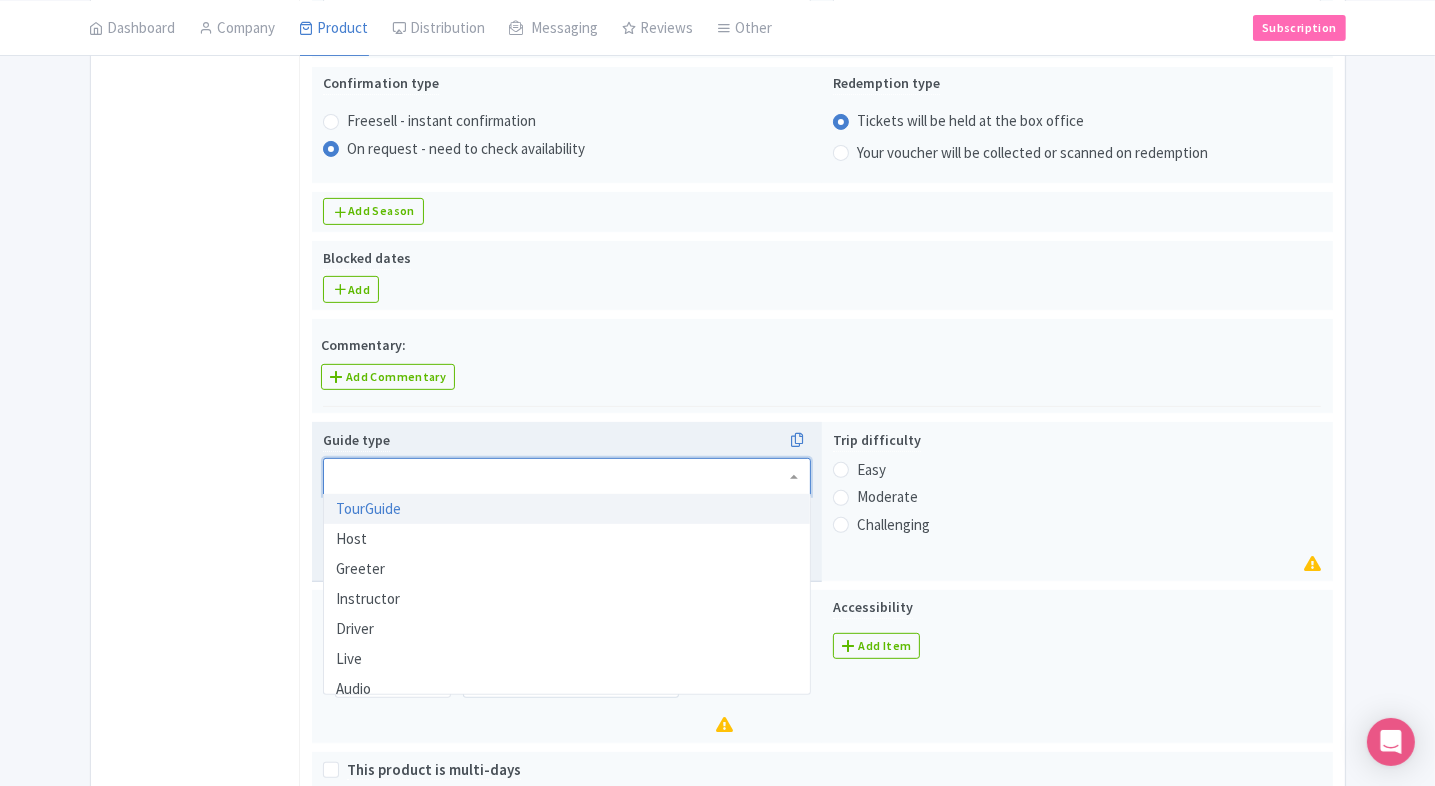 click at bounding box center (567, 477) 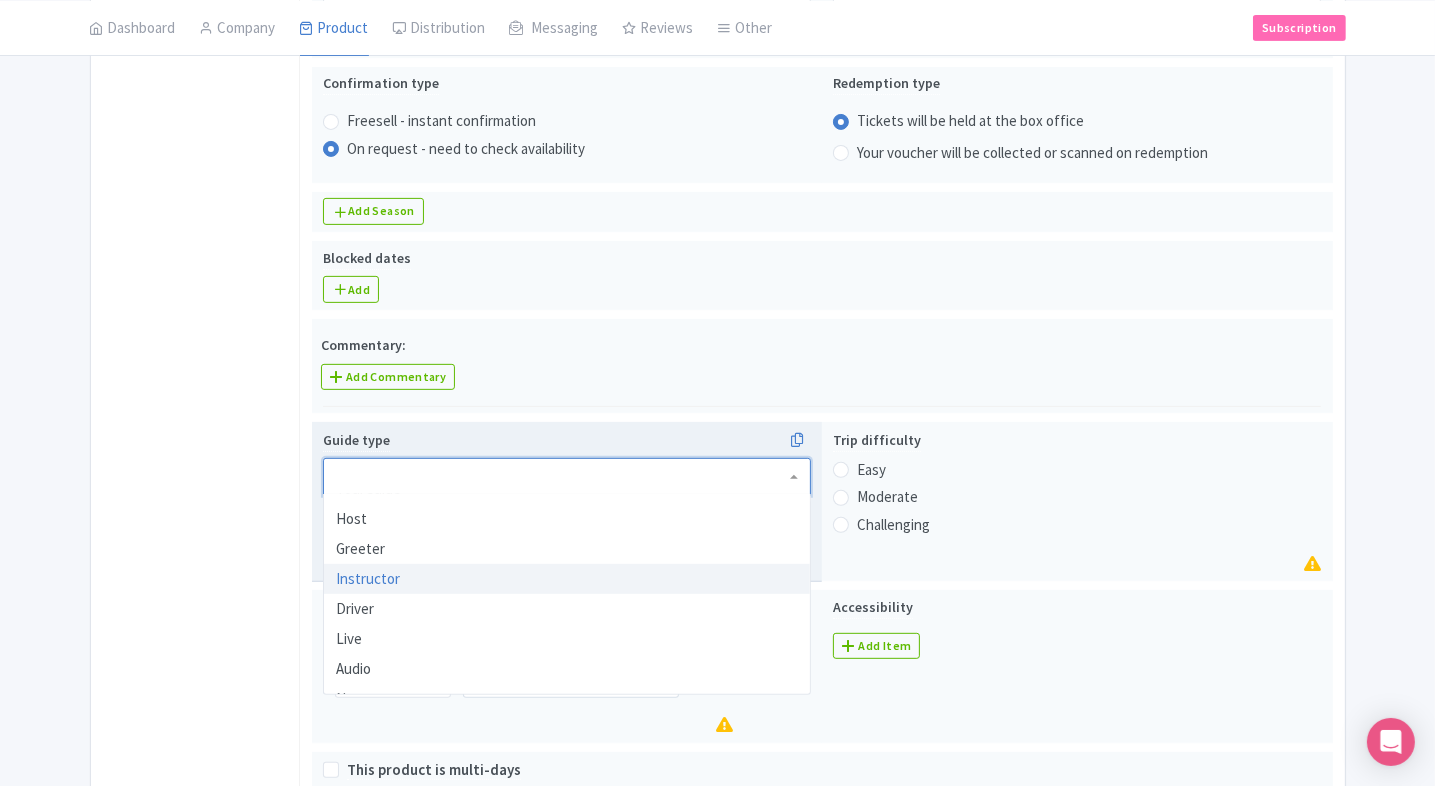 scroll, scrollTop: 40, scrollLeft: 0, axis: vertical 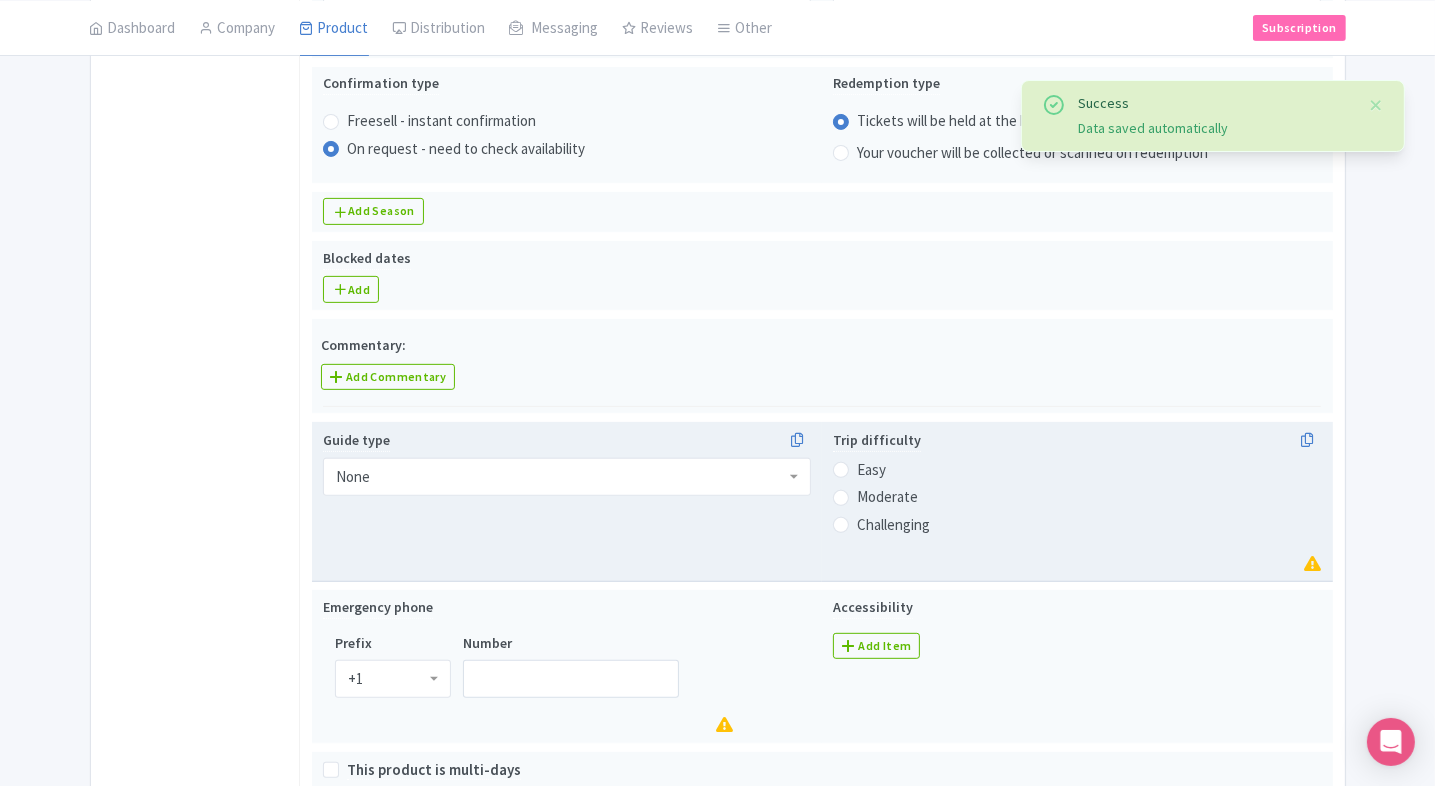 click on "Easy" at bounding box center (1077, 470) 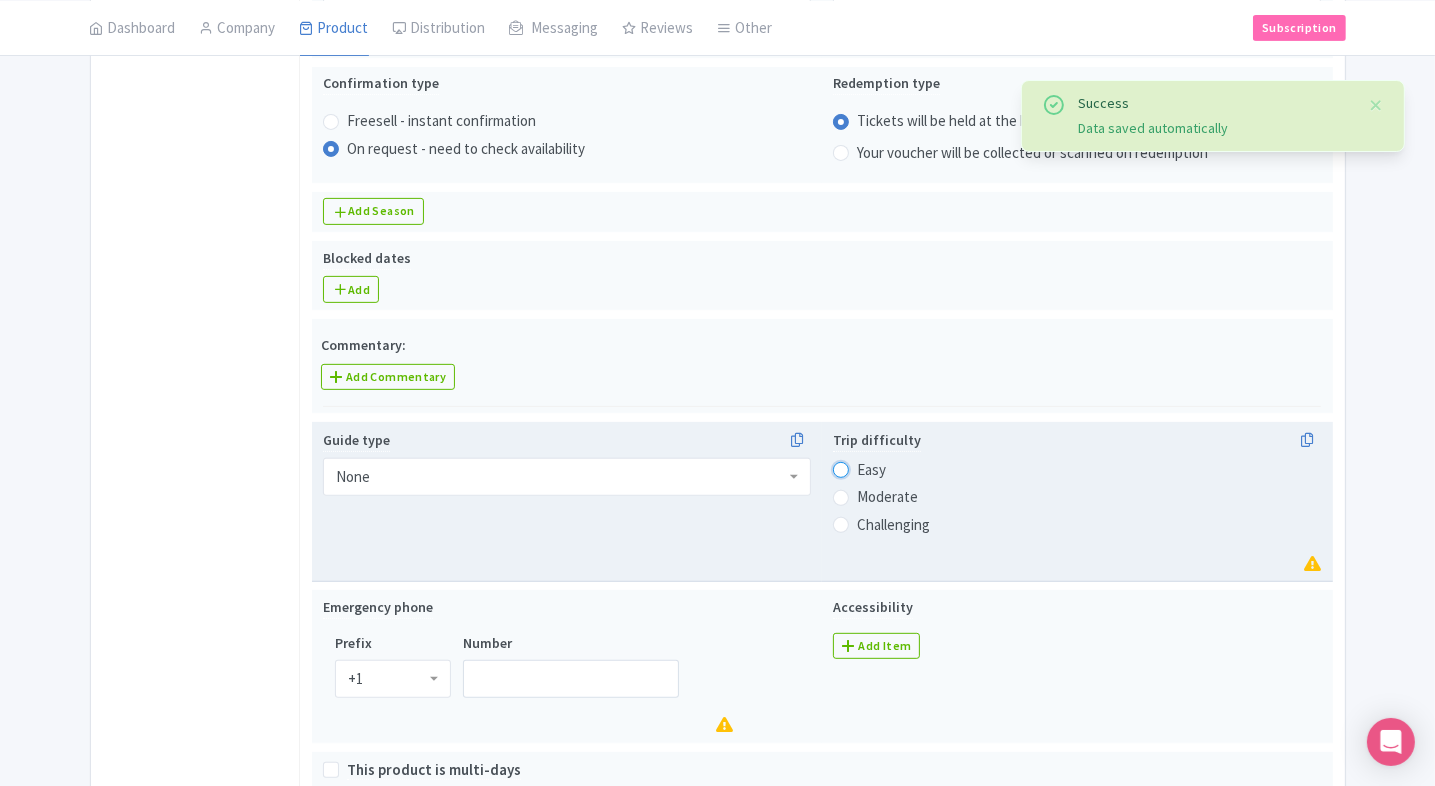 click on "Easy" at bounding box center (867, 468) 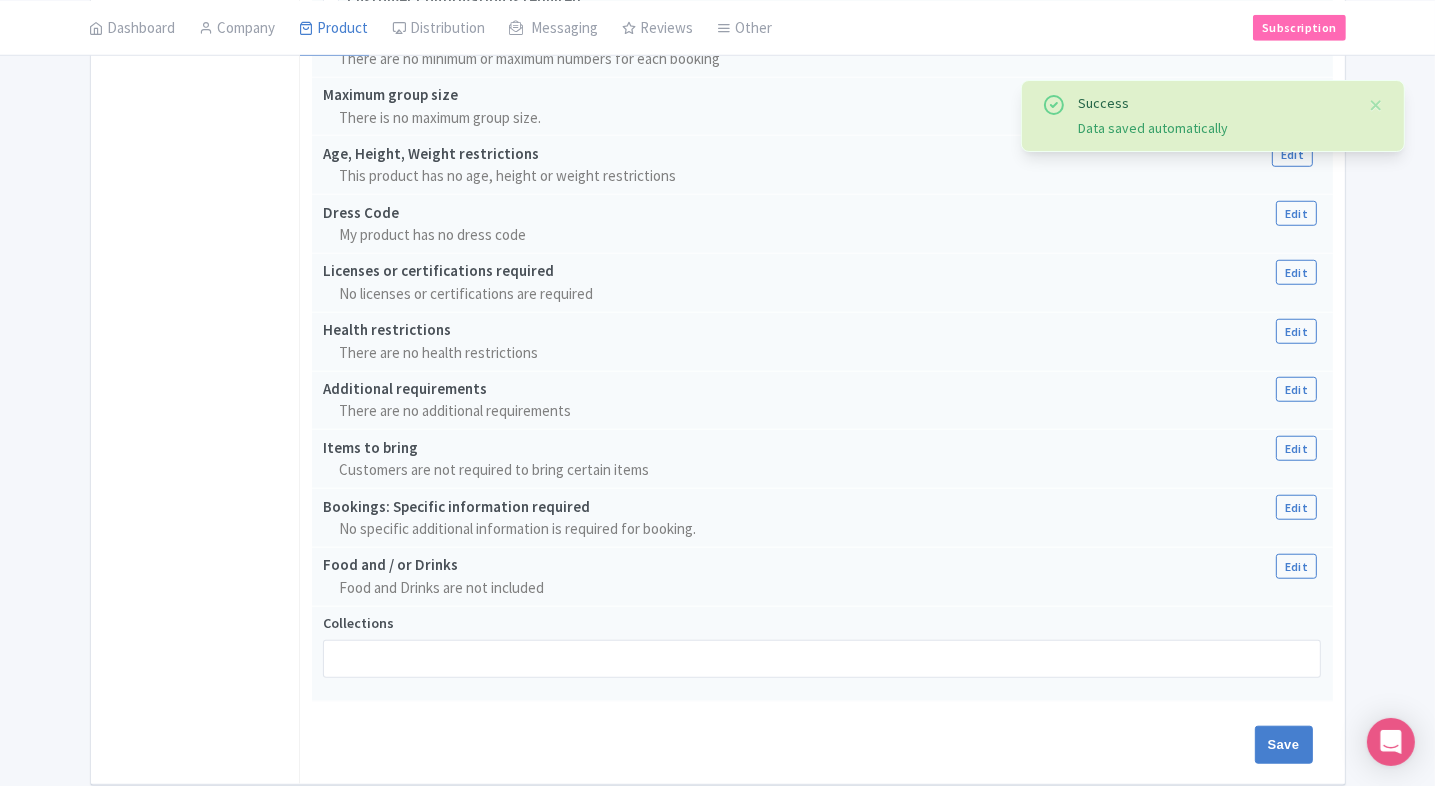 scroll, scrollTop: 1586, scrollLeft: 0, axis: vertical 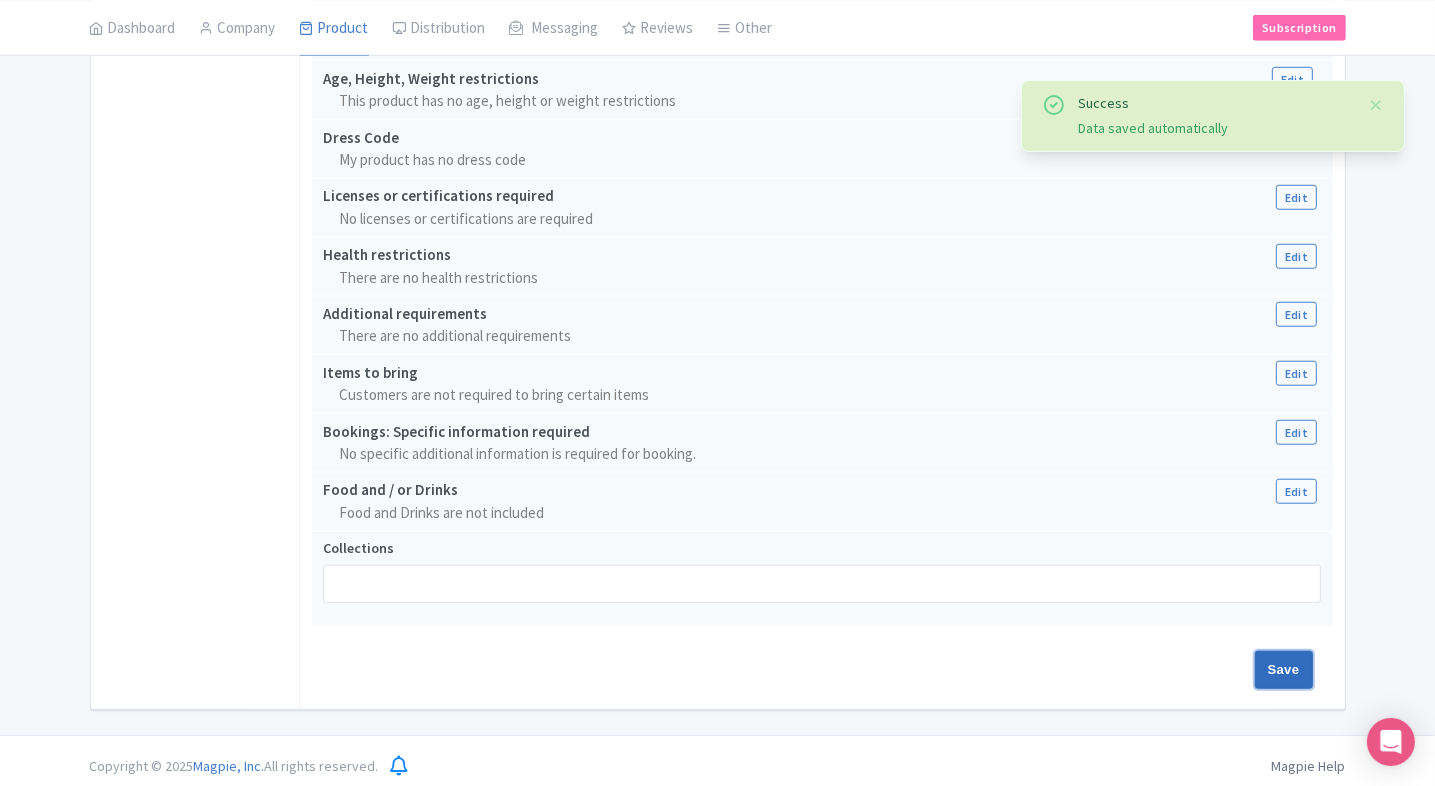 click on "Save" at bounding box center [1284, 670] 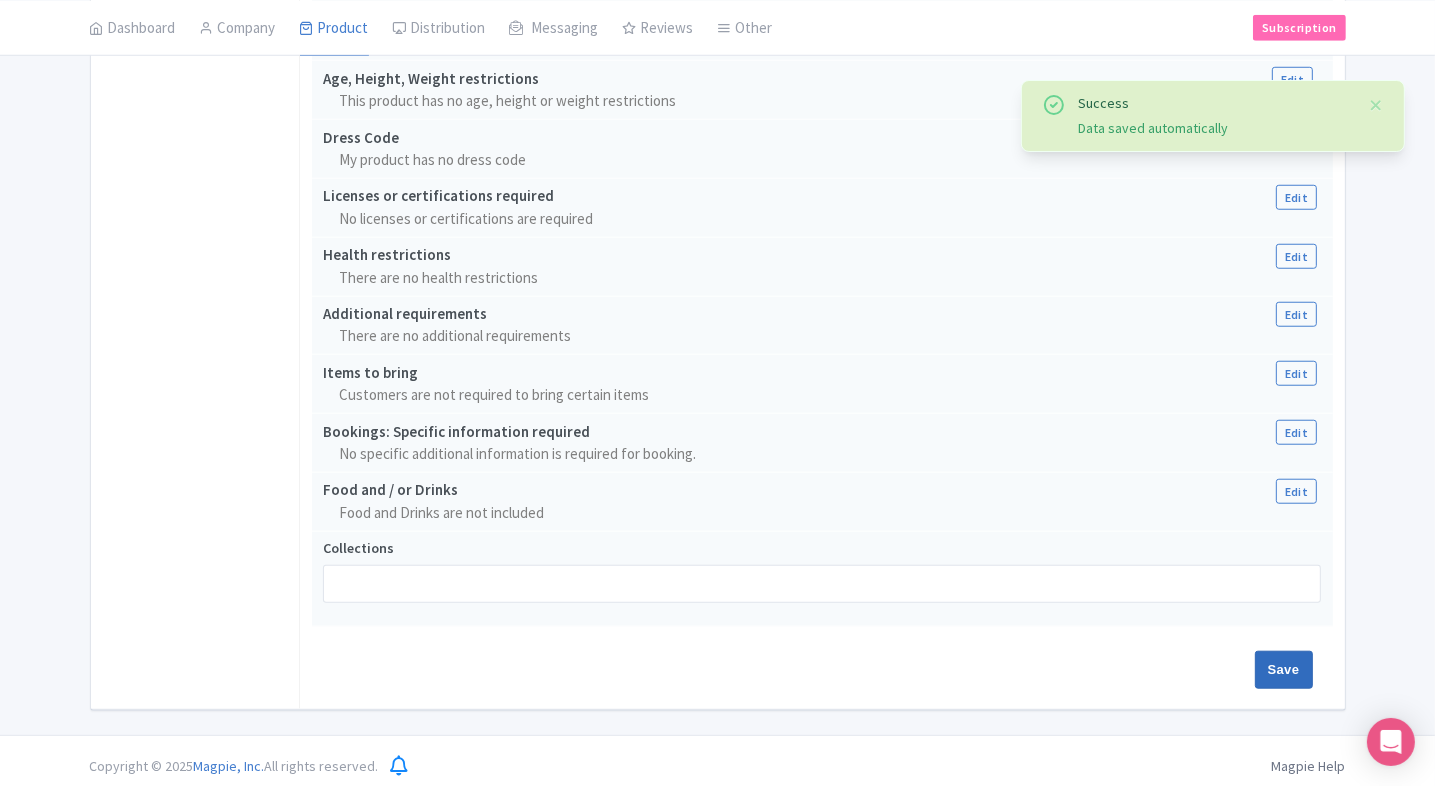 type on "Saving..." 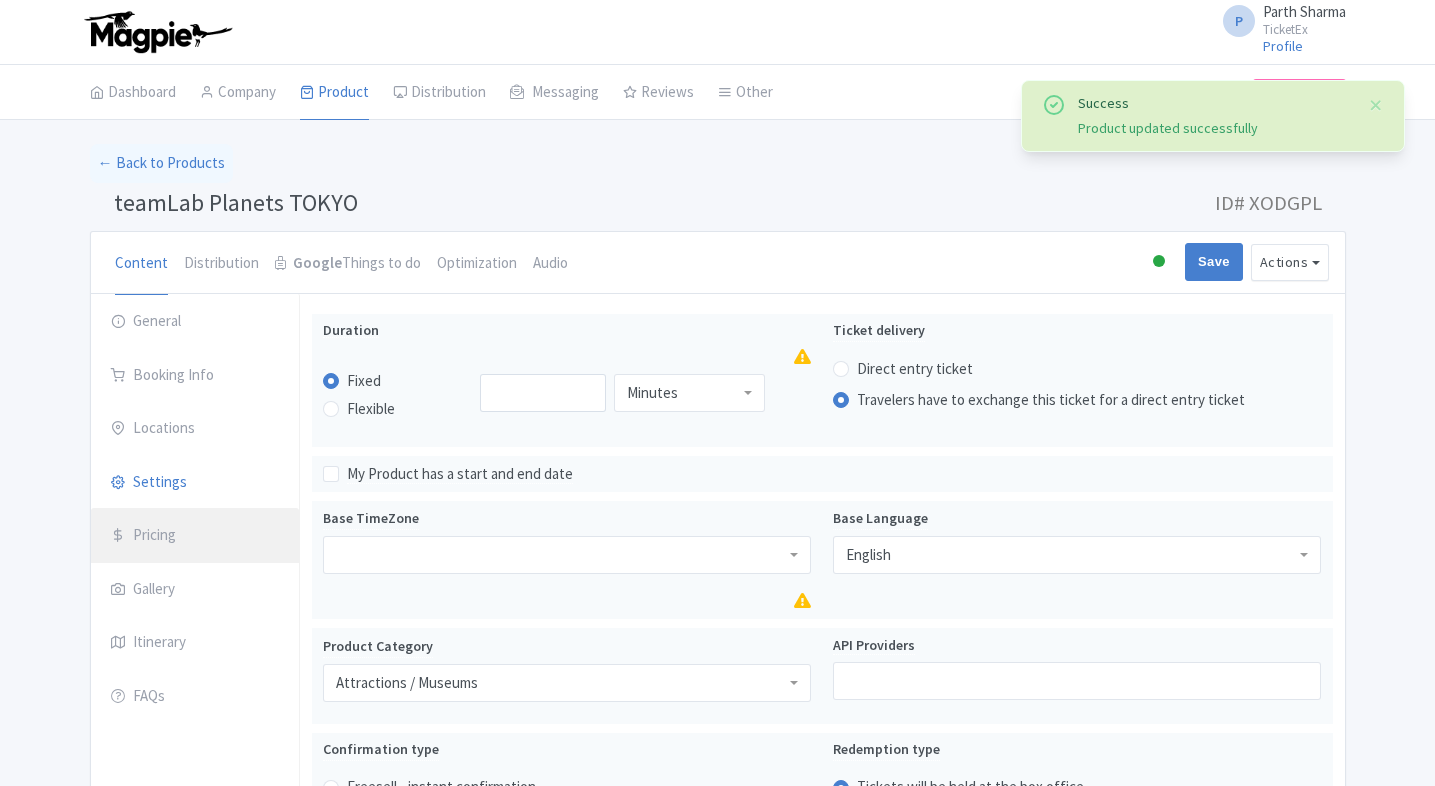 scroll, scrollTop: 251, scrollLeft: 0, axis: vertical 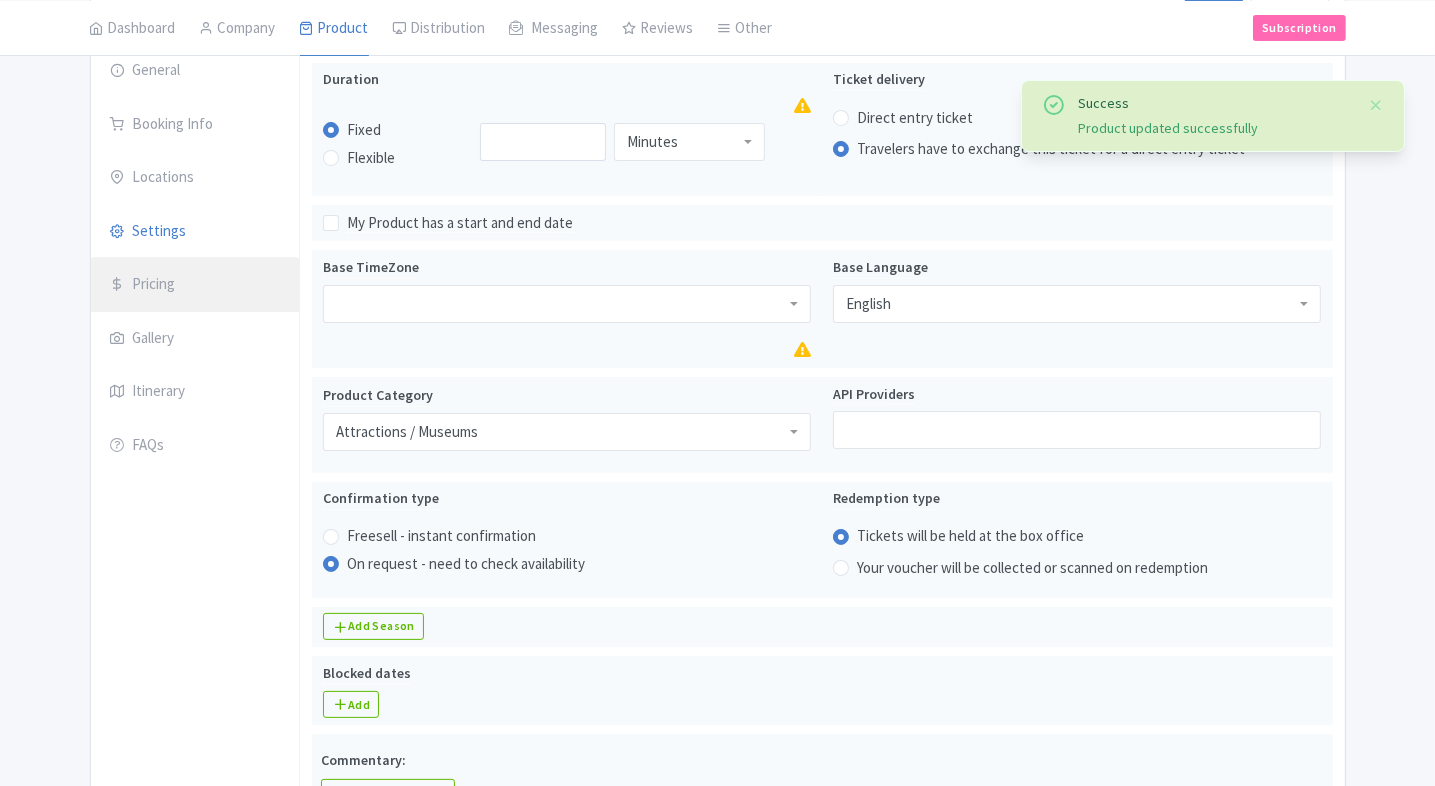 click on "Pricing" at bounding box center [195, 285] 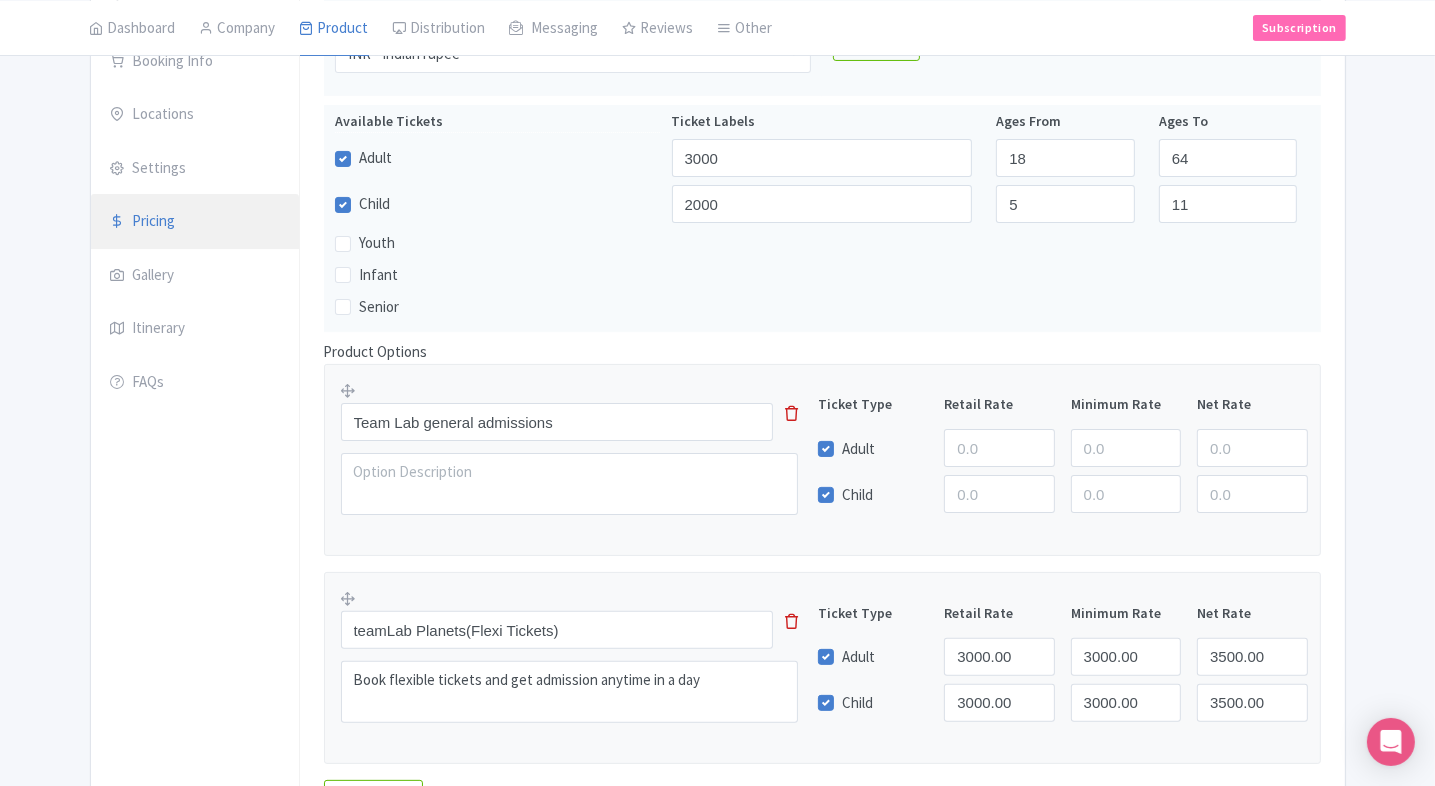 scroll, scrollTop: 315, scrollLeft: 0, axis: vertical 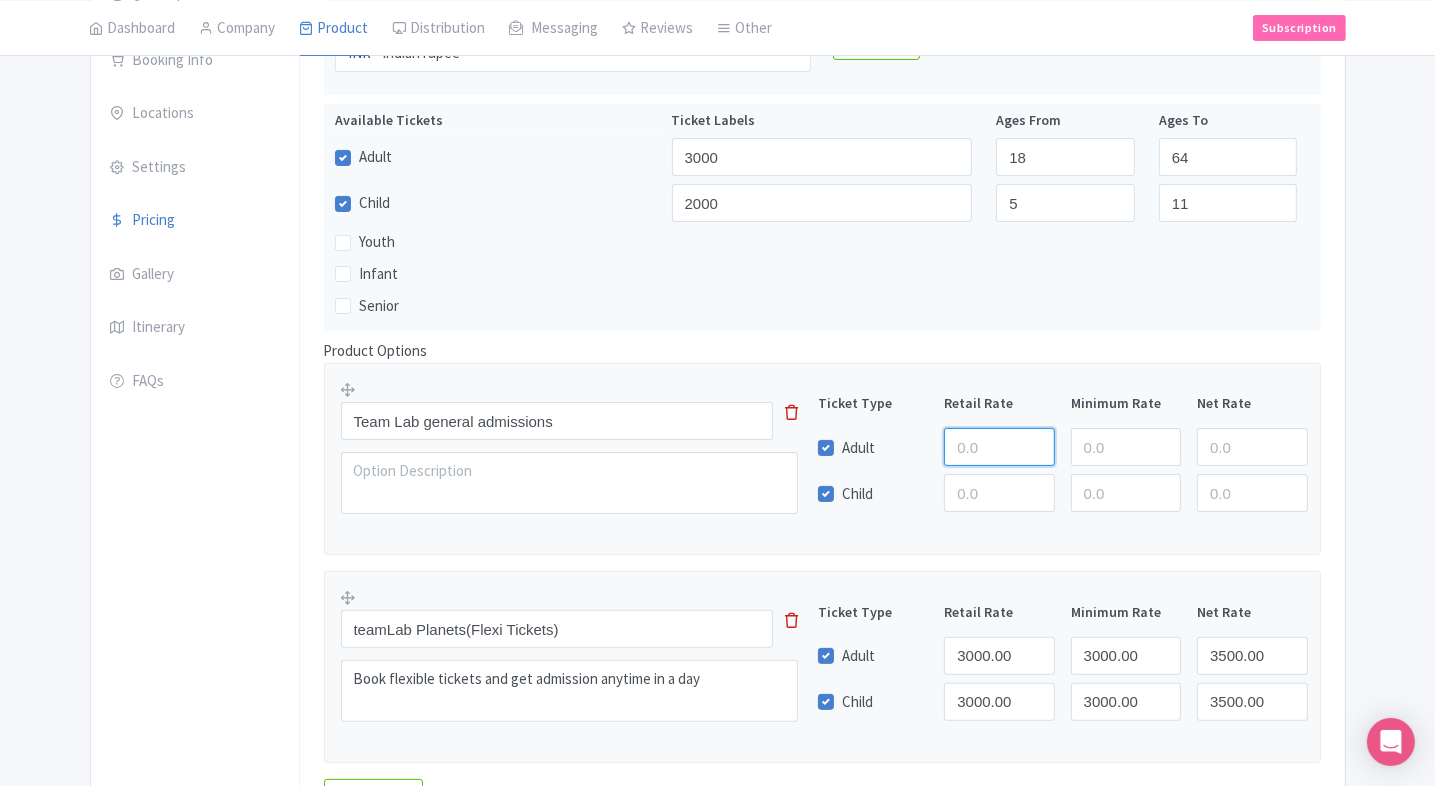 click at bounding box center (999, 447) 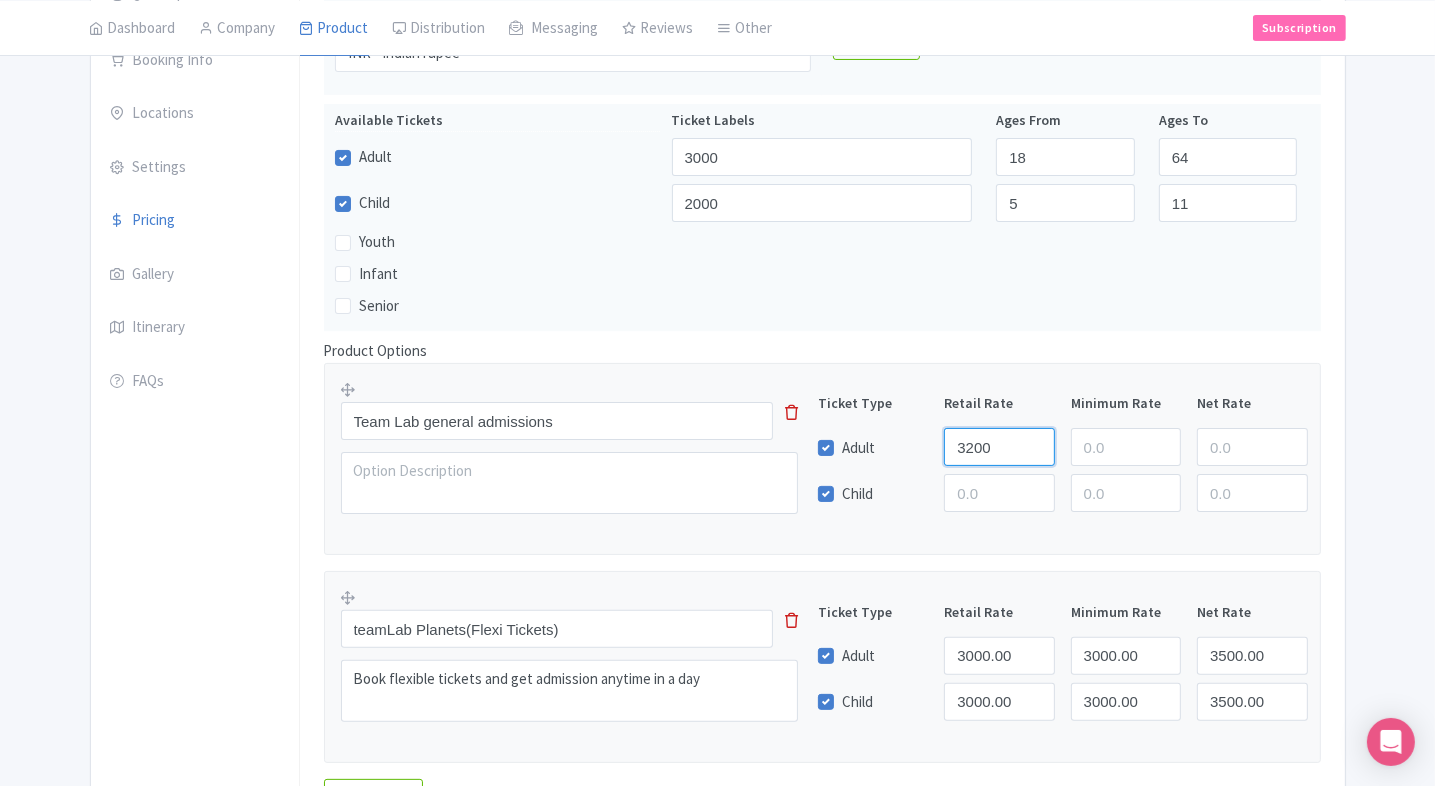 type on "3200" 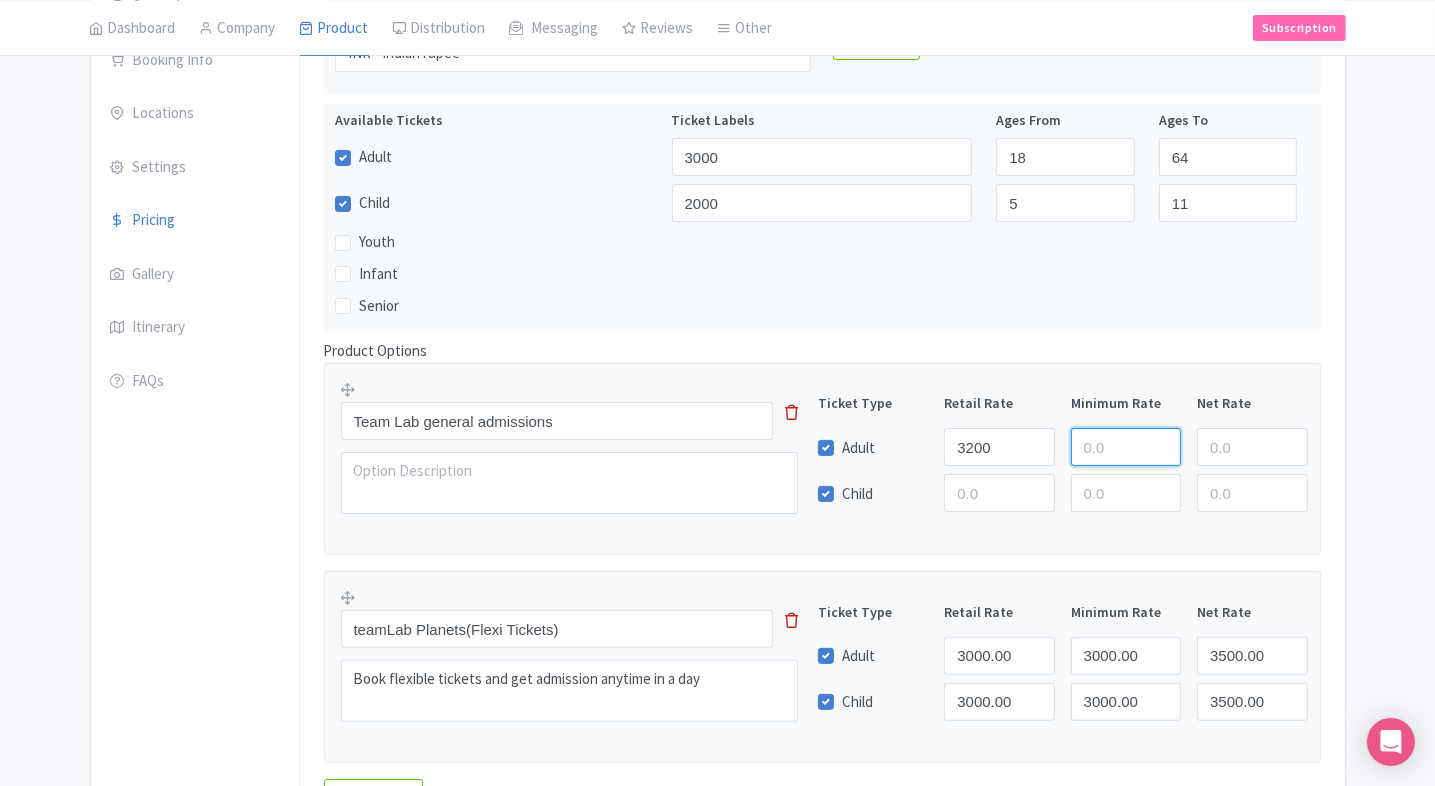 click at bounding box center (1126, 447) 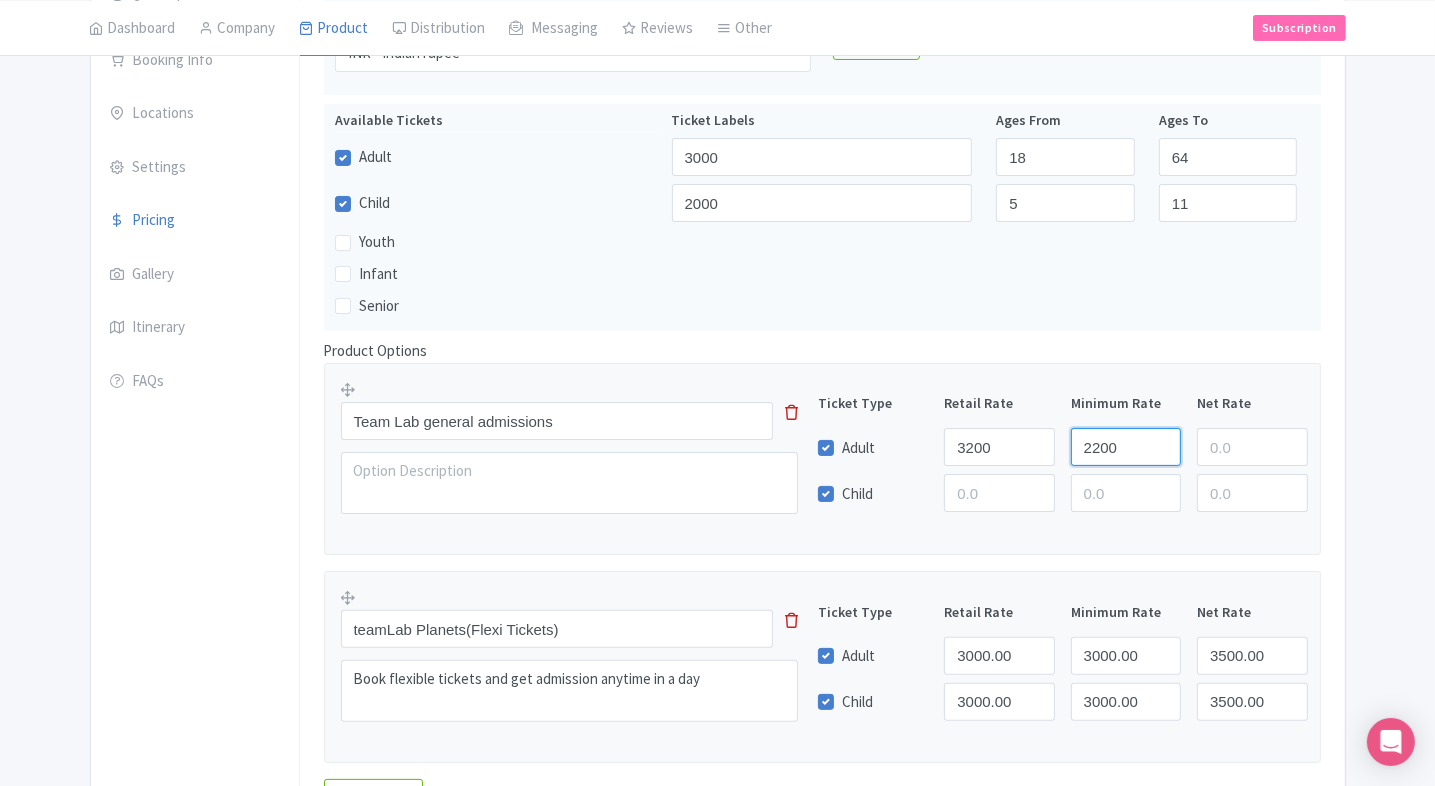 type on "2200" 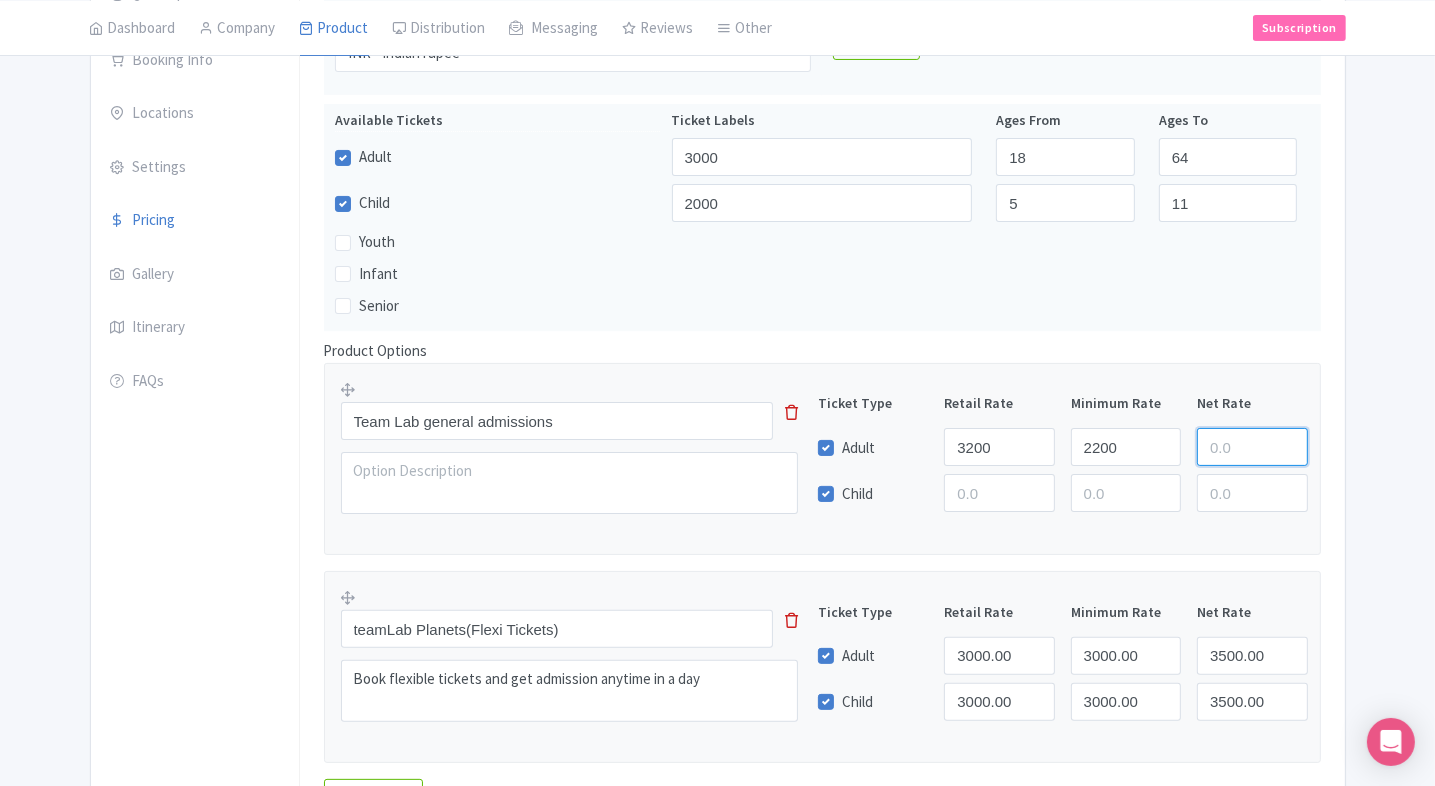 click at bounding box center [1252, 447] 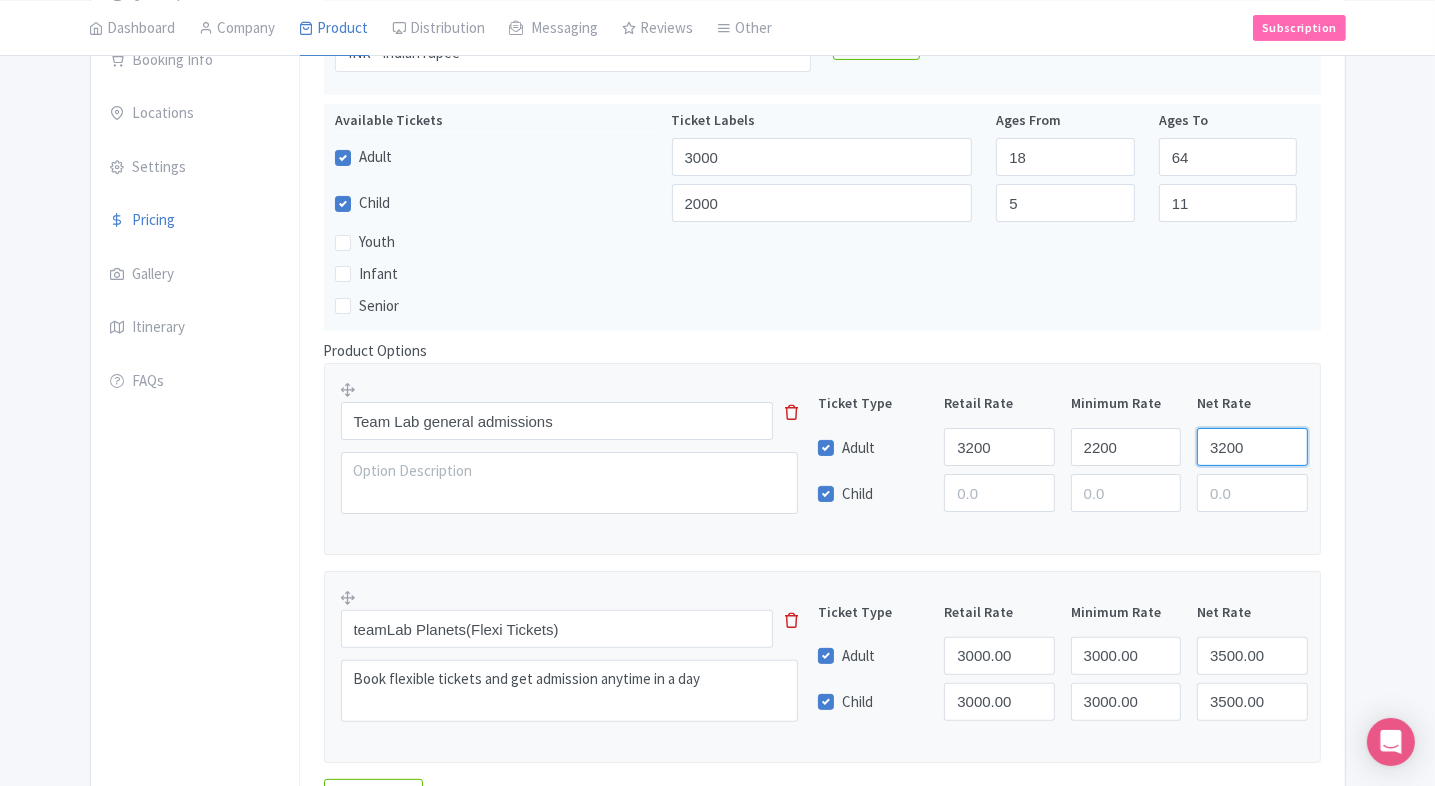 type on "3200" 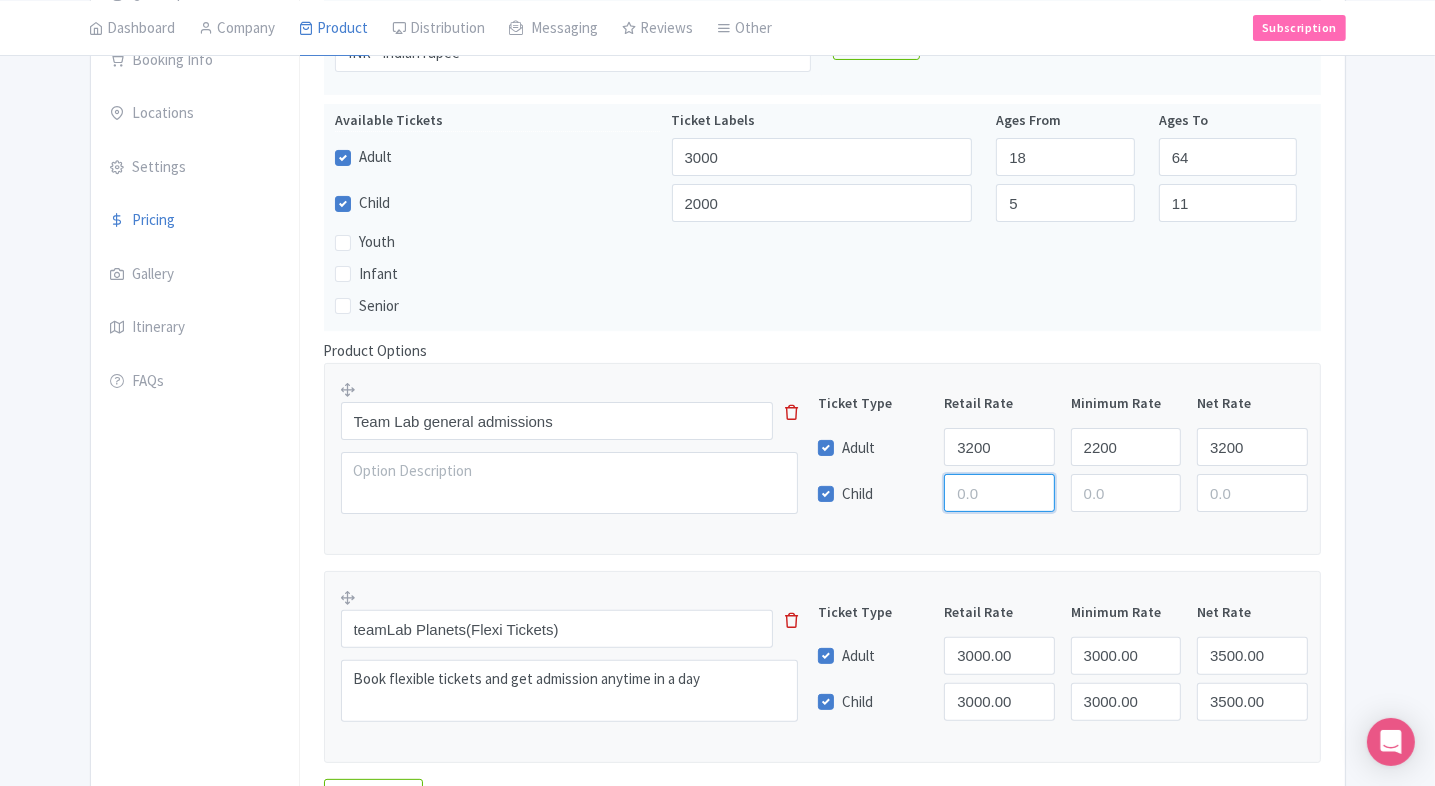 click at bounding box center [999, 493] 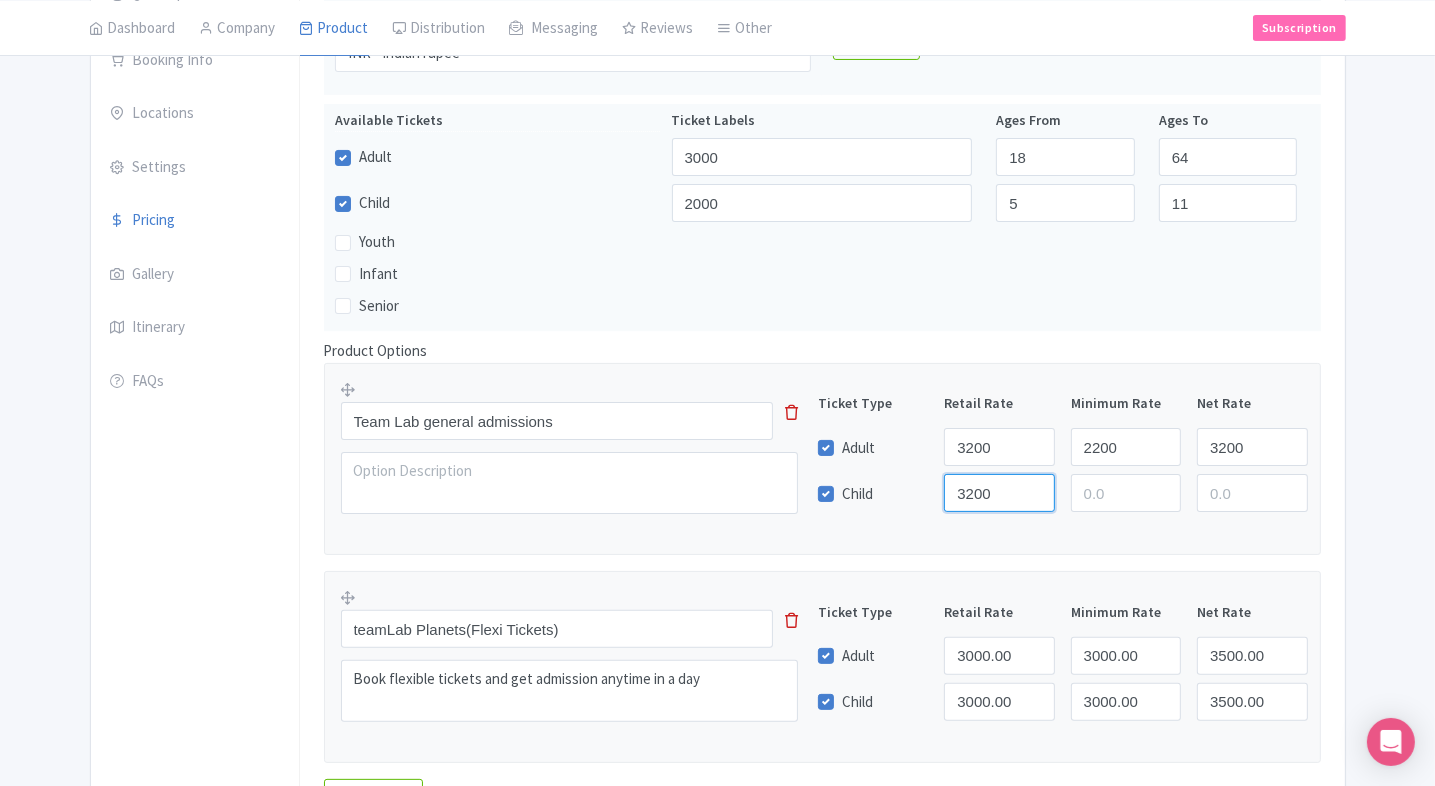 type on "3200" 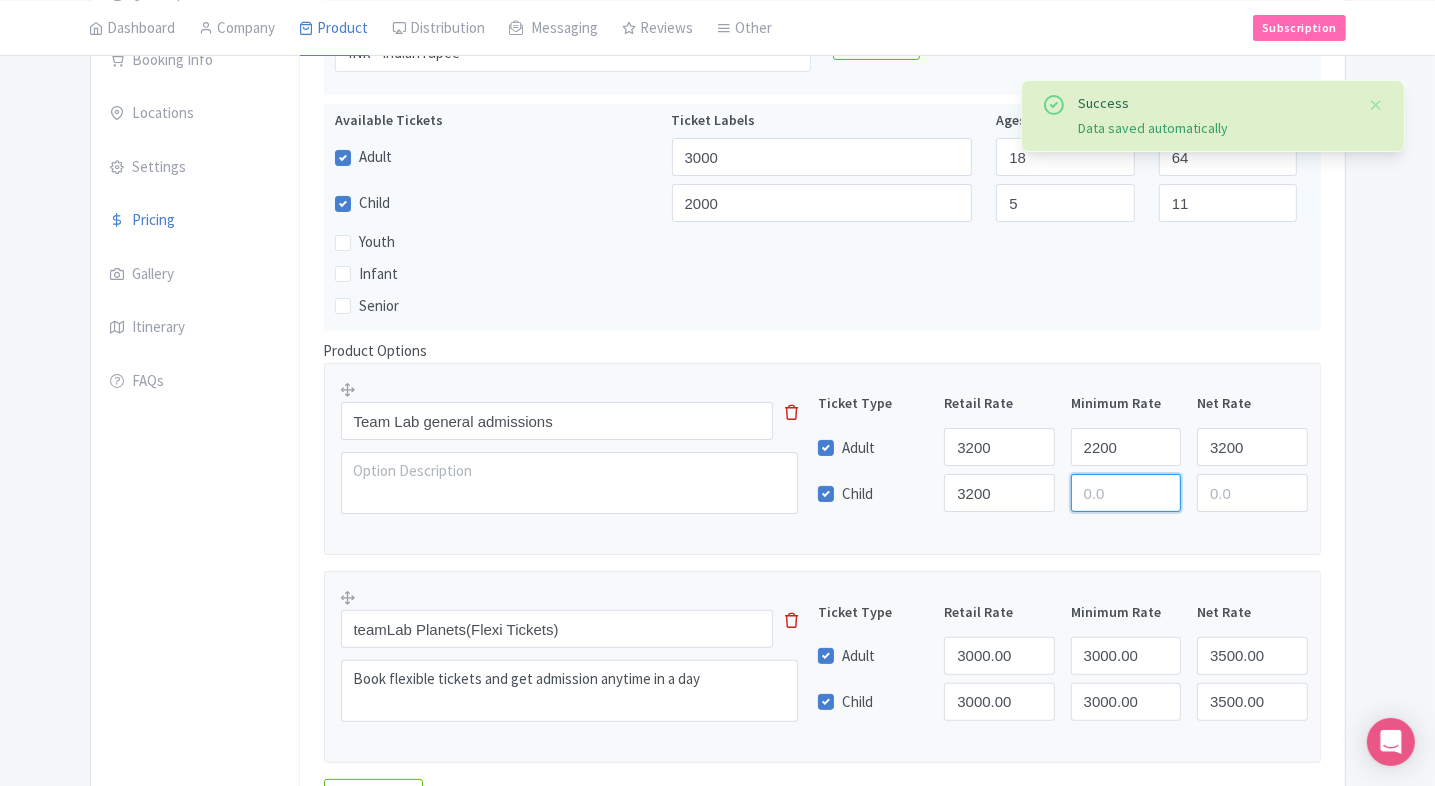 click at bounding box center [1126, 493] 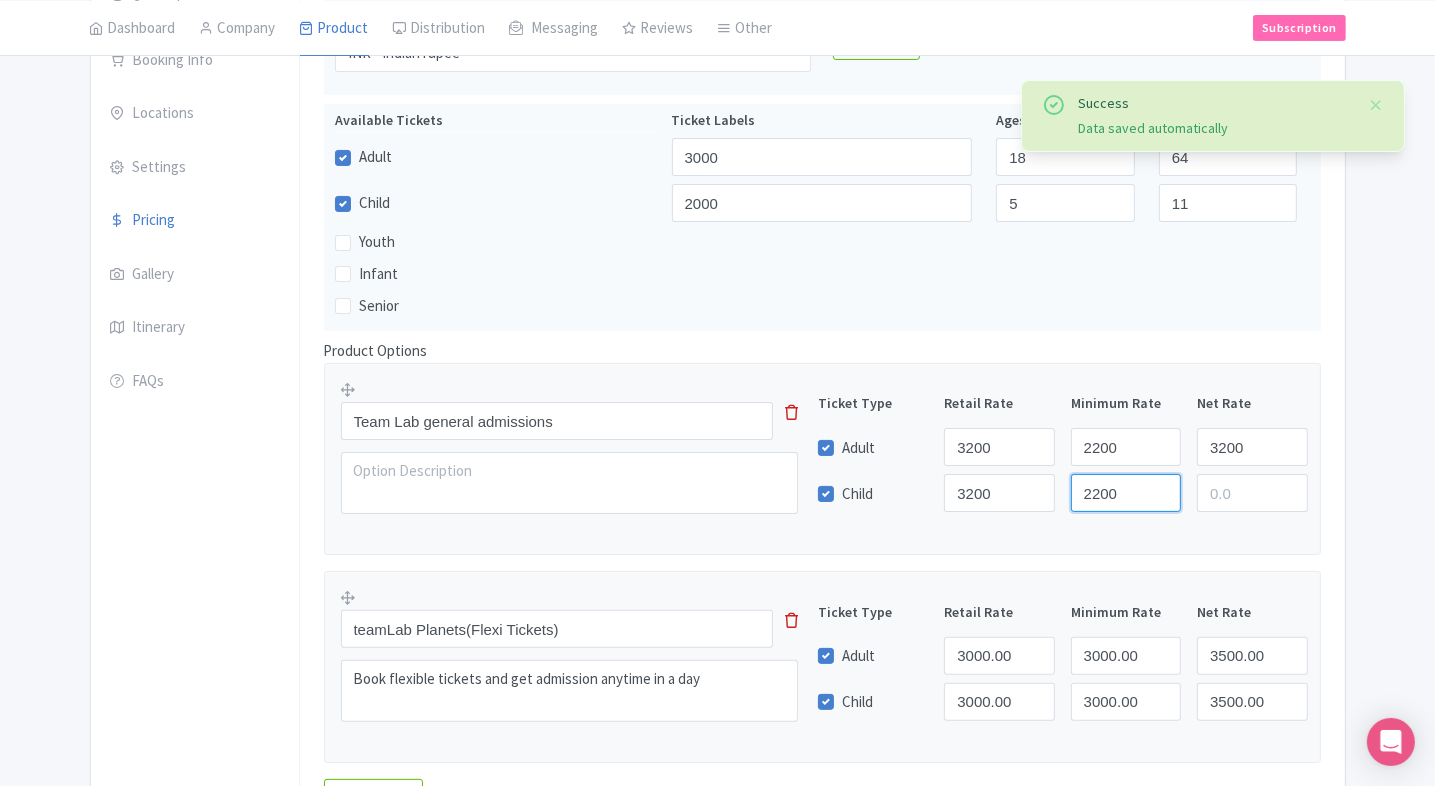 type on "2200" 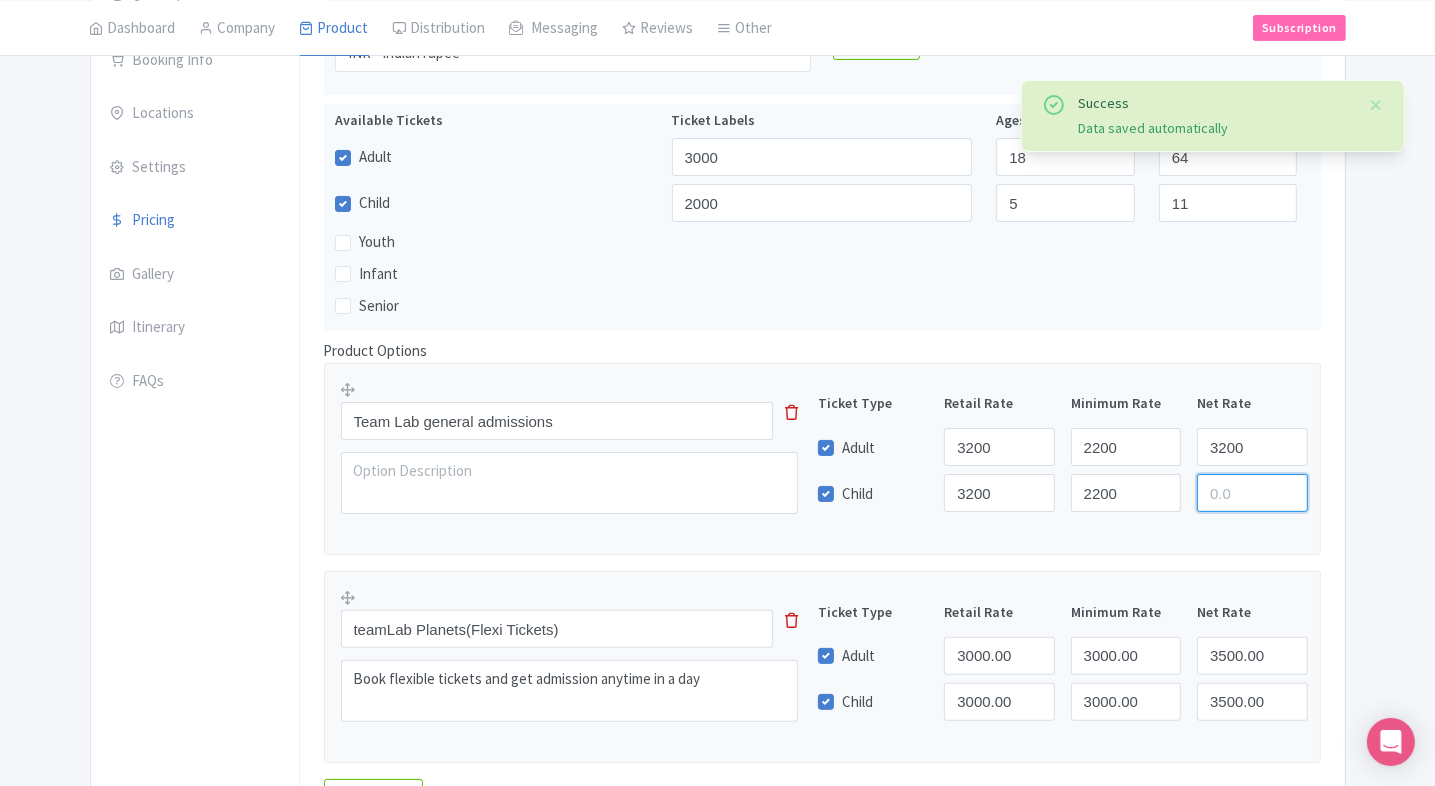 click at bounding box center [1252, 493] 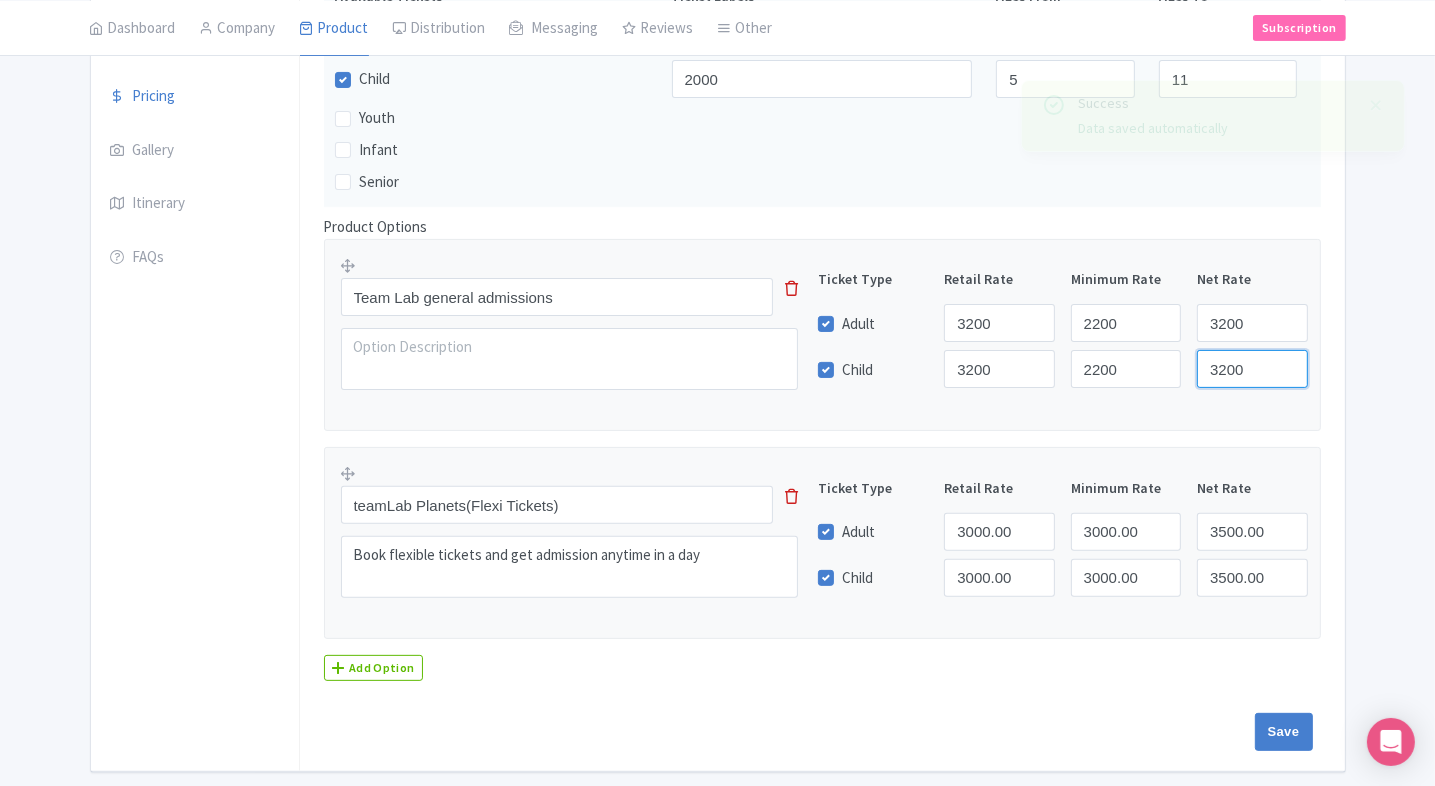 scroll, scrollTop: 467, scrollLeft: 0, axis: vertical 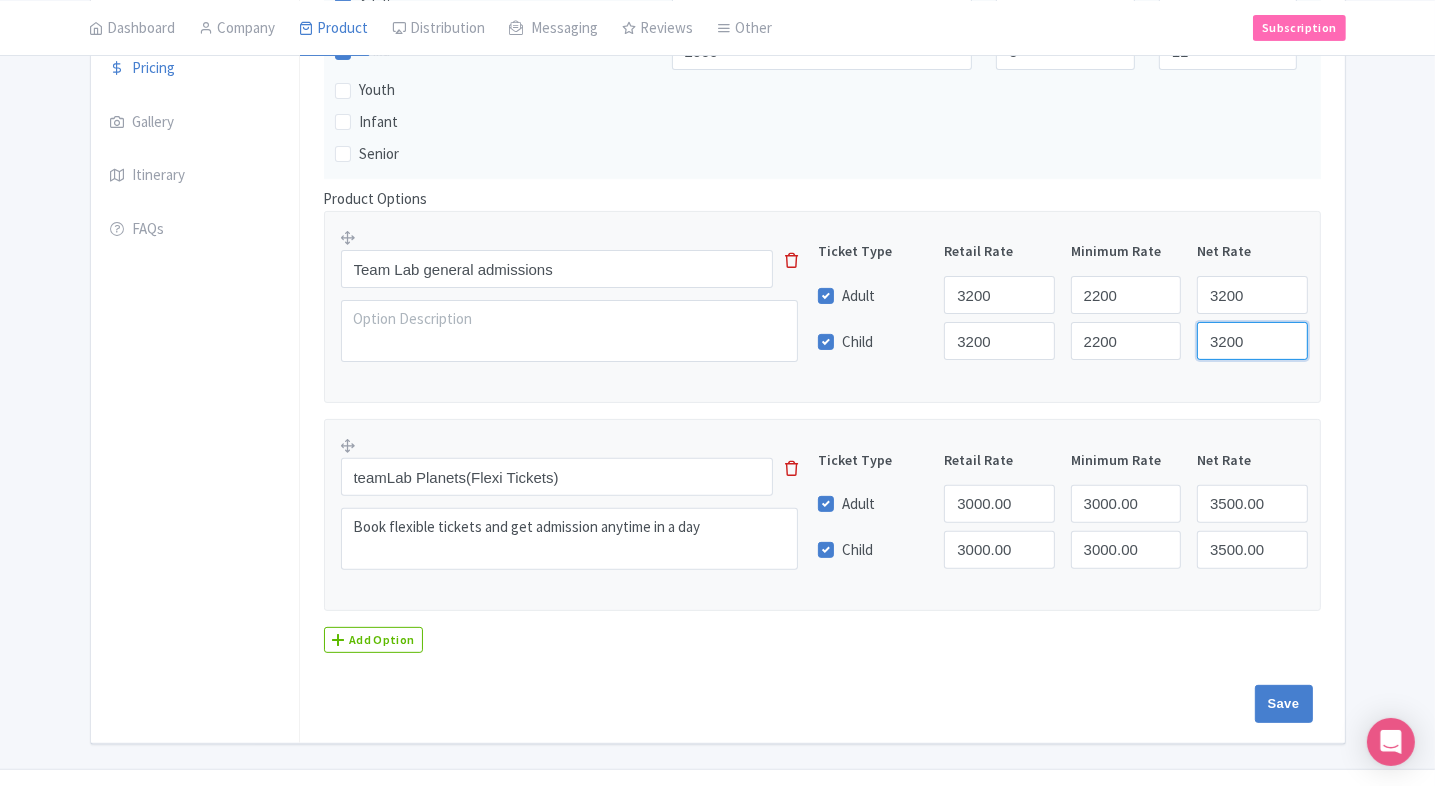 type on "3200" 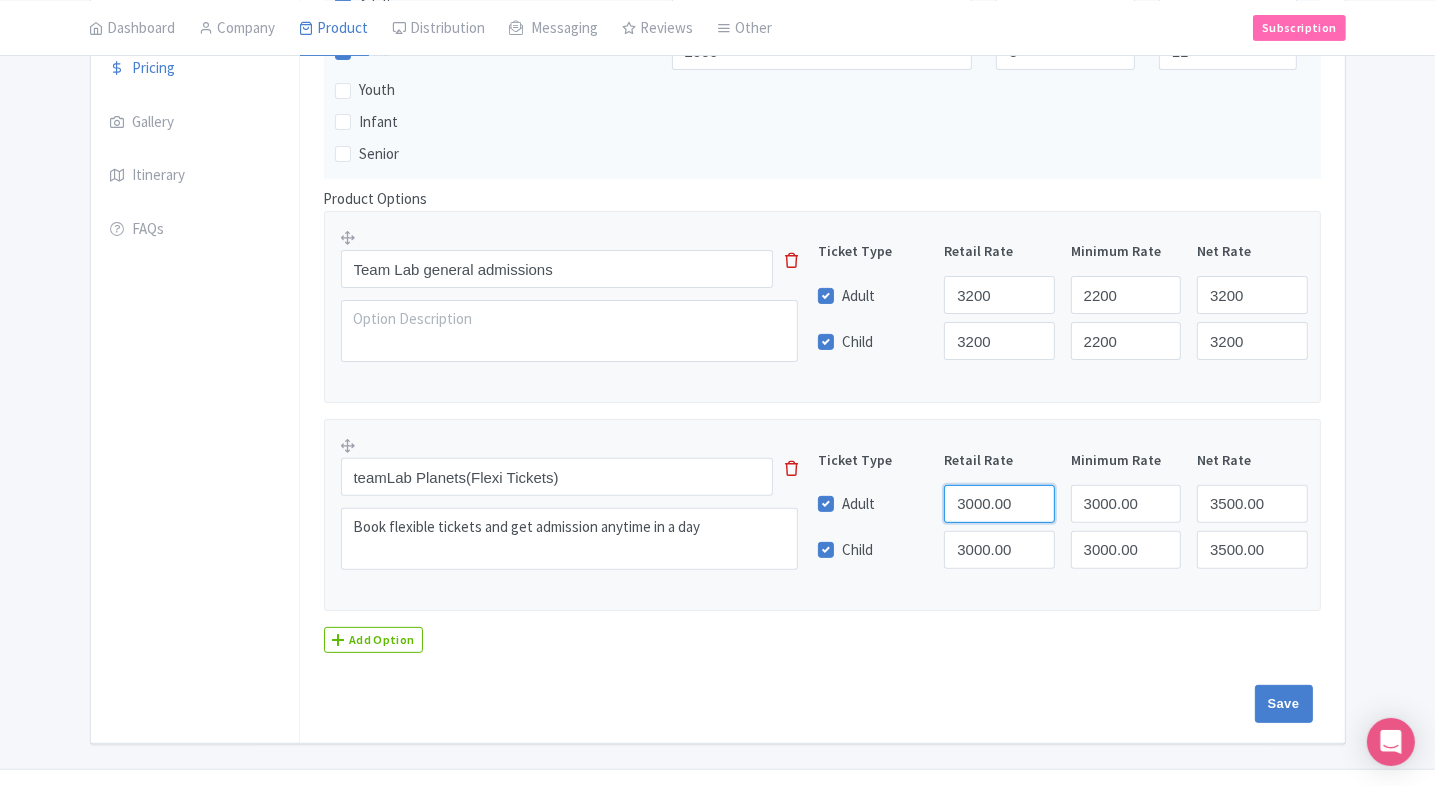 click on "3000.00" at bounding box center (999, 504) 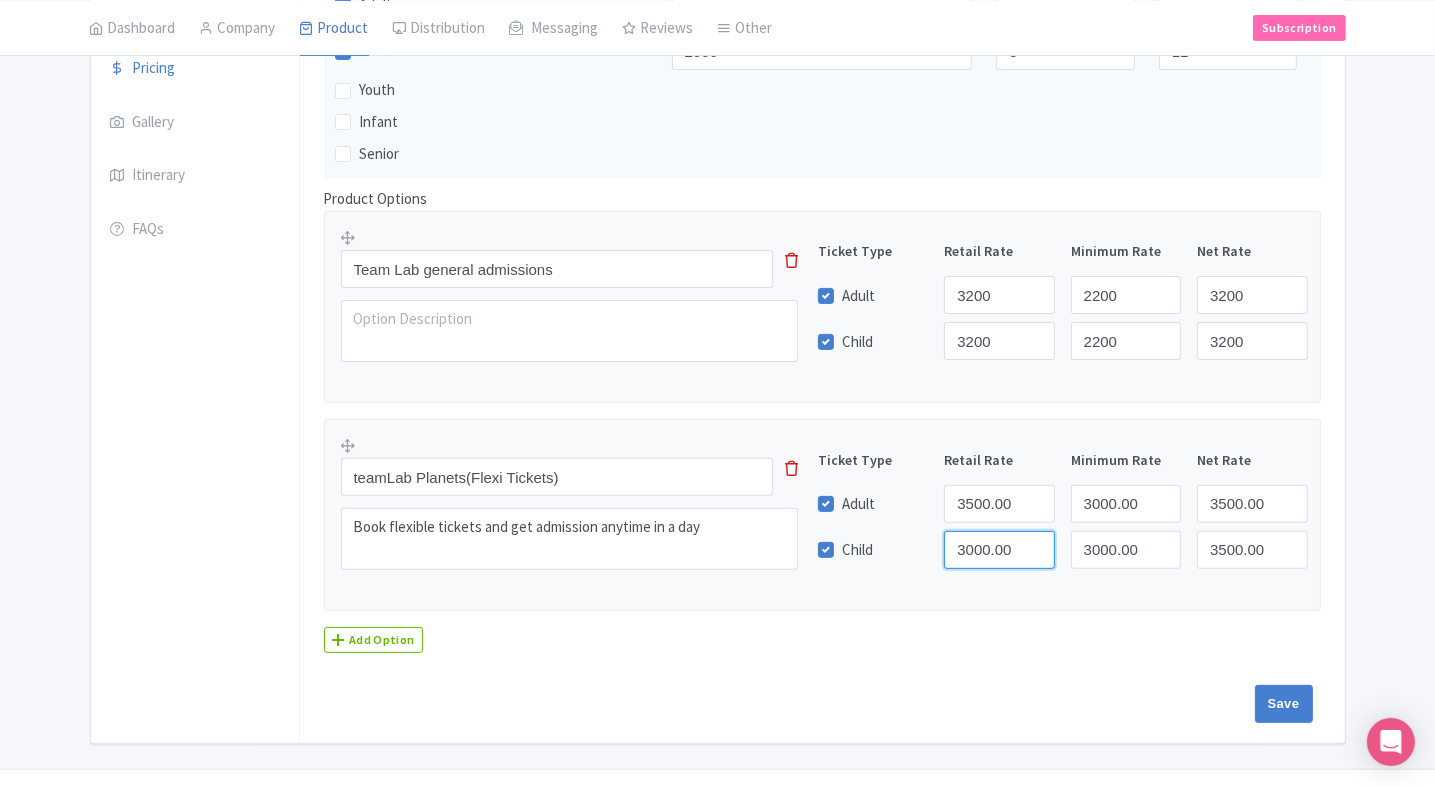 click on "3000.00" at bounding box center (999, 550) 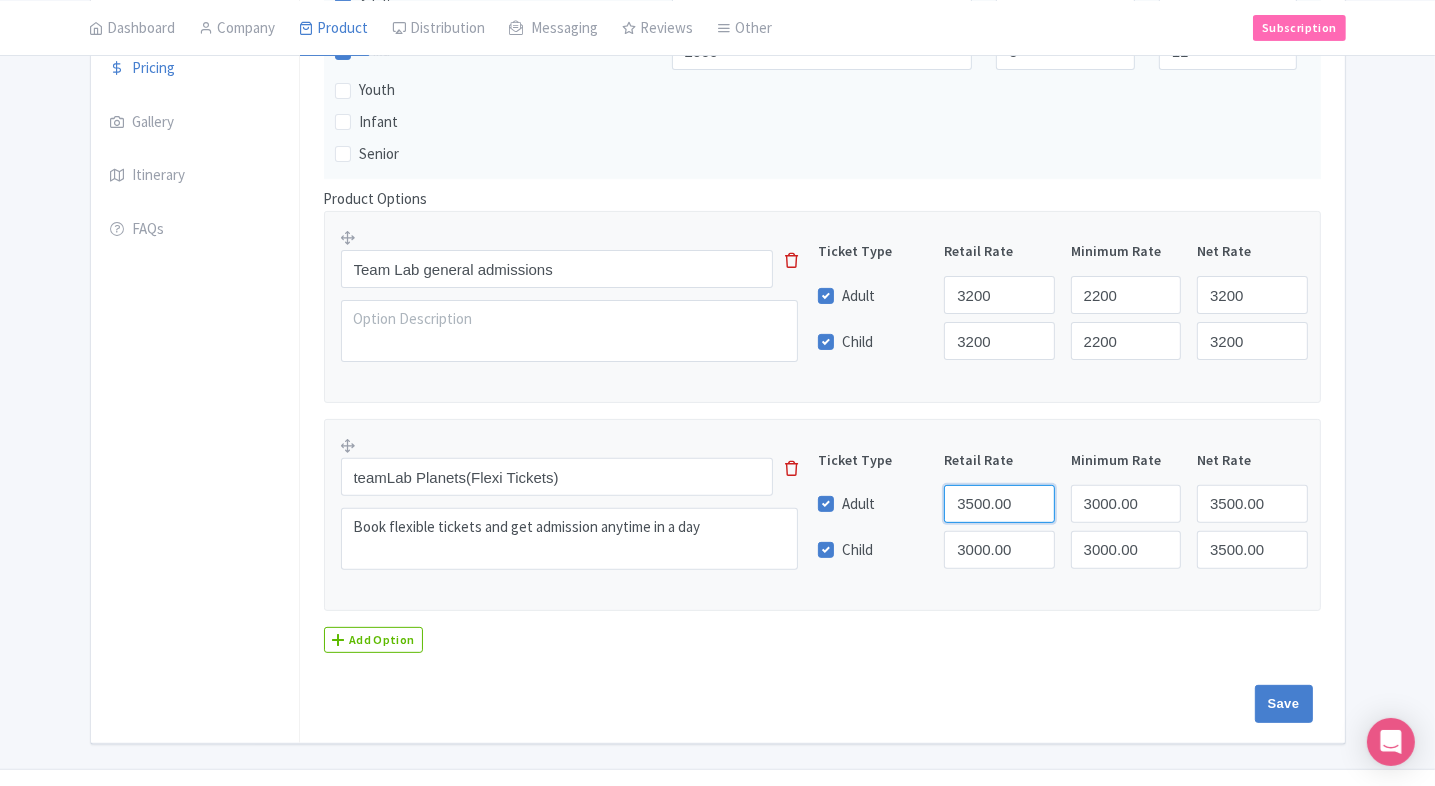 click on "3500.00" at bounding box center (999, 504) 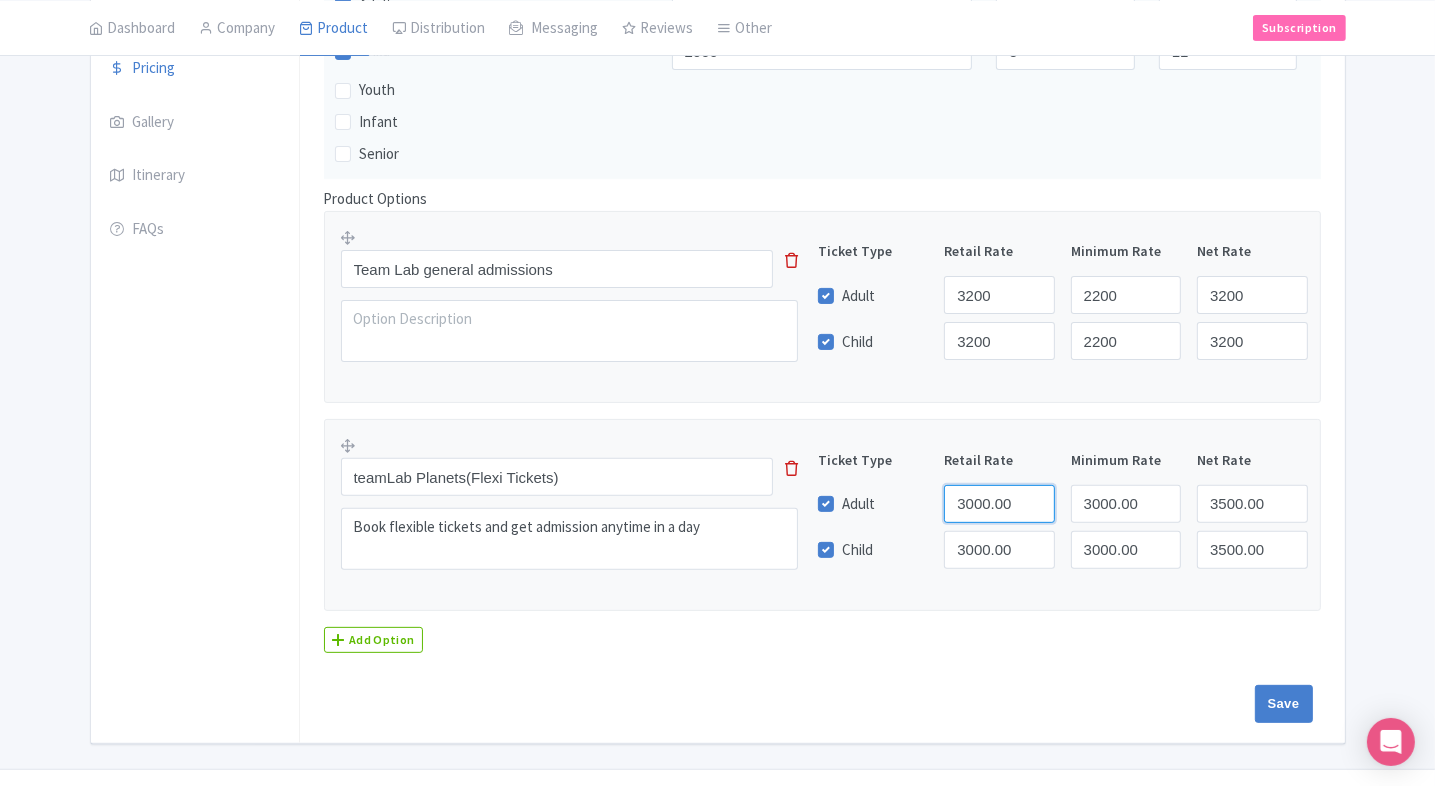 type on "3000.00" 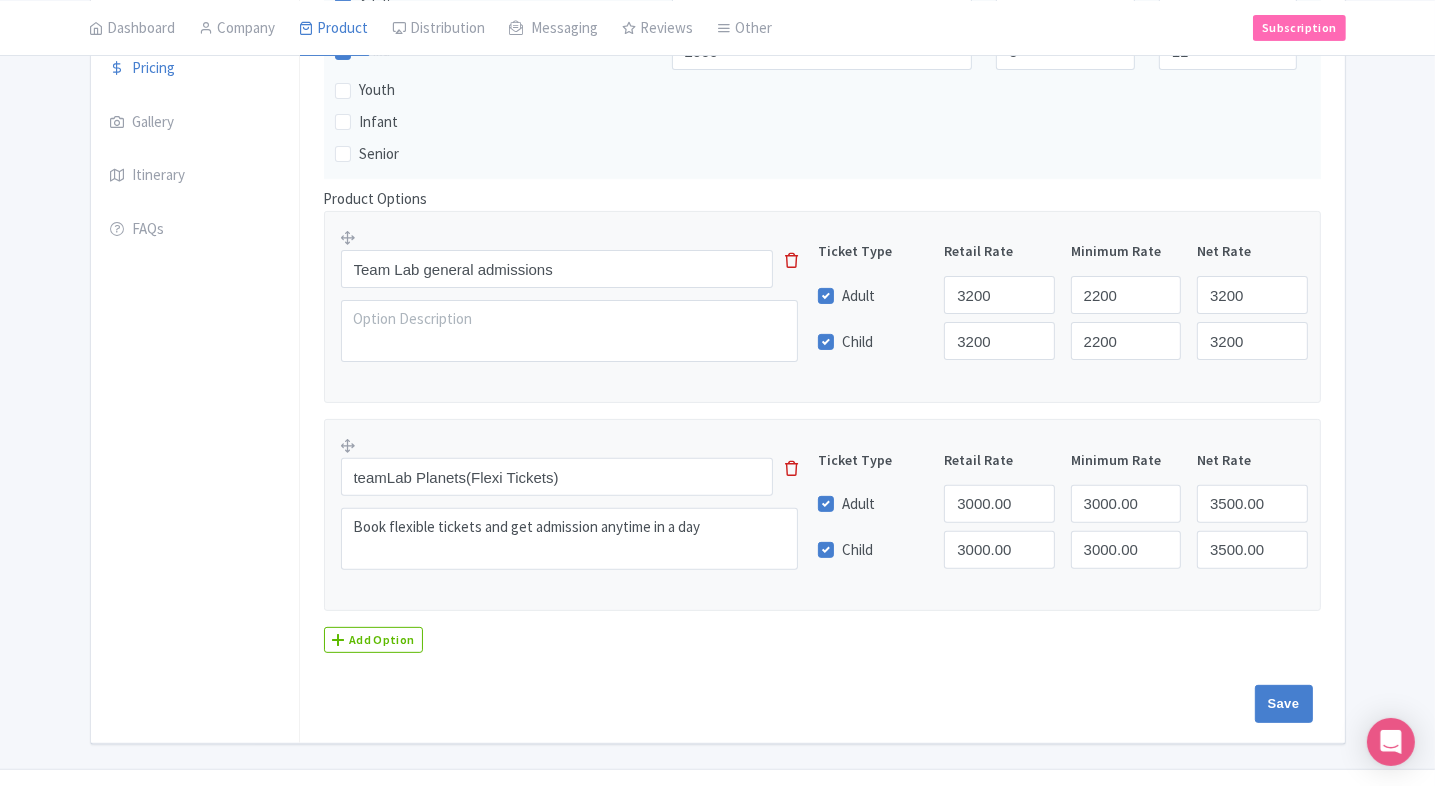 click on "Product Options
Team Lab general admissions
This tip has not data. Code: tip_option_name
Ticket Type
Retail Rate
Minimum Rate
Net Rate
Adult
3200
2200
3200
Child
3200
2200
3200
This tip has not data. Code: tip_pricing_table
teamLab Planets(Flexi Tickets)
This tip has not data. Code: tip_option_name
Book flexible tickets and get admission anytime in a day
Ticket Type
Retail Rate
Minimum Rate
Net Rate
Adult
3000.00
3000.00
3500.00
Child
3000.00
3000.00
3500.00
This tip has not data. Code: tip_pricing_table
Add Option" at bounding box center [822, 420] 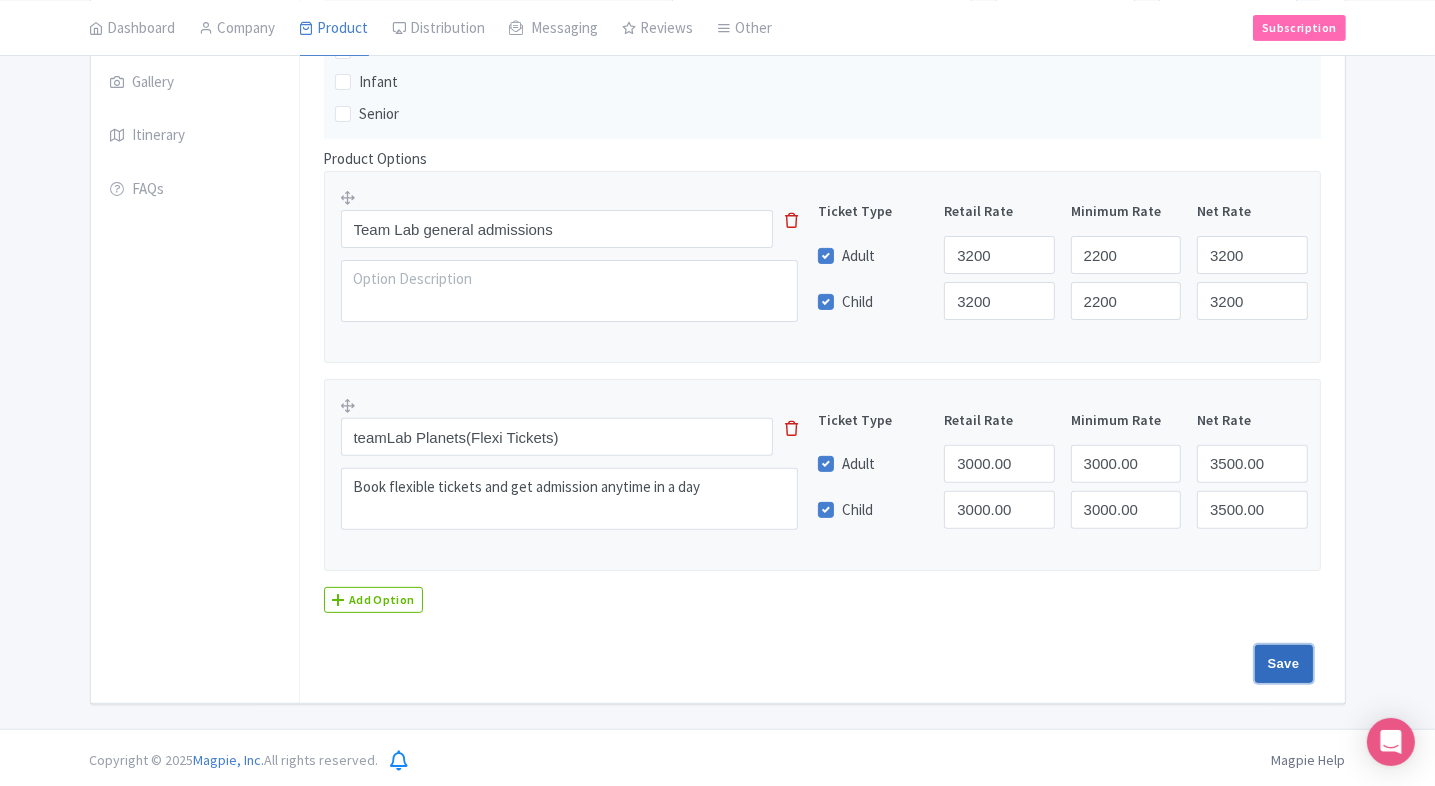 click on "Save" at bounding box center (1284, 664) 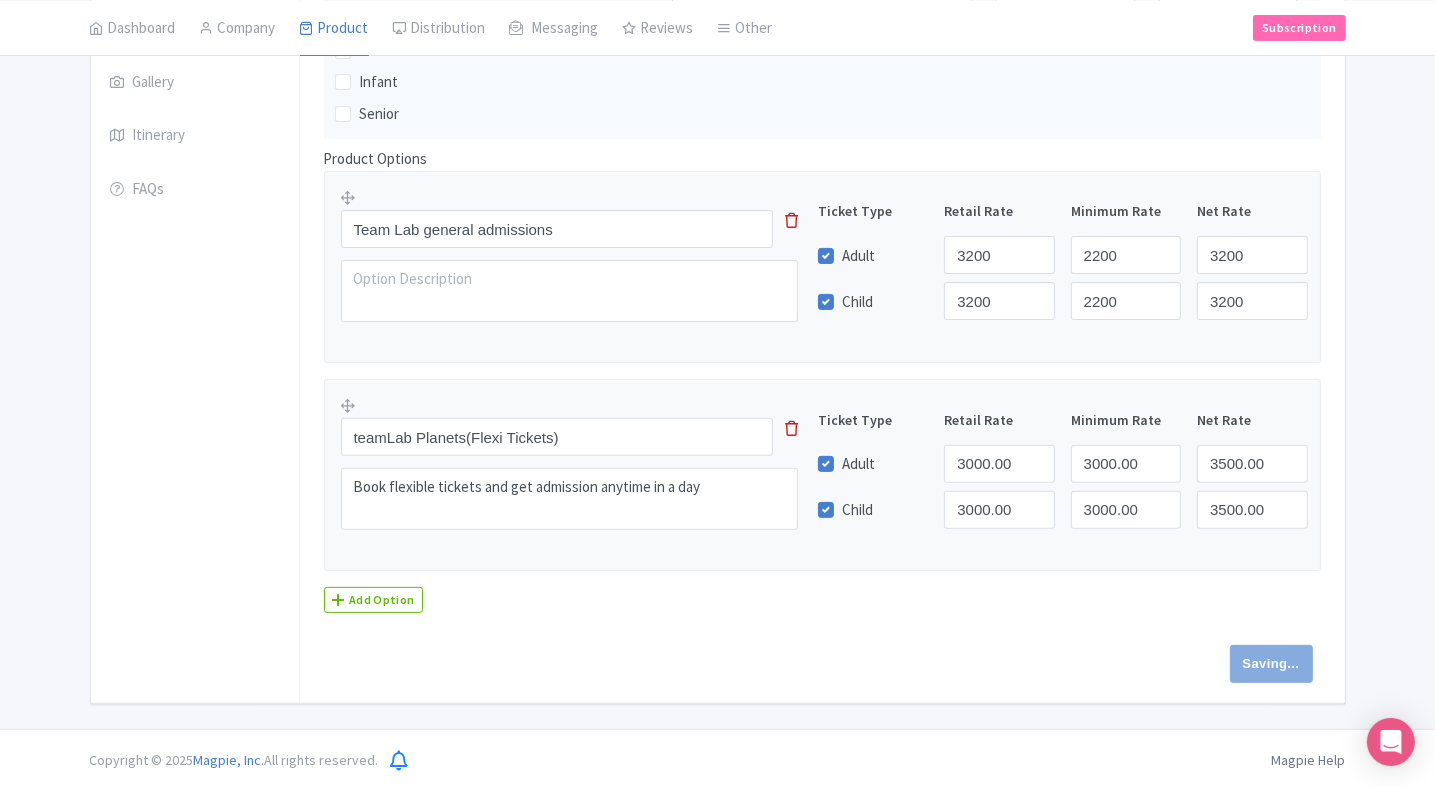 type on "Saving..." 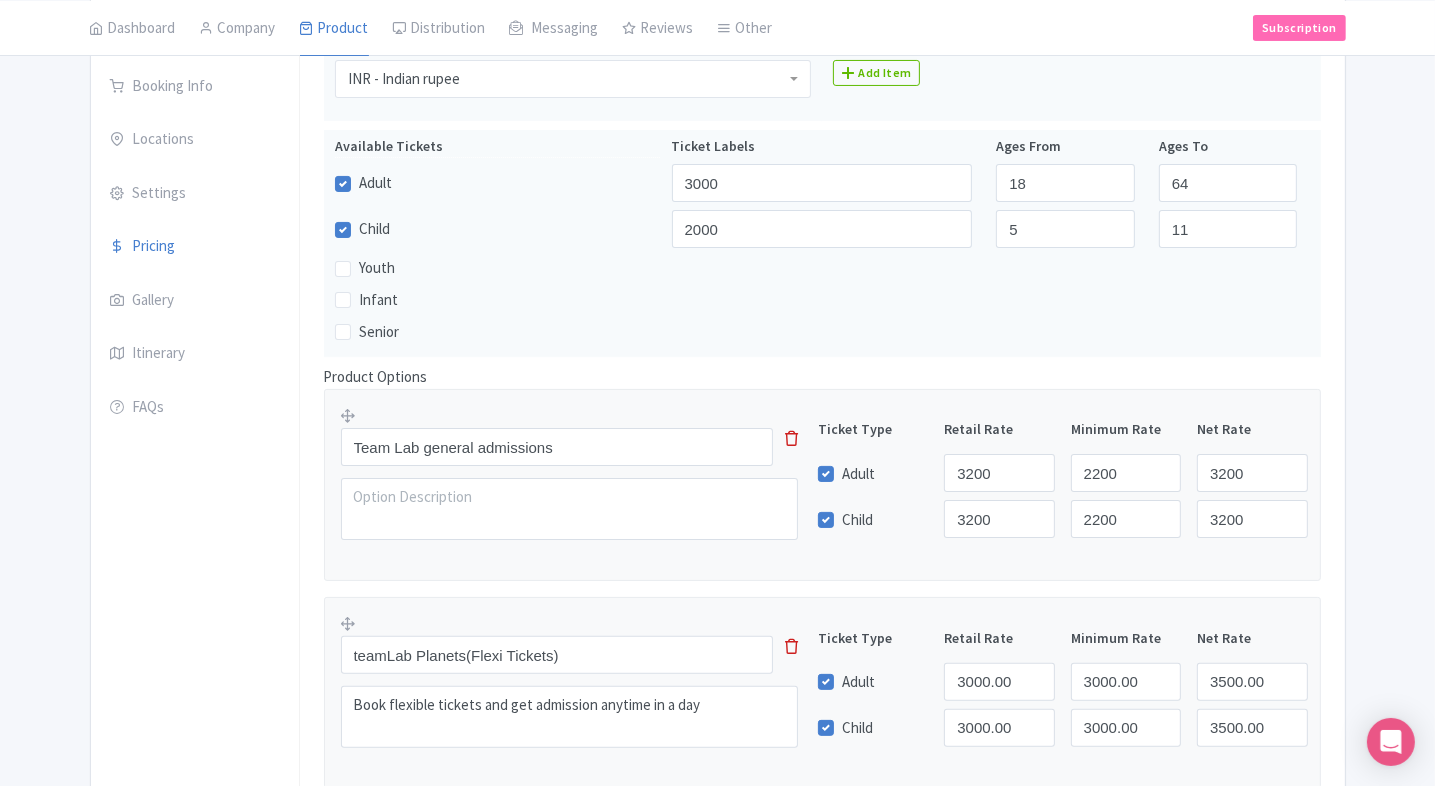 scroll, scrollTop: 288, scrollLeft: 0, axis: vertical 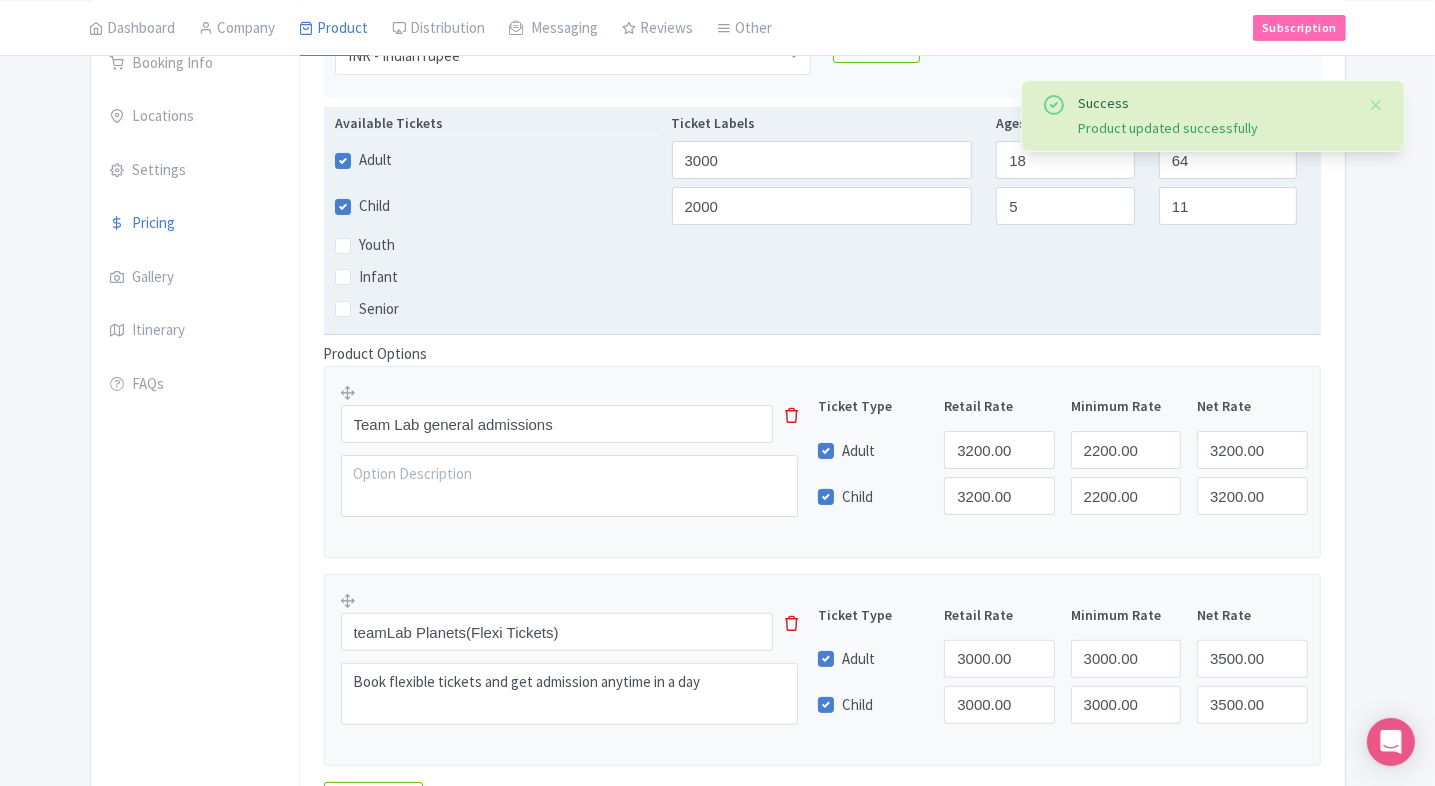 click on "2000" at bounding box center [822, 206] 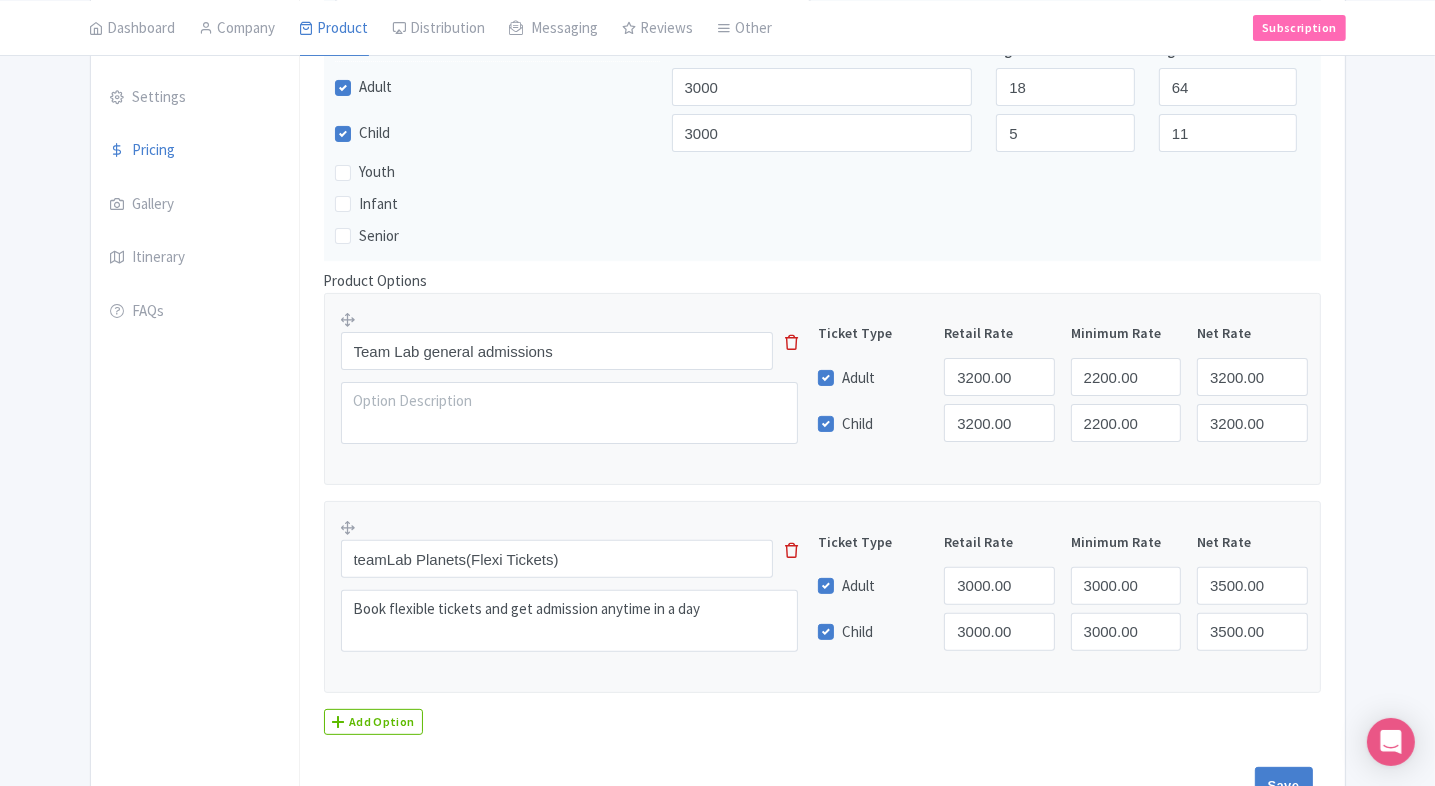 scroll, scrollTop: 507, scrollLeft: 0, axis: vertical 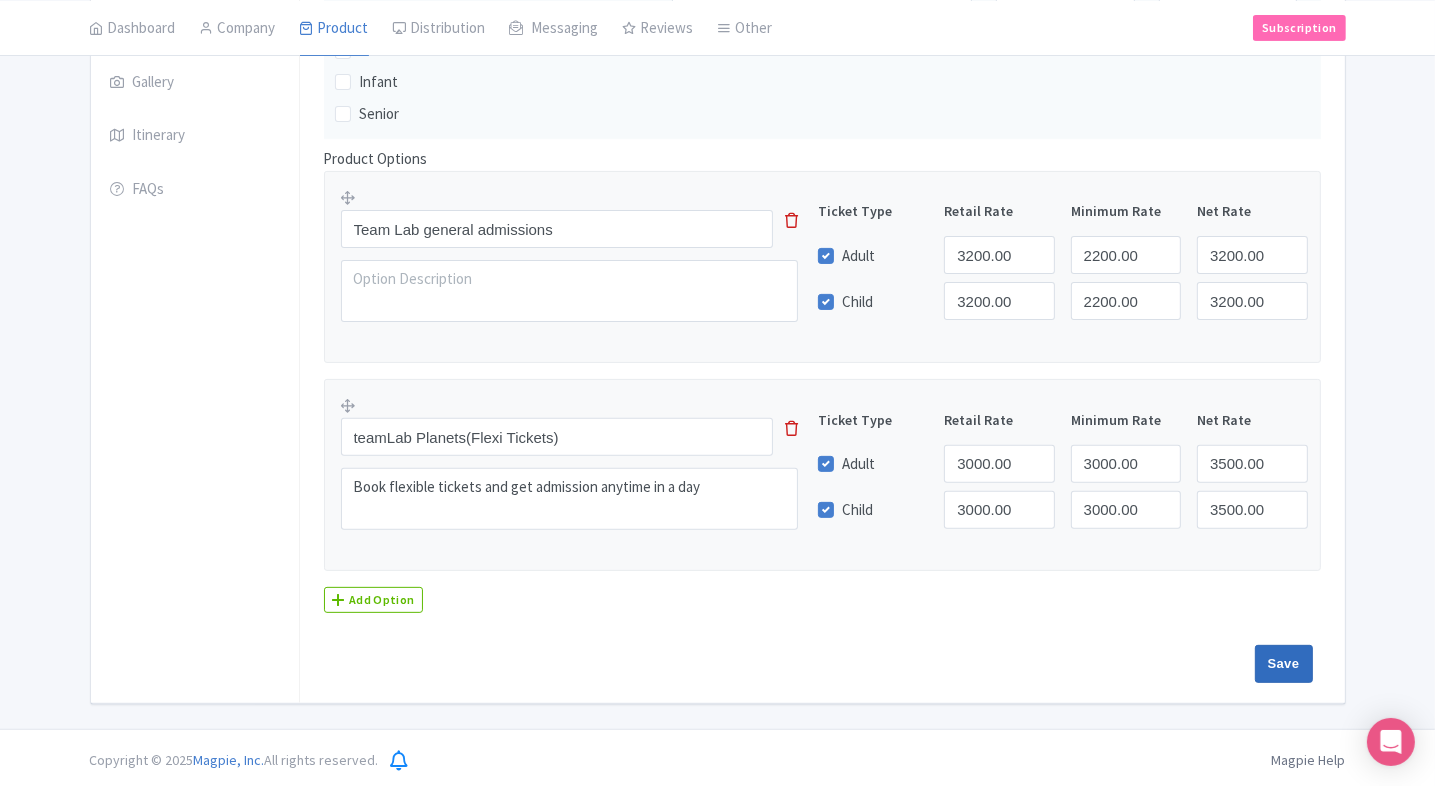 type on "3000" 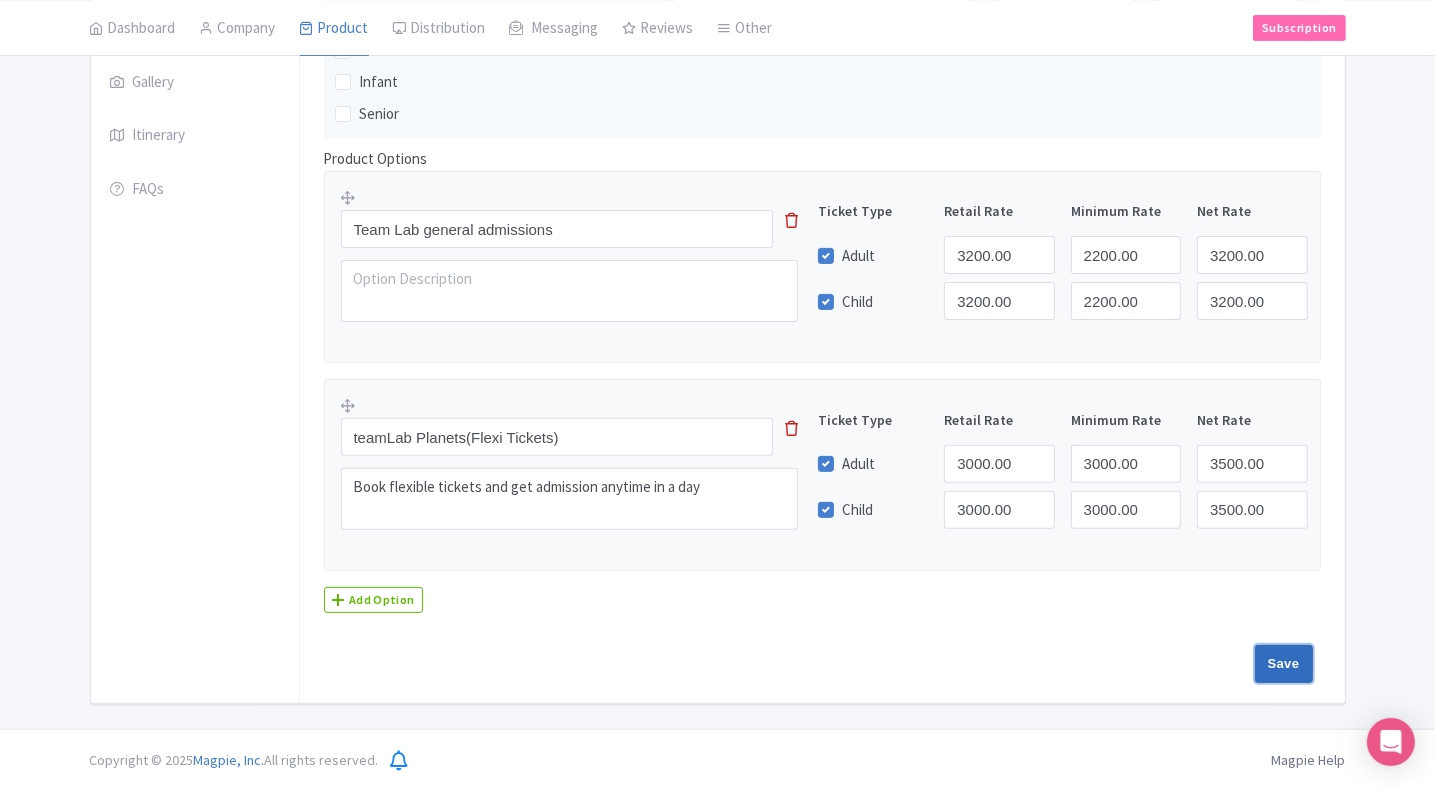 click on "Save" at bounding box center (1284, 664) 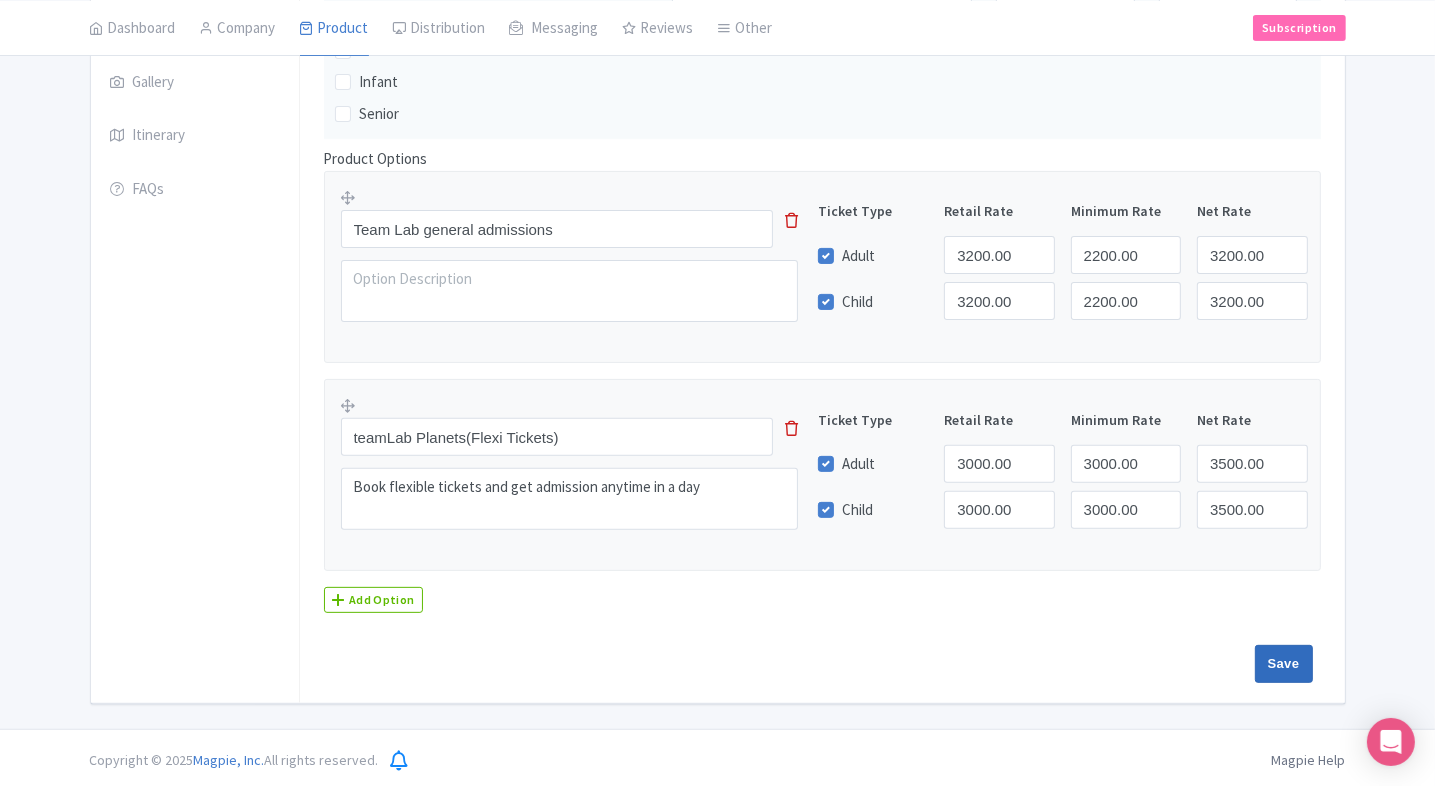 type on "Saving..." 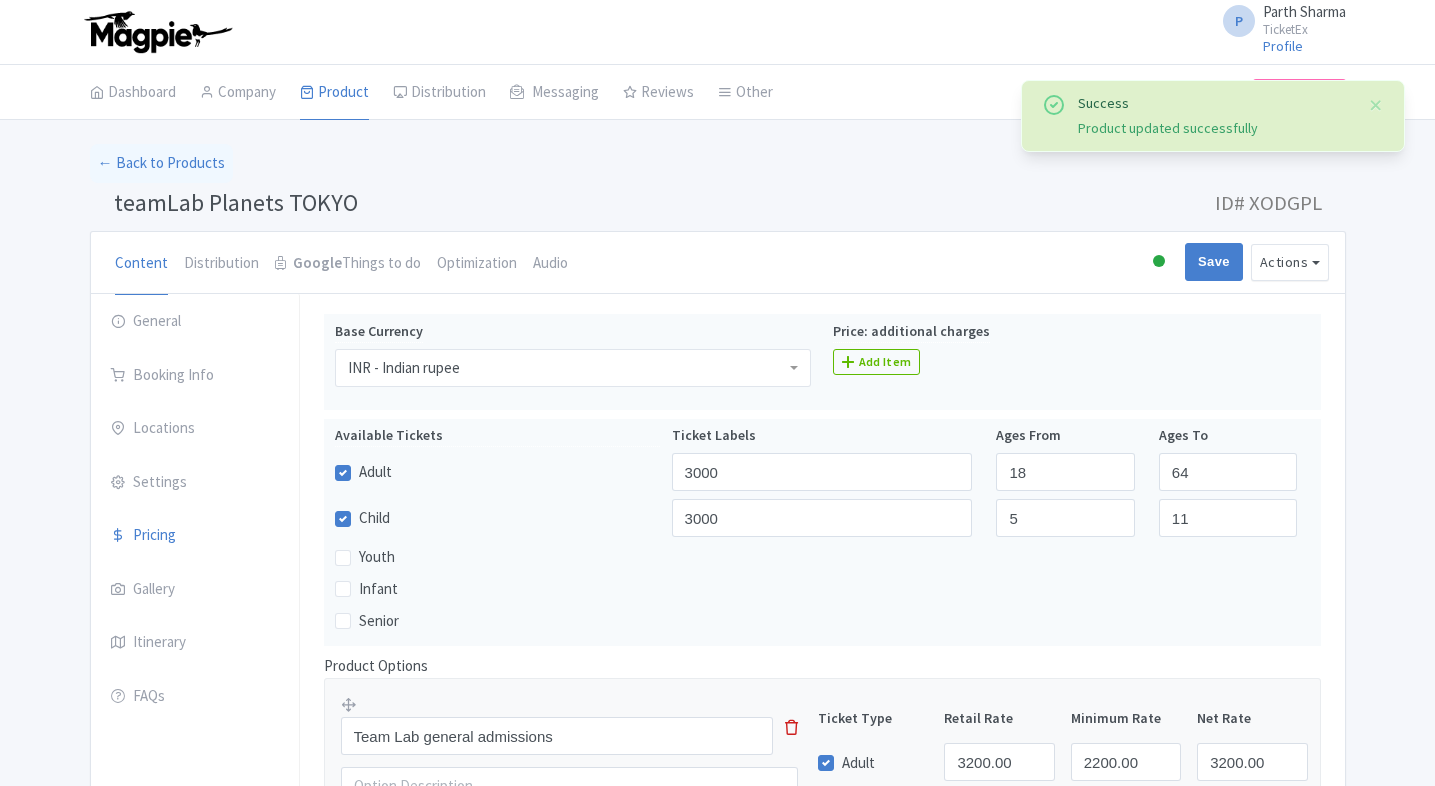 scroll, scrollTop: 312, scrollLeft: 0, axis: vertical 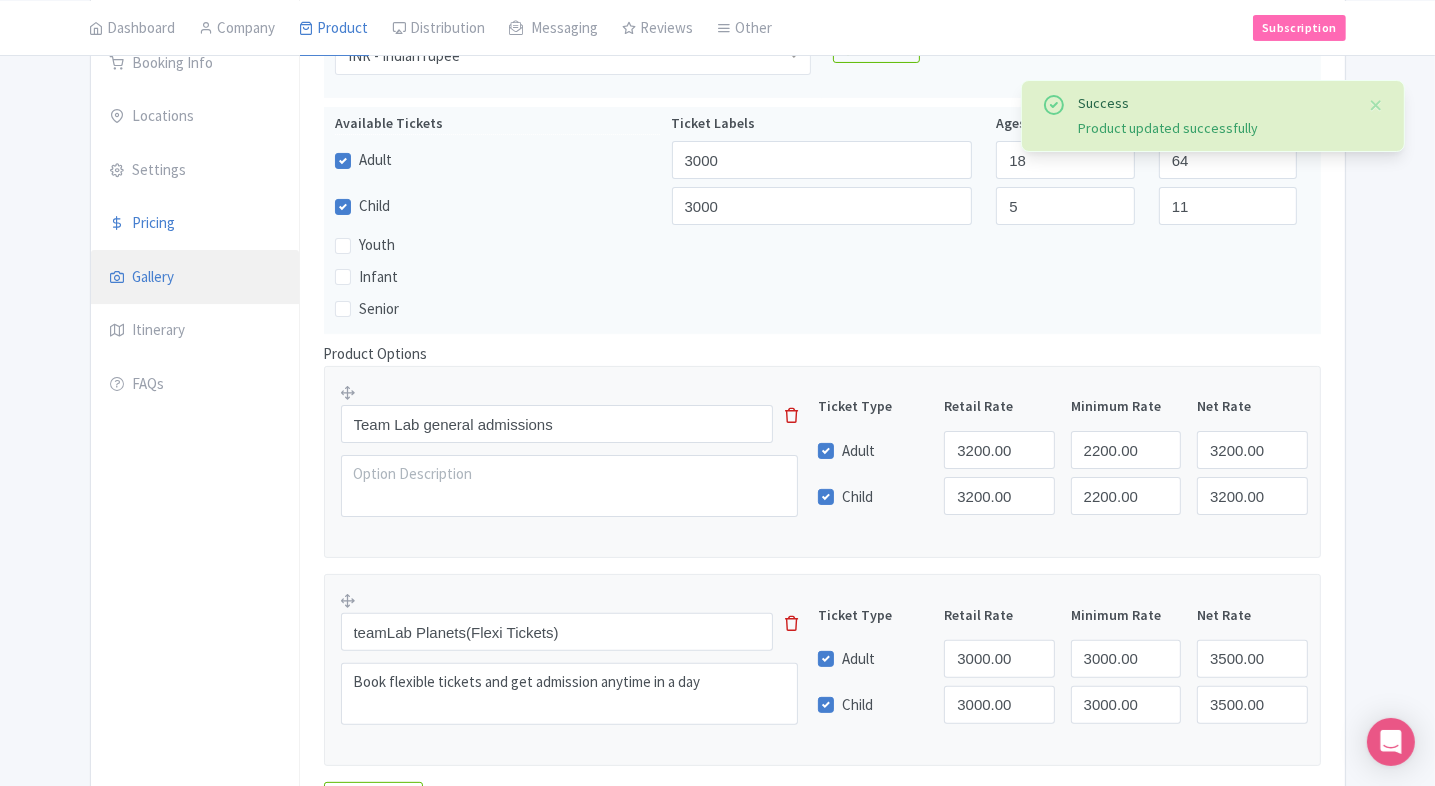 click on "Gallery" at bounding box center [195, 278] 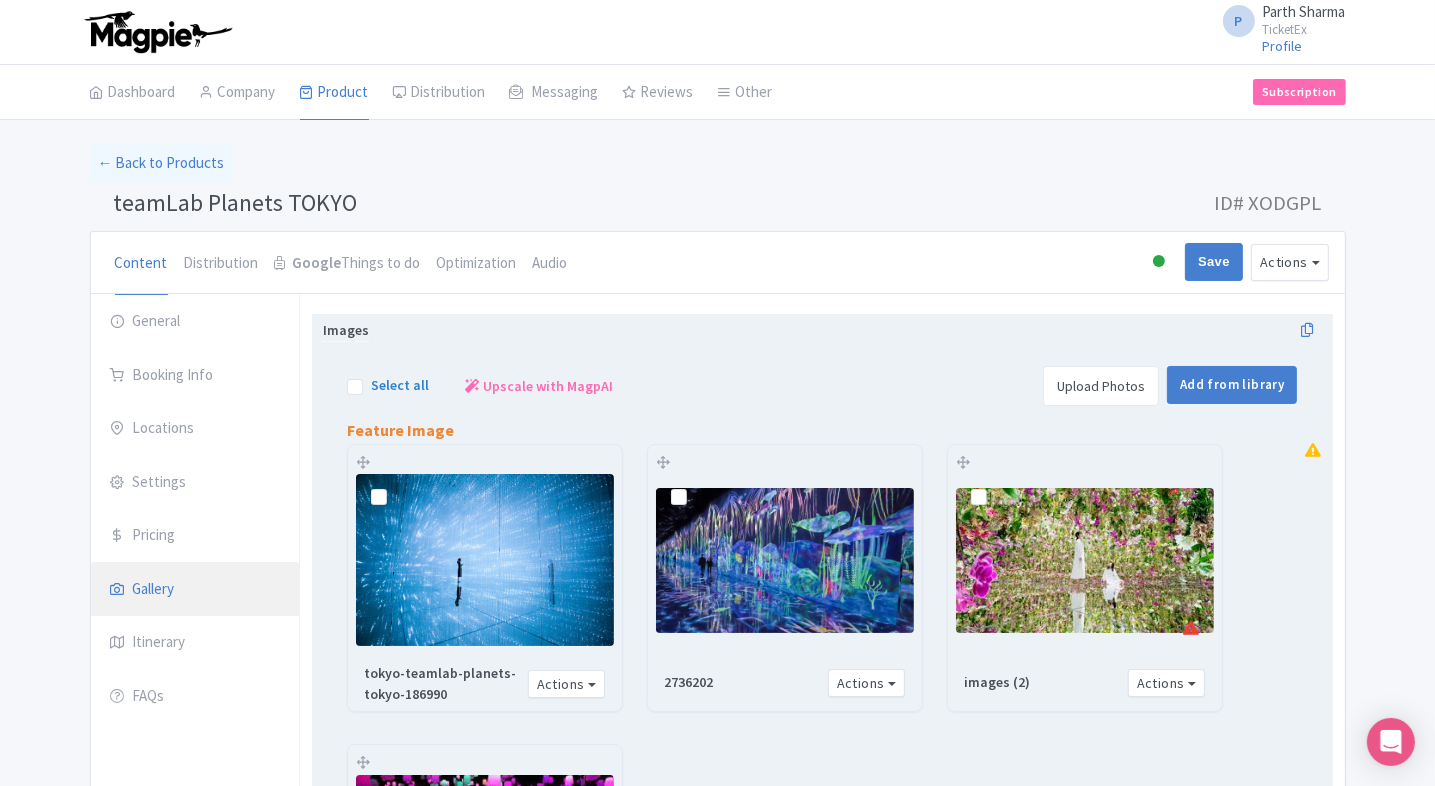 scroll, scrollTop: 507, scrollLeft: 0, axis: vertical 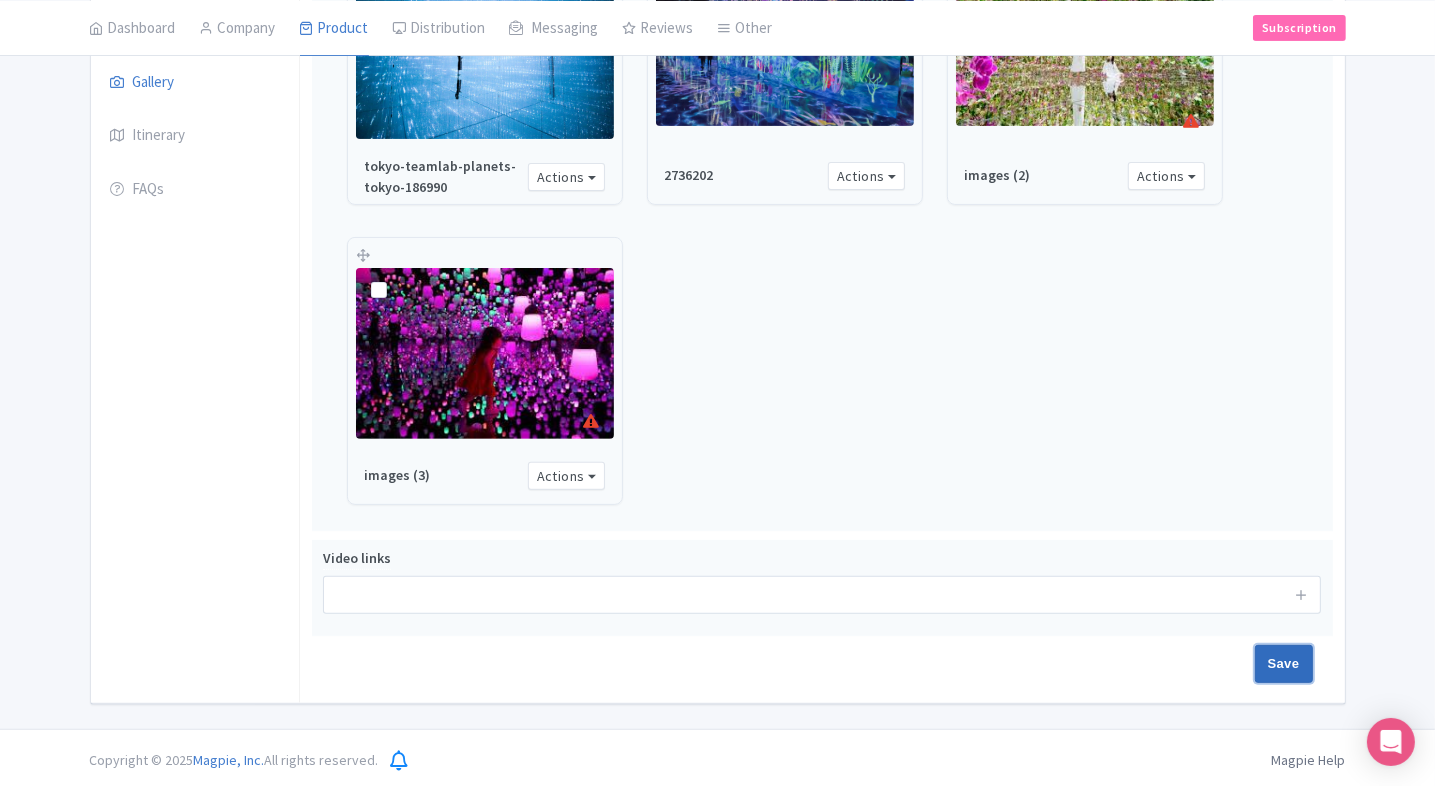 click on "Save" at bounding box center (1284, 664) 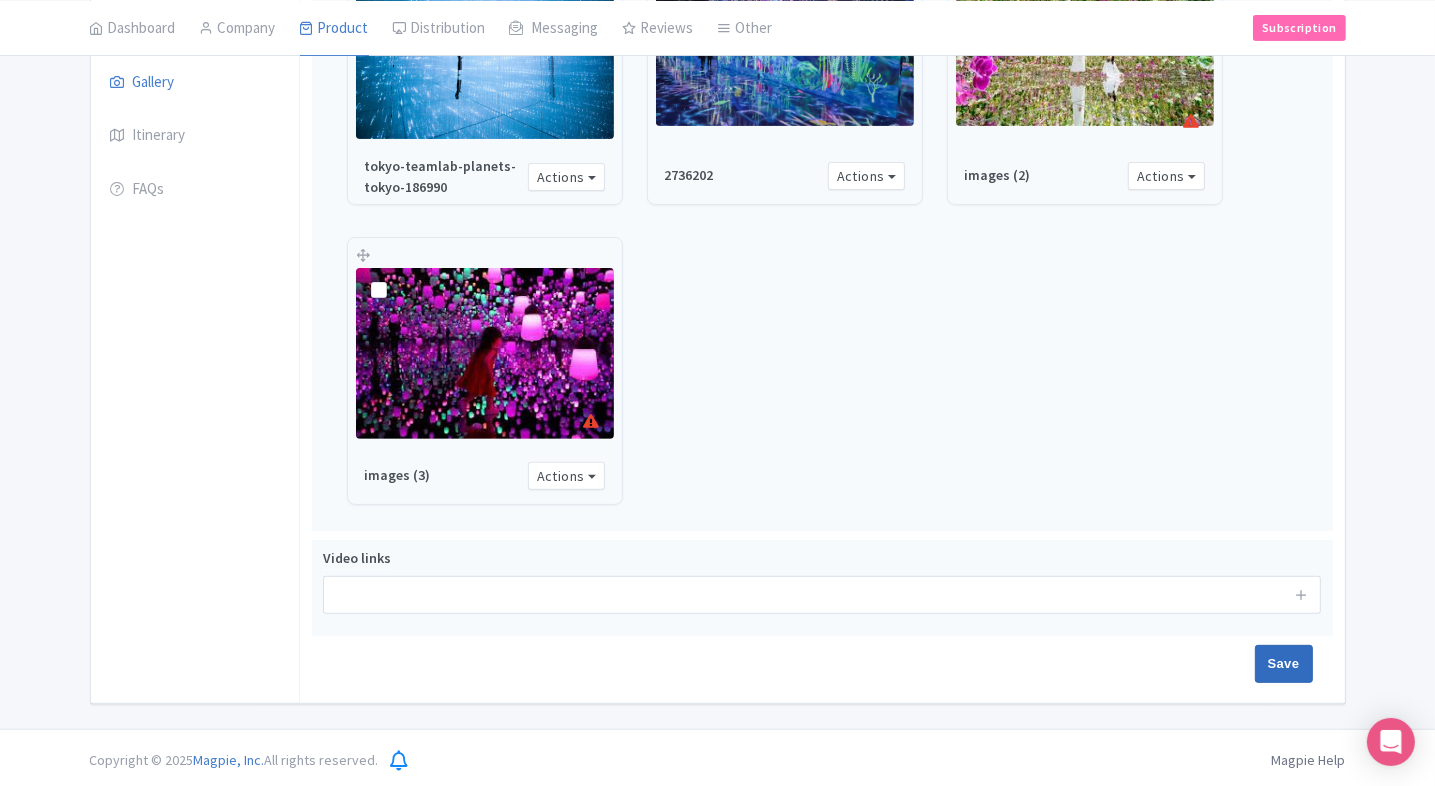 type on "Saving..." 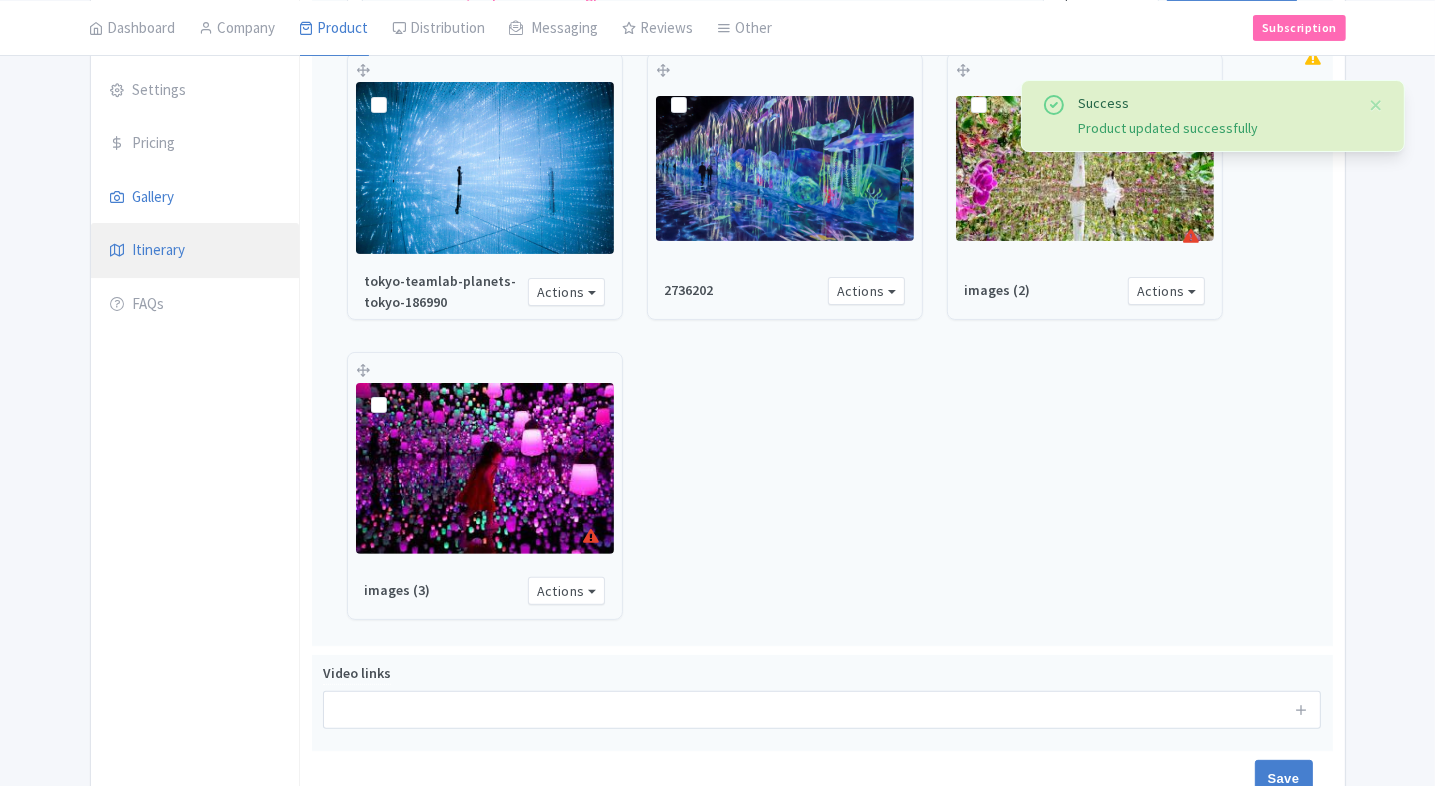 scroll, scrollTop: 392, scrollLeft: 0, axis: vertical 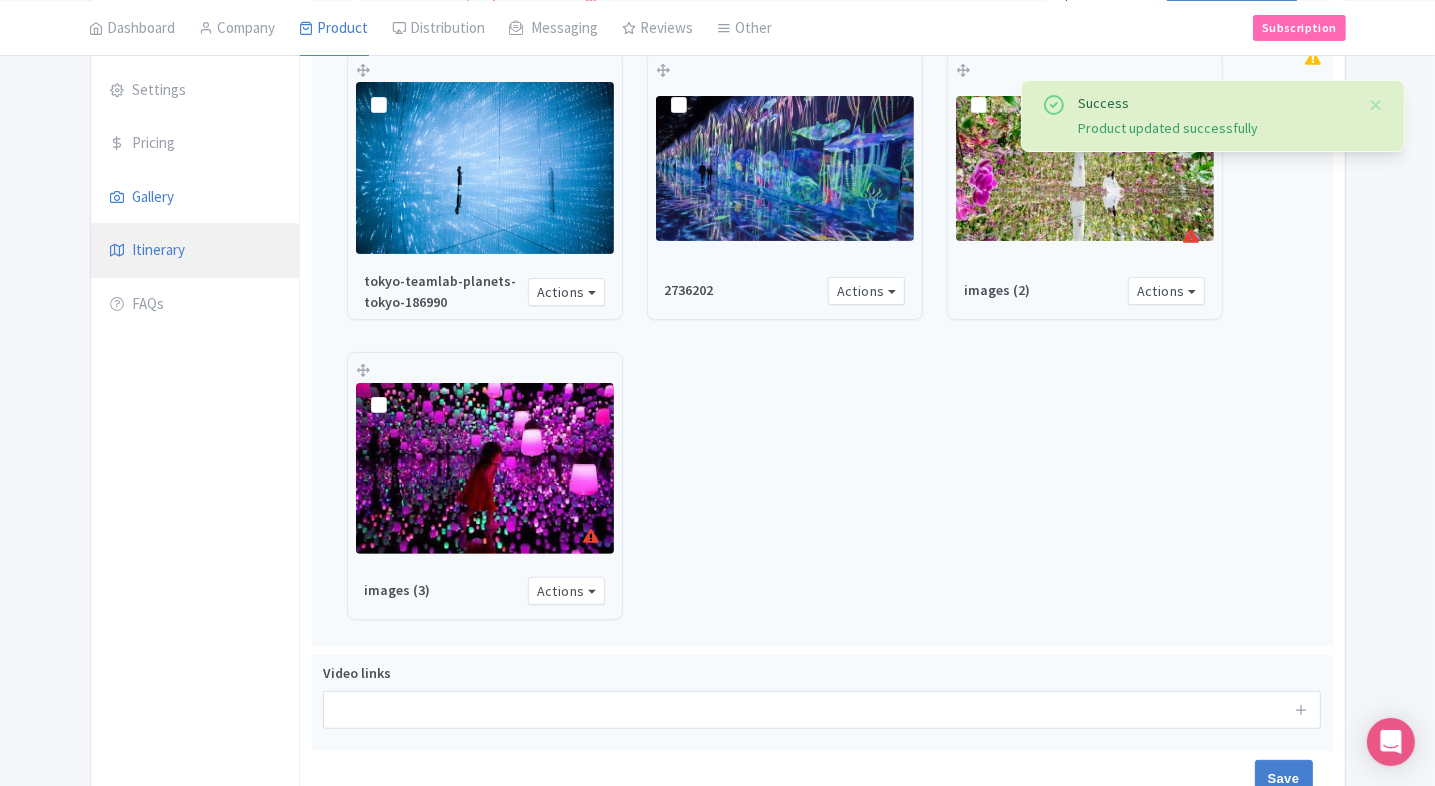 click on "Itinerary" at bounding box center (195, 251) 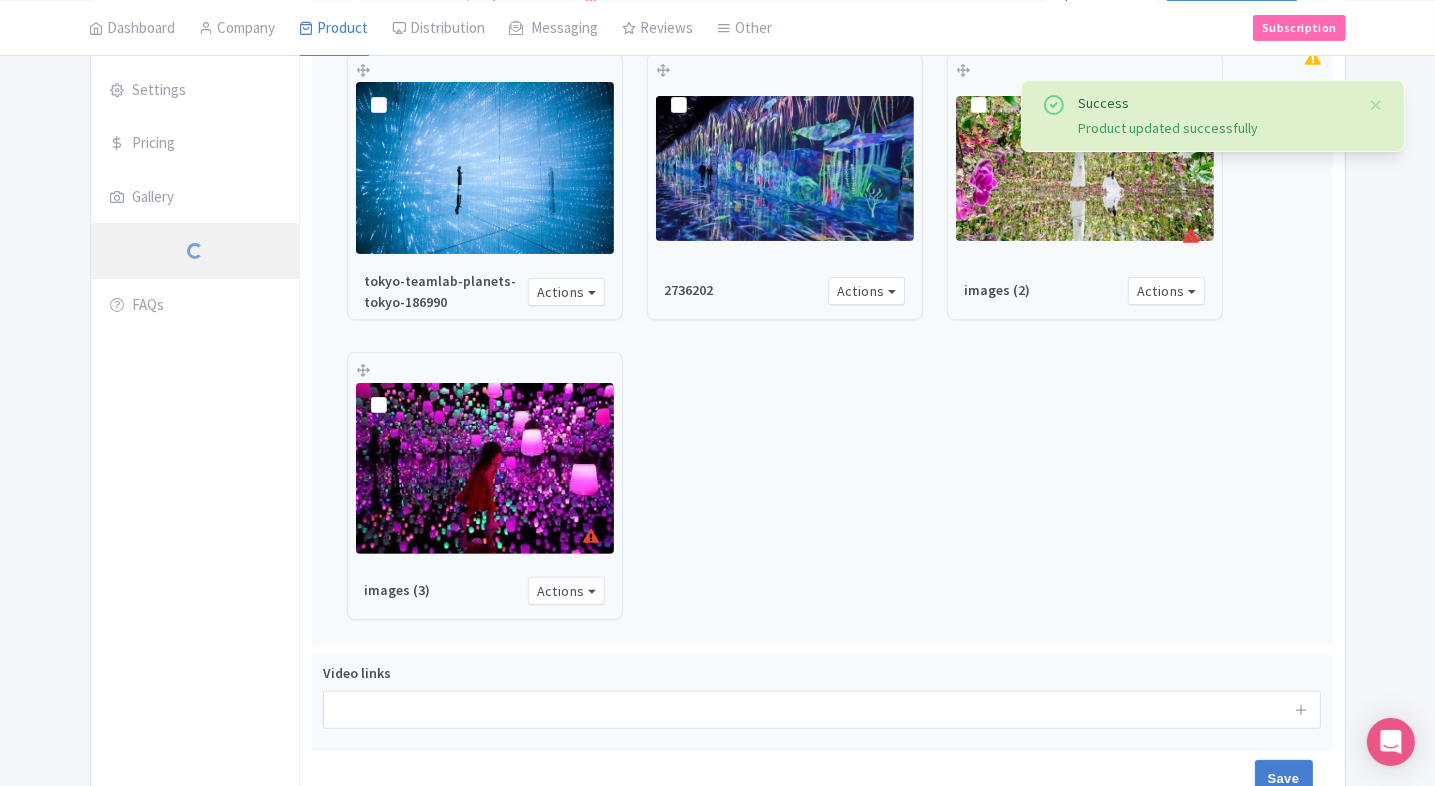 scroll, scrollTop: 28, scrollLeft: 0, axis: vertical 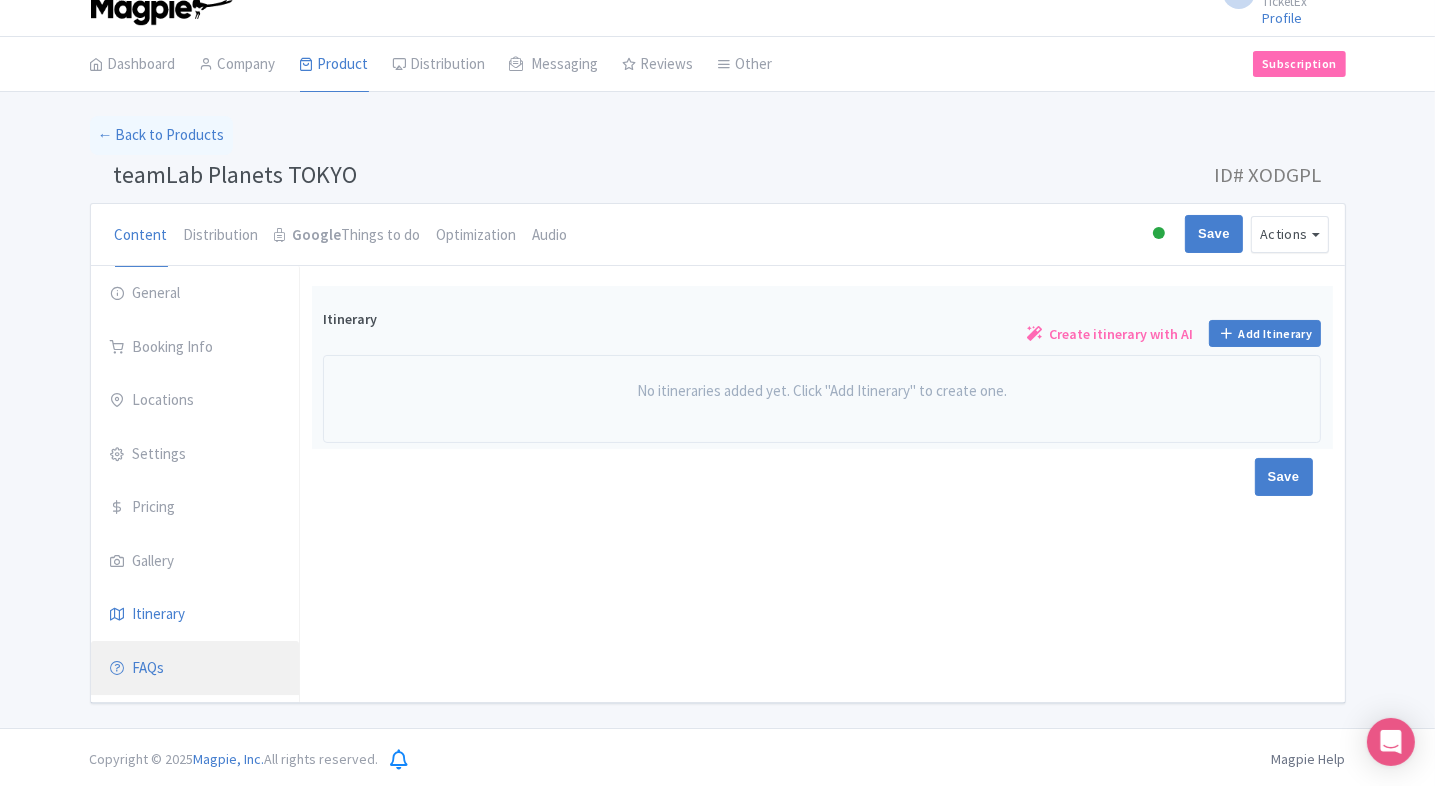 click on "FAQs" at bounding box center (195, 669) 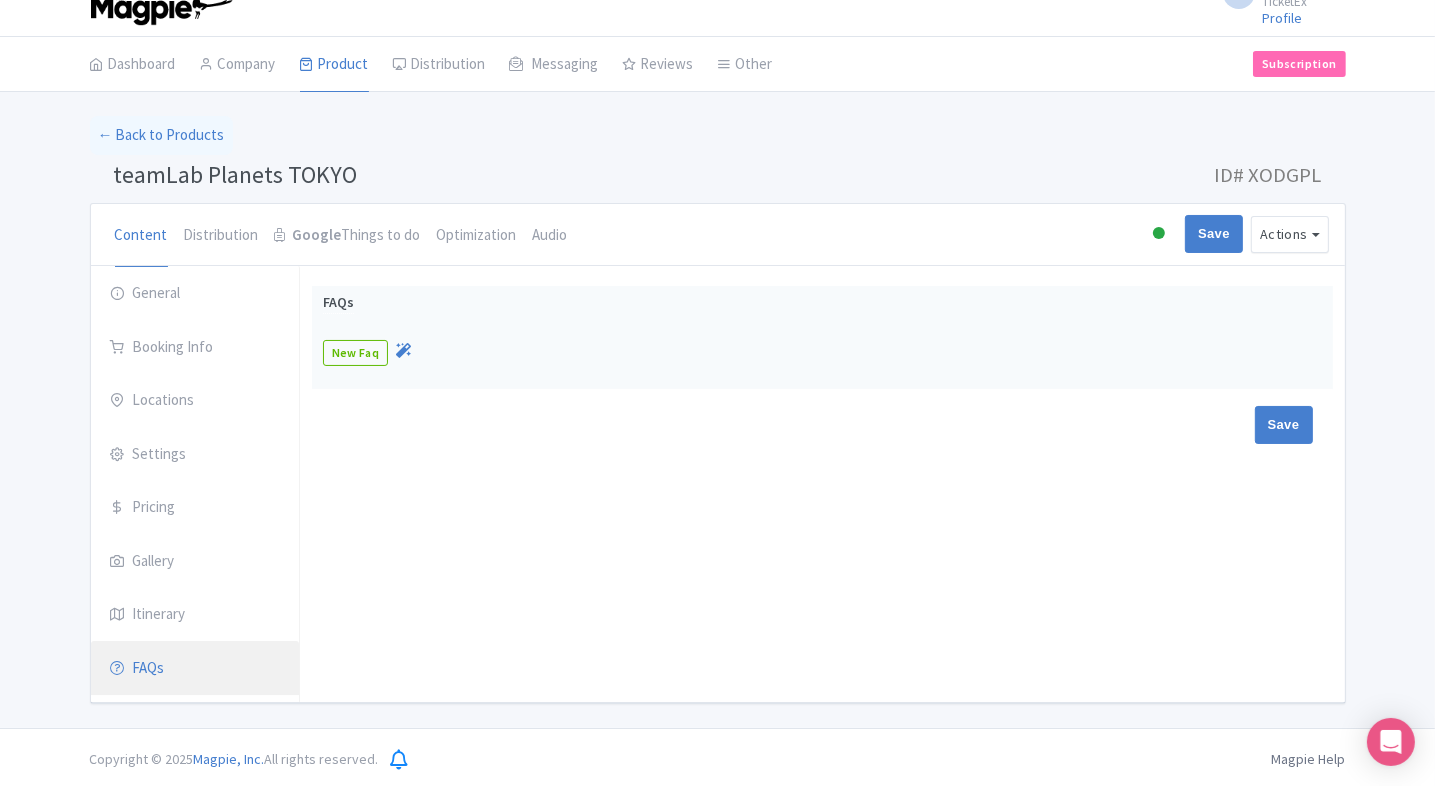 scroll, scrollTop: 0, scrollLeft: 0, axis: both 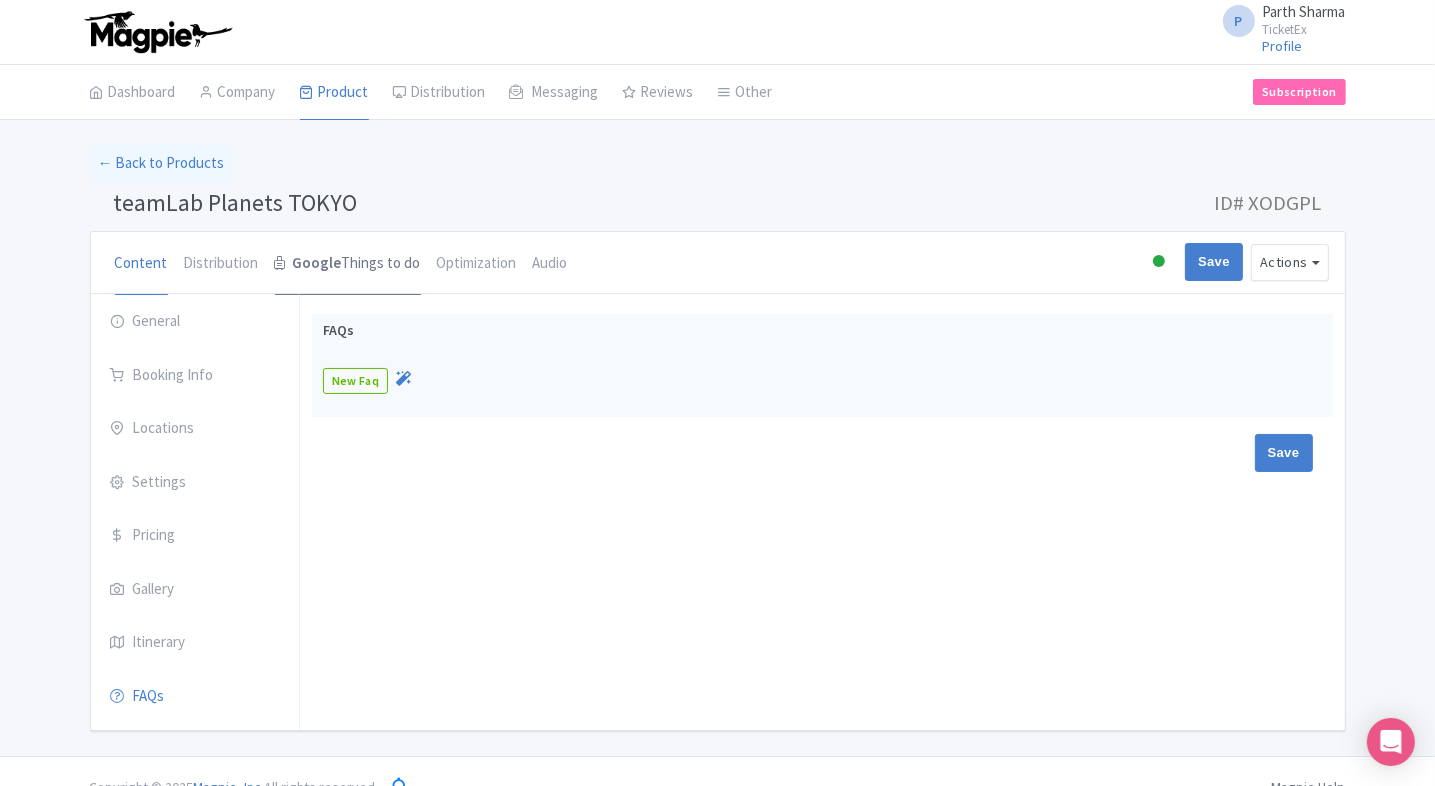click on "Google  Things to do" at bounding box center (348, 264) 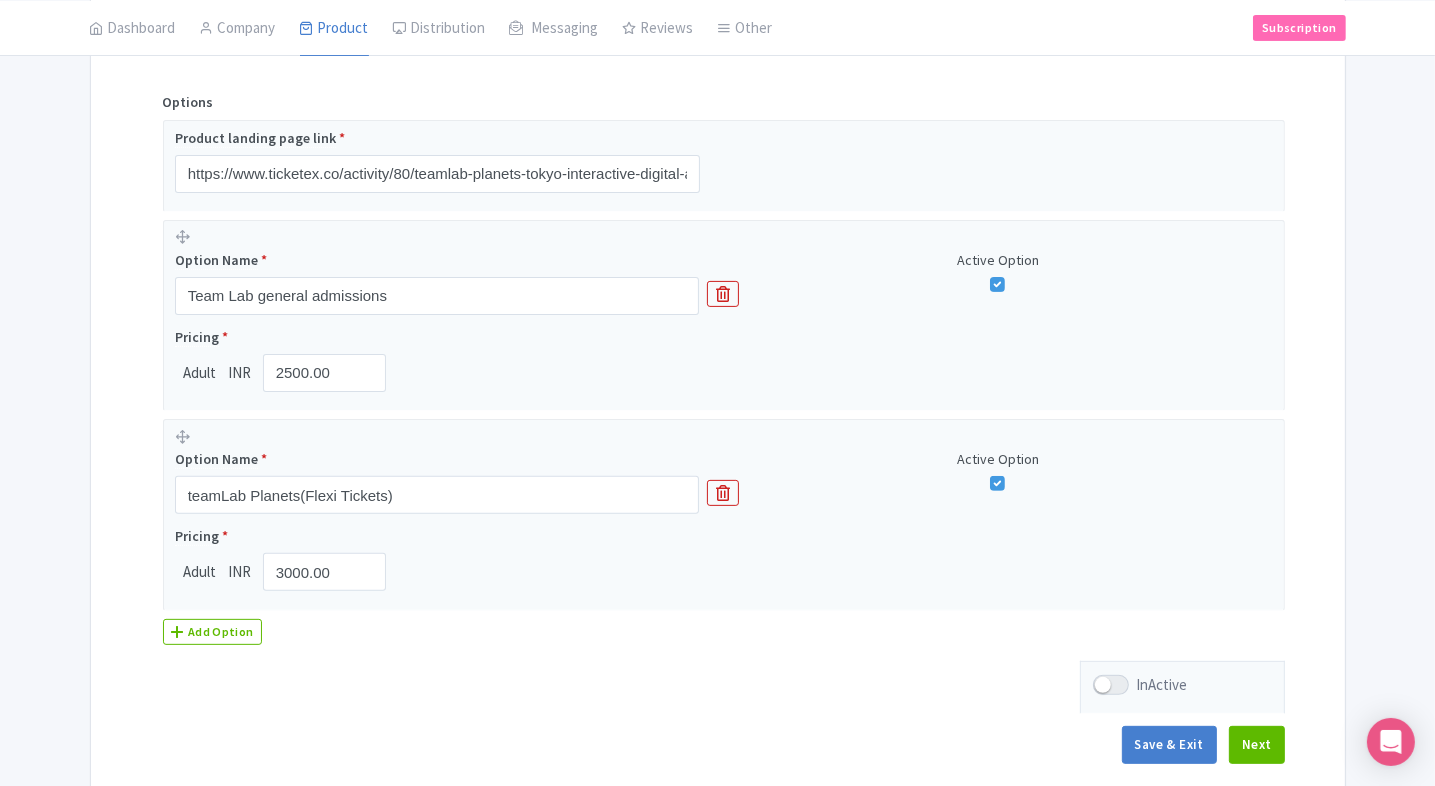 scroll, scrollTop: 444, scrollLeft: 0, axis: vertical 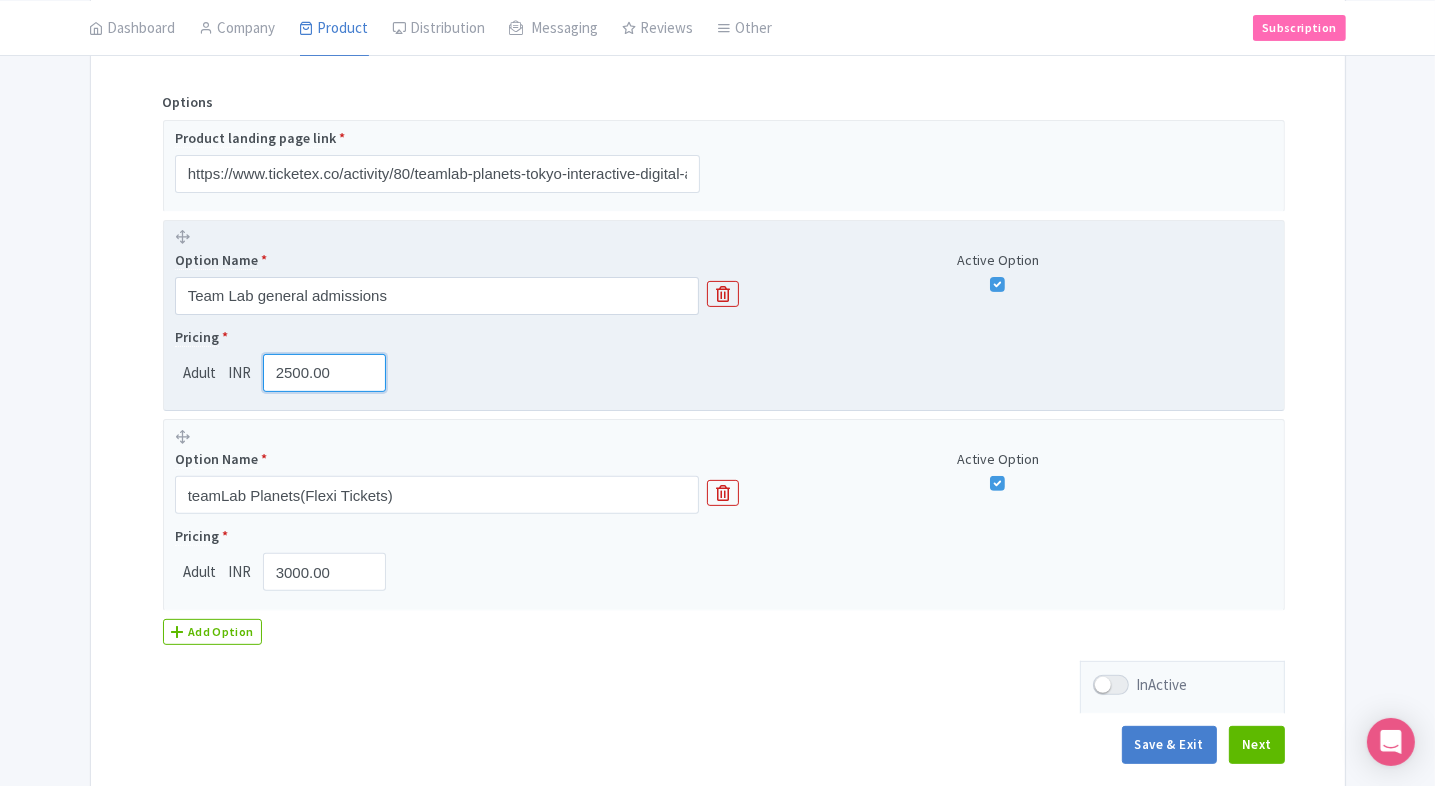 click on "2500.00" at bounding box center (325, 373) 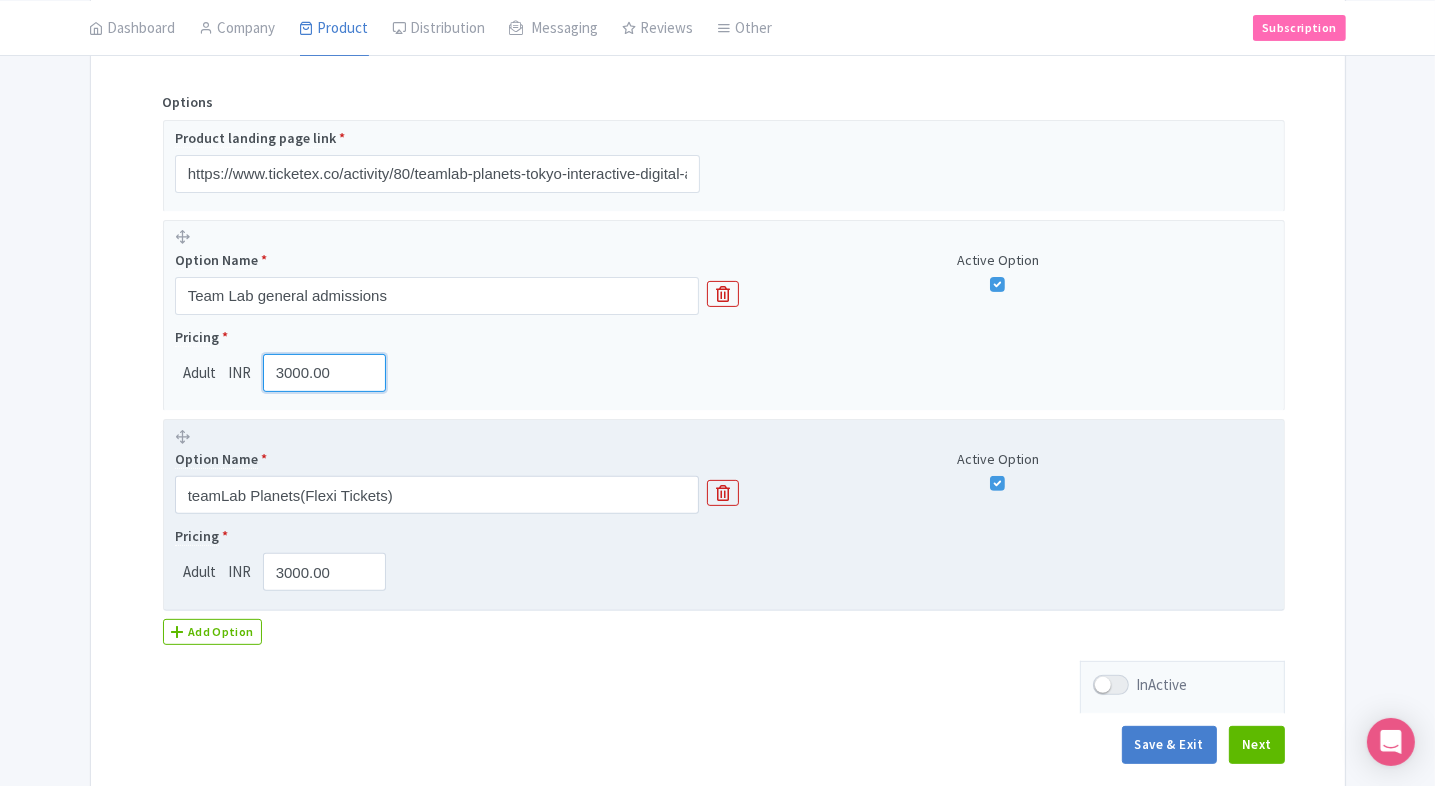 type on "3000.00" 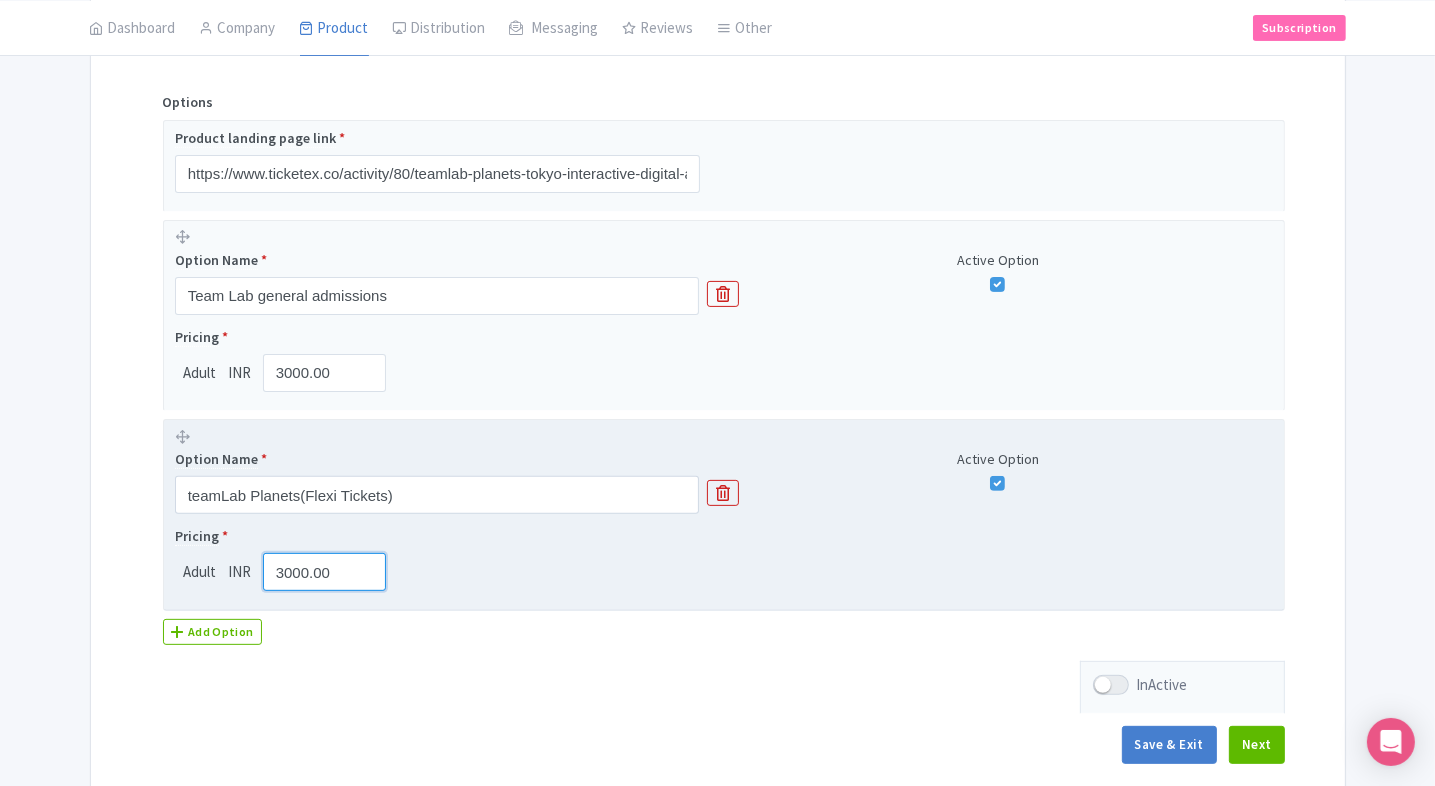 click on "3000.00" at bounding box center (325, 572) 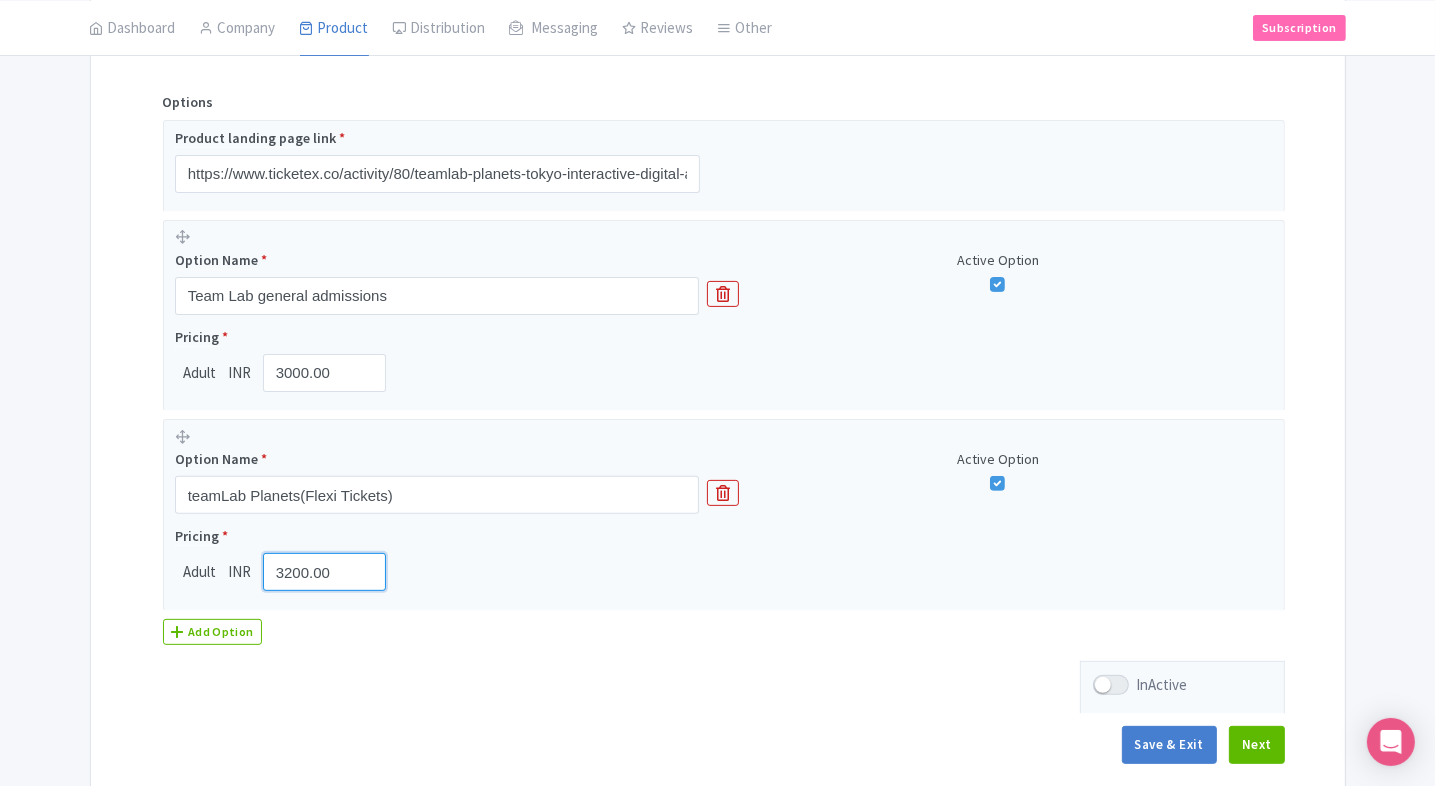 type on "3200.00" 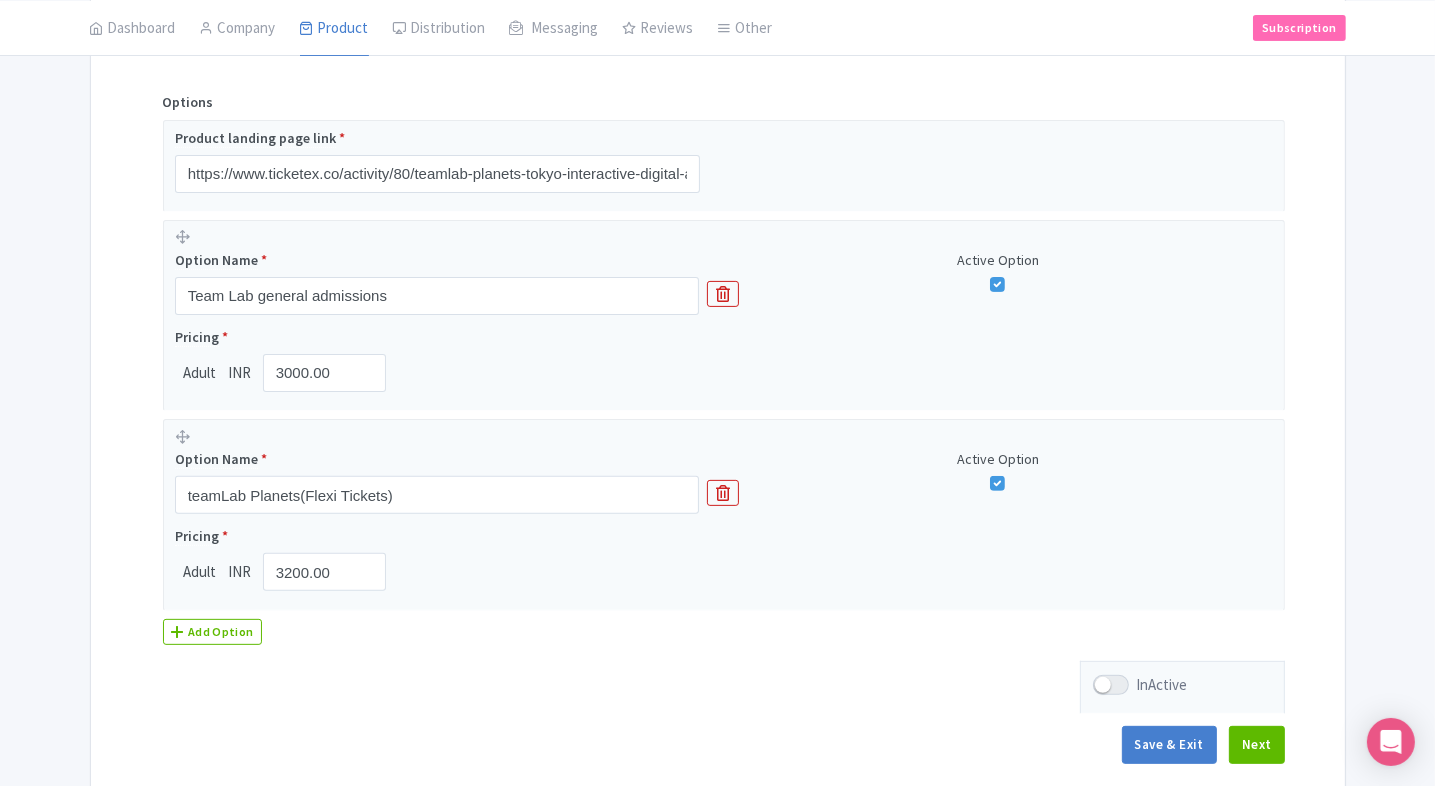 click on "Name & Price
Locations
Description & Reviews
Images & Categories
Complete
teamLab Planets TOKYO
Edit Name for Google Listing
Edit Name for Google Listing
Regular Product Name:
teamLab Planets TOKYO
Save
Options
Product landing page link
*
https://www.ticketex.co/activity/80/teamlab-planets-tokyo-interactive-digital-art-sensory-museum
Option Name
*
Team Lab general admissions
Active Option
Pricing
*
Adult
INR
3000.00
Option Name
*
teamLab Planets(Flexi Tickets)
Active Option
Pricing
*
Adult
INR
3200.00
Add Option
InActive
Save & Exit
Next" at bounding box center (718, 329) 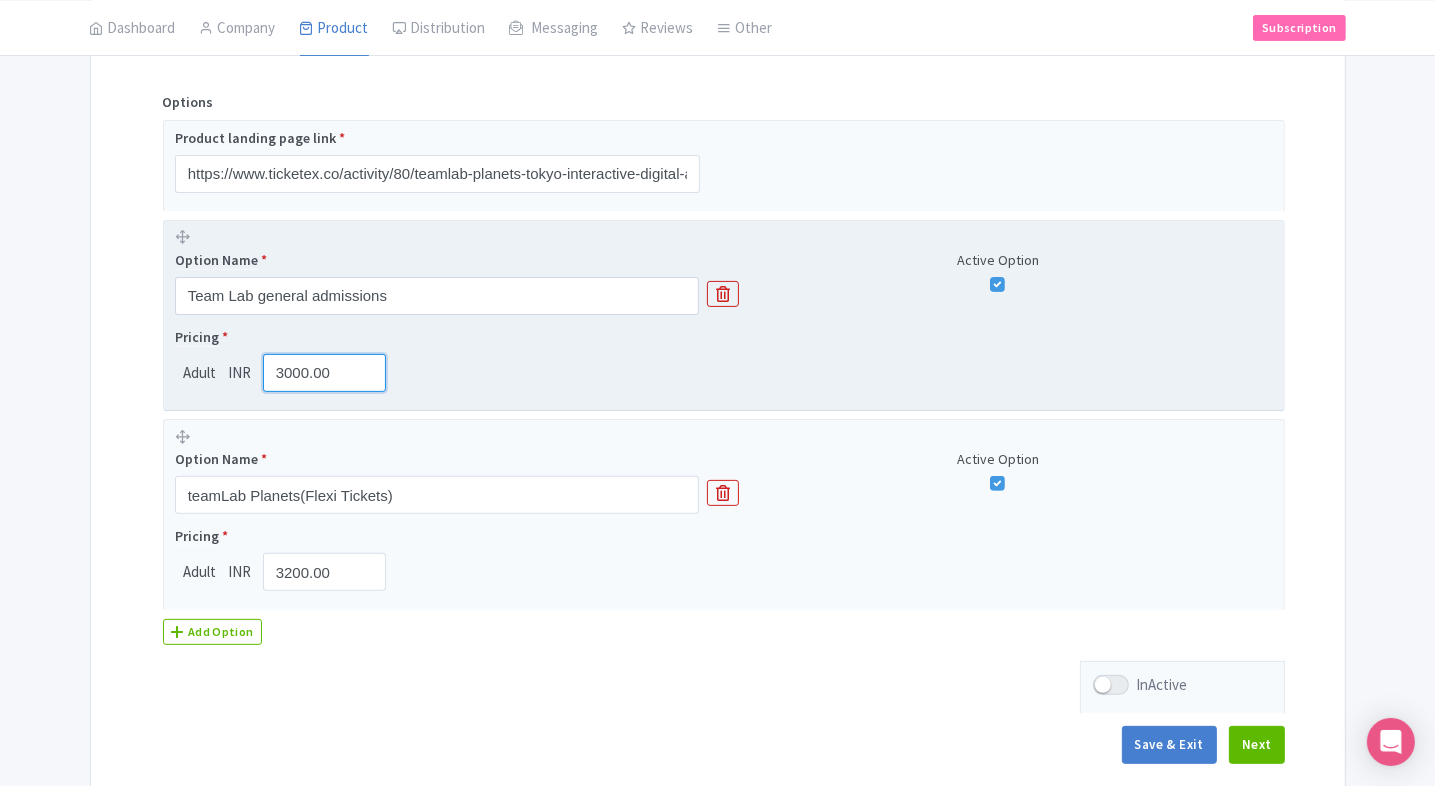 click on "3000.00" at bounding box center (325, 373) 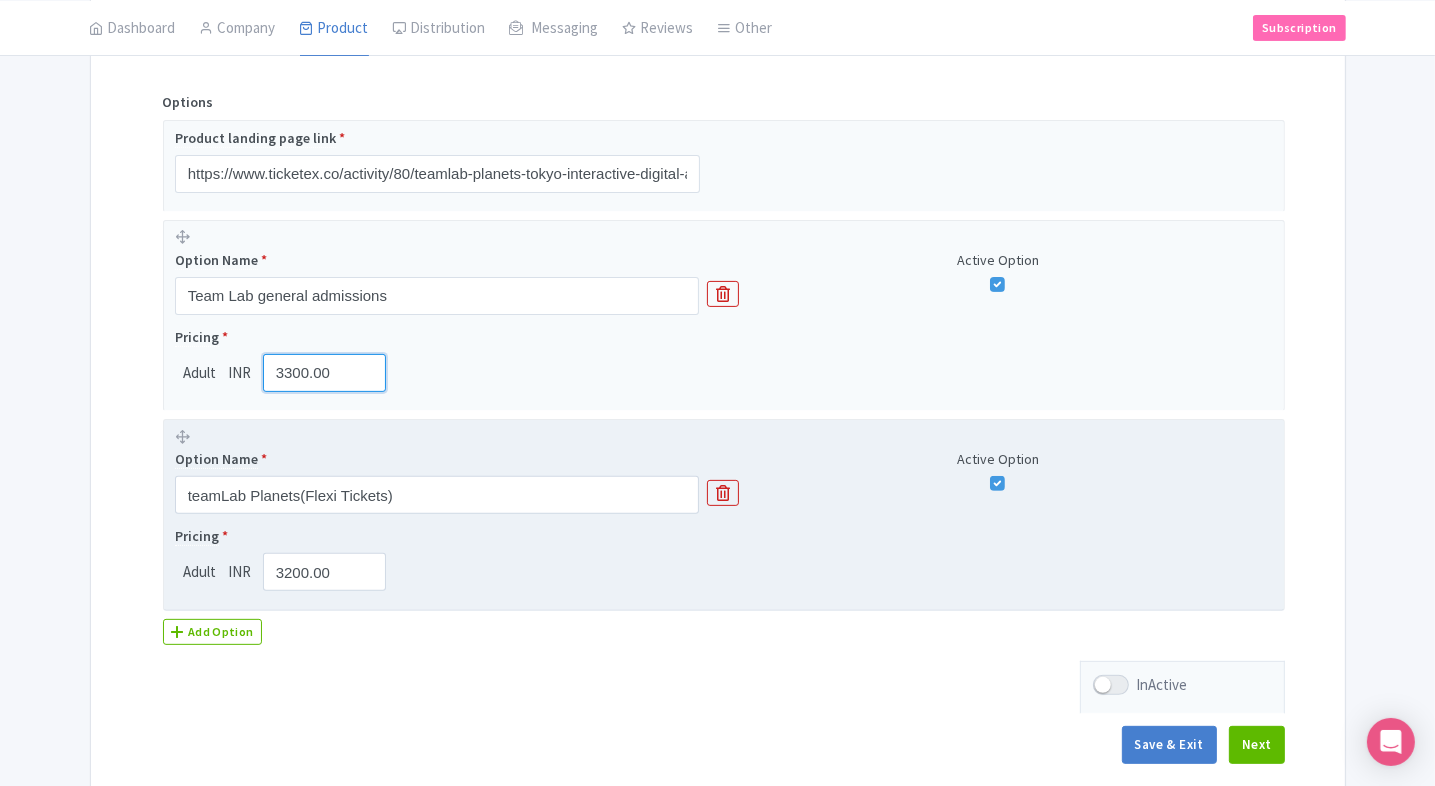 type on "3300.00" 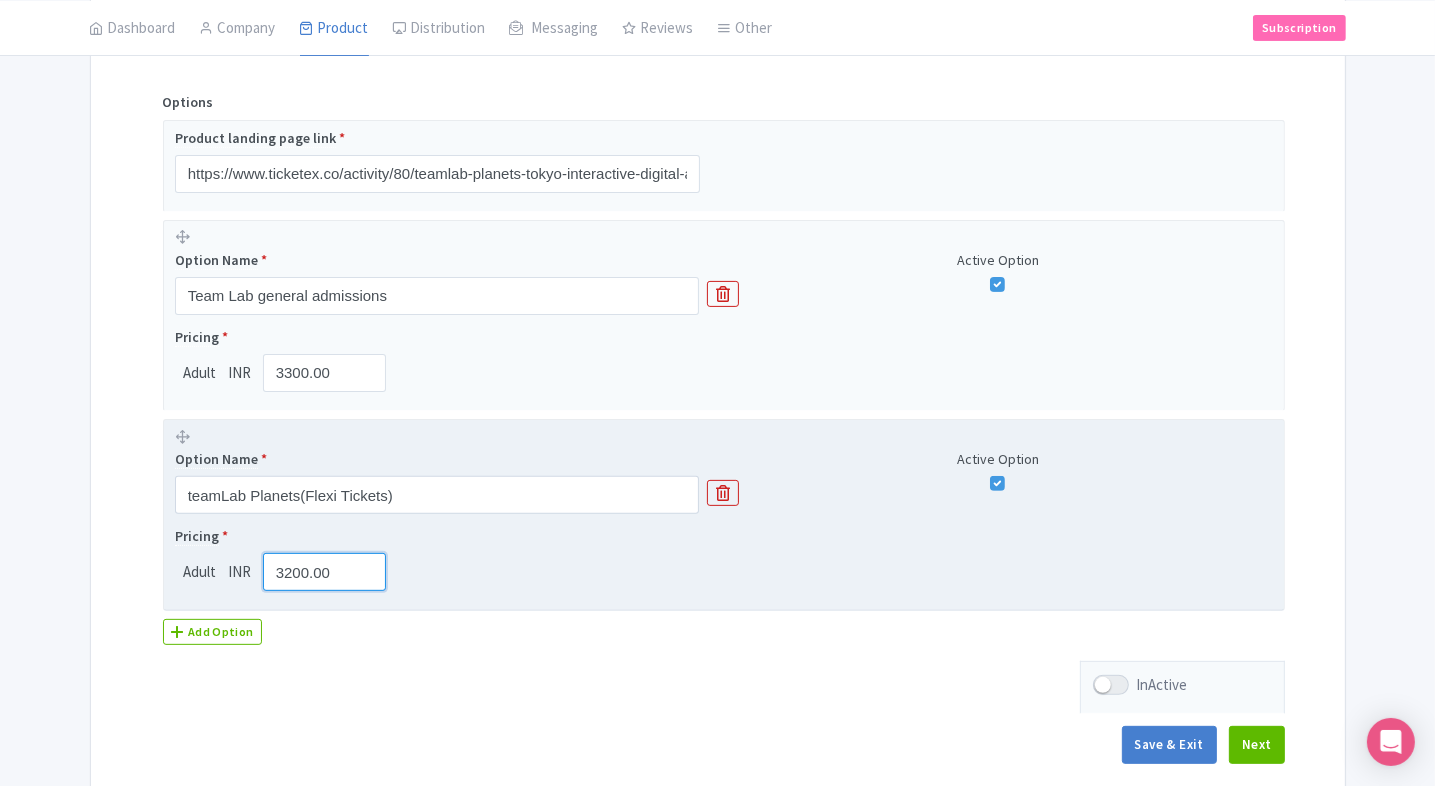 click on "3200.00" at bounding box center (325, 572) 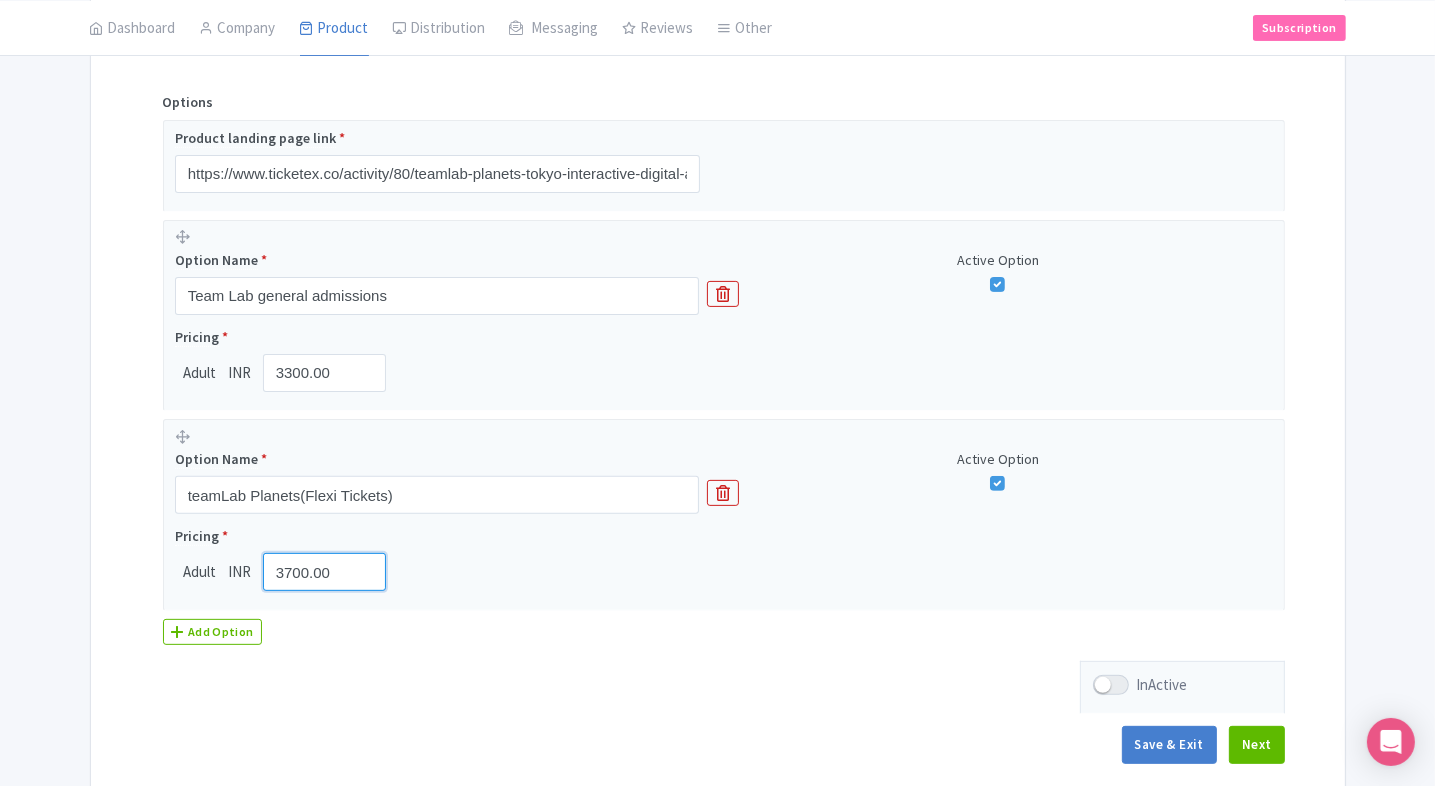 type on "3700.00" 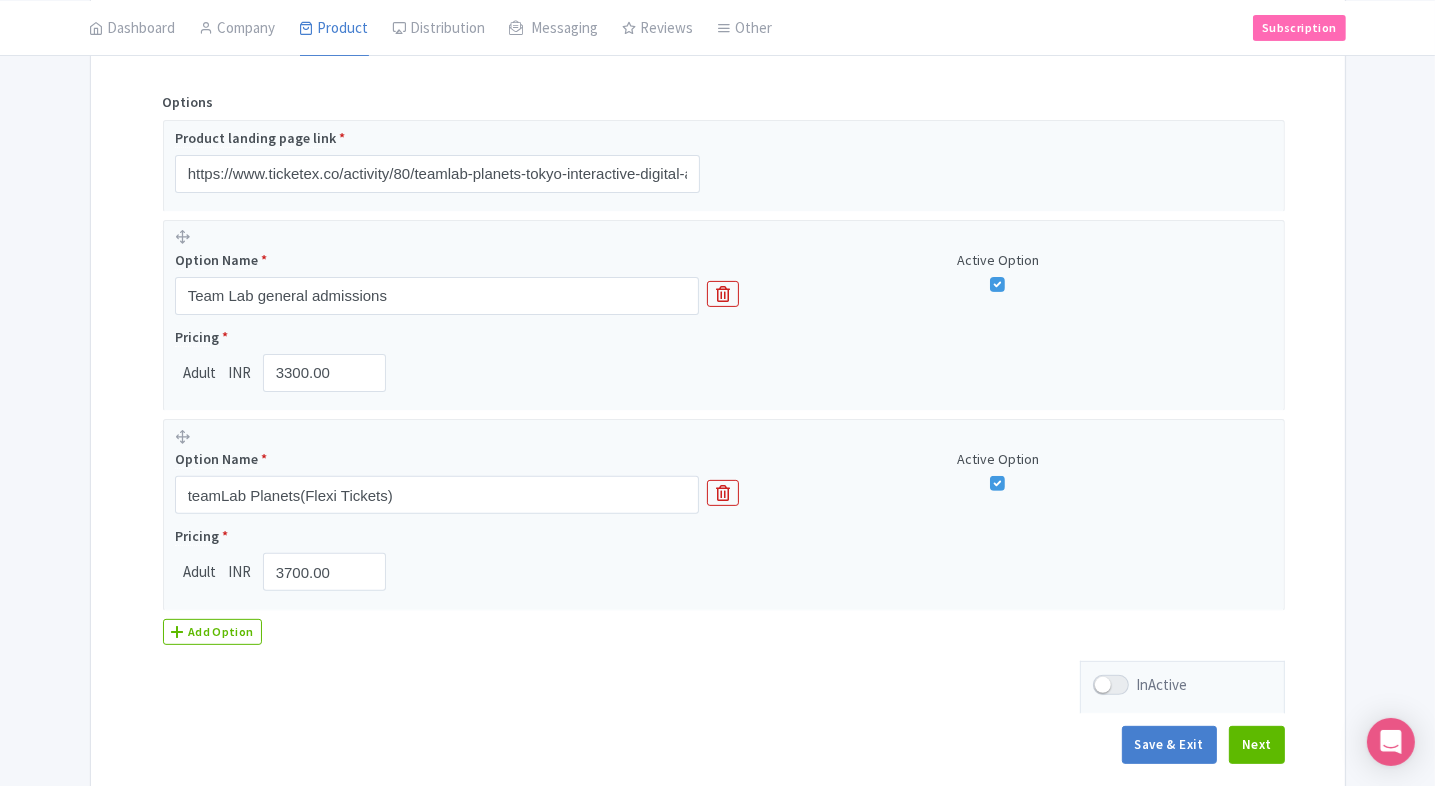 click on "Name & Price
Locations
Description & Reviews
Images & Categories
Complete
teamLab Planets TOKYO
Edit Name for Google Listing
Edit Name for Google Listing
Regular Product Name:
teamLab Planets TOKYO
Save
Options
Product landing page link
*
https://www.ticketex.co/activity/80/teamlab-planets-tokyo-interactive-digital-art-sensory-museum
Option Name
*
Team Lab general admissions
Active Option
Pricing
*
Adult
INR
3300.00
Option Name
*
teamLab Planets(Flexi Tickets)
Active Option
Pricing
*
Adult
INR
3700.00
Add Option
InActive
Save & Exit
Next" at bounding box center [718, 329] 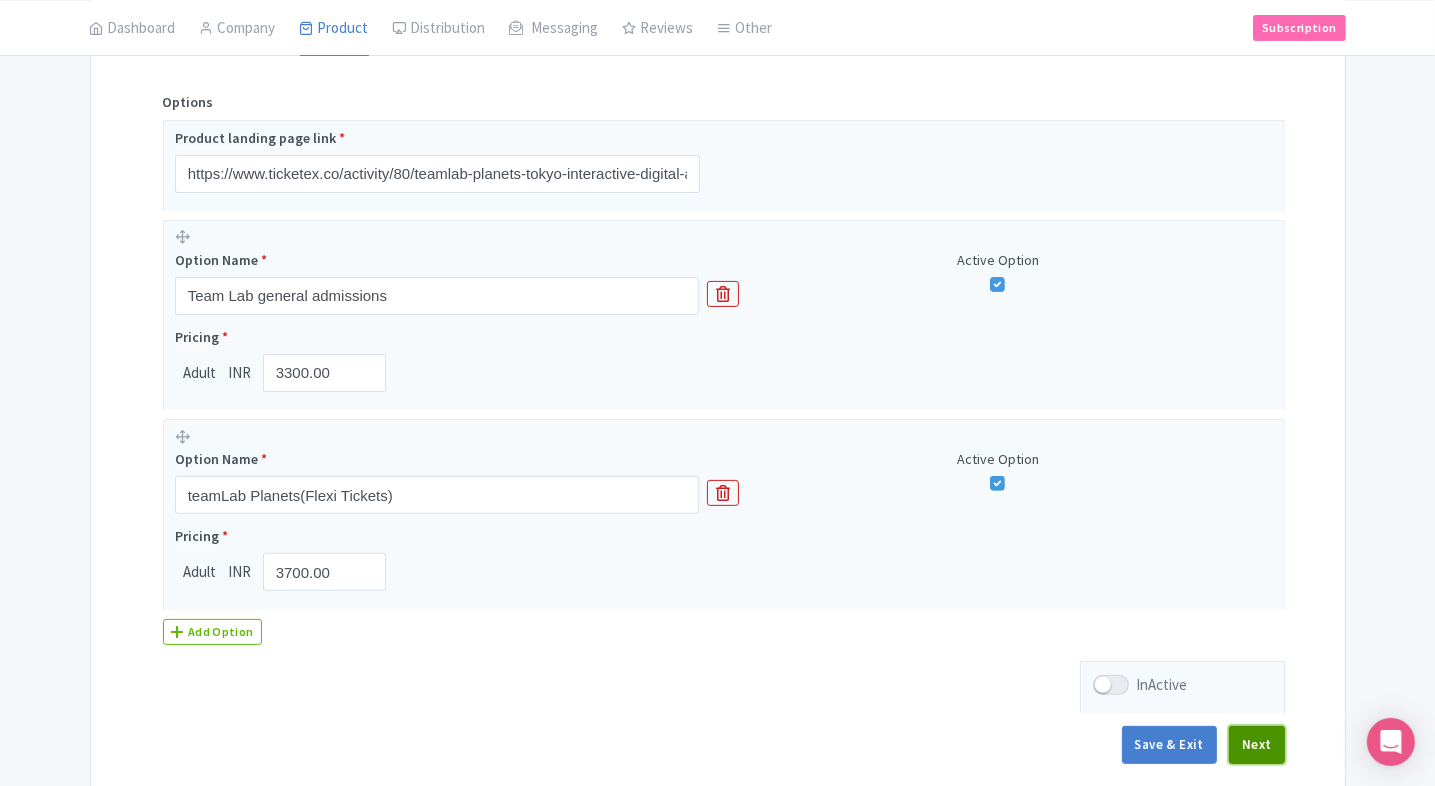 click on "Next" at bounding box center [1257, 745] 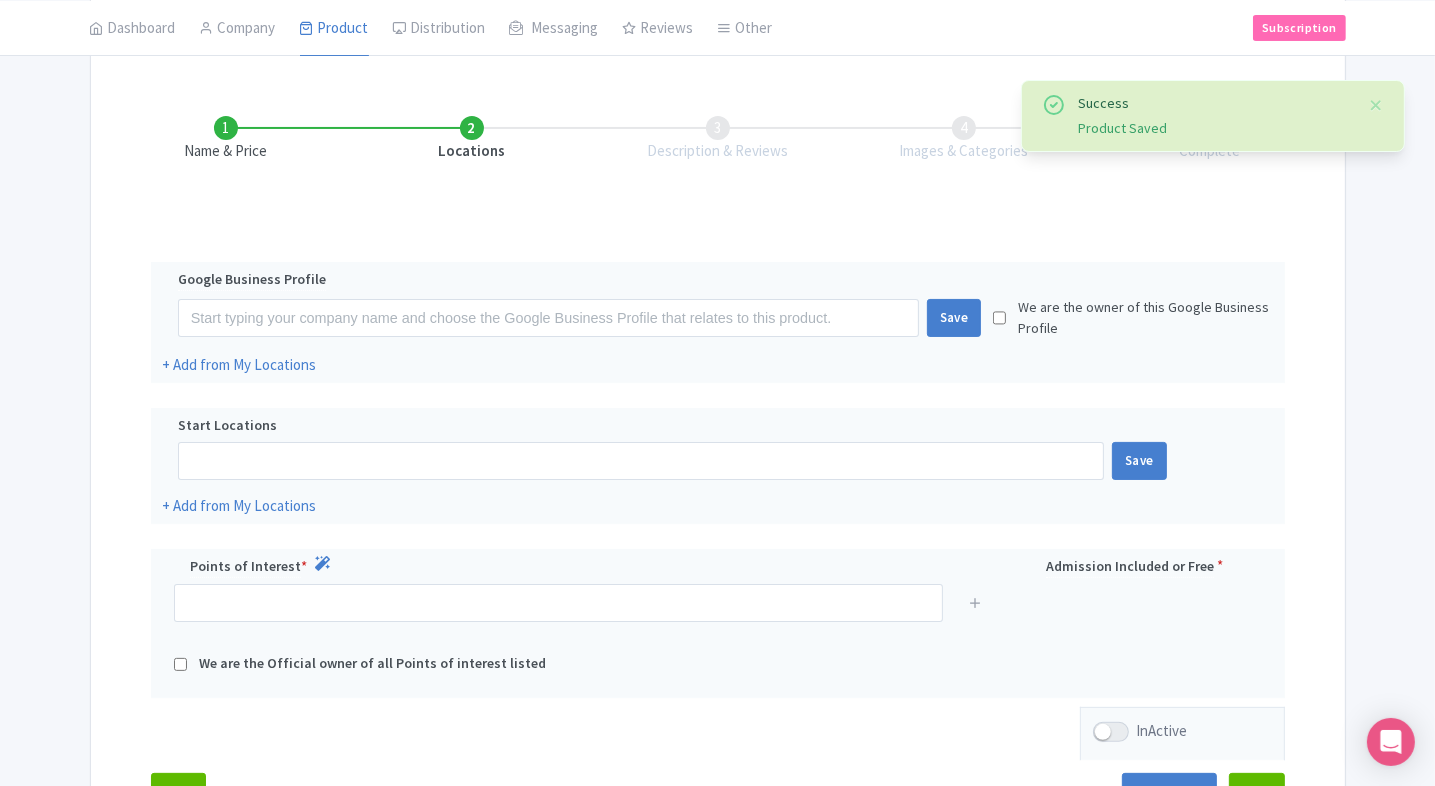 scroll, scrollTop: 225, scrollLeft: 0, axis: vertical 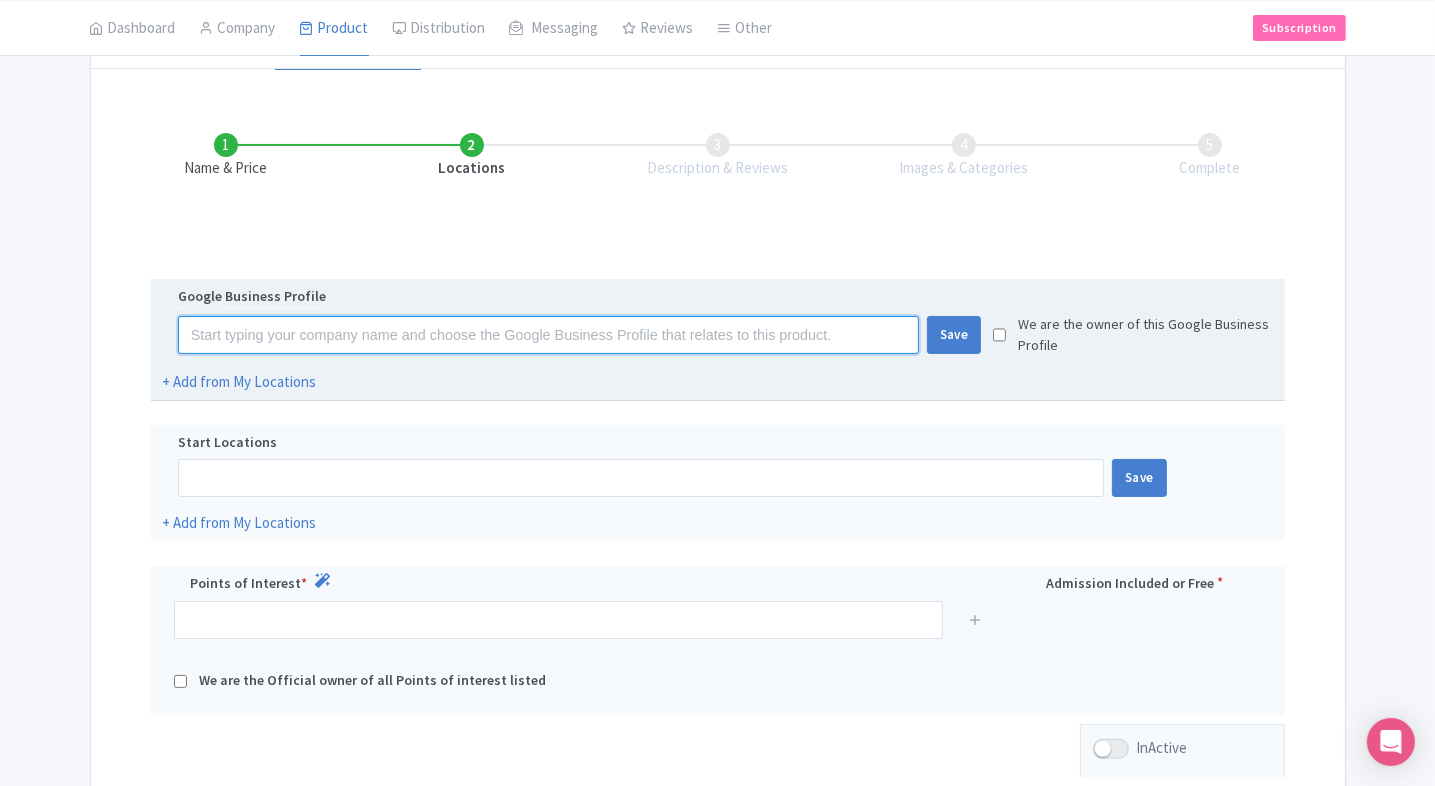 click at bounding box center [548, 335] 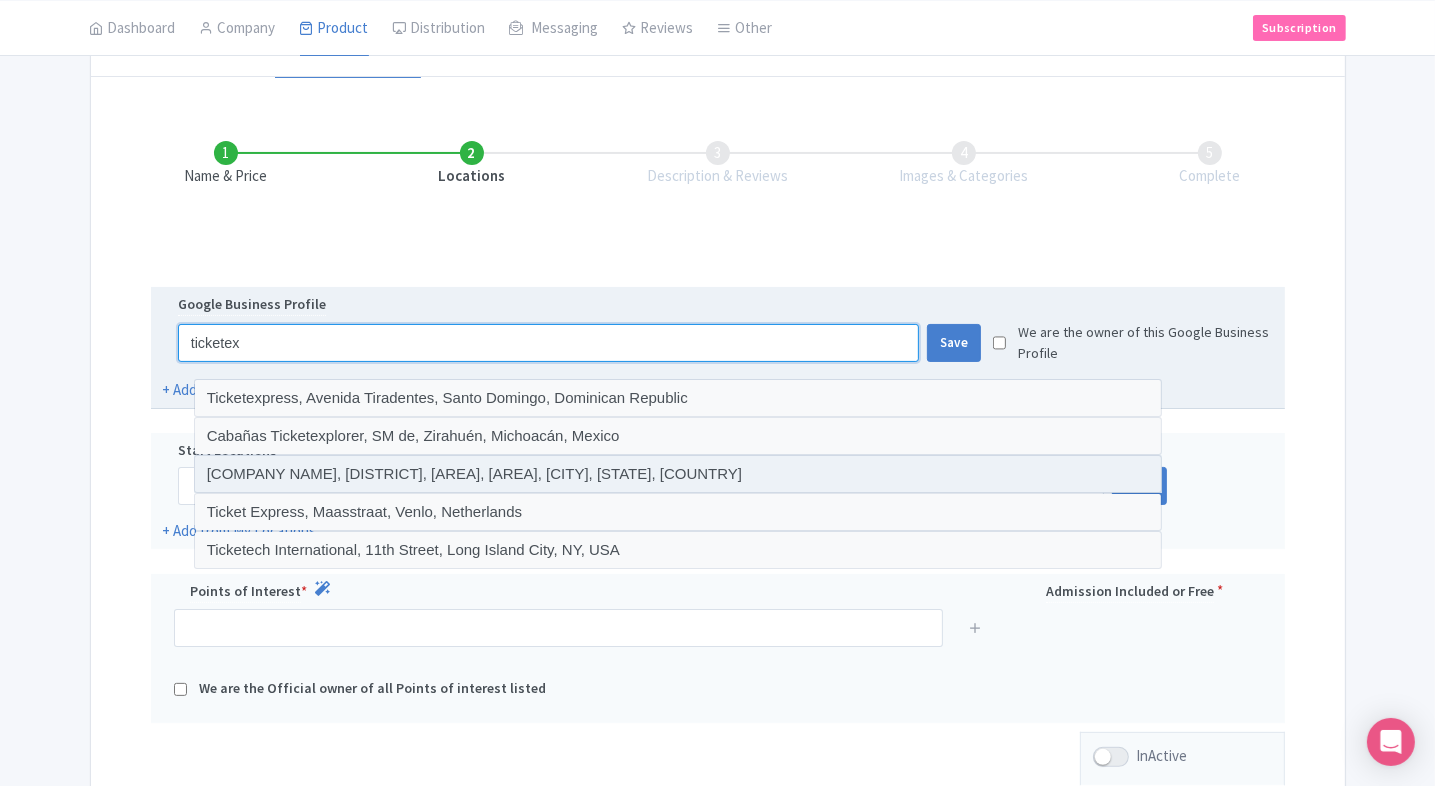 scroll, scrollTop: 210, scrollLeft: 0, axis: vertical 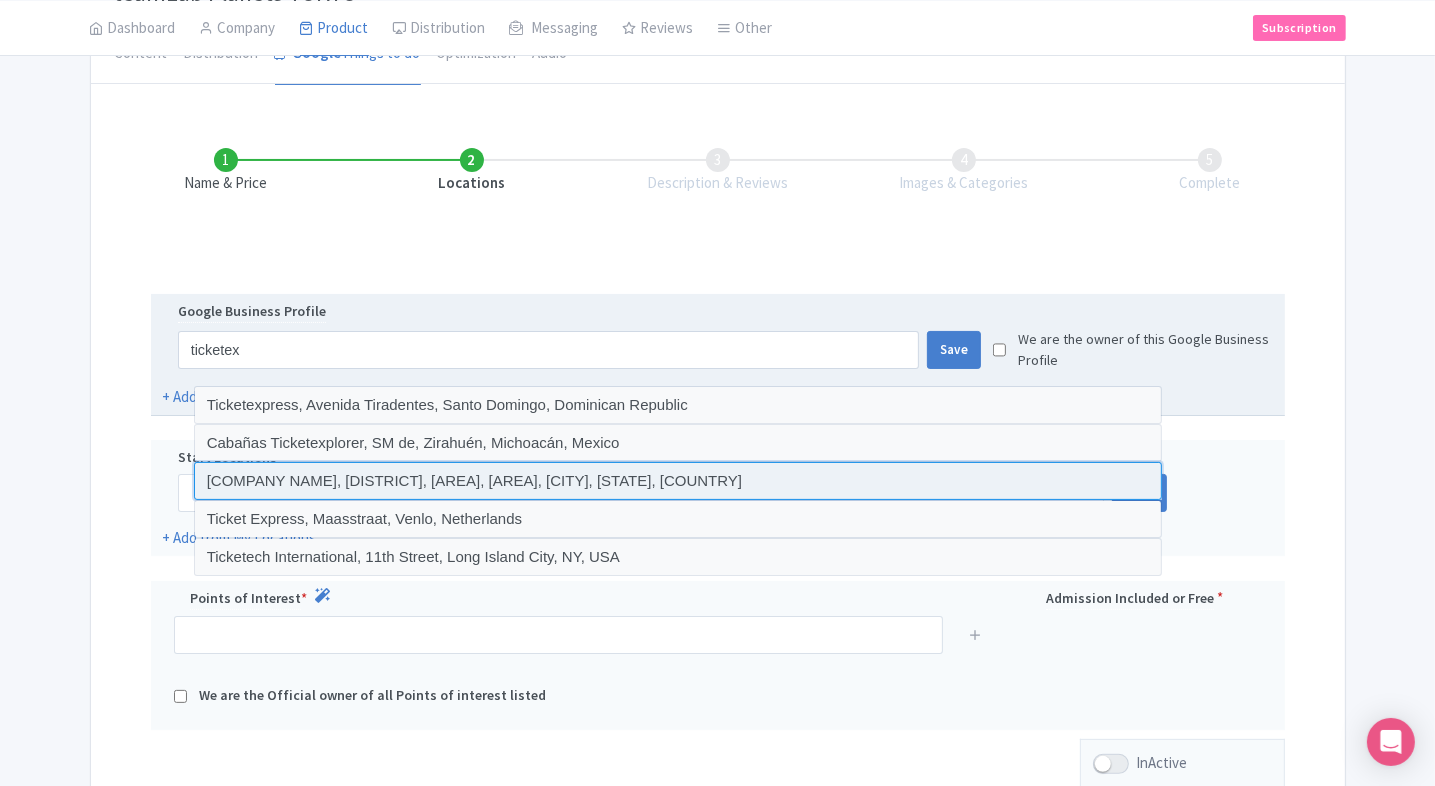 click at bounding box center [678, 481] 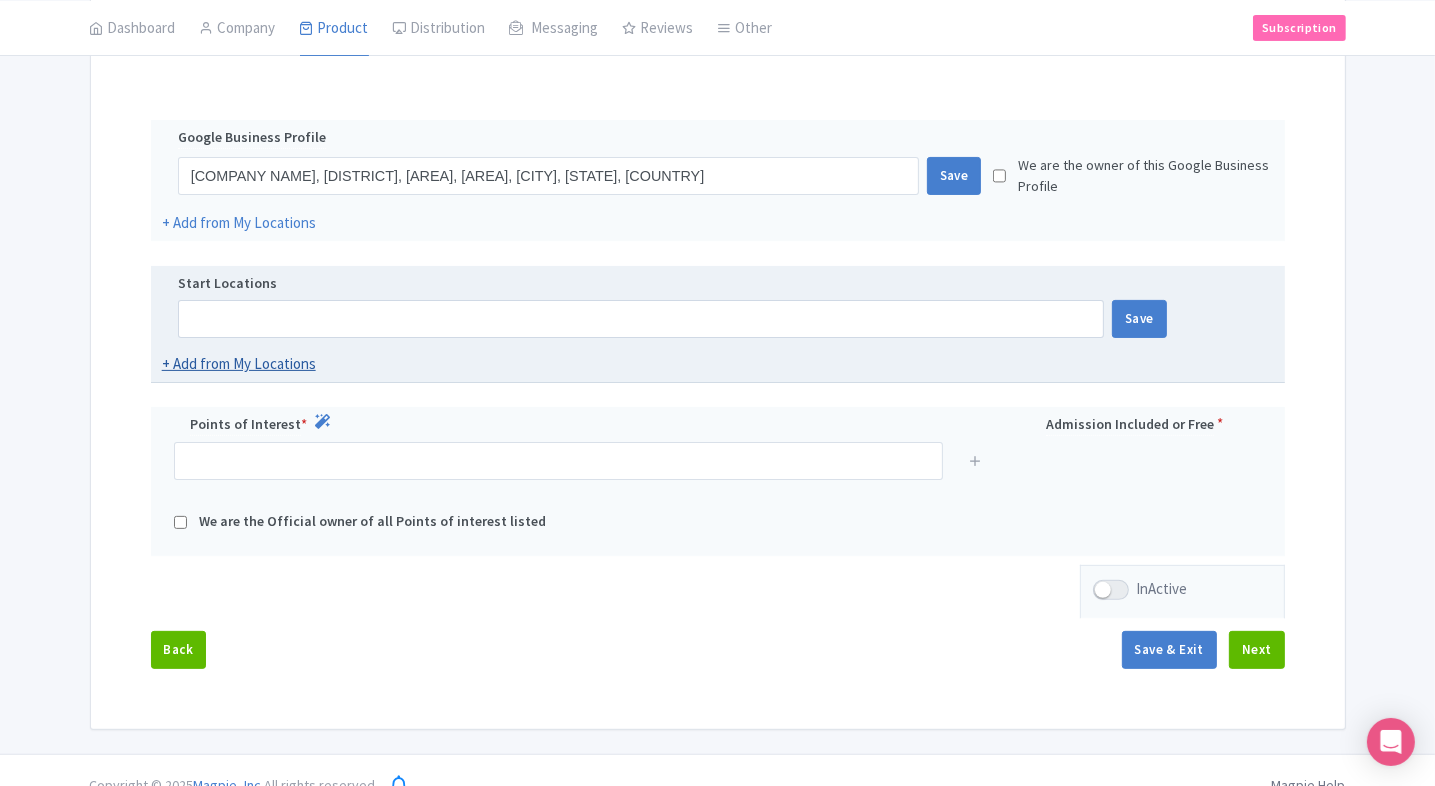 scroll, scrollTop: 388, scrollLeft: 0, axis: vertical 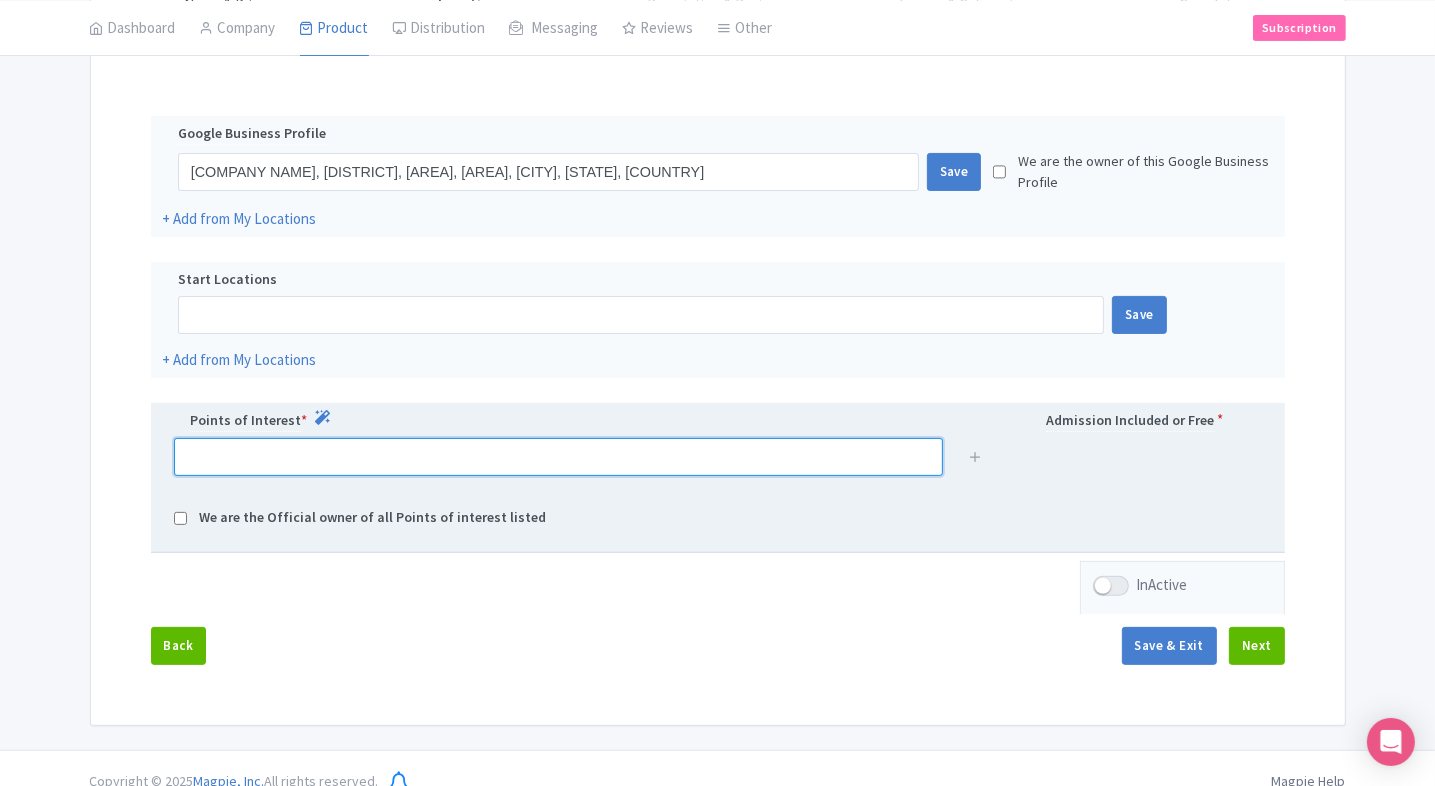 click at bounding box center [558, 457] 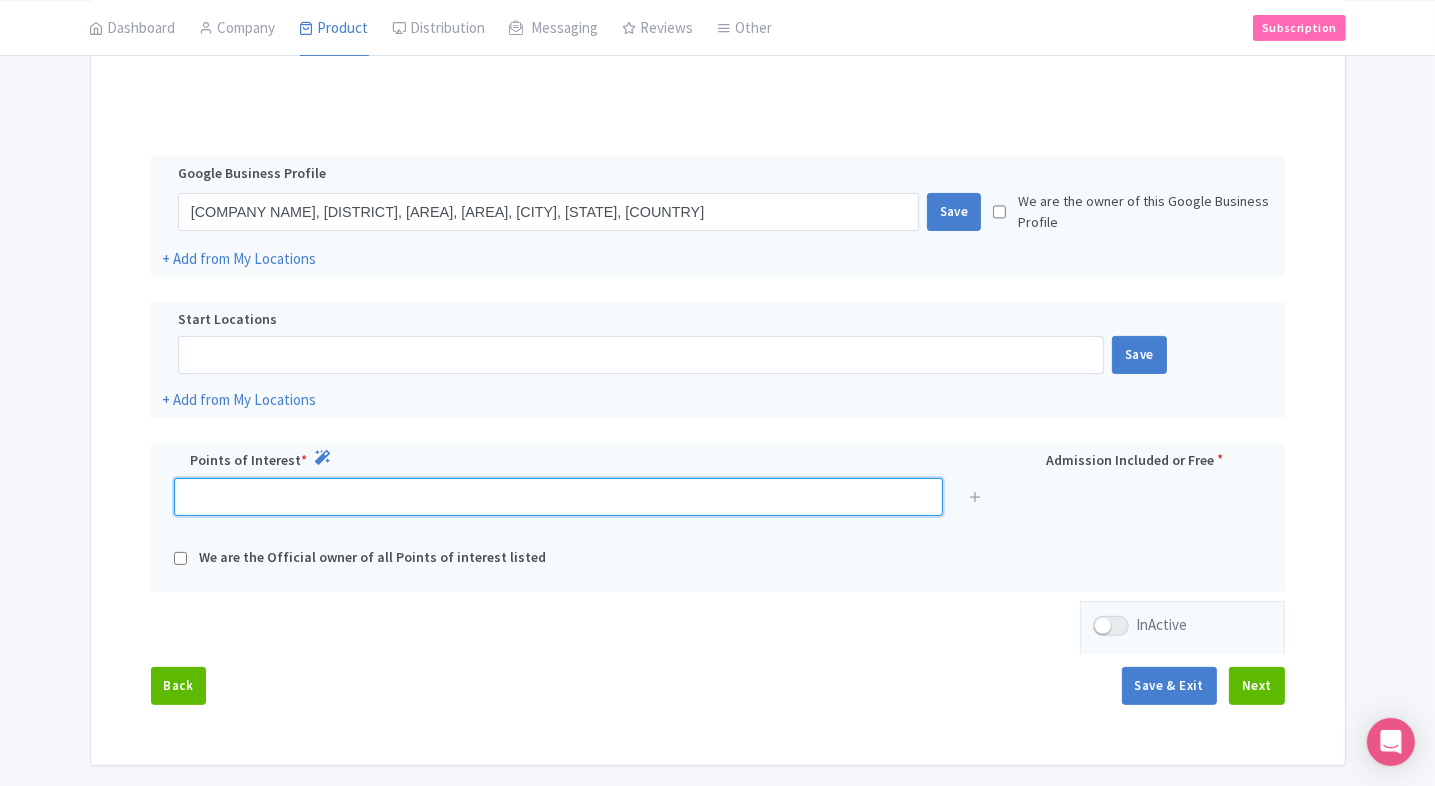 scroll, scrollTop: 356, scrollLeft: 0, axis: vertical 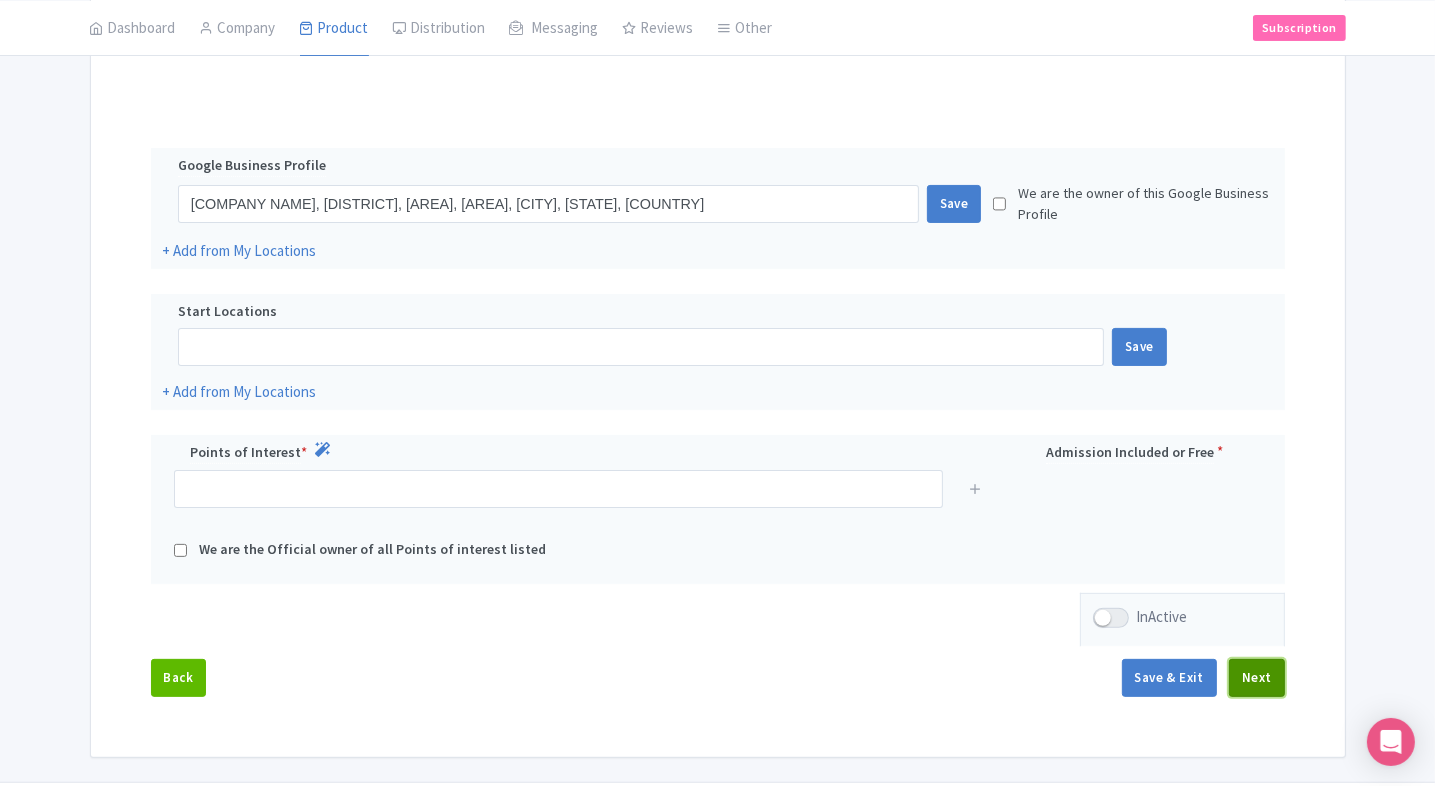 click on "Next" at bounding box center (1257, 678) 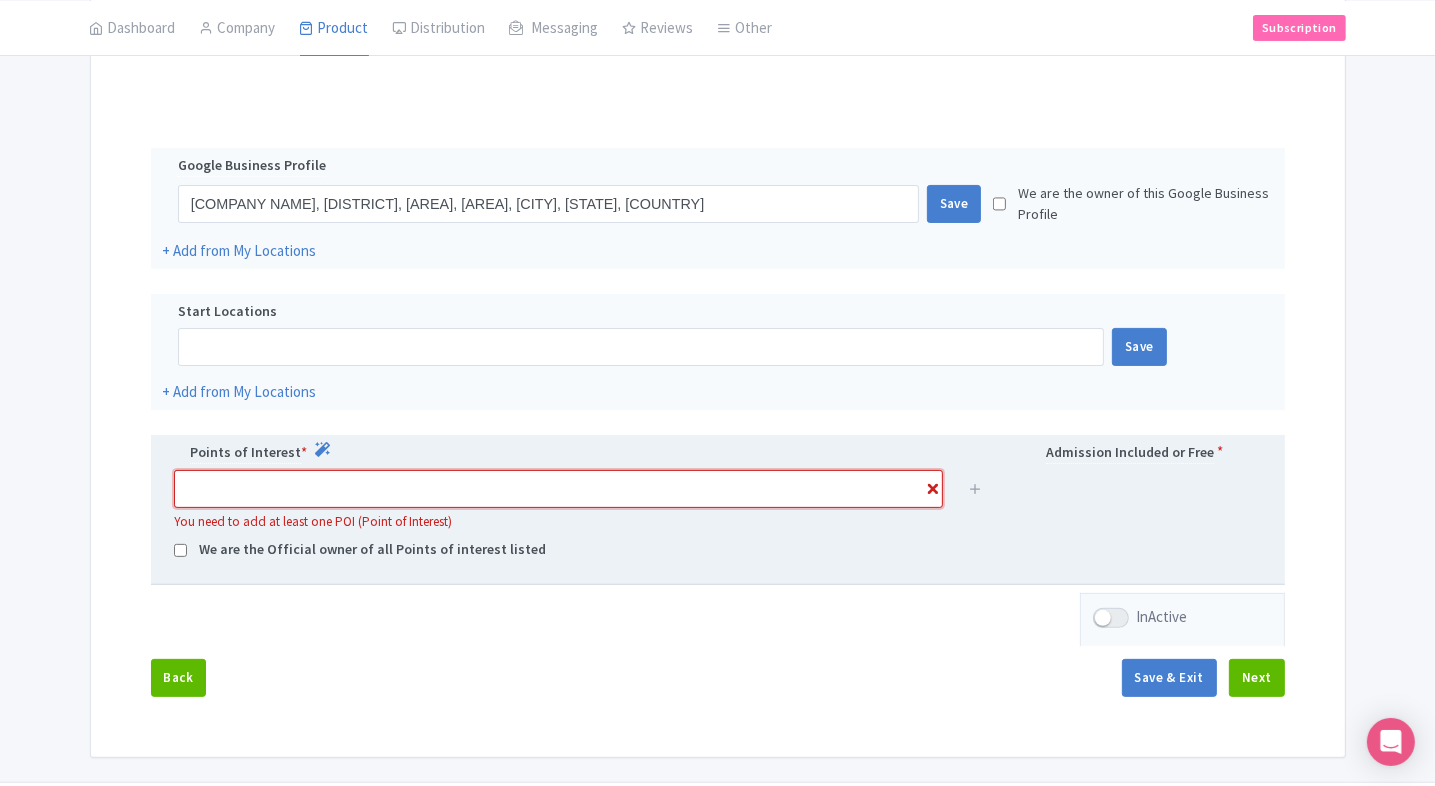 click at bounding box center [558, 489] 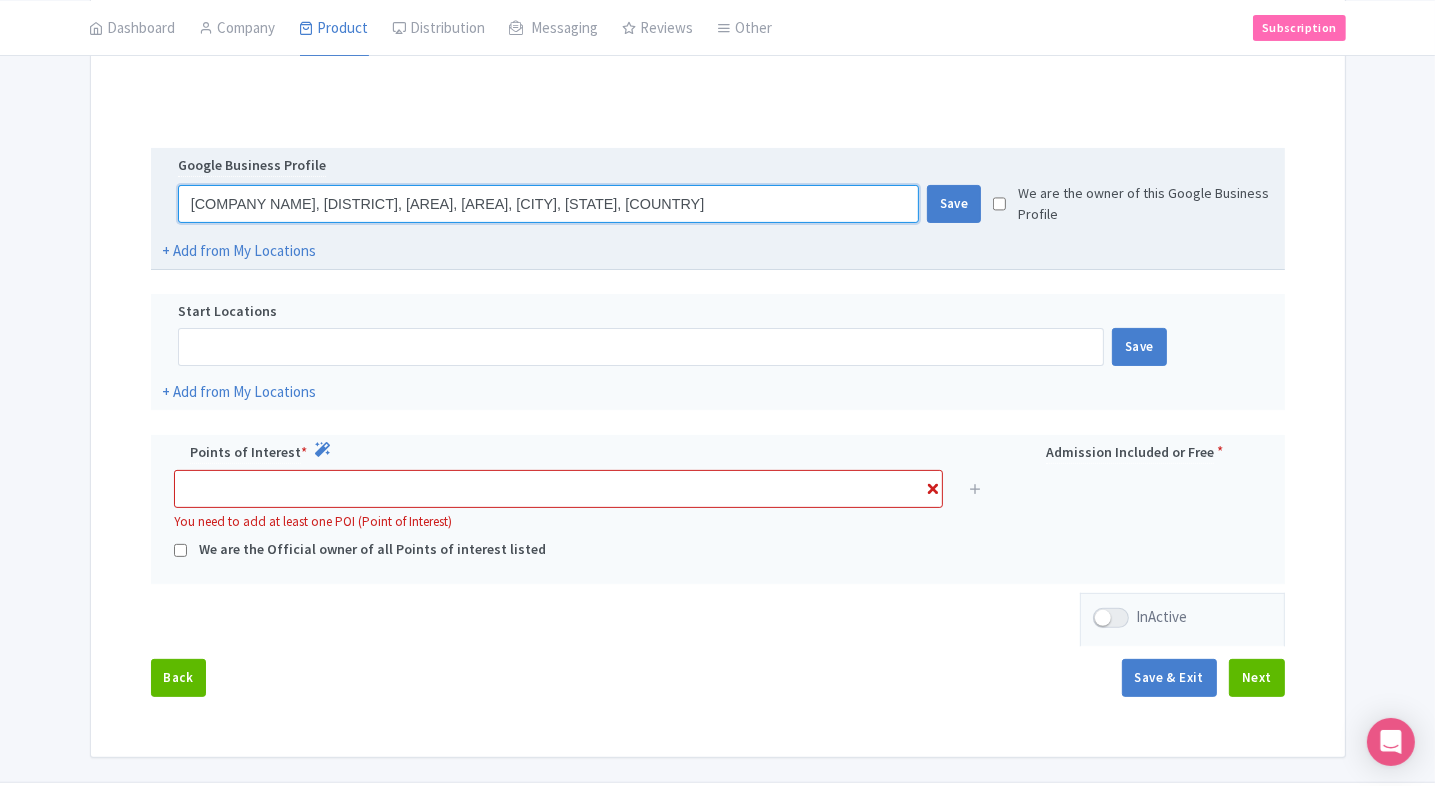 click on "KSJ Global Travel Solutions Pvt. Ltd., Sector 1, Ram Nagar, Shastri Nagar, Jaipur, Rajasthan, India" at bounding box center [548, 204] 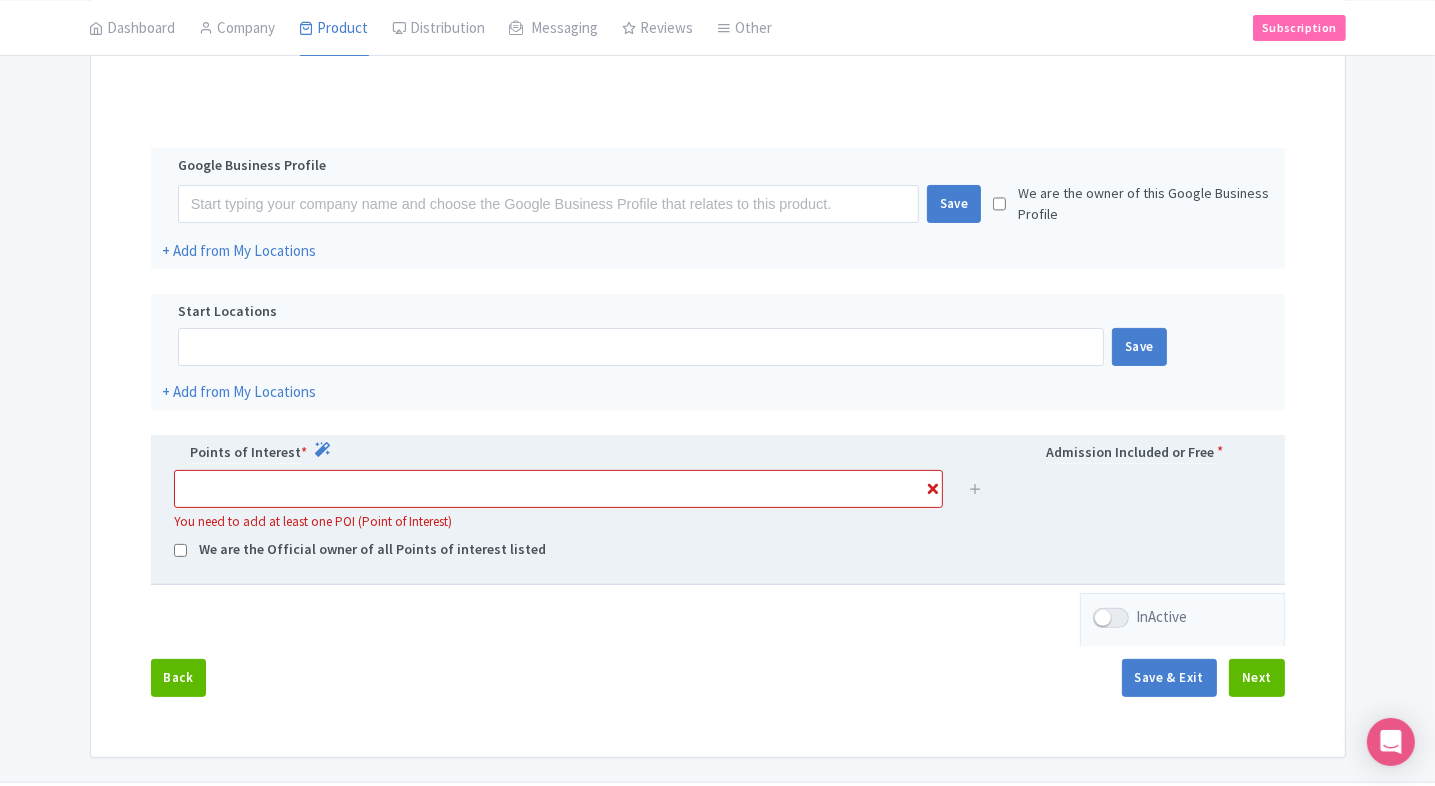 click on "Points of Interest
*" at bounding box center (579, 455) 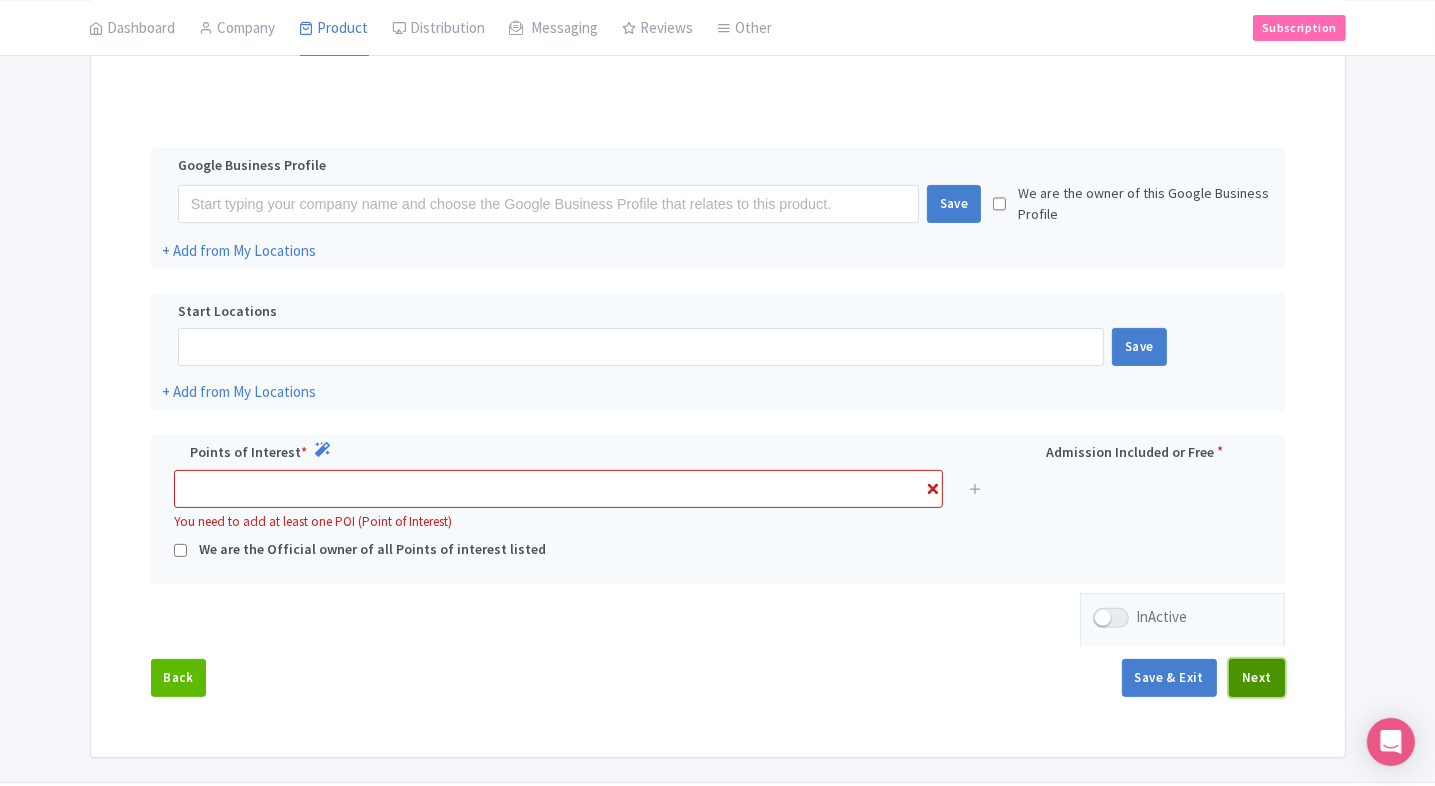 click on "Next" at bounding box center (1257, 678) 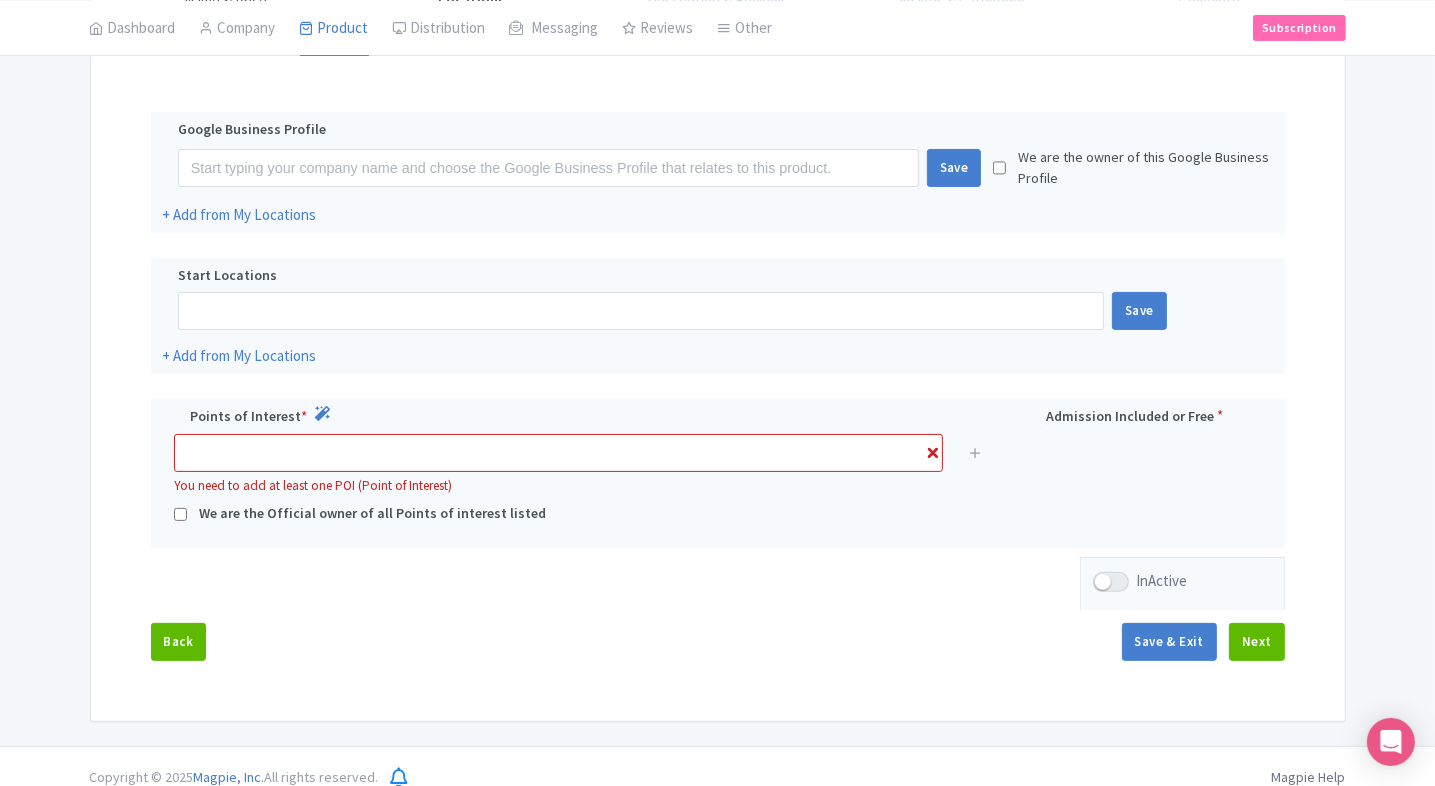 scroll, scrollTop: 395, scrollLeft: 0, axis: vertical 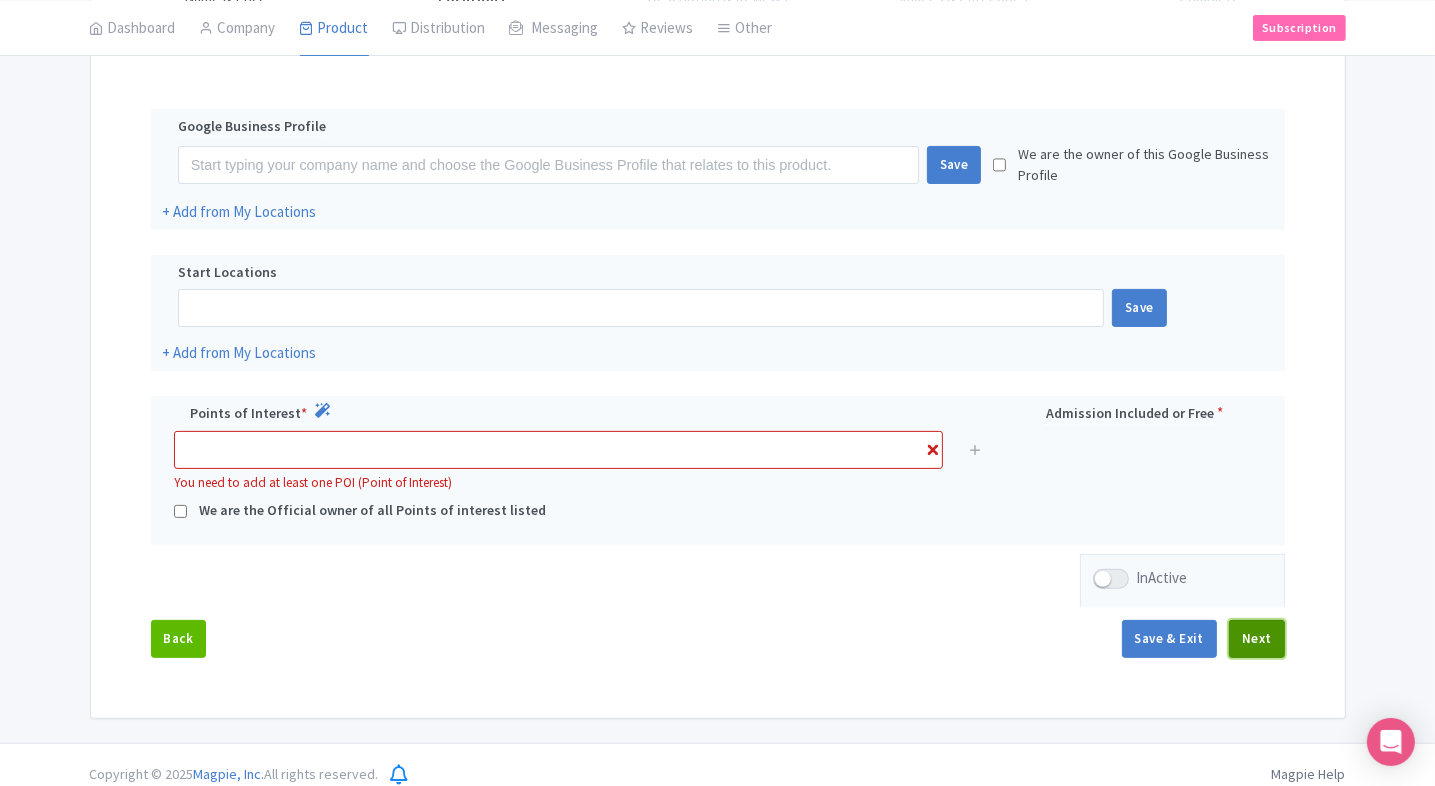 click on "Next" at bounding box center [1257, 639] 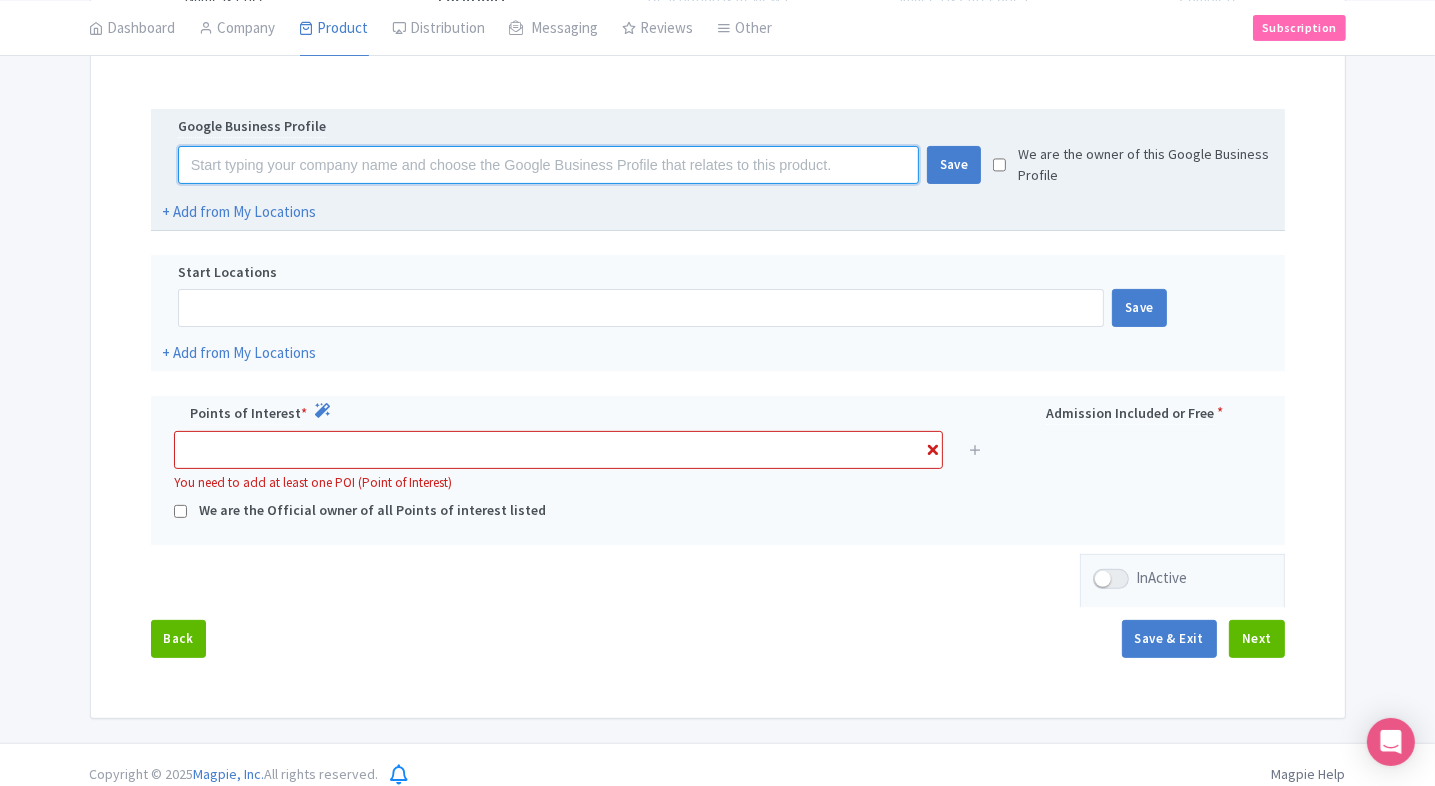 click at bounding box center [548, 165] 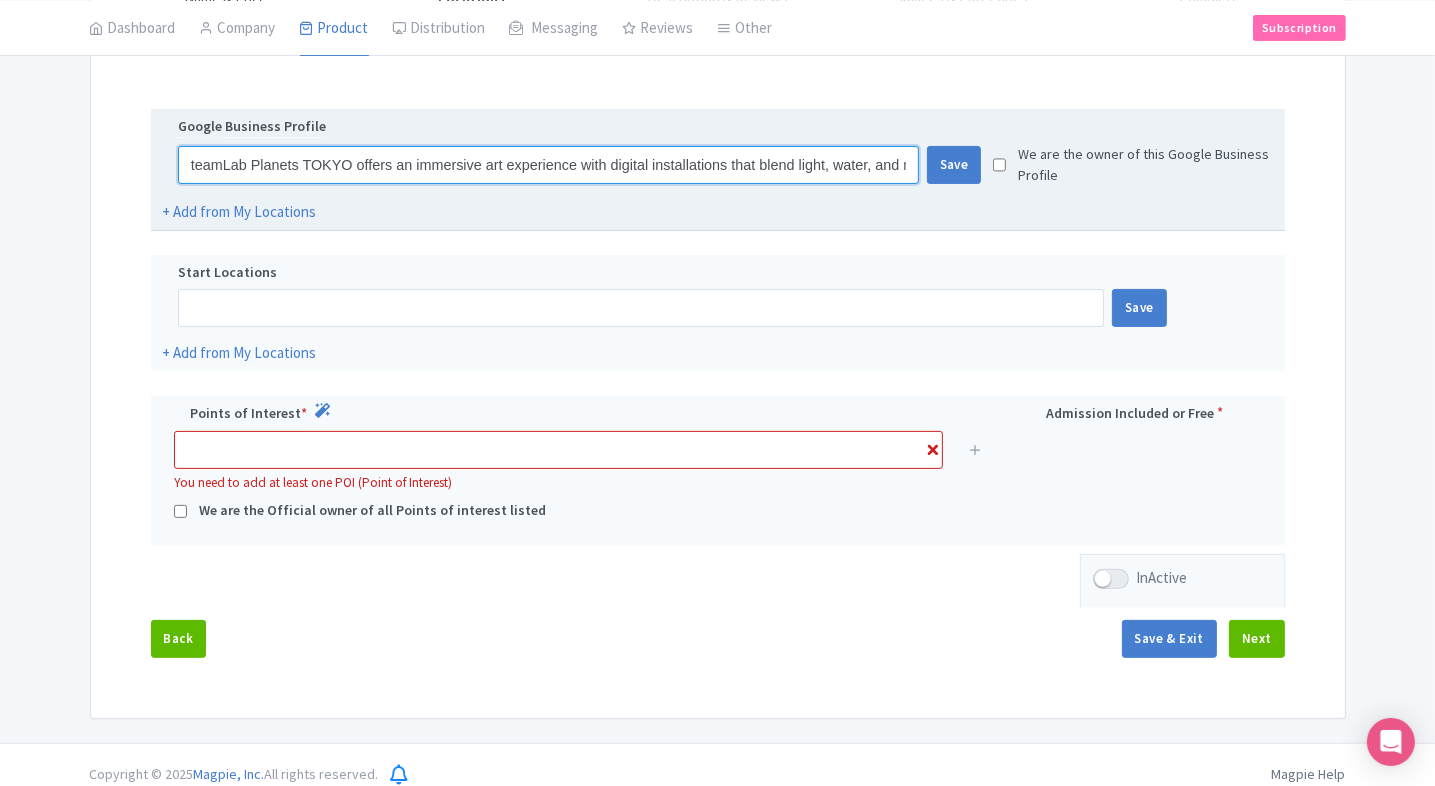 scroll, scrollTop: 0, scrollLeft: 1791, axis: horizontal 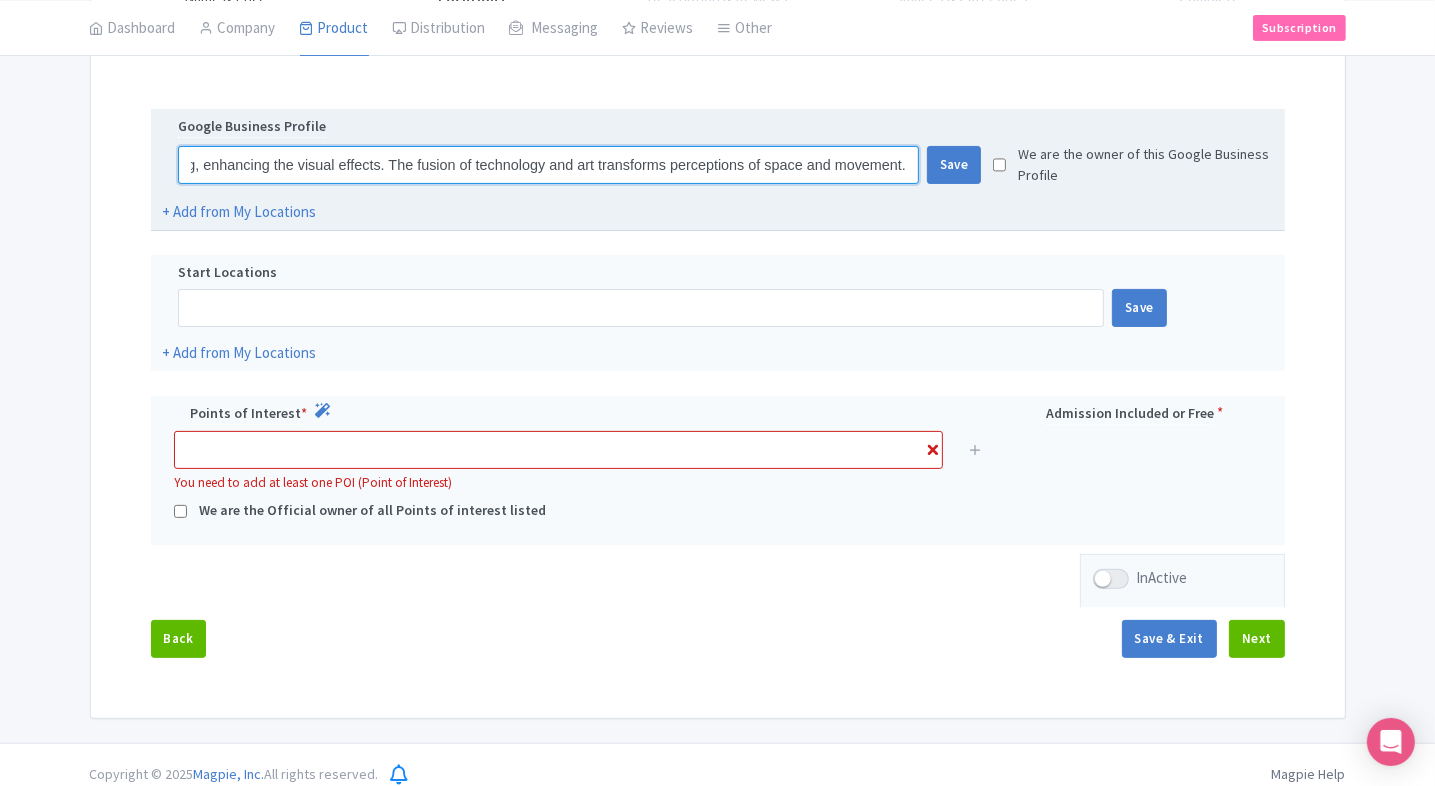 click on "teamLab Planets TOKYO offers an immersive art experience with digital installations that blend light, water, and mirrors. Located in Toyosu, this museum features interactive exhibits where visitors move through water and reflective spaces. Expansive rooms create a sense of floating, enhancing the visual effects. The fusion of technology and art transforms perceptions of space and movement." at bounding box center [548, 165] 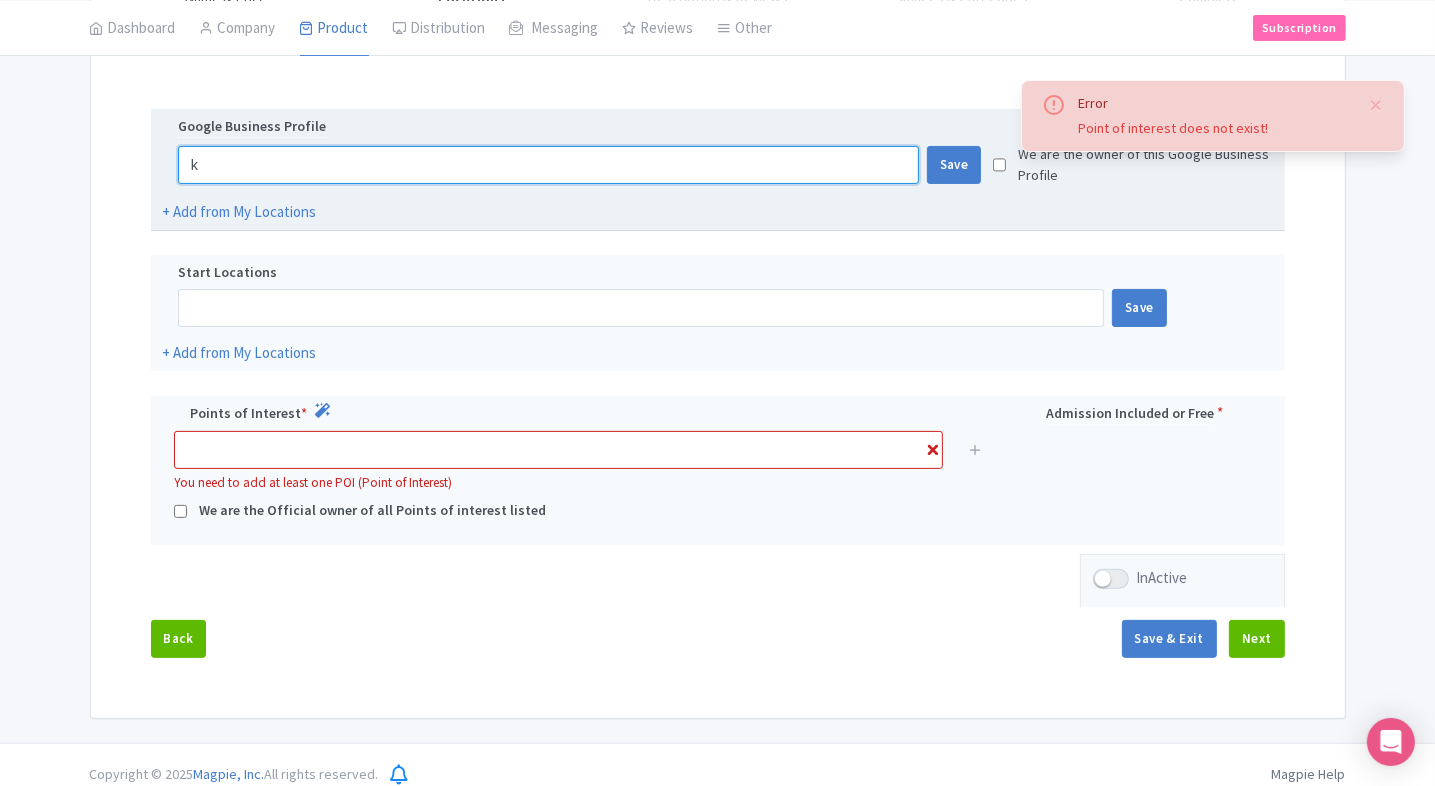 scroll, scrollTop: 0, scrollLeft: 0, axis: both 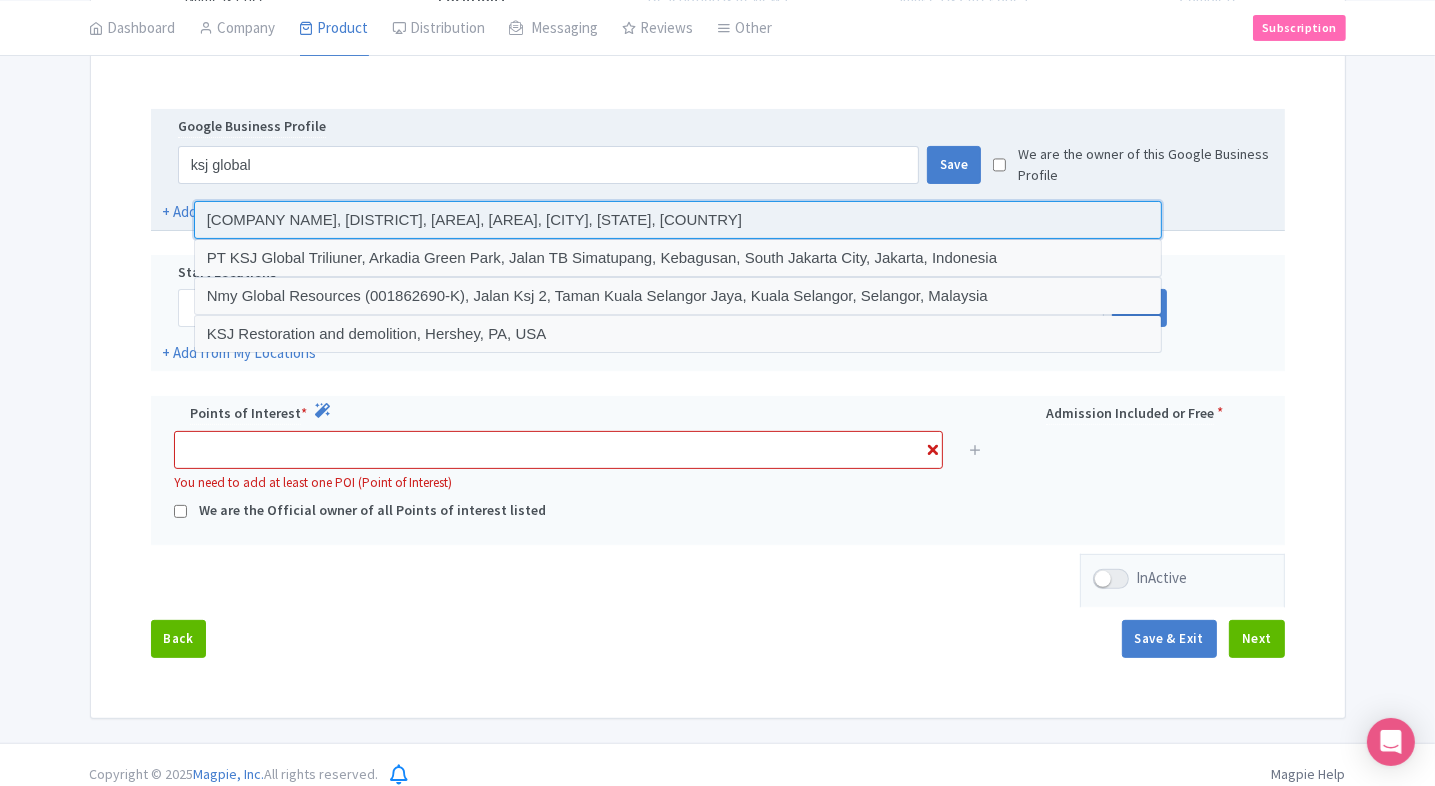 click at bounding box center (678, 220) 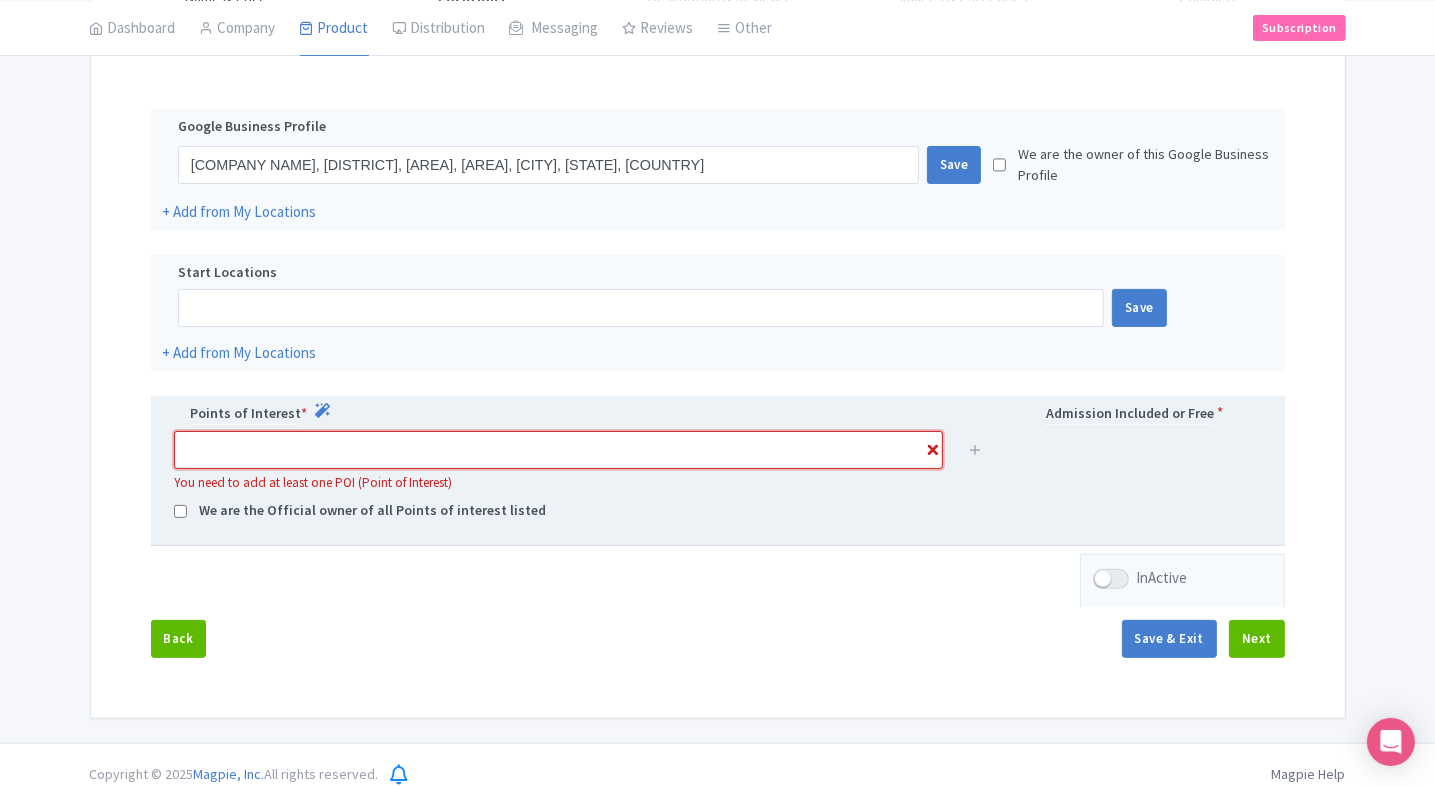 click at bounding box center (558, 450) 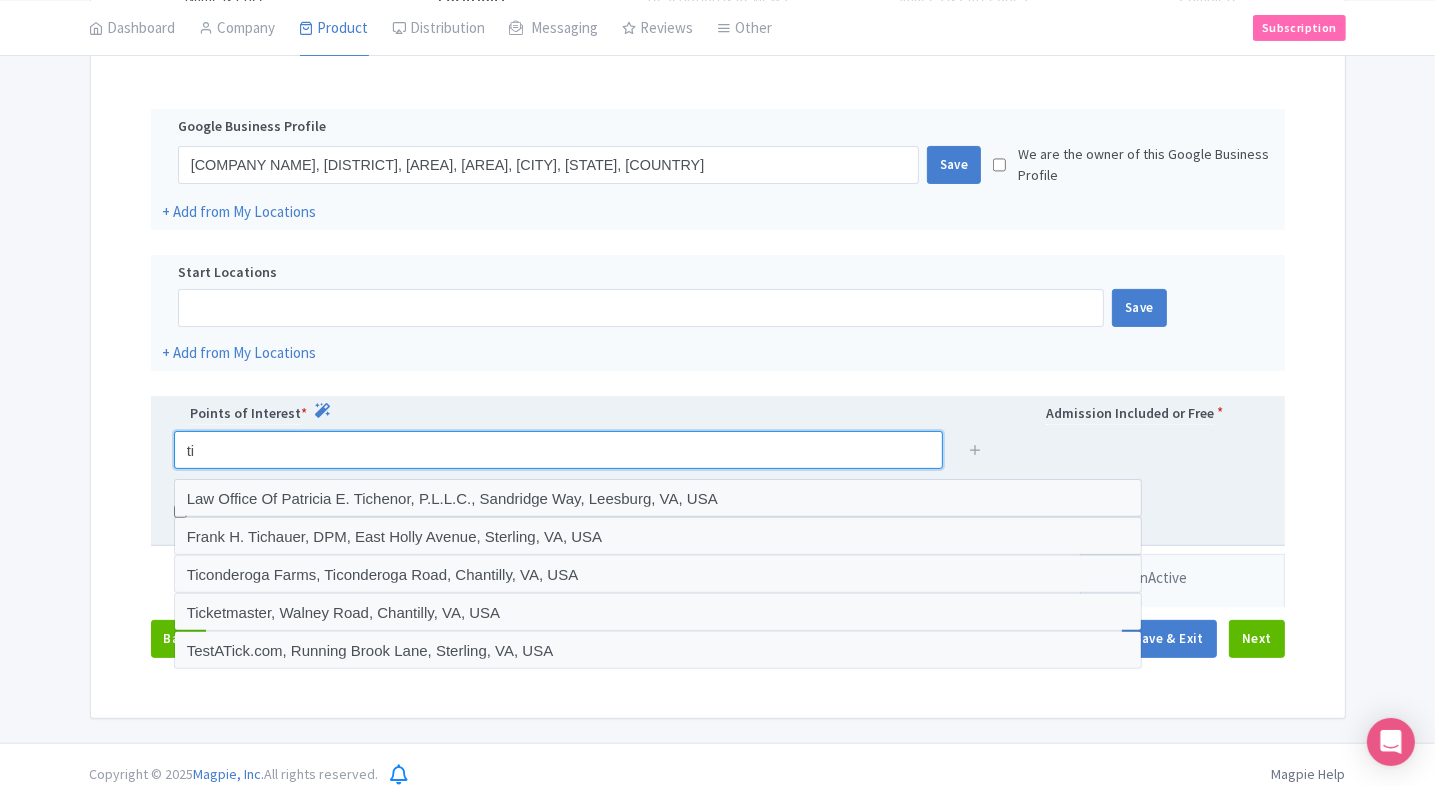 type on "t" 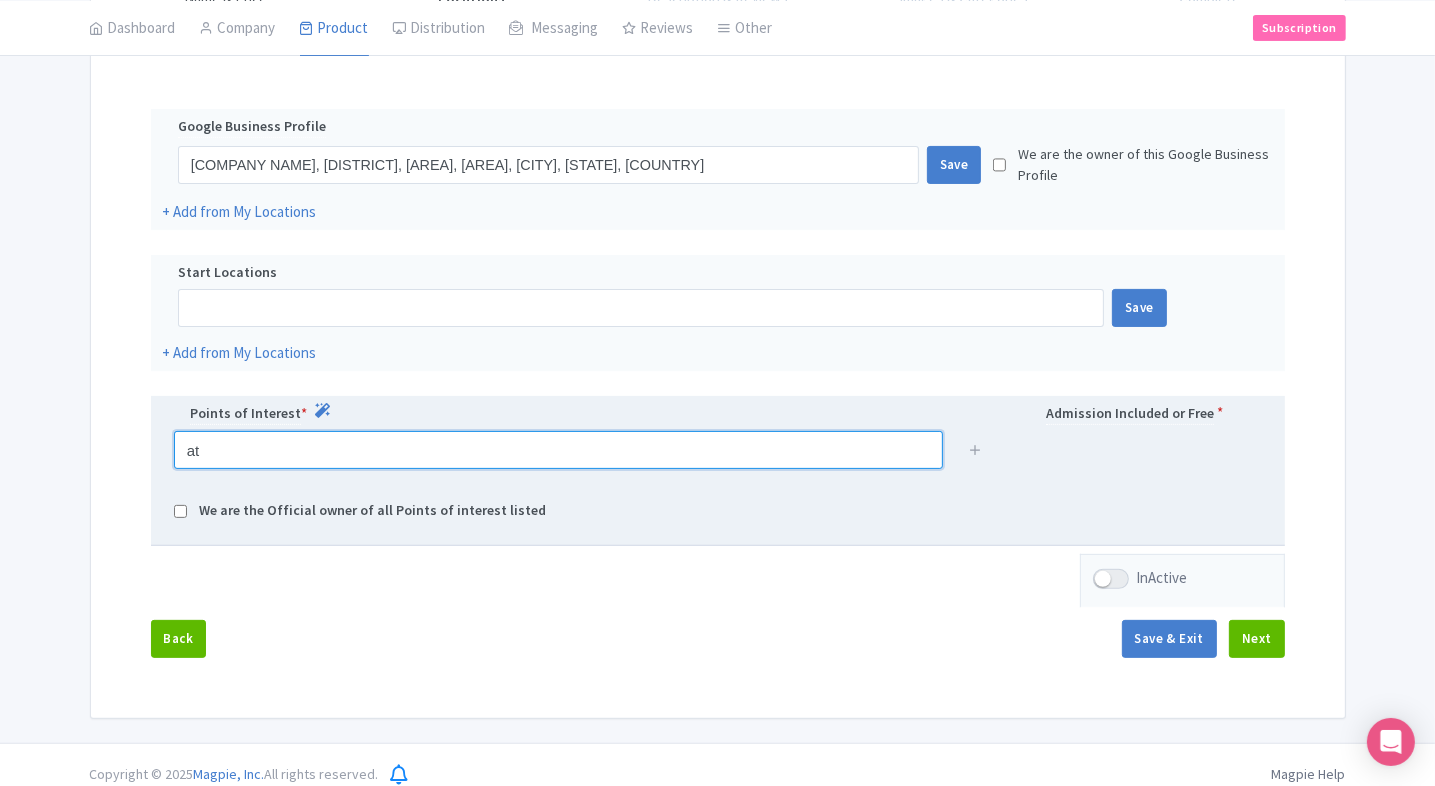 type on "a" 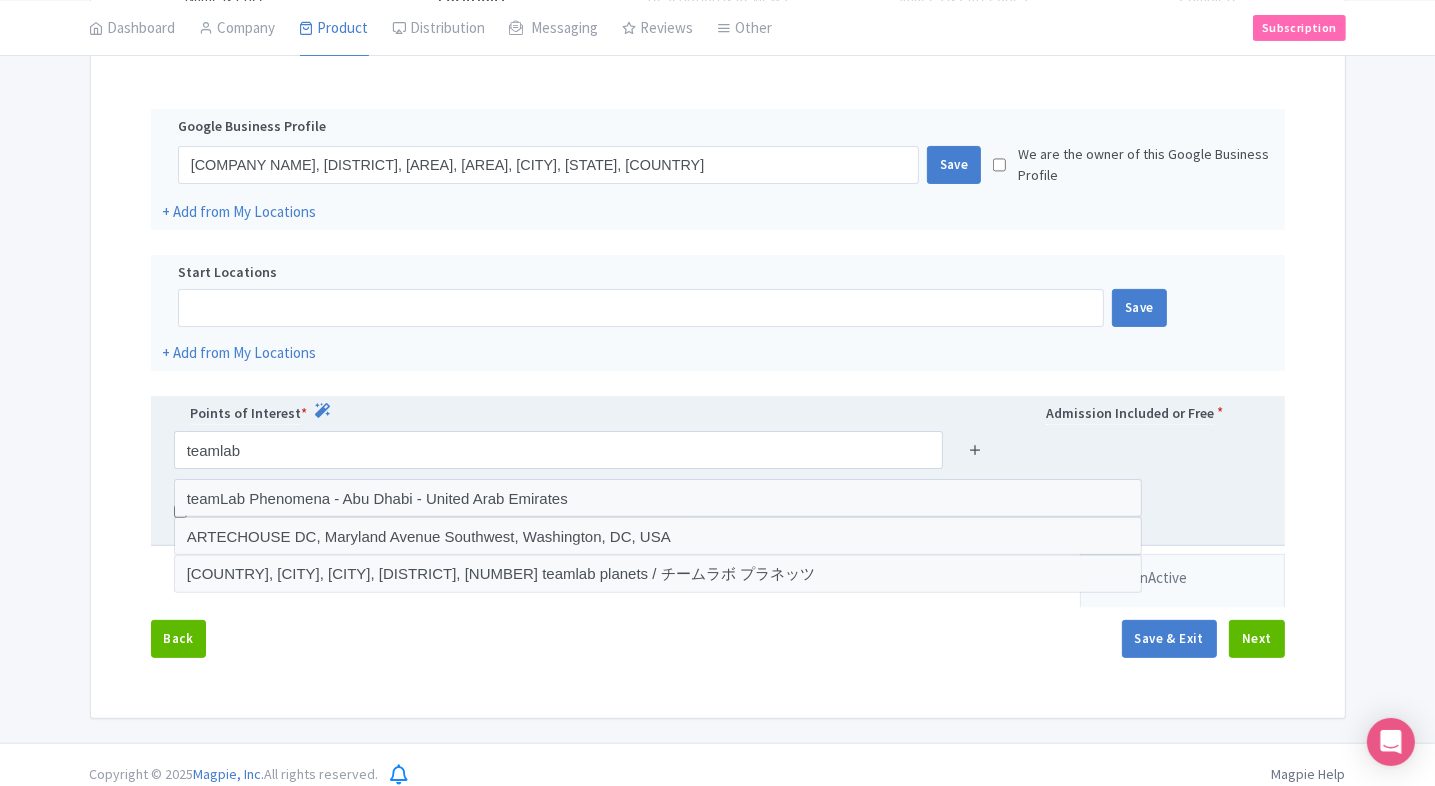 click at bounding box center [975, 449] 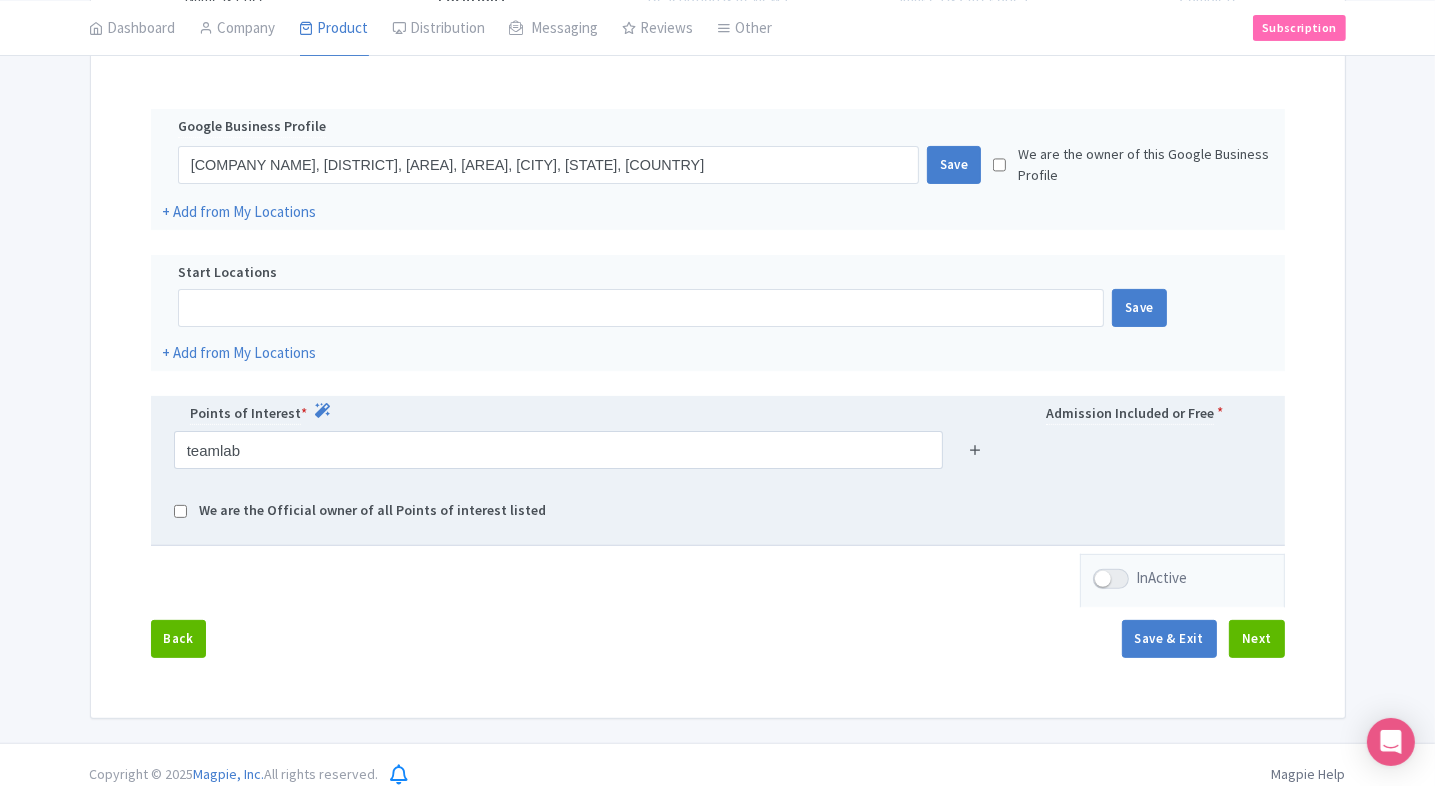 click at bounding box center [975, 449] 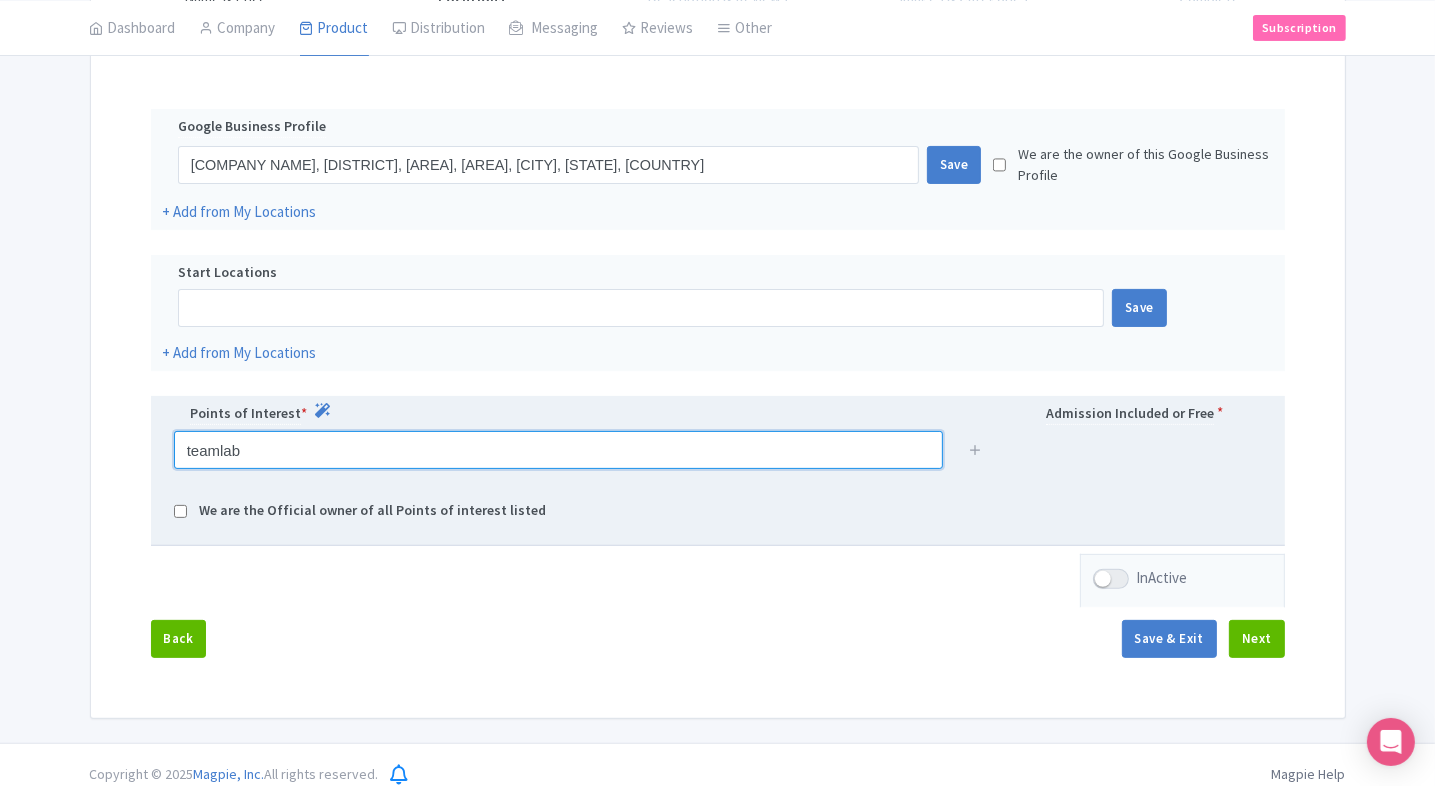click on "teamlab" at bounding box center [558, 450] 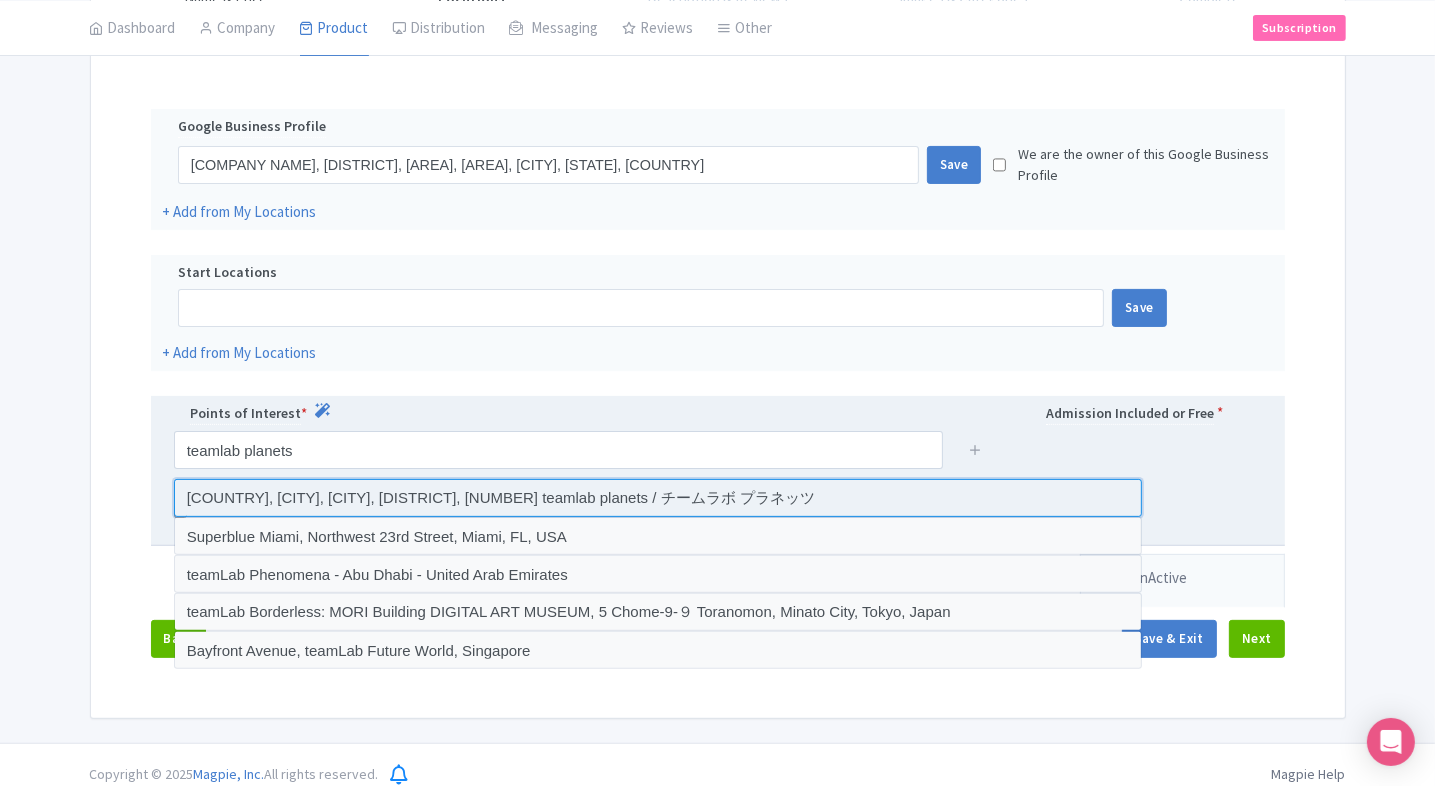 click at bounding box center (658, 498) 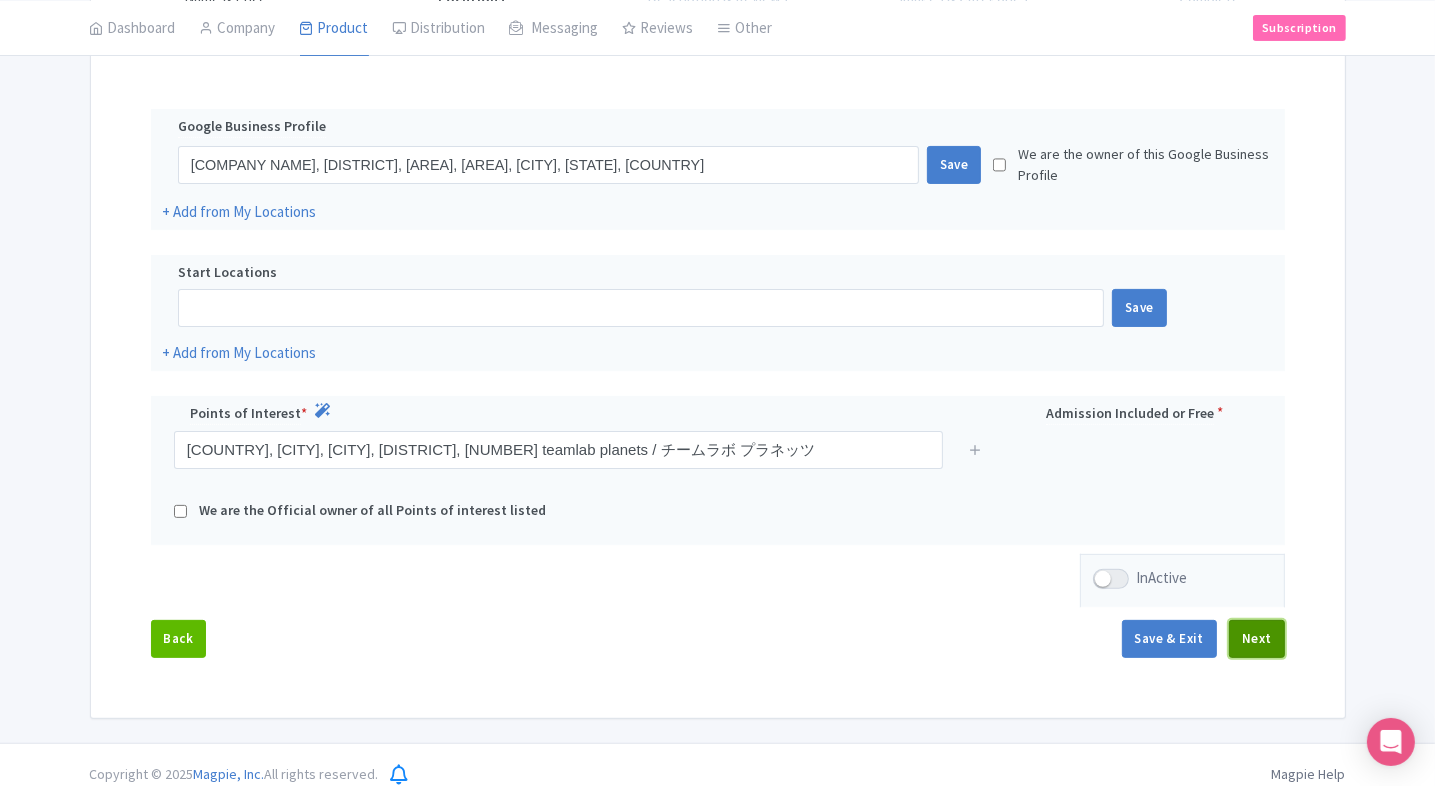 click on "Next" at bounding box center (1257, 639) 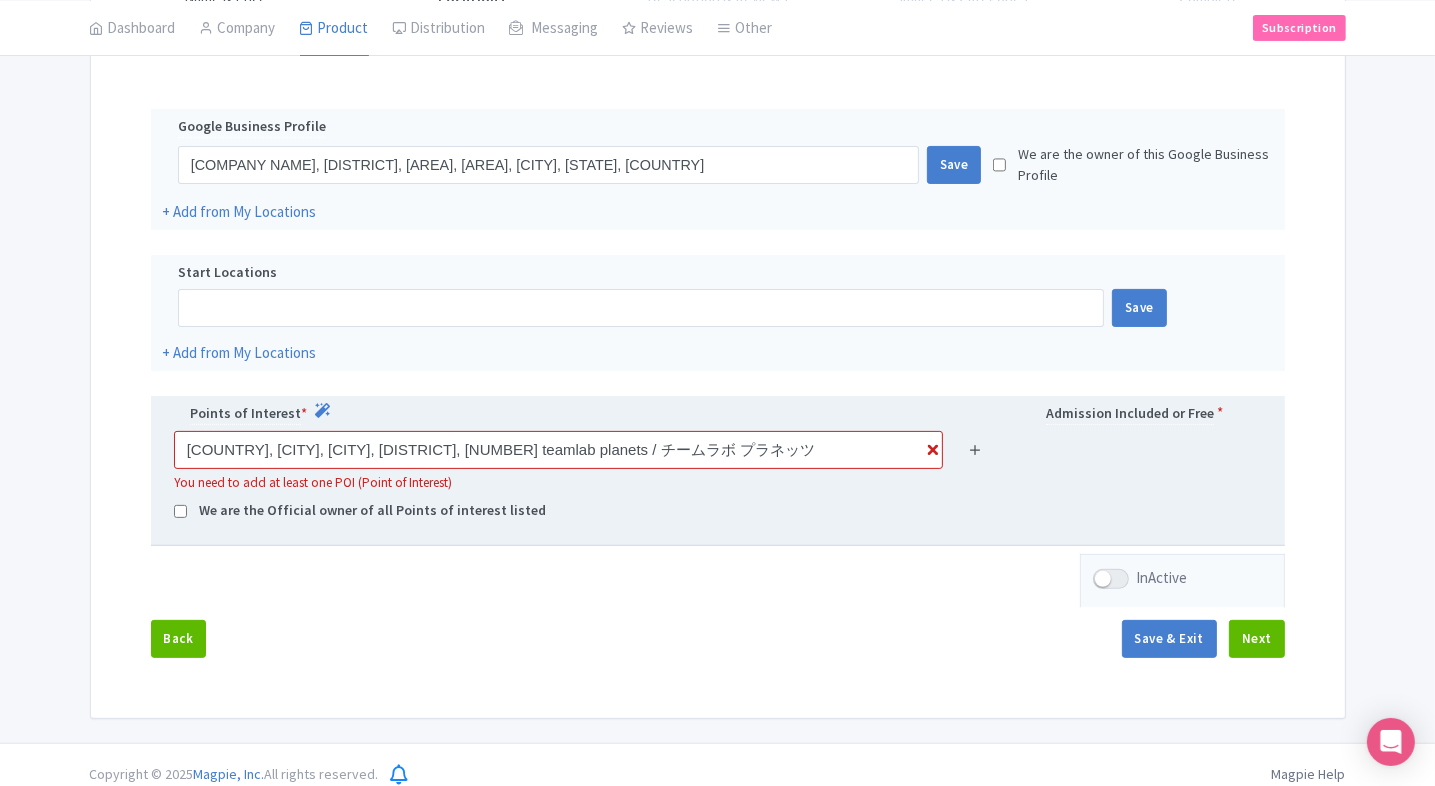 click at bounding box center (975, 449) 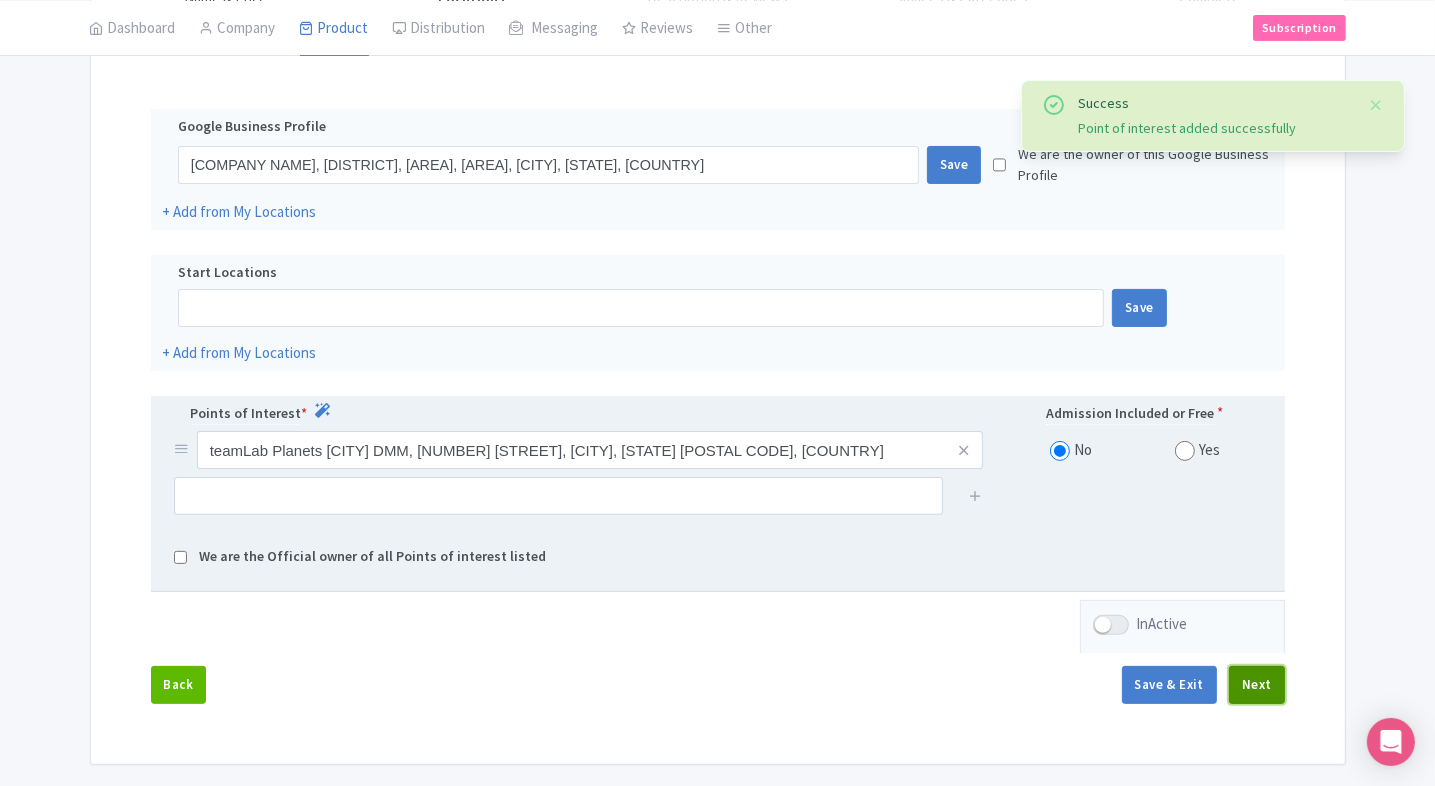 click on "Next" at bounding box center (1257, 685) 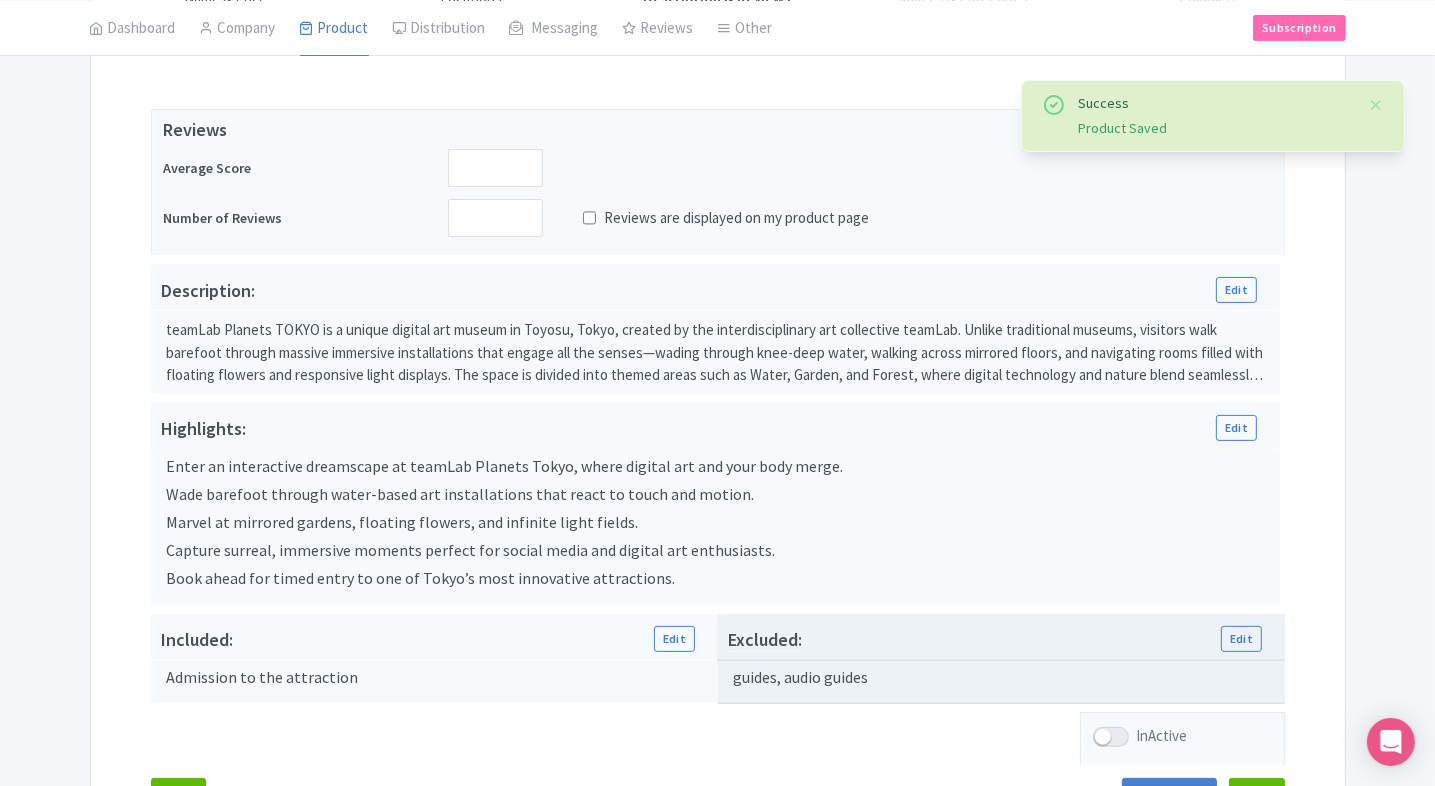 scroll, scrollTop: 540, scrollLeft: 0, axis: vertical 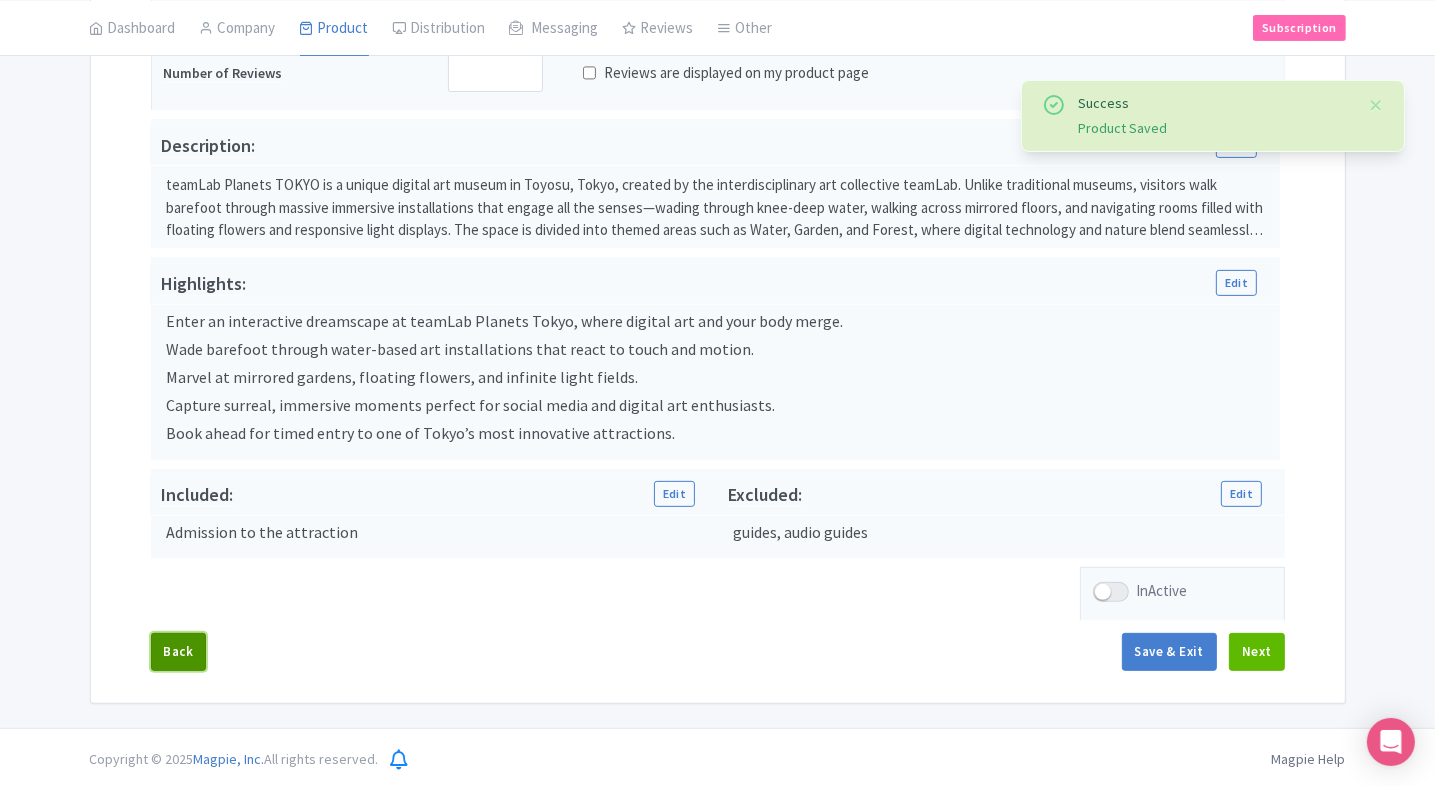 click on "Back" at bounding box center (179, 652) 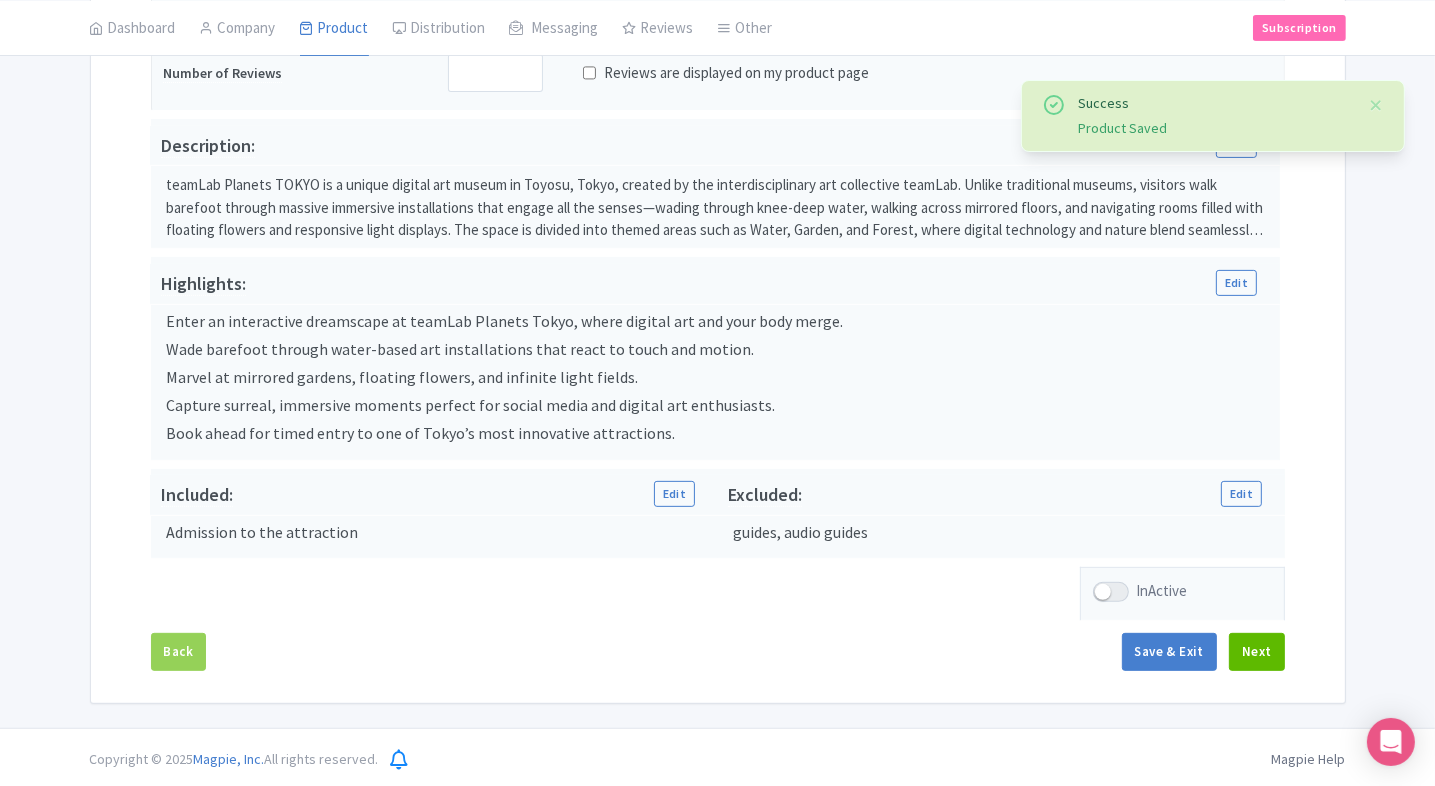 scroll, scrollTop: 456, scrollLeft: 0, axis: vertical 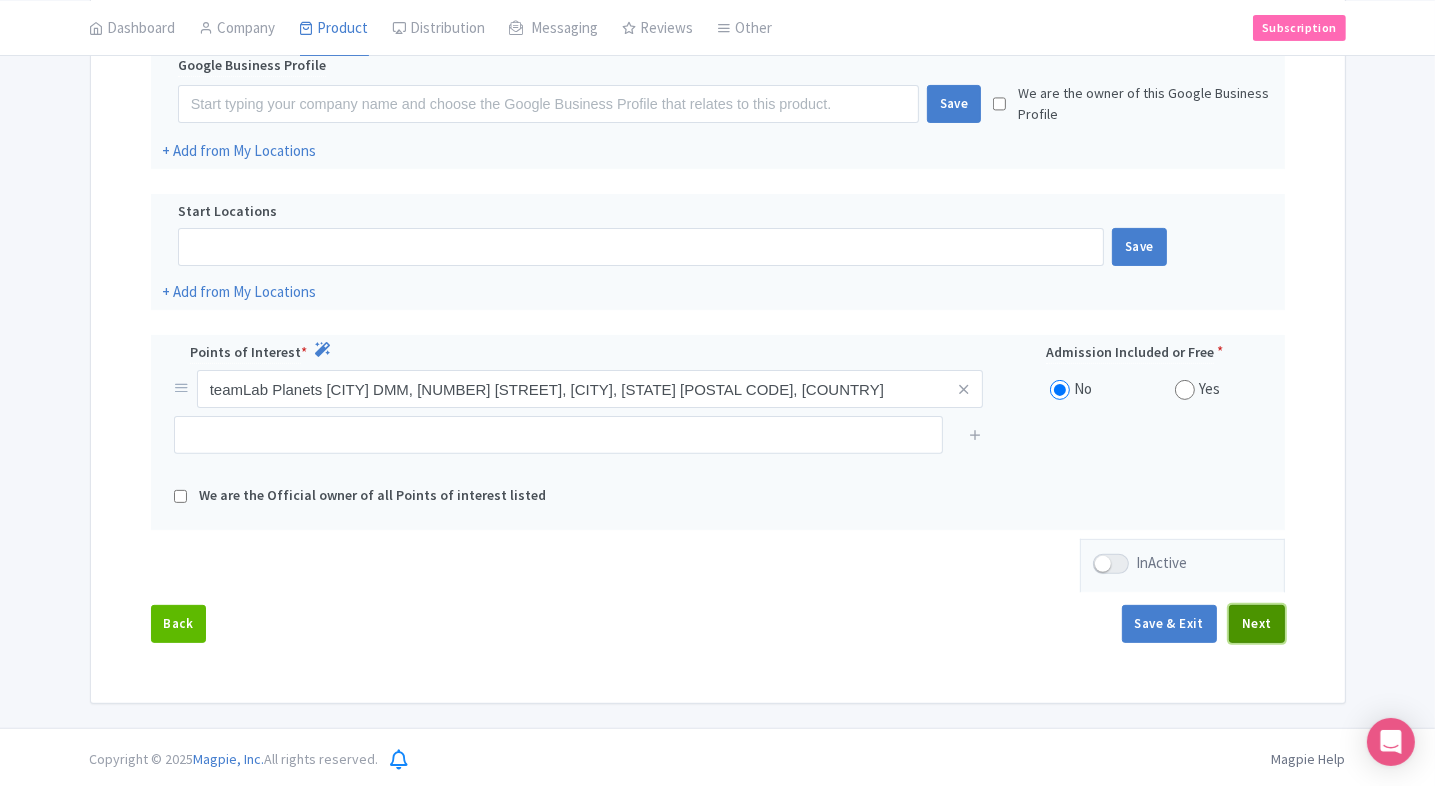 click on "Next" at bounding box center [1257, 624] 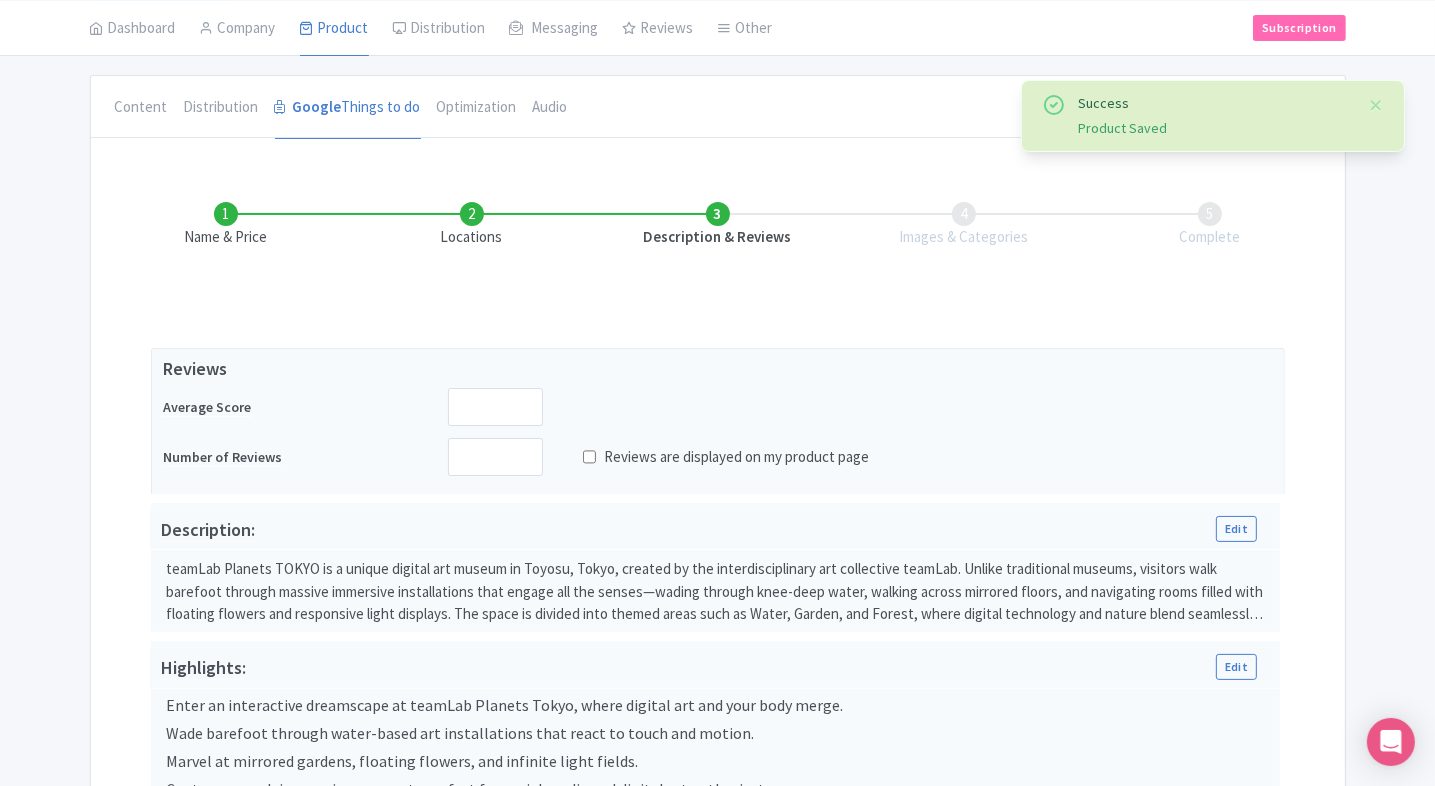 scroll, scrollTop: 156, scrollLeft: 0, axis: vertical 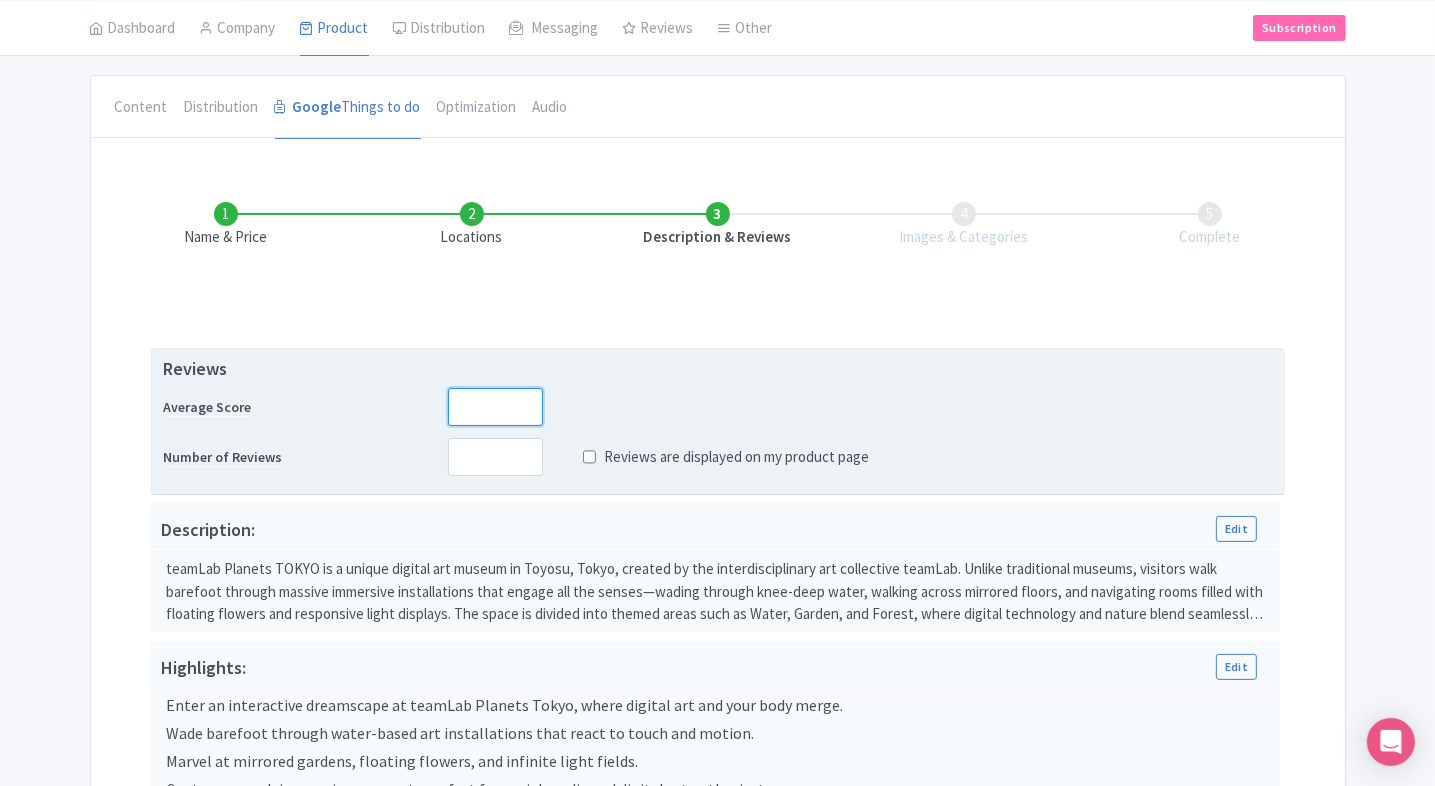 click at bounding box center (495, 407) 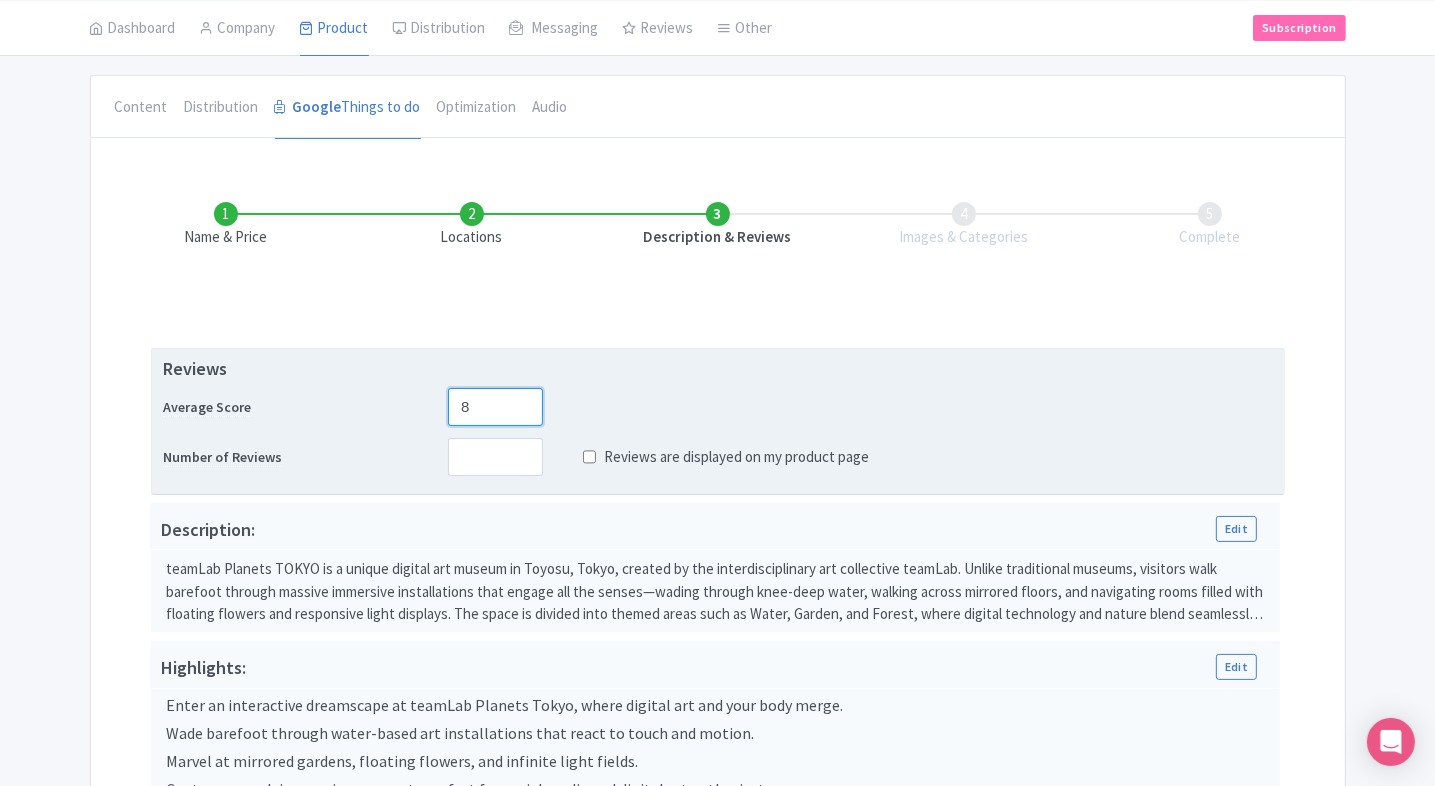 type on "8" 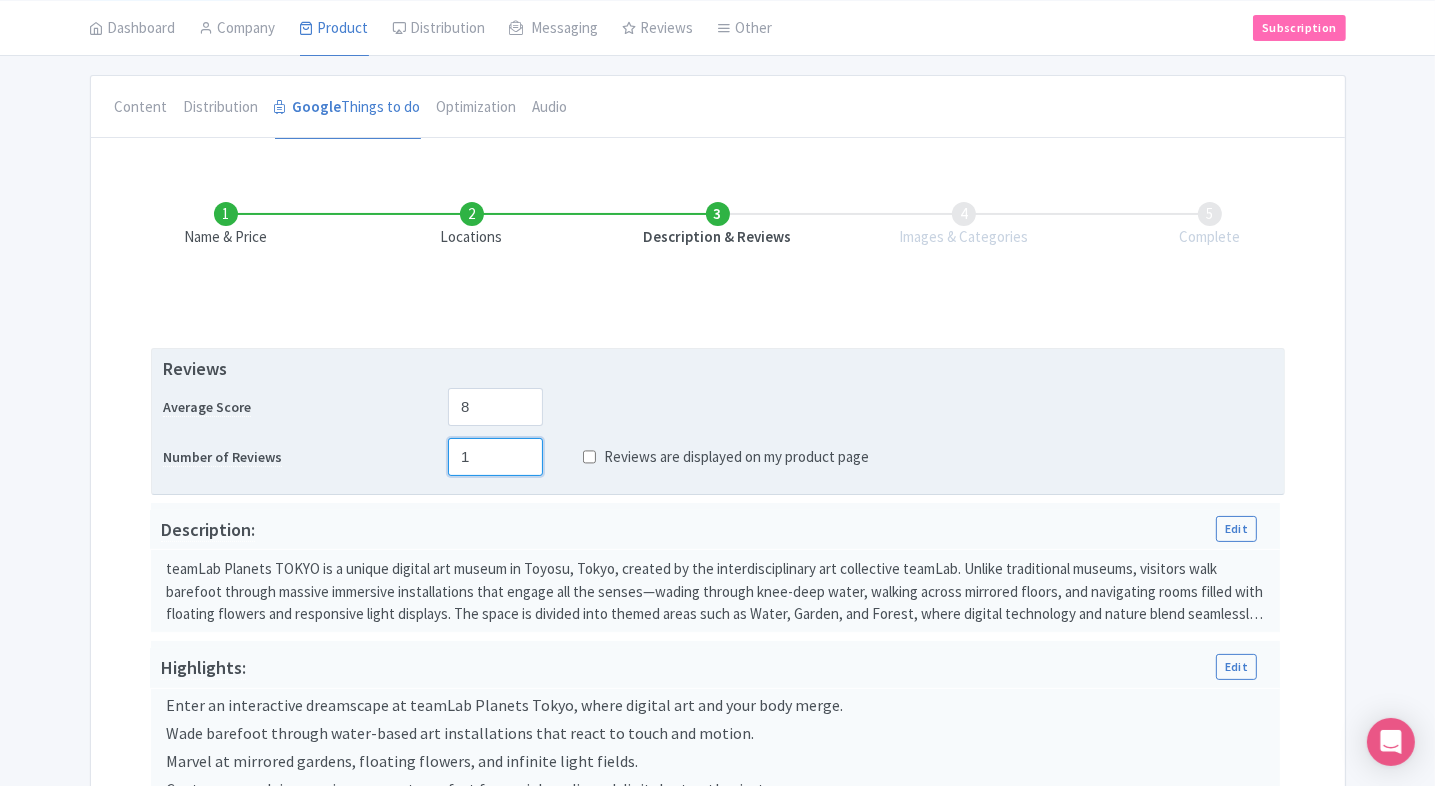 click on "1" at bounding box center (495, 457) 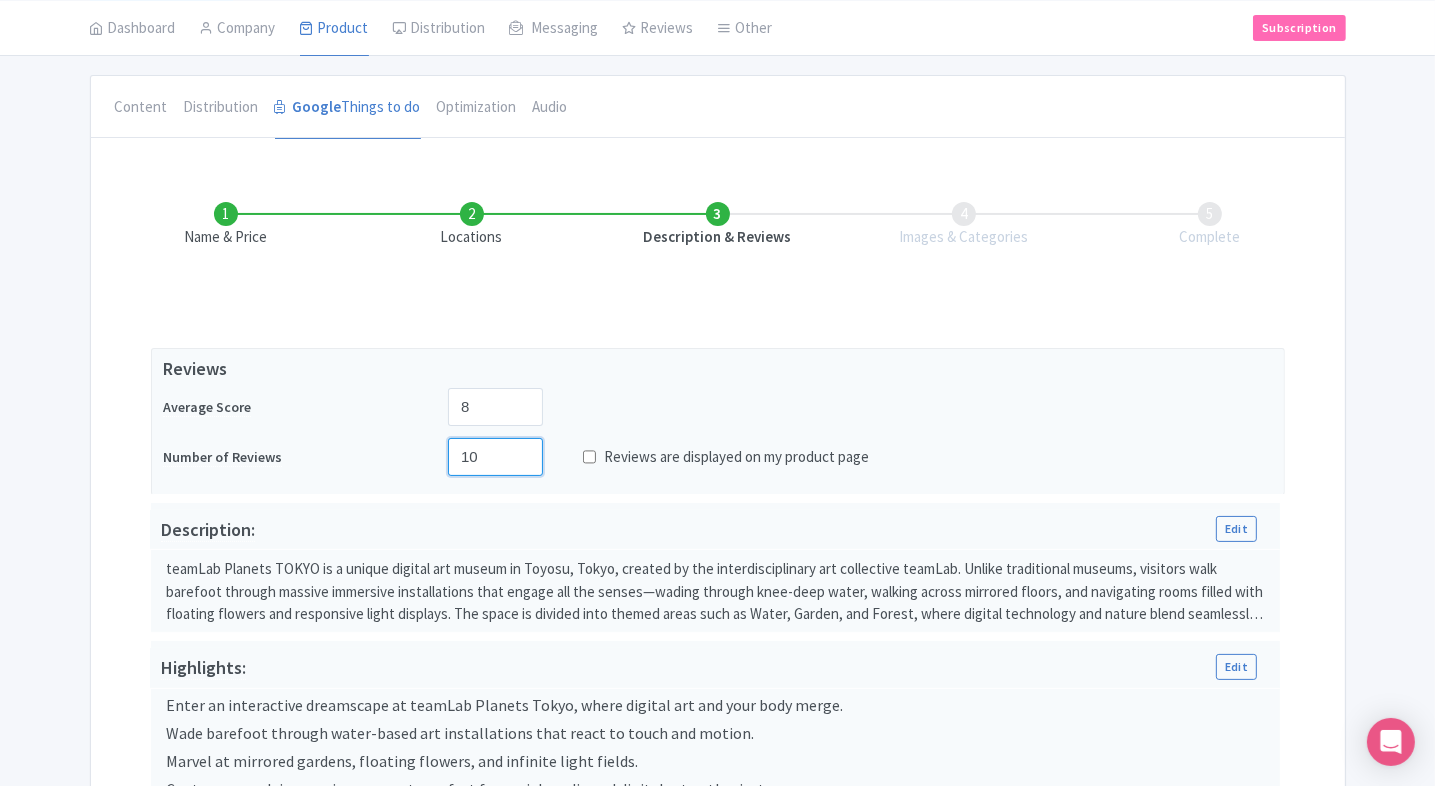 type on "10" 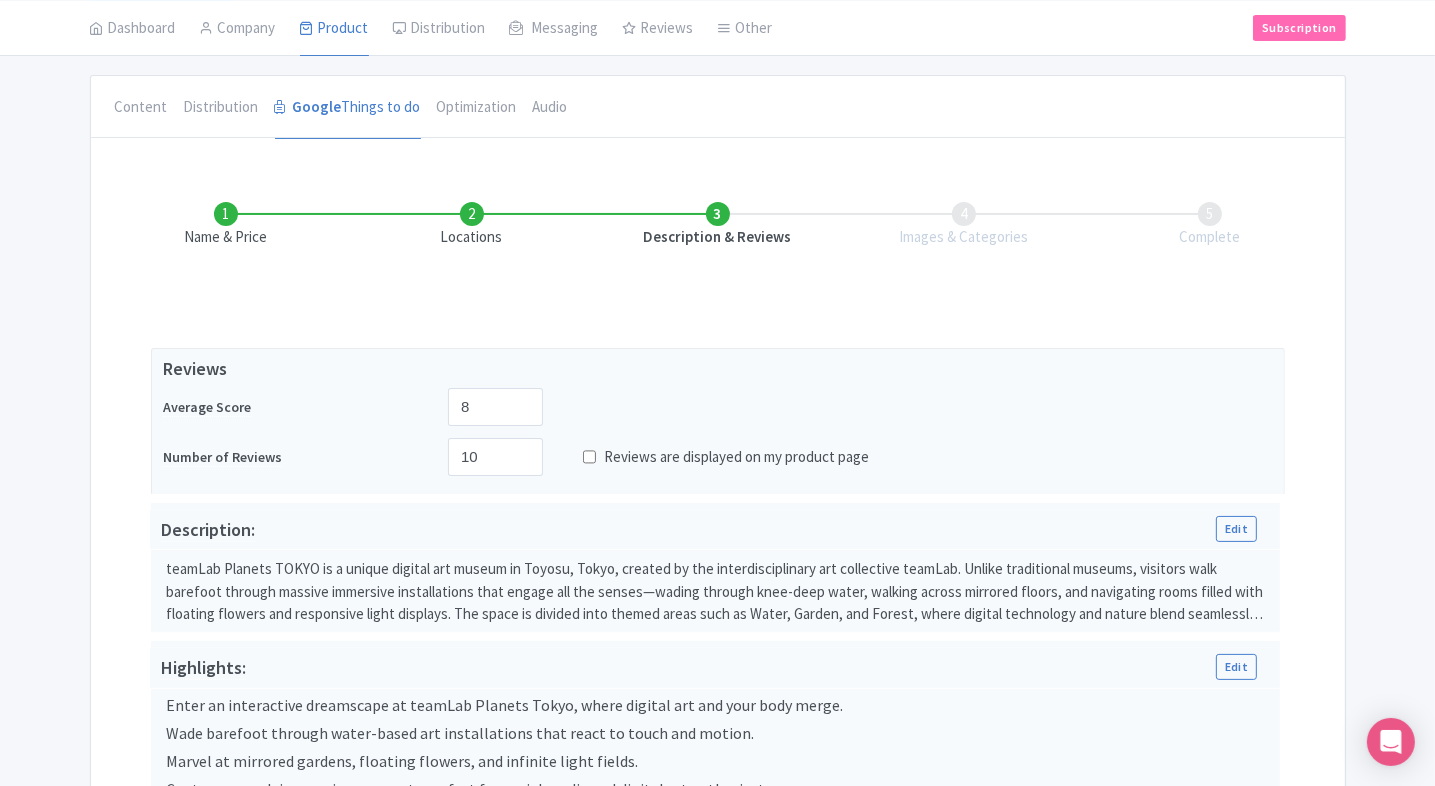 click on "Name & Price
Locations
Description & Reviews
Images & Categories
Complete
Edit Name for Google Listing
Regular Product Name:
teamLab Planets TOKYO
Save
Fulfillment Type
Tickets will be held at the box office
Your voucher will be collected or scanned on redemption
Reviews
Average Score
8
Number of Reviews
10
Reviews are displayed on my product page
Description:
Edit
Description
Bold
Italic
Strikethrough
Link
Heading
Quote
Code
Bullets
Numbers
Decrease Level
Increase Level
Attach Files
Undo
Redo
Link
Unlink
Close
Save changes
Highlights:
Edit
Highlights" at bounding box center [718, 618] 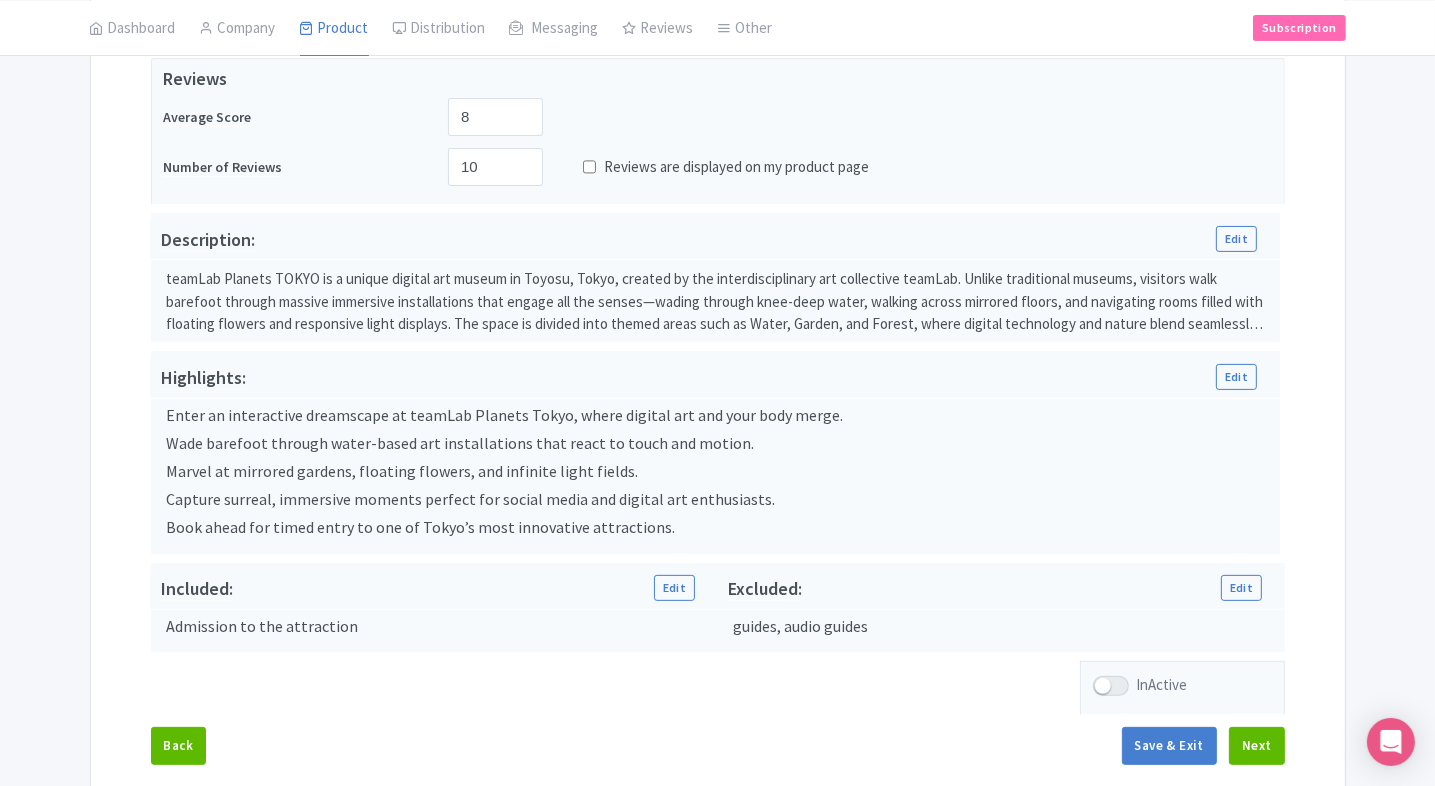scroll, scrollTop: 540, scrollLeft: 0, axis: vertical 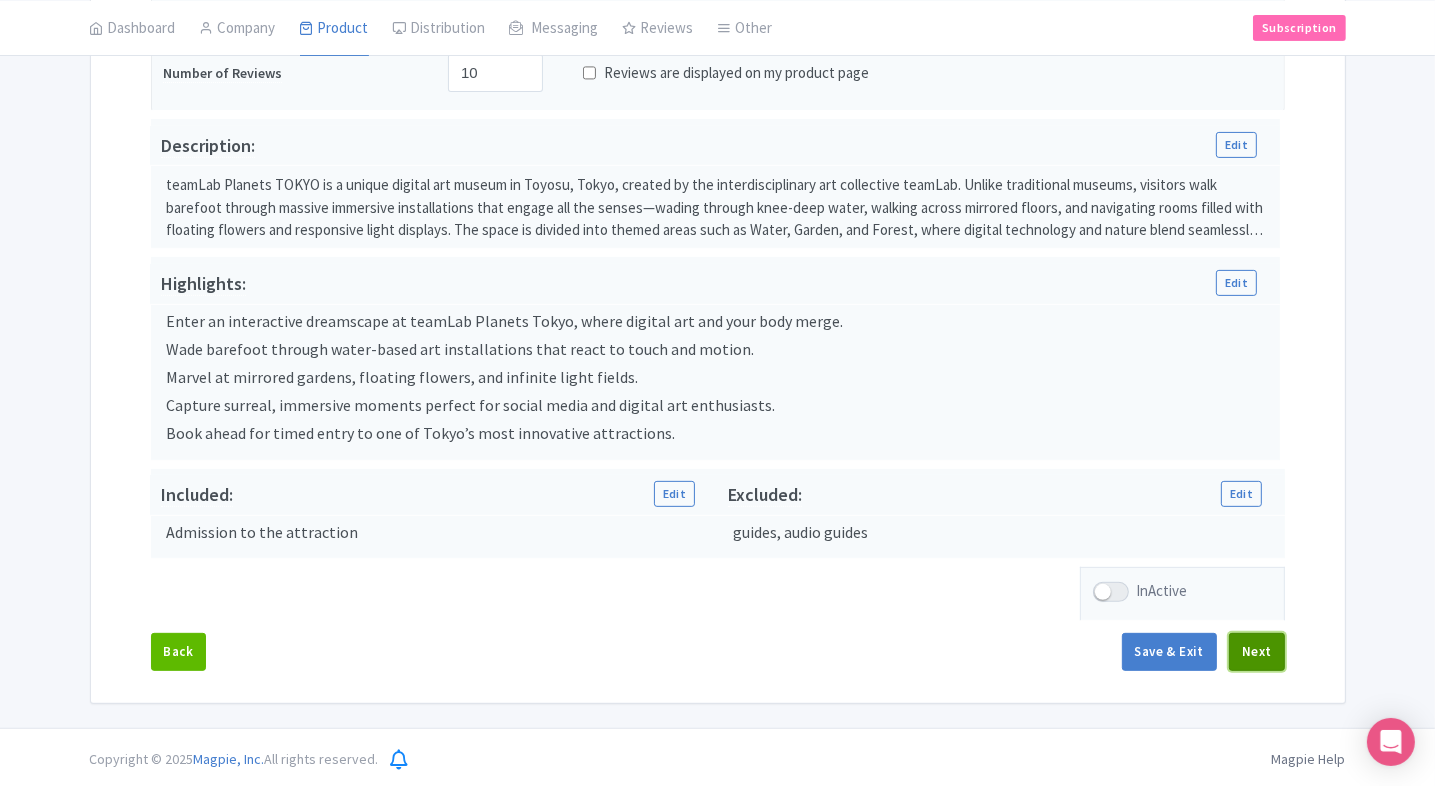 click on "Next" at bounding box center (1257, 652) 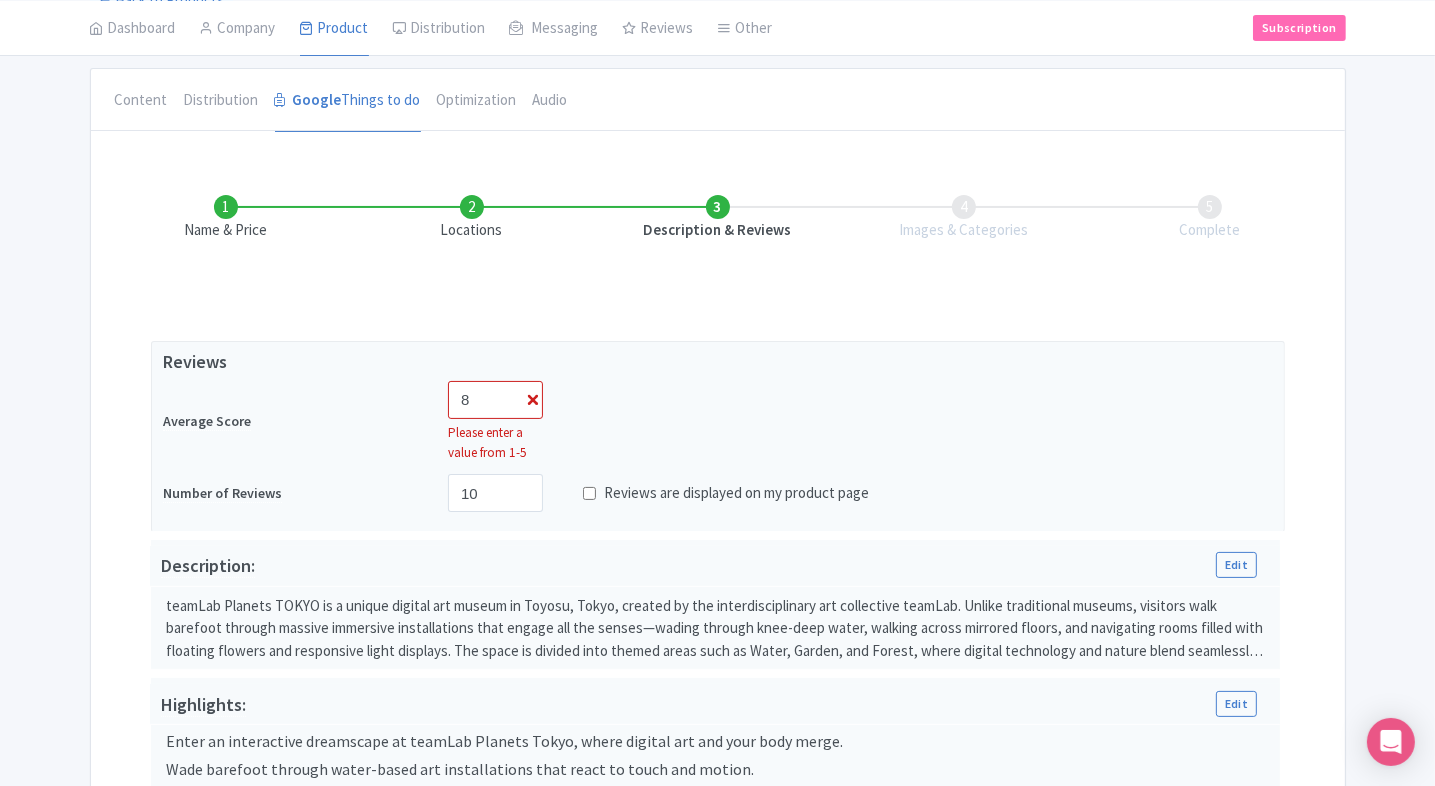 scroll, scrollTop: 156, scrollLeft: 0, axis: vertical 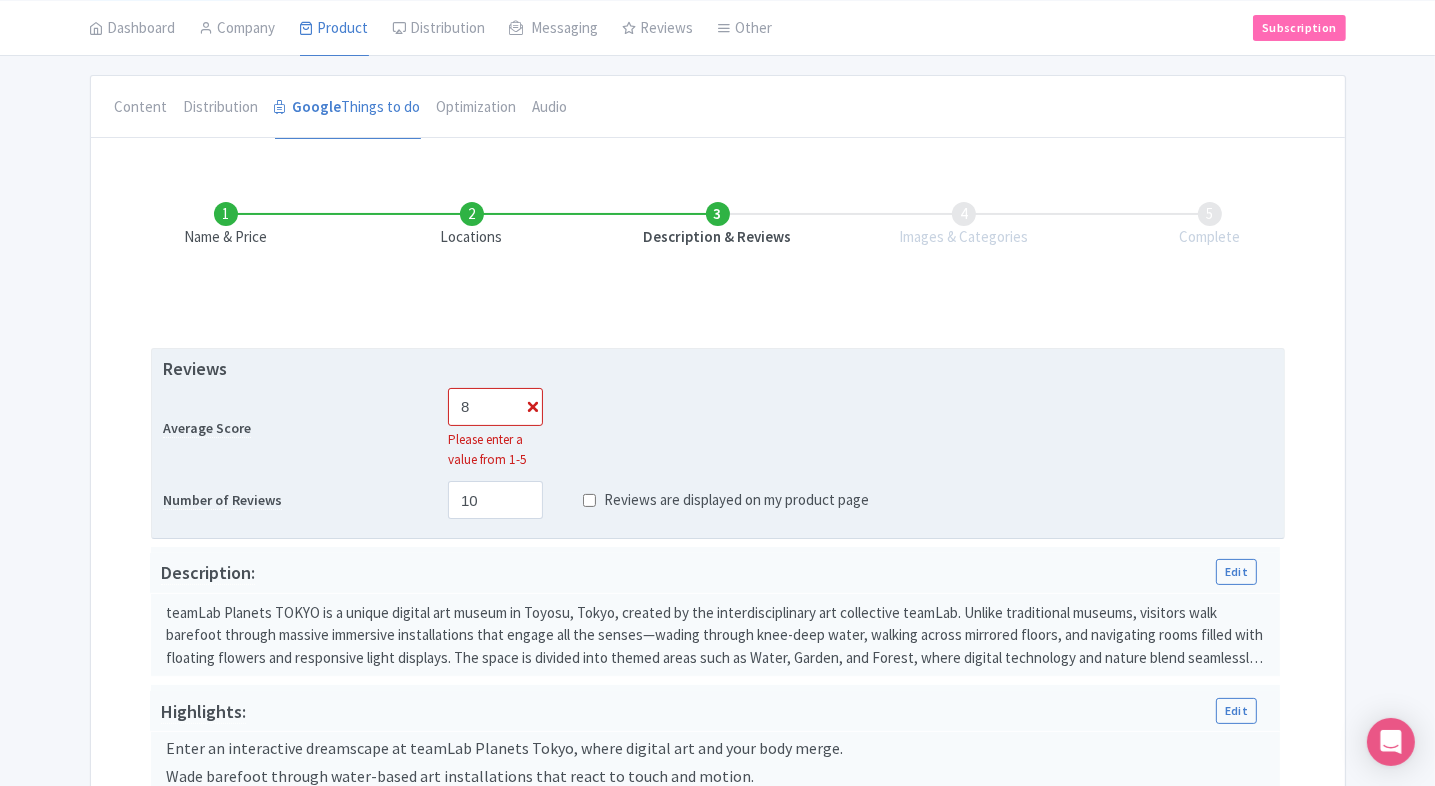 click on "Please enter a value from 1-5" at bounding box center [495, 449] 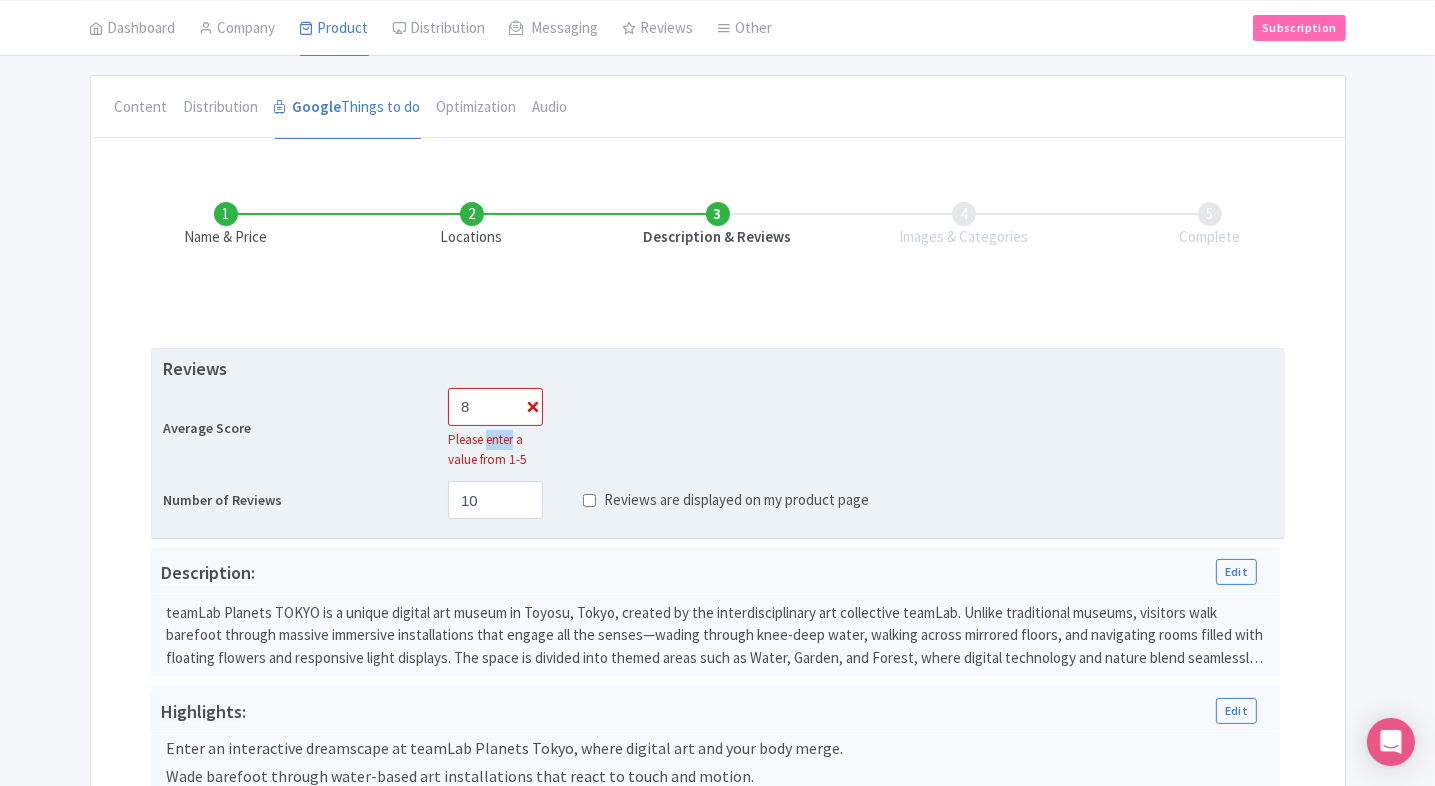 click on "Please enter a value from 1-5" at bounding box center [495, 449] 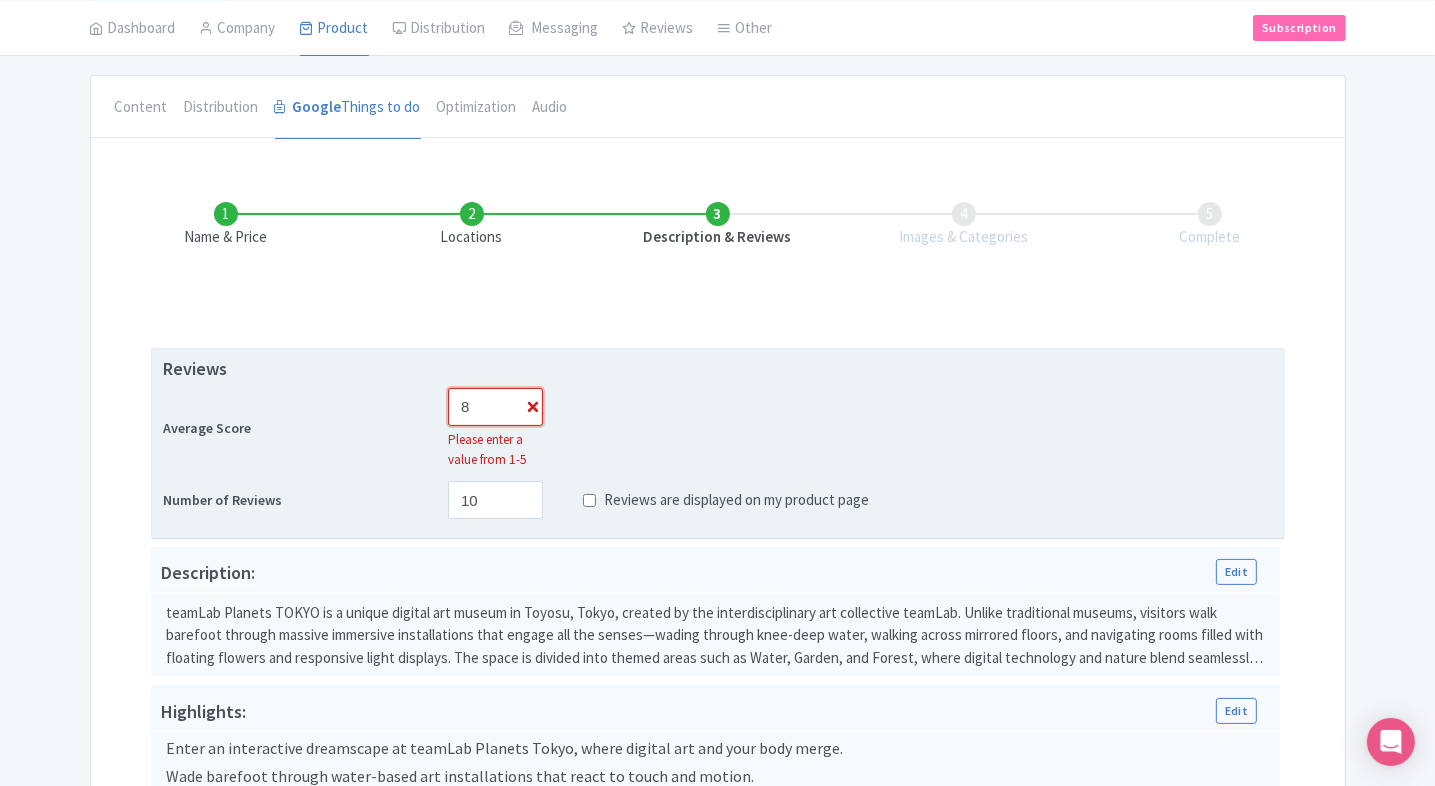 click on "8" at bounding box center [495, 407] 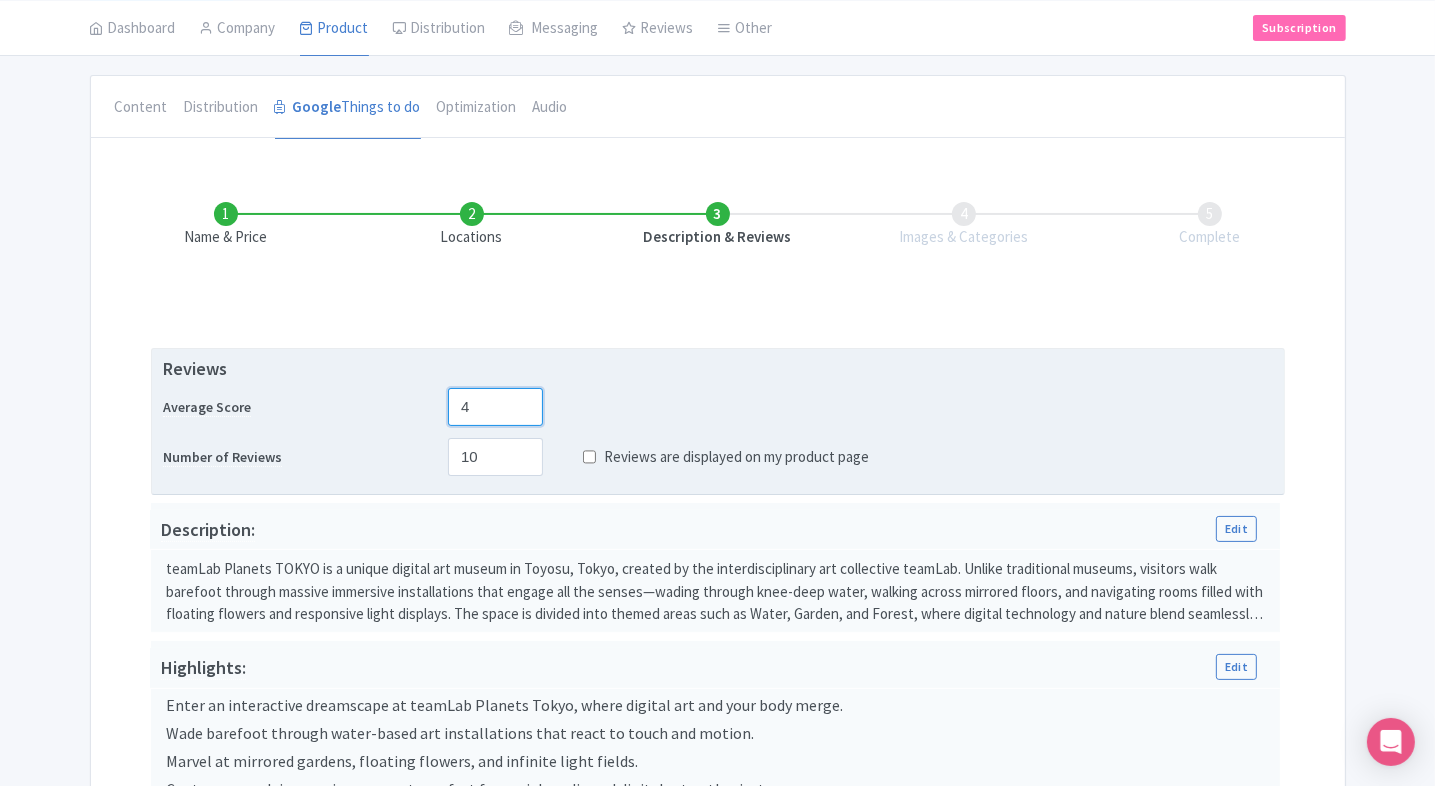 type on "4" 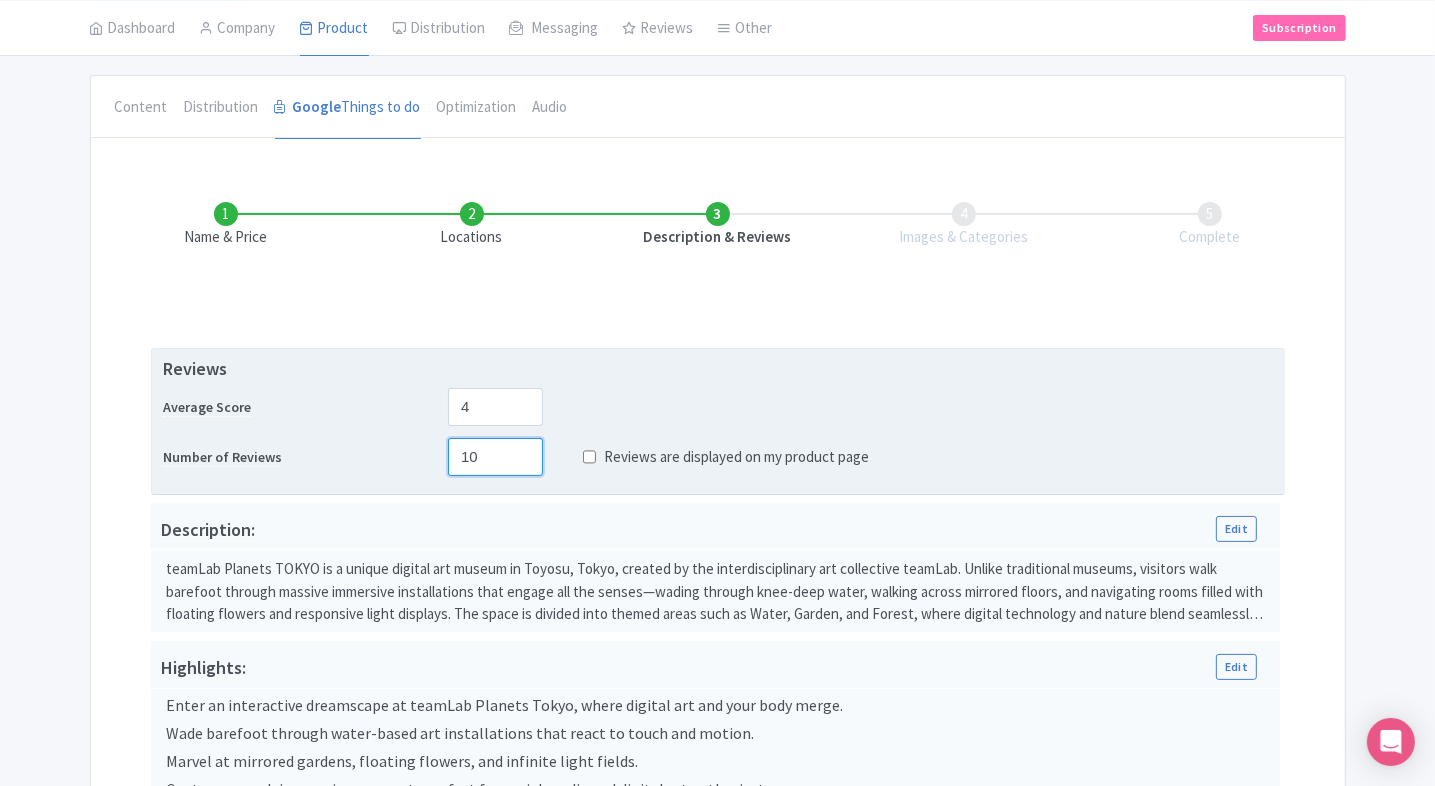 click on "10" at bounding box center (495, 457) 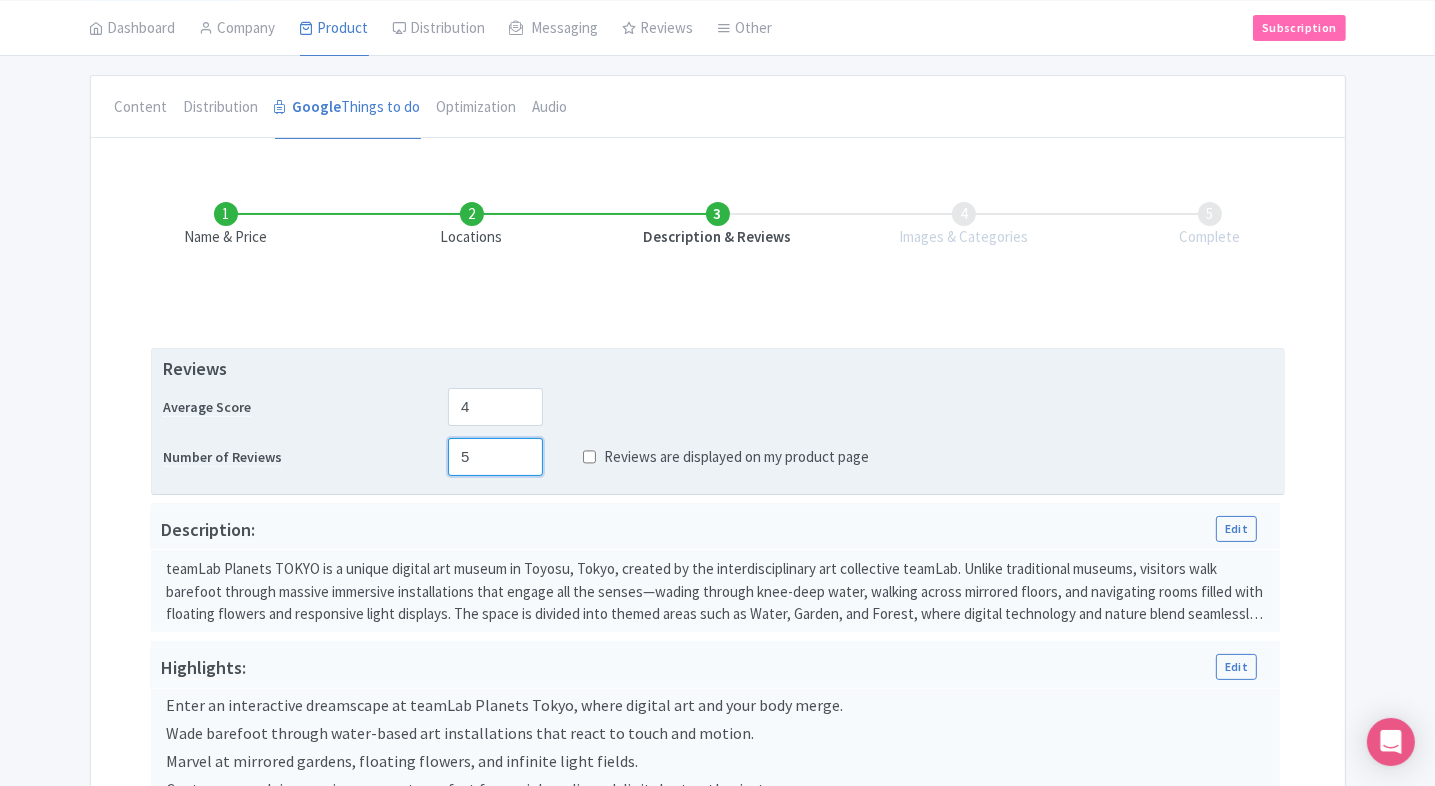 type on "5" 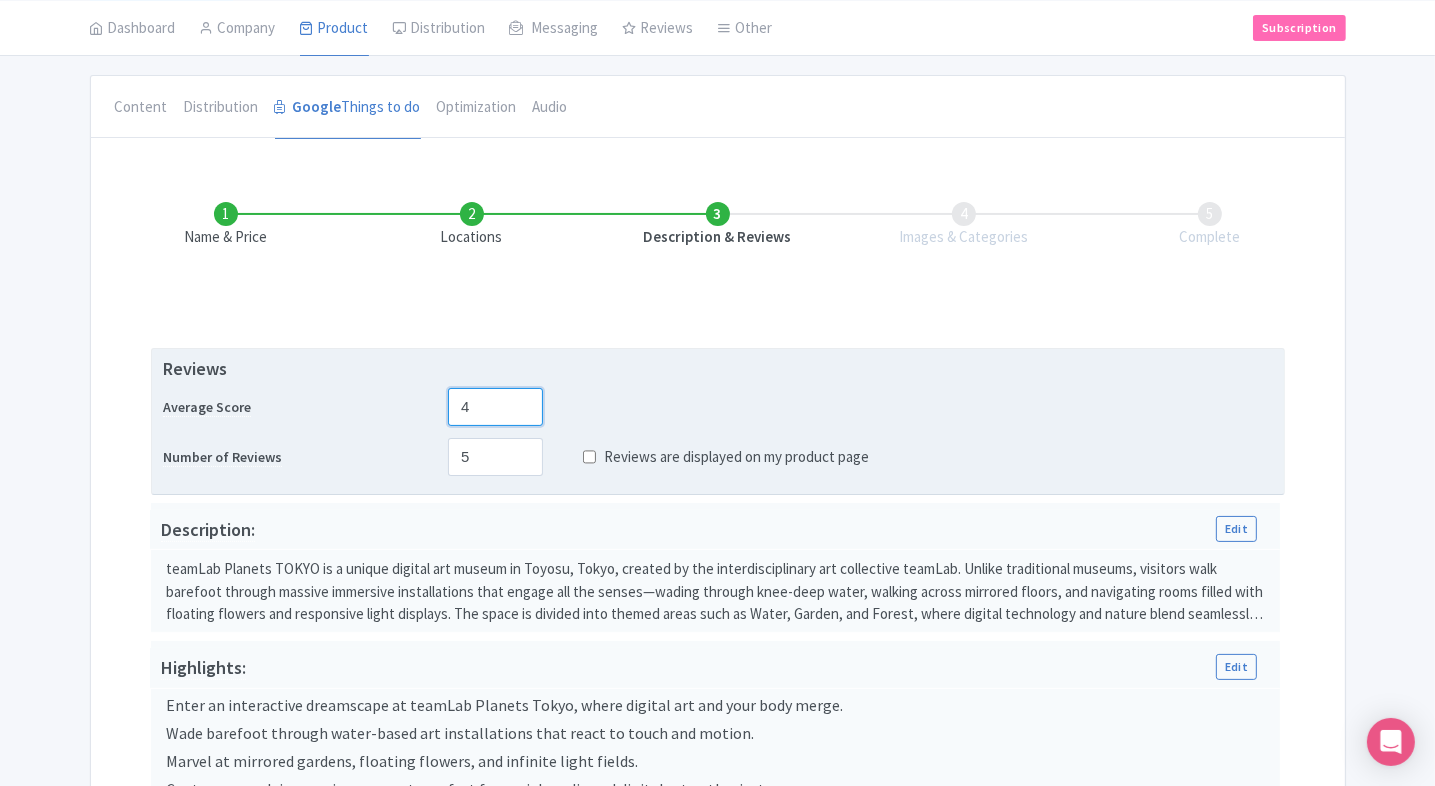 click on "4" at bounding box center (495, 407) 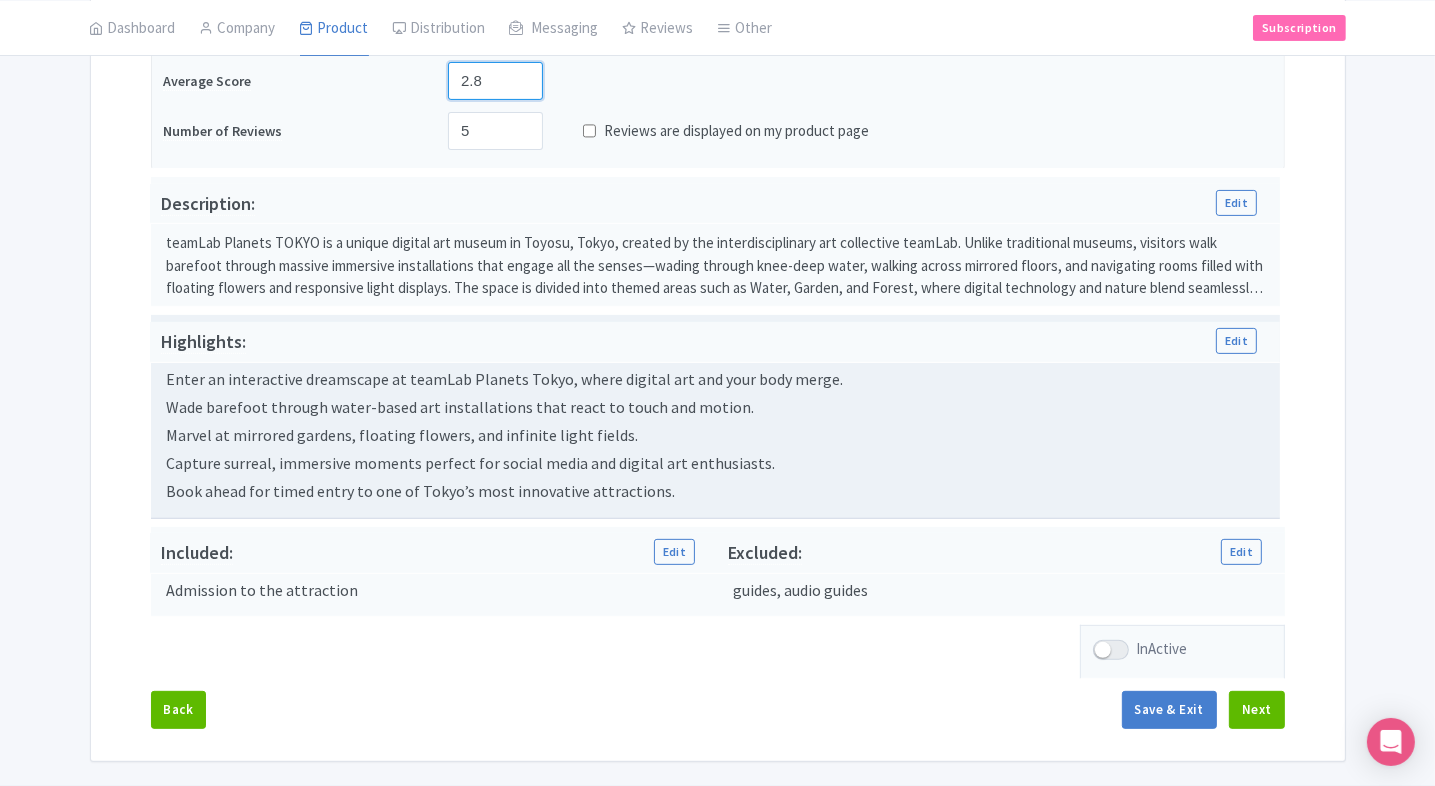 scroll, scrollTop: 483, scrollLeft: 0, axis: vertical 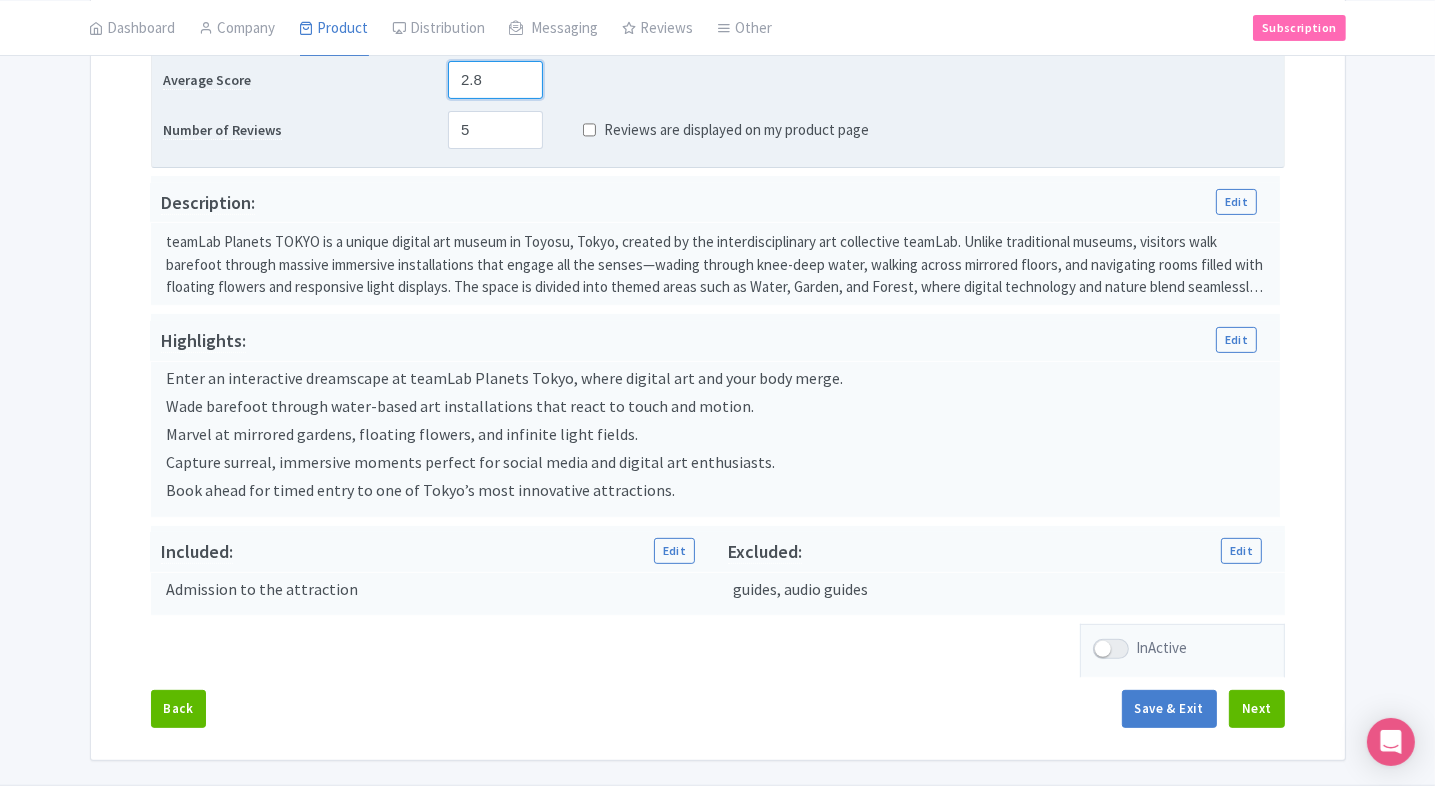 click on "2.8" at bounding box center [495, 80] 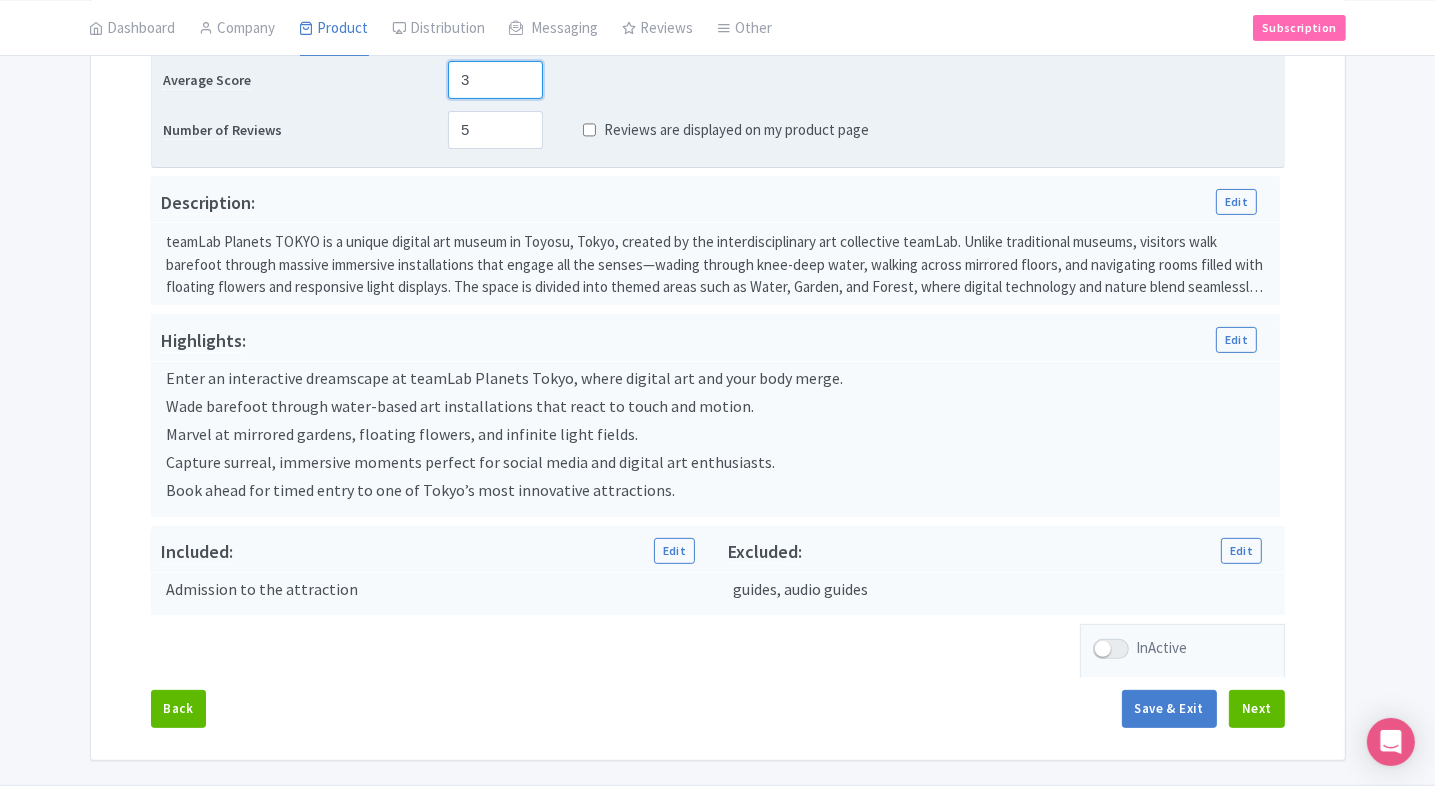 type on "3" 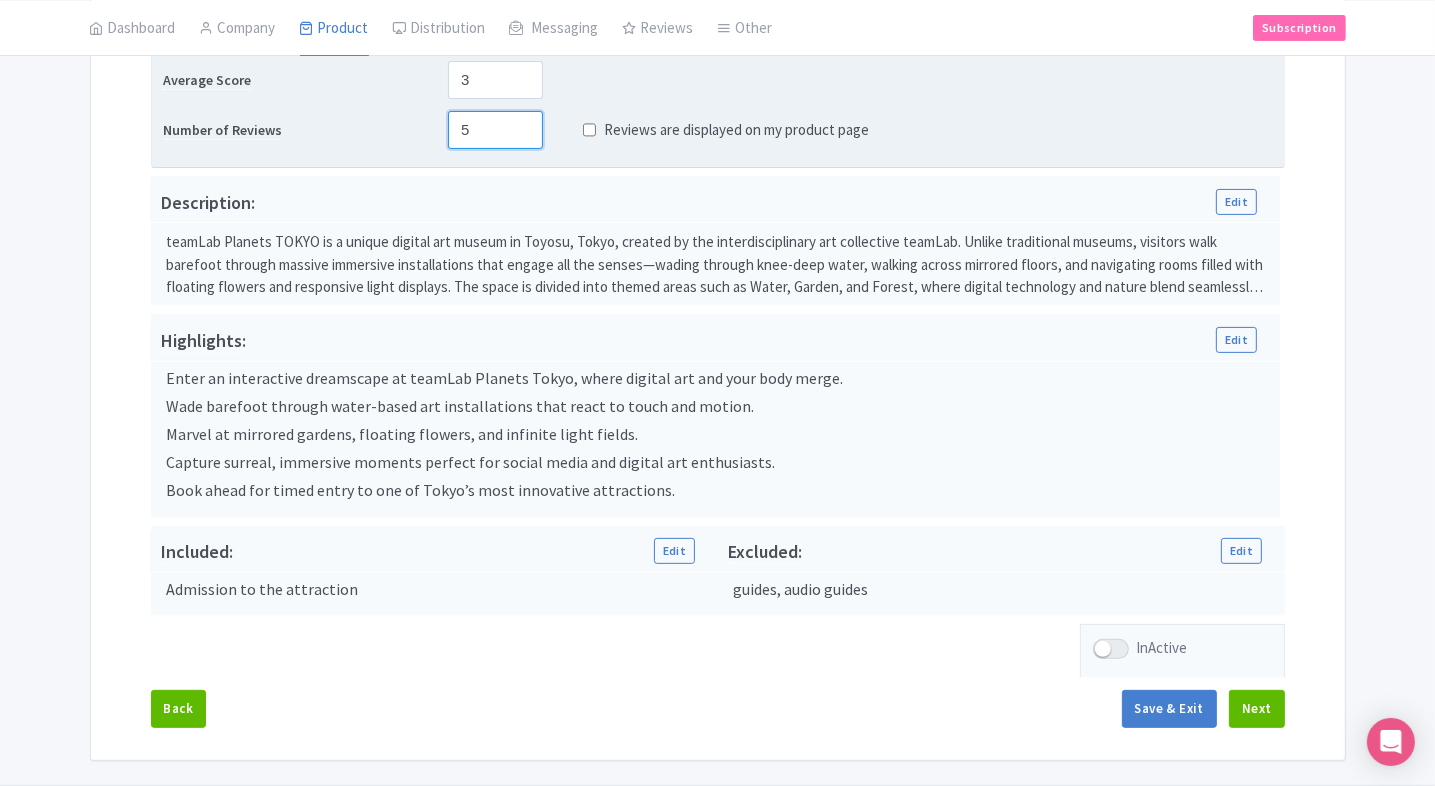 click on "5" at bounding box center (495, 130) 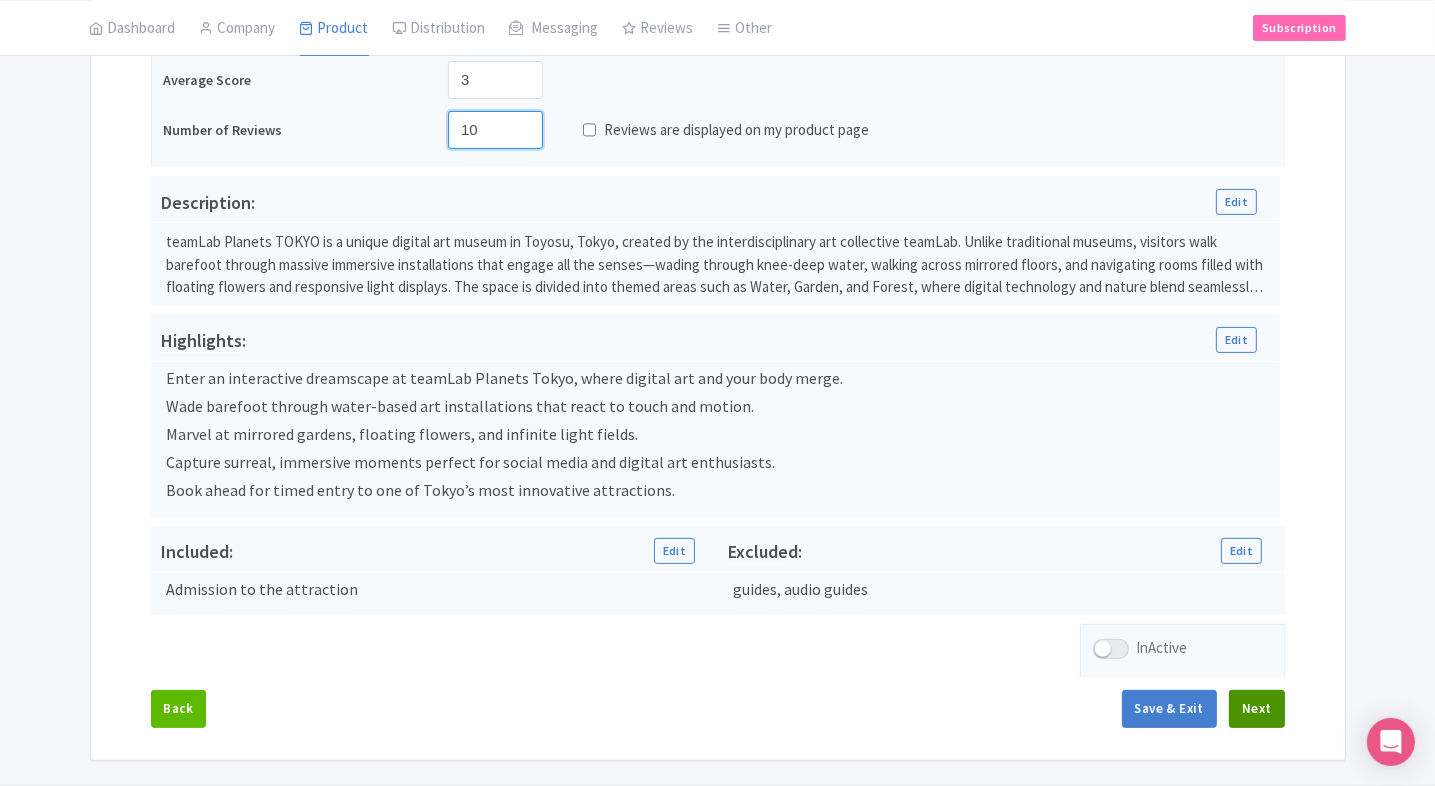 type on "10" 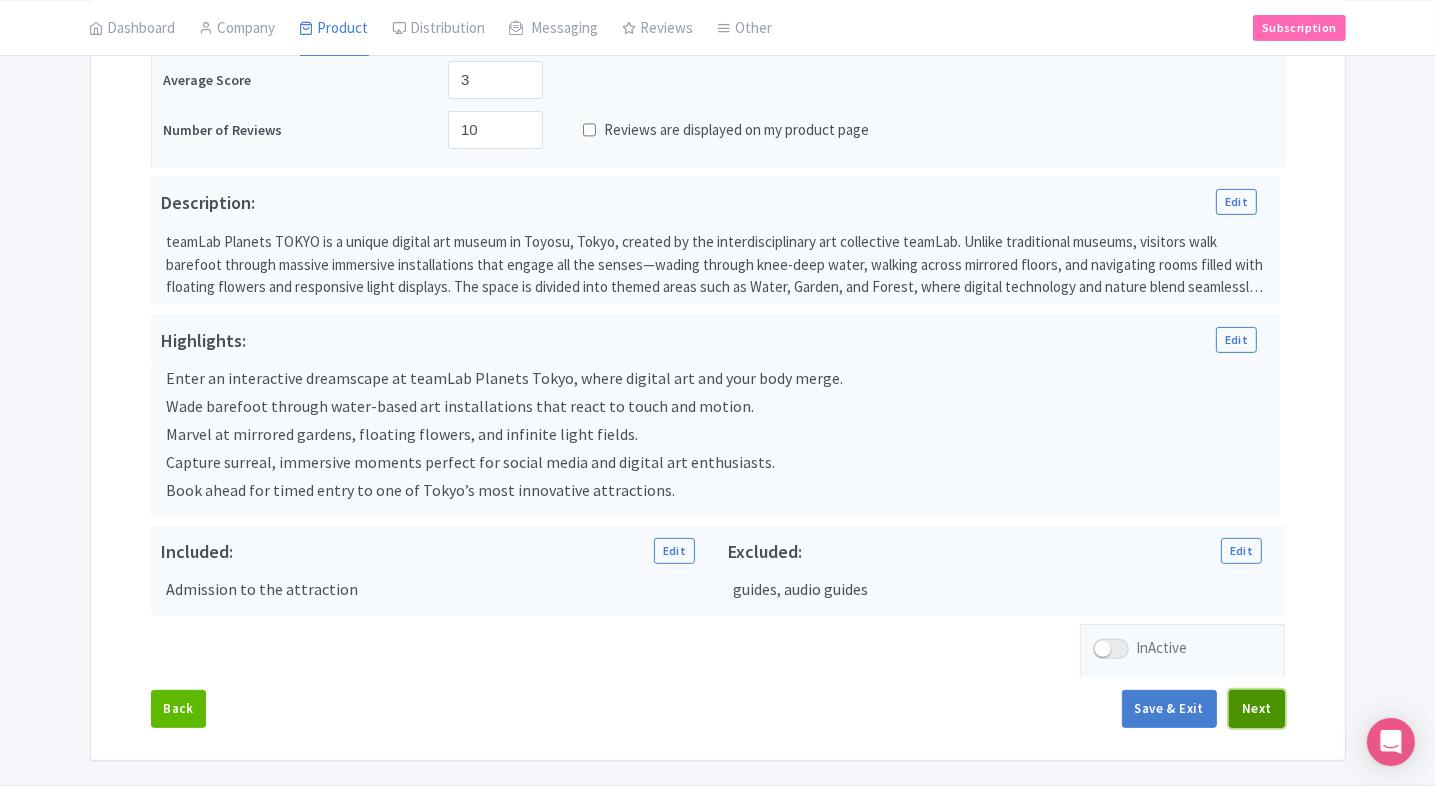 click on "Next" at bounding box center [1257, 709] 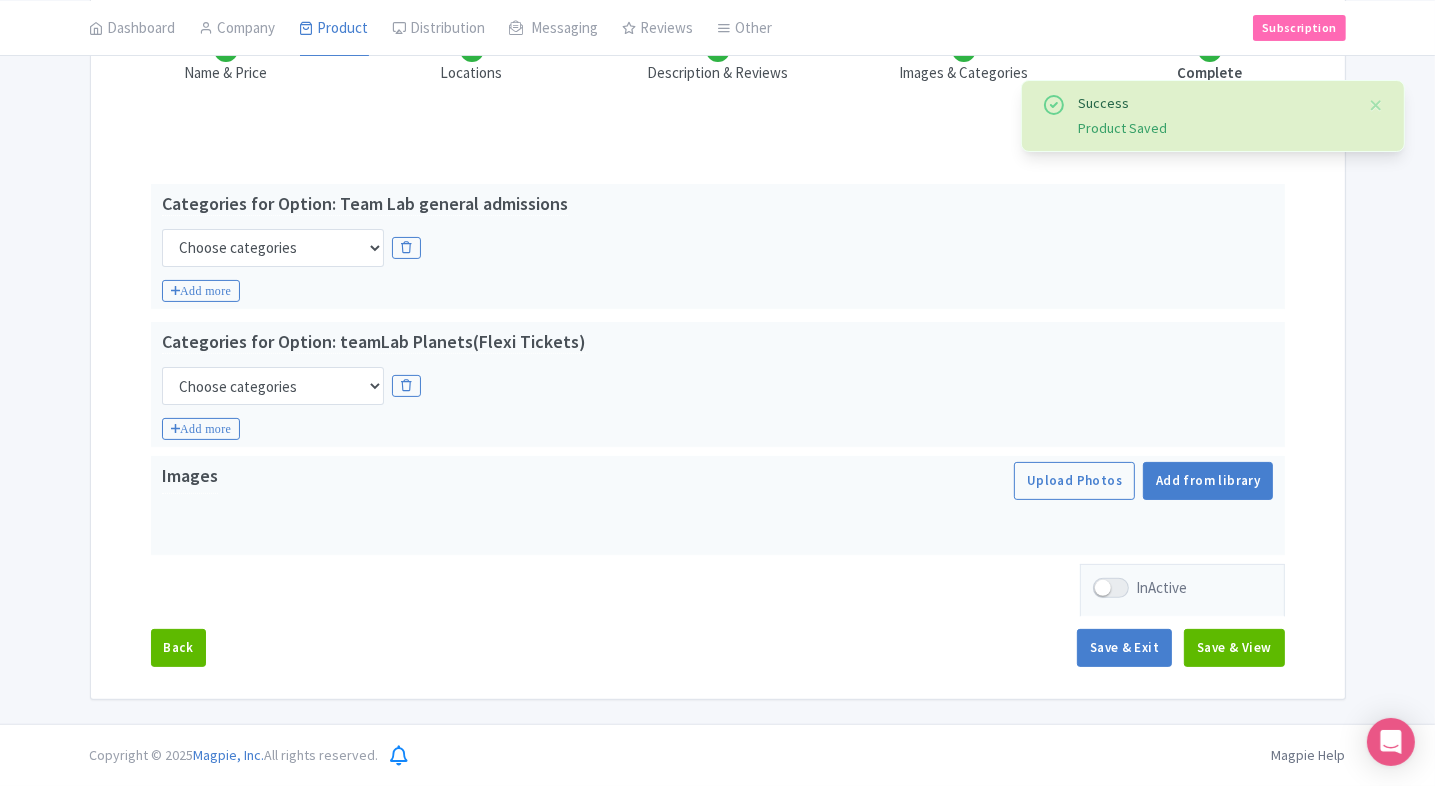 scroll, scrollTop: 316, scrollLeft: 0, axis: vertical 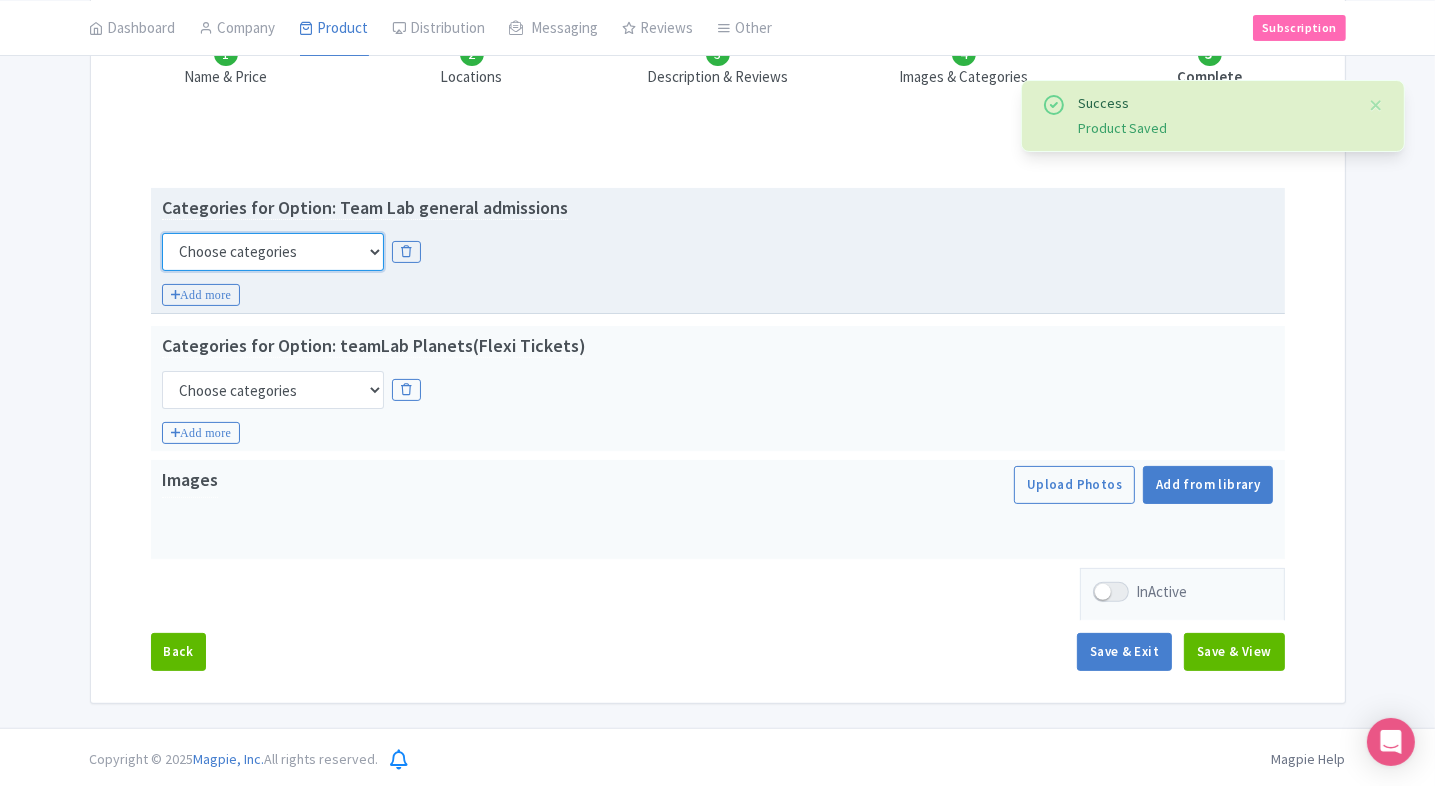 click on "Choose categories Adults Only
Animals
Audio Guide
Beaches
Bike Tours
Boat Tours
City Cards
Classes
Day Trips
Family Friendly
Fast Track
Food
Guided Tours
History
Hop On Hop Off
Literature
Live Music
Museums
Nightlife
Outdoors
Private Tours
Romantic
Self Guided
Small Group Tours
Sports
Theme Parks
Walking Tours
Wheelchair Accessible
Recurring Events" at bounding box center [273, 252] 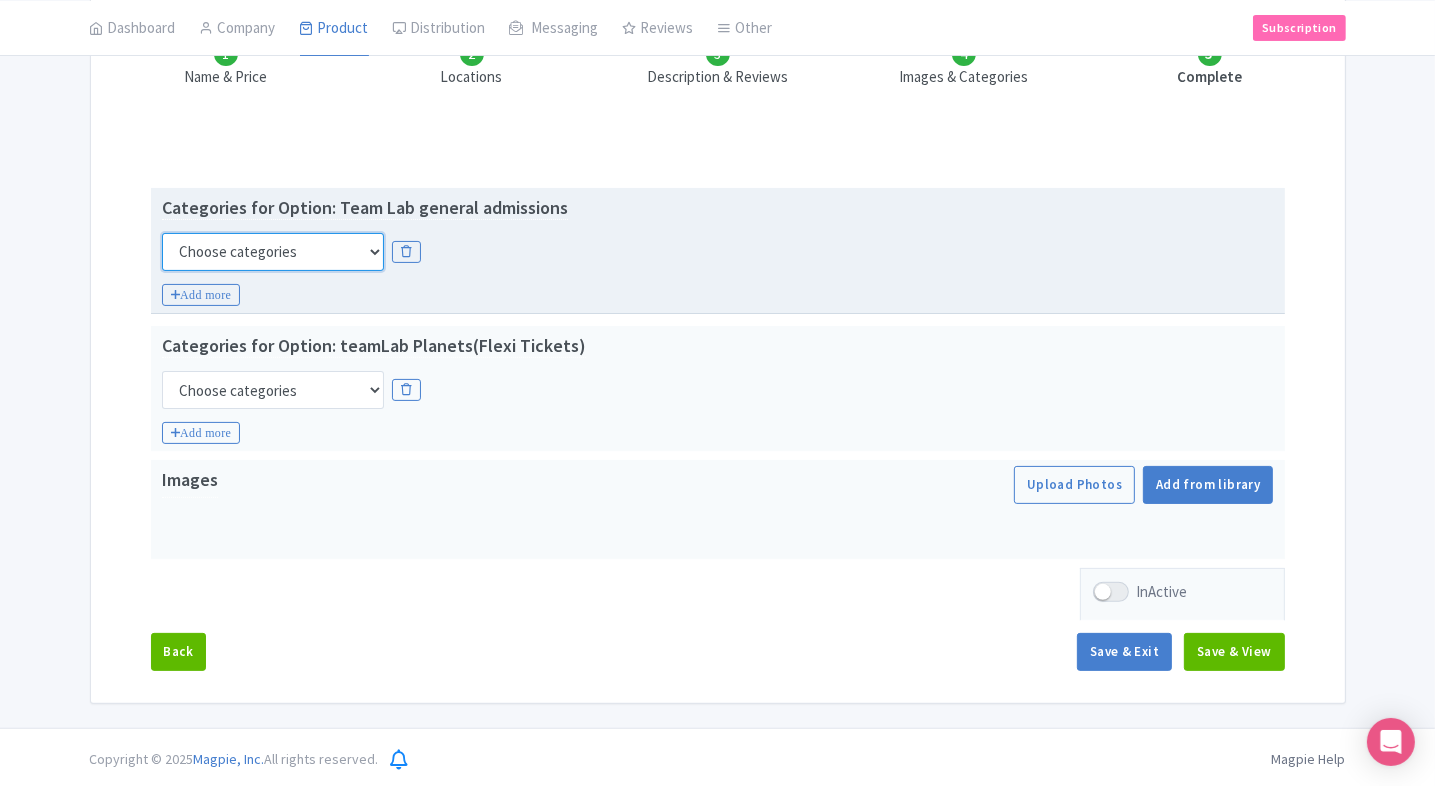 select on "wheelchair-accessible" 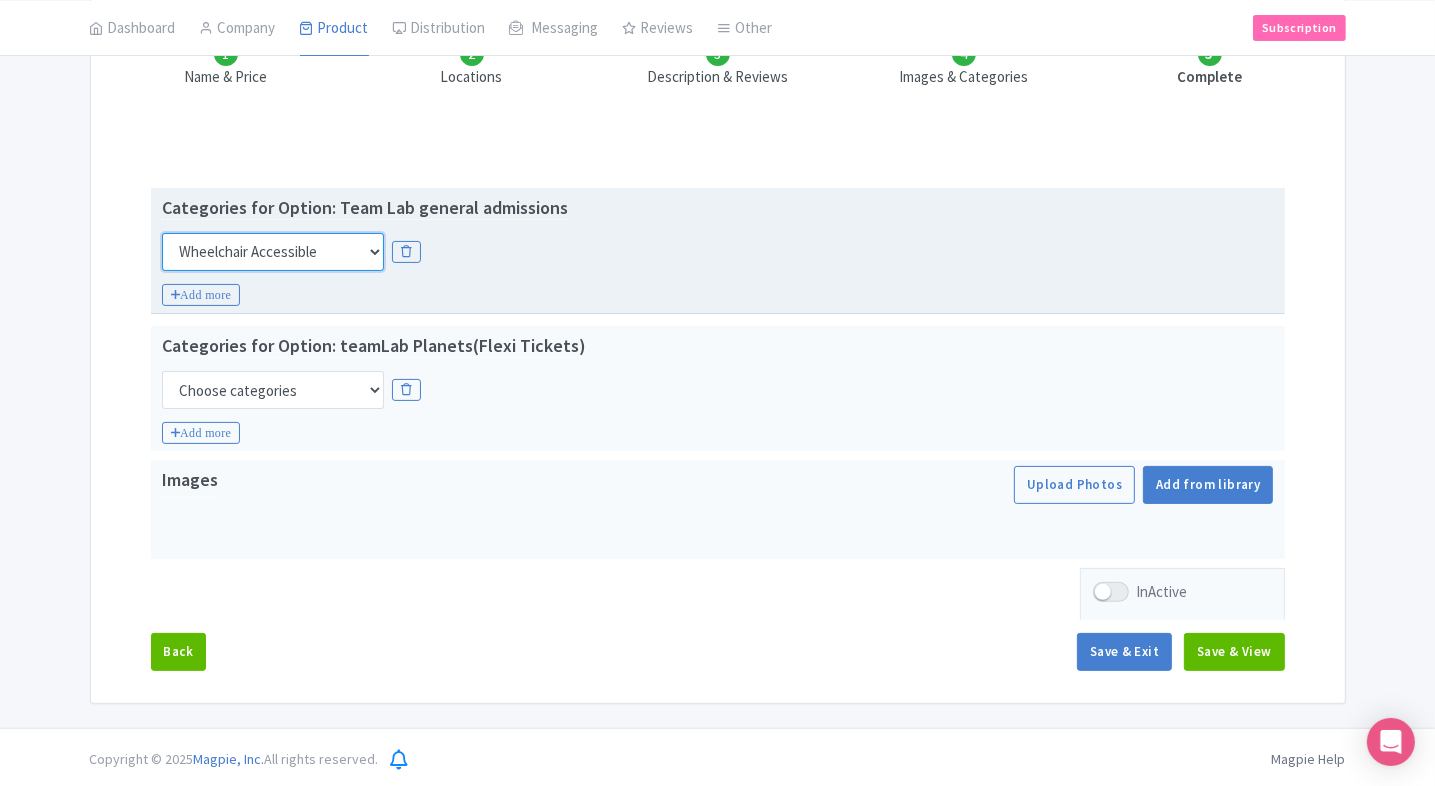 click on "Choose categories Adults Only
Animals
Audio Guide
Beaches
Bike Tours
Boat Tours
City Cards
Classes
Day Trips
Family Friendly
Fast Track
Food
Guided Tours
History
Hop On Hop Off
Literature
Live Music
Museums
Nightlife
Outdoors
Private Tours
Romantic
Self Guided
Small Group Tours
Sports
Theme Parks
Walking Tours
Wheelchair Accessible
Recurring Events" at bounding box center [273, 252] 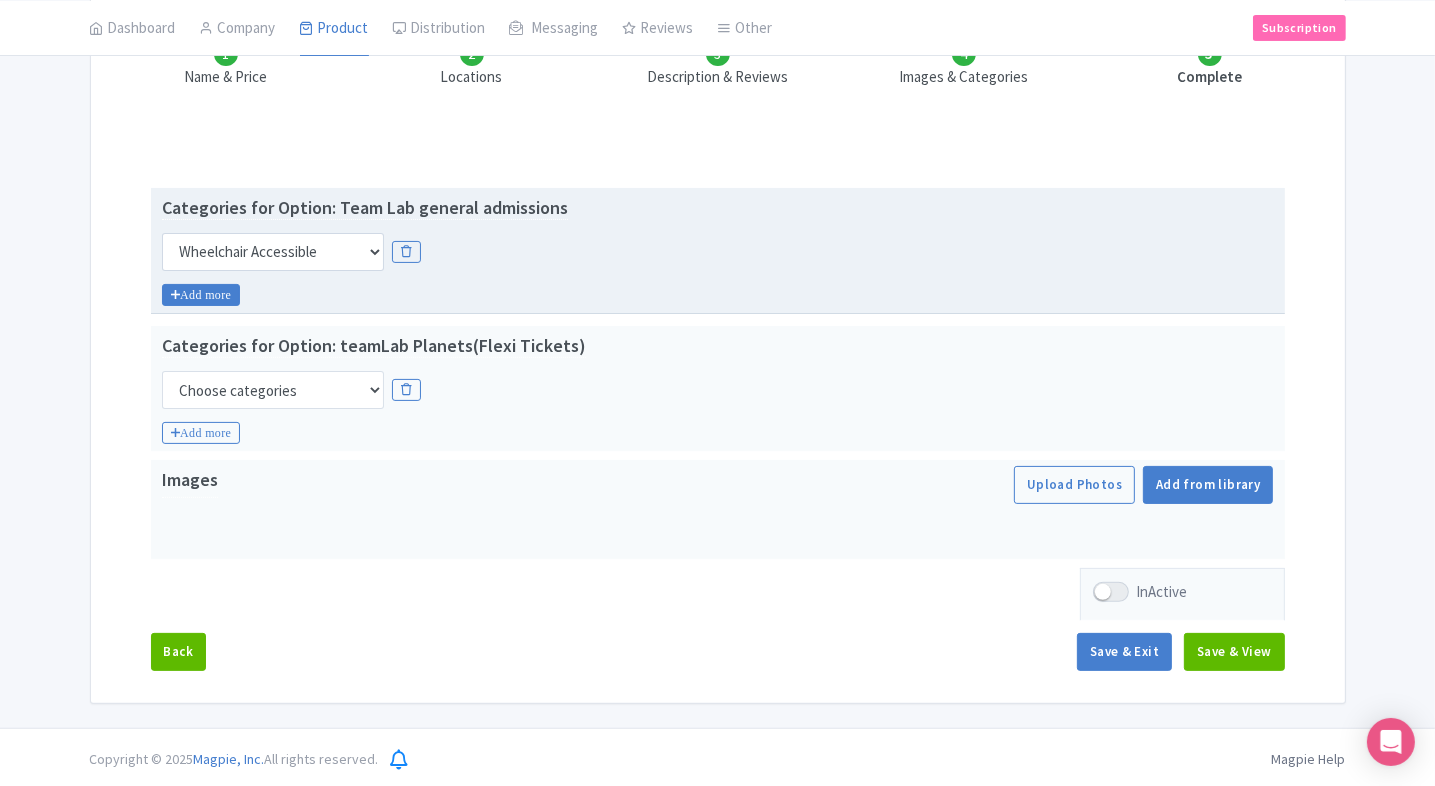 click on "Add more" at bounding box center [201, 295] 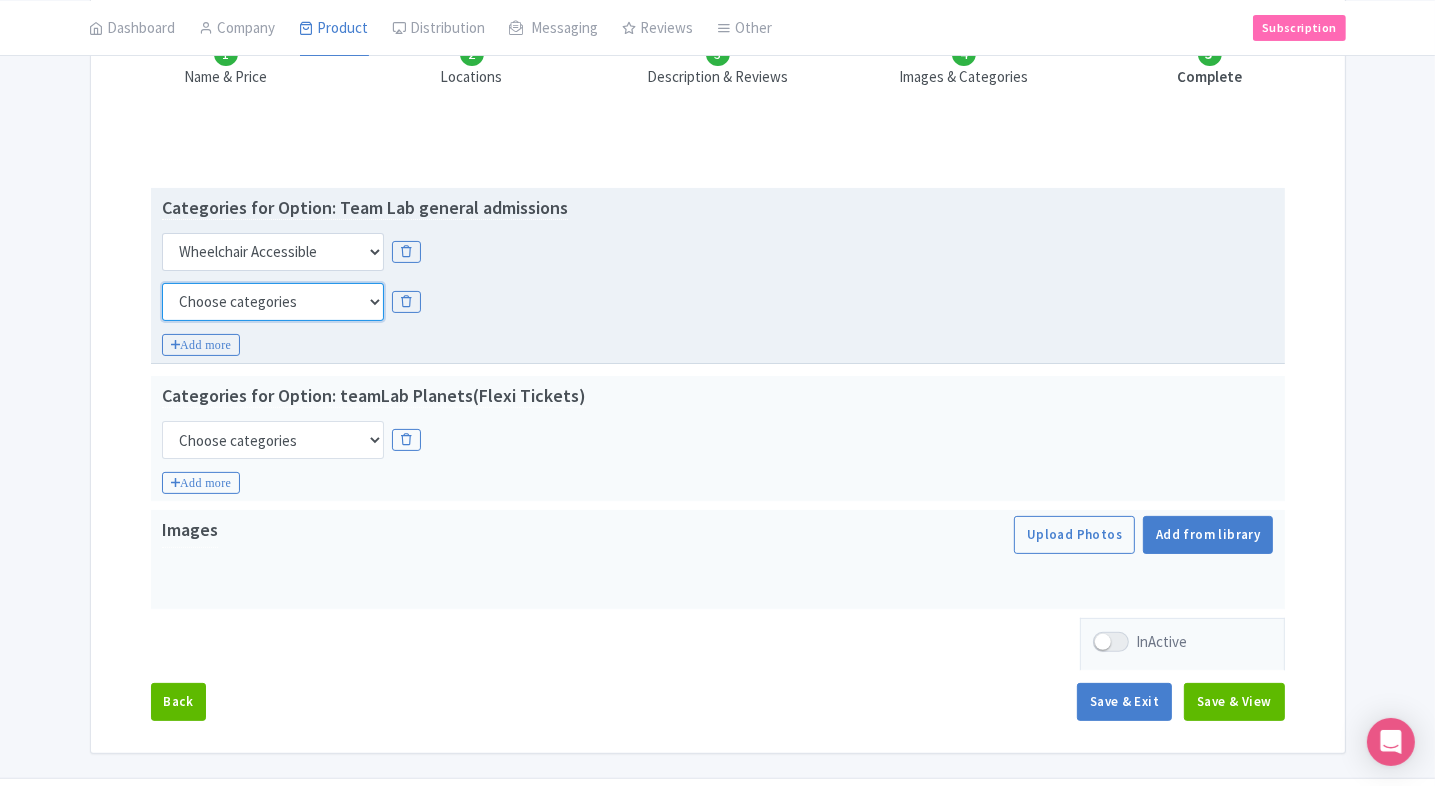 click on "Choose categories Adults Only
Animals
Audio Guide
Beaches
Bike Tours
Boat Tours
City Cards
Classes
Day Trips
Family Friendly
Fast Track
Food
Guided Tours
History
Hop On Hop Off
Literature
Live Music
Museums
Nightlife
Outdoors
Private Tours
Romantic
Self Guided
Small Group Tours
Sports
Theme Parks
Walking Tours
Wheelchair Accessible
Recurring Events" at bounding box center (273, 302) 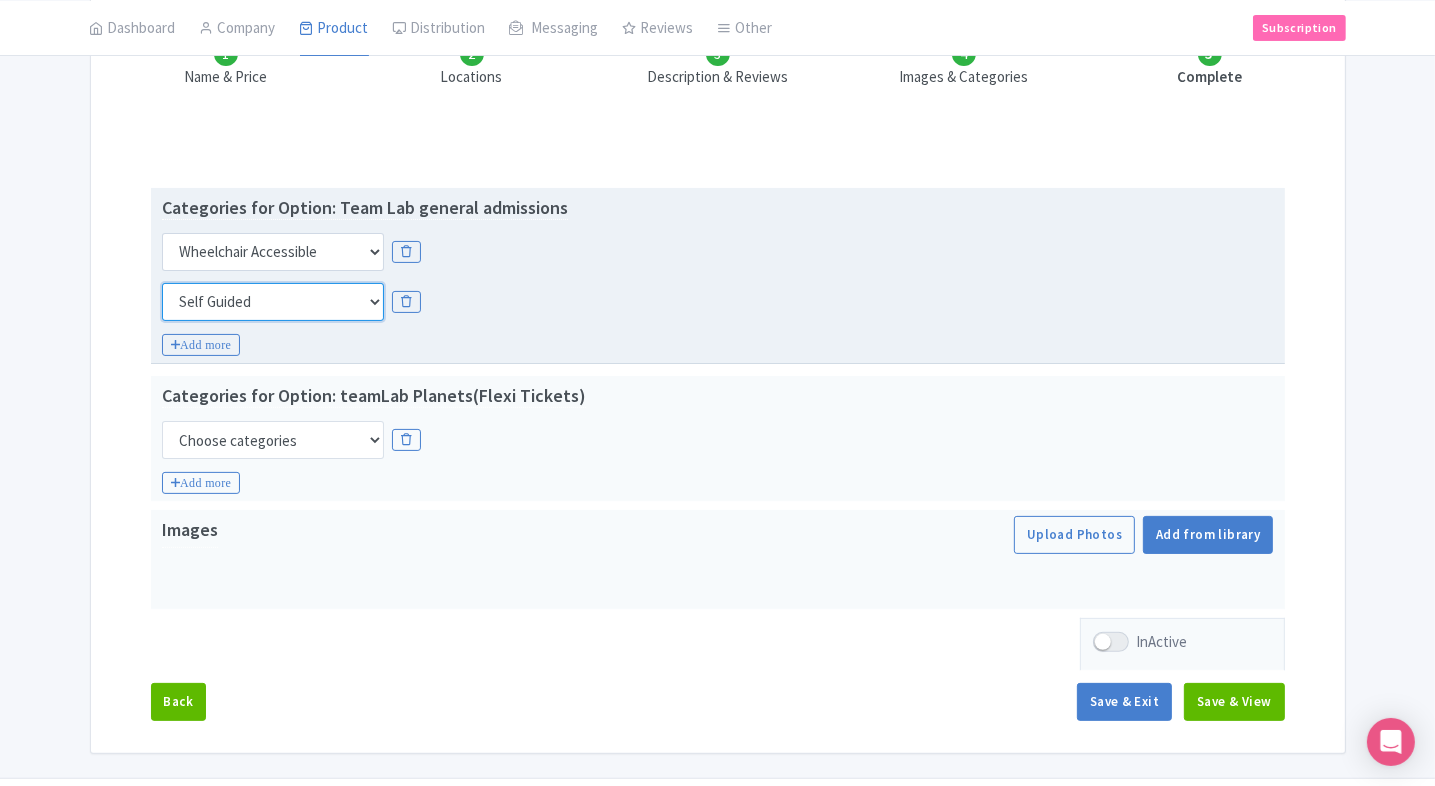 click on "Choose categories Adults Only
Animals
Audio Guide
Beaches
Bike Tours
Boat Tours
City Cards
Classes
Day Trips
Family Friendly
Fast Track
Food
Guided Tours
History
Hop On Hop Off
Literature
Live Music
Museums
Nightlife
Outdoors
Private Tours
Romantic
Self Guided
Small Group Tours
Sports
Theme Parks
Walking Tours
Wheelchair Accessible
Recurring Events" at bounding box center (273, 302) 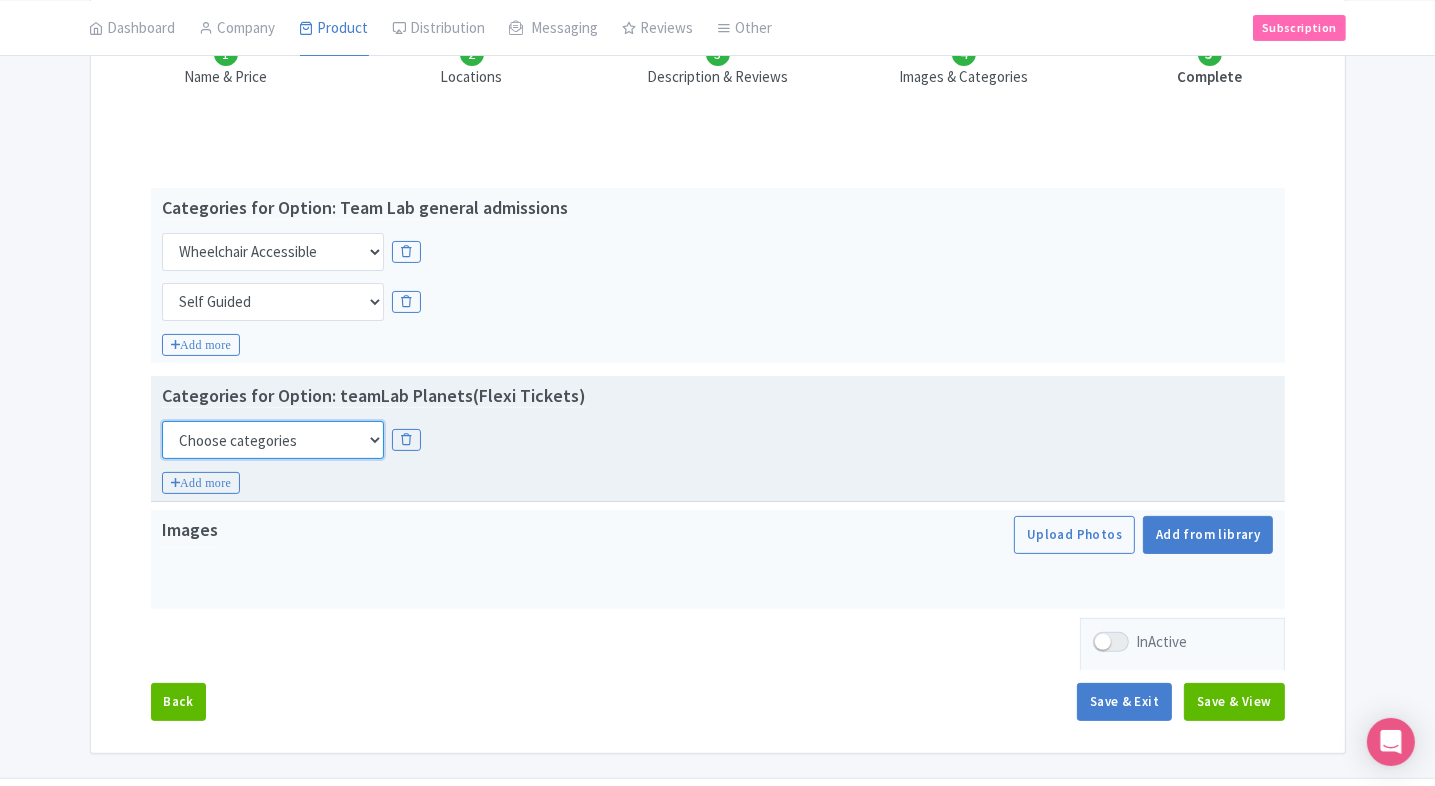 click on "Choose categories Adults Only
Animals
Audio Guide
Beaches
Bike Tours
Boat Tours
City Cards
Classes
Day Trips
Family Friendly
Fast Track
Food
Guided Tours
History
Hop On Hop Off
Literature
Live Music
Museums
Nightlife
Outdoors
Private Tours
Romantic
Self Guided
Small Group Tours
Sports
Theme Parks
Walking Tours
Wheelchair Accessible
Recurring Events" at bounding box center [273, 440] 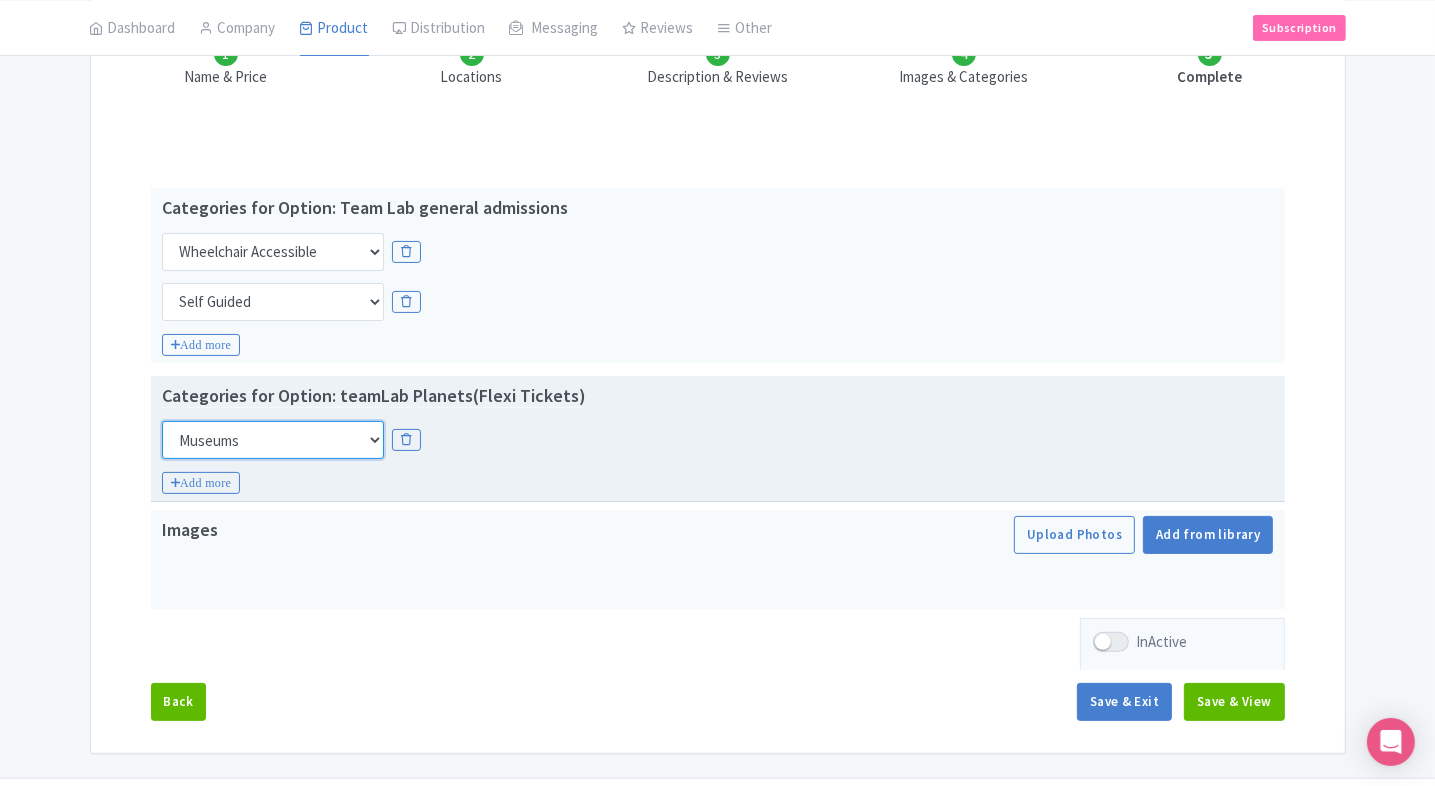 click on "Choose categories Adults Only
Animals
Audio Guide
Beaches
Bike Tours
Boat Tours
City Cards
Classes
Day Trips
Family Friendly
Fast Track
Food
Guided Tours
History
Hop On Hop Off
Literature
Live Music
Museums
Nightlife
Outdoors
Private Tours
Romantic
Self Guided
Small Group Tours
Sports
Theme Parks
Walking Tours
Wheelchair Accessible
Recurring Events" at bounding box center [273, 440] 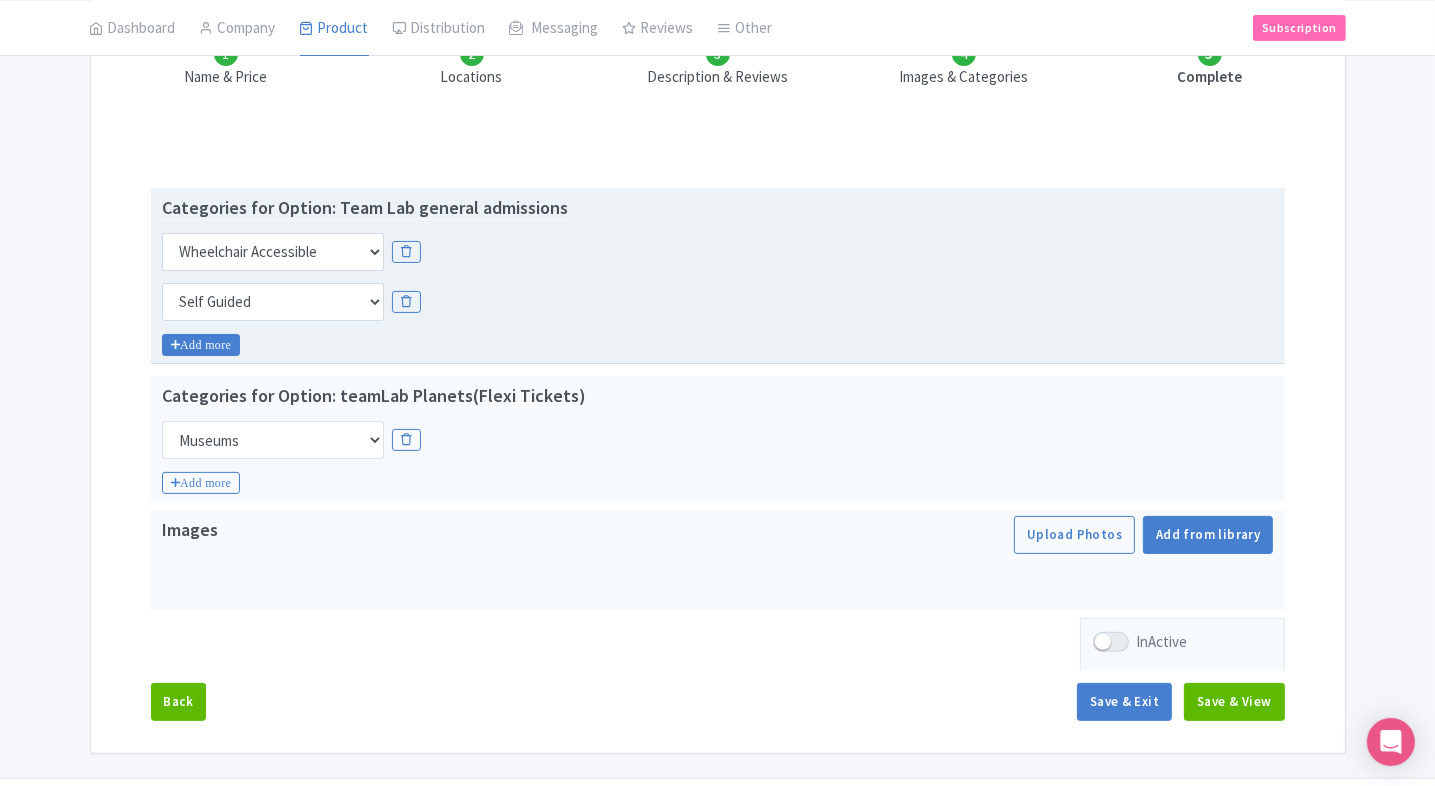 click on "Add more" at bounding box center [201, 345] 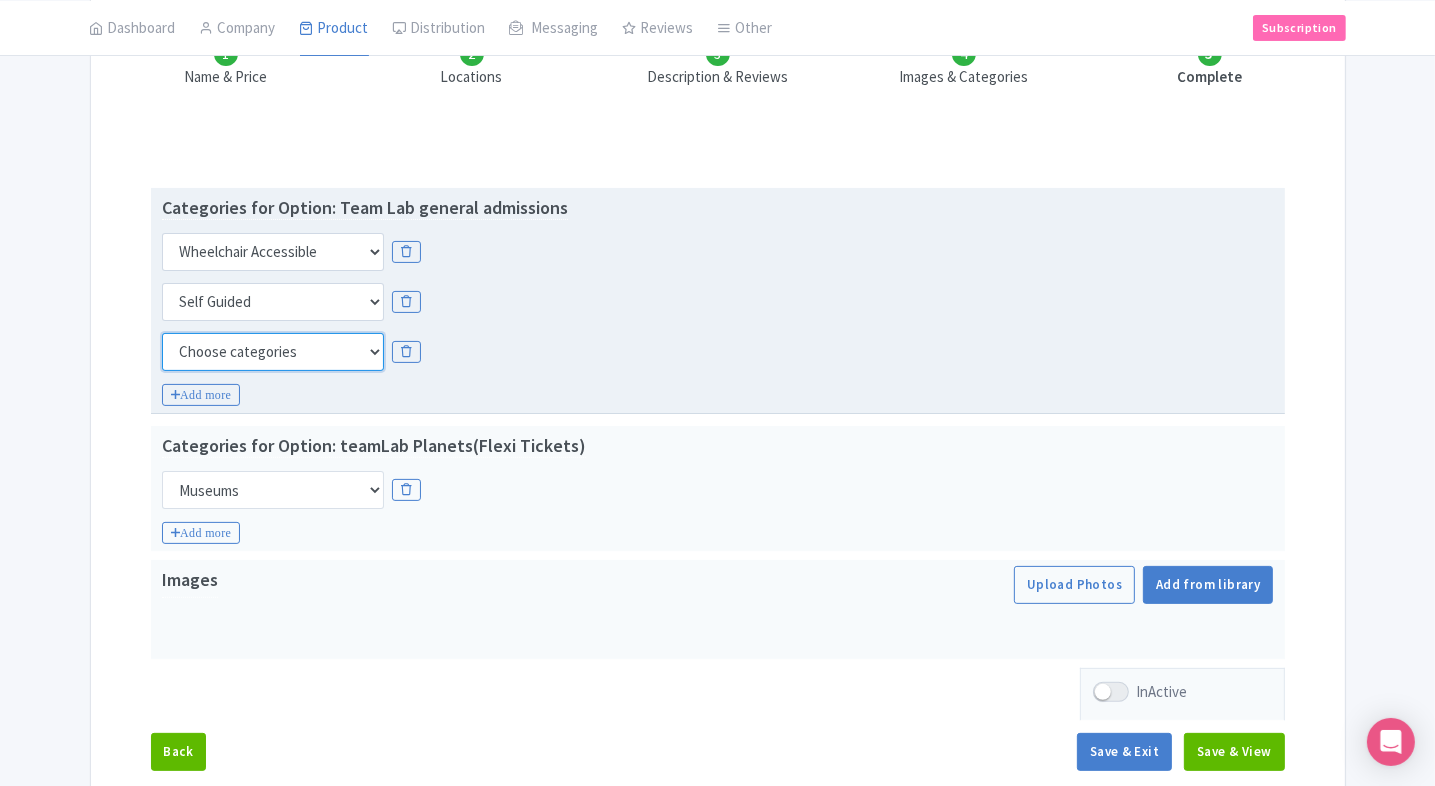 click on "Choose categories Adults Only
Animals
Audio Guide
Beaches
Bike Tours
Boat Tours
City Cards
Classes
Day Trips
Family Friendly
Fast Track
Food
Guided Tours
History
Hop On Hop Off
Literature
Live Music
Museums
Nightlife
Outdoors
Private Tours
Romantic
Self Guided
Small Group Tours
Sports
Theme Parks
Walking Tours
Wheelchair Accessible
Recurring Events" at bounding box center [273, 352] 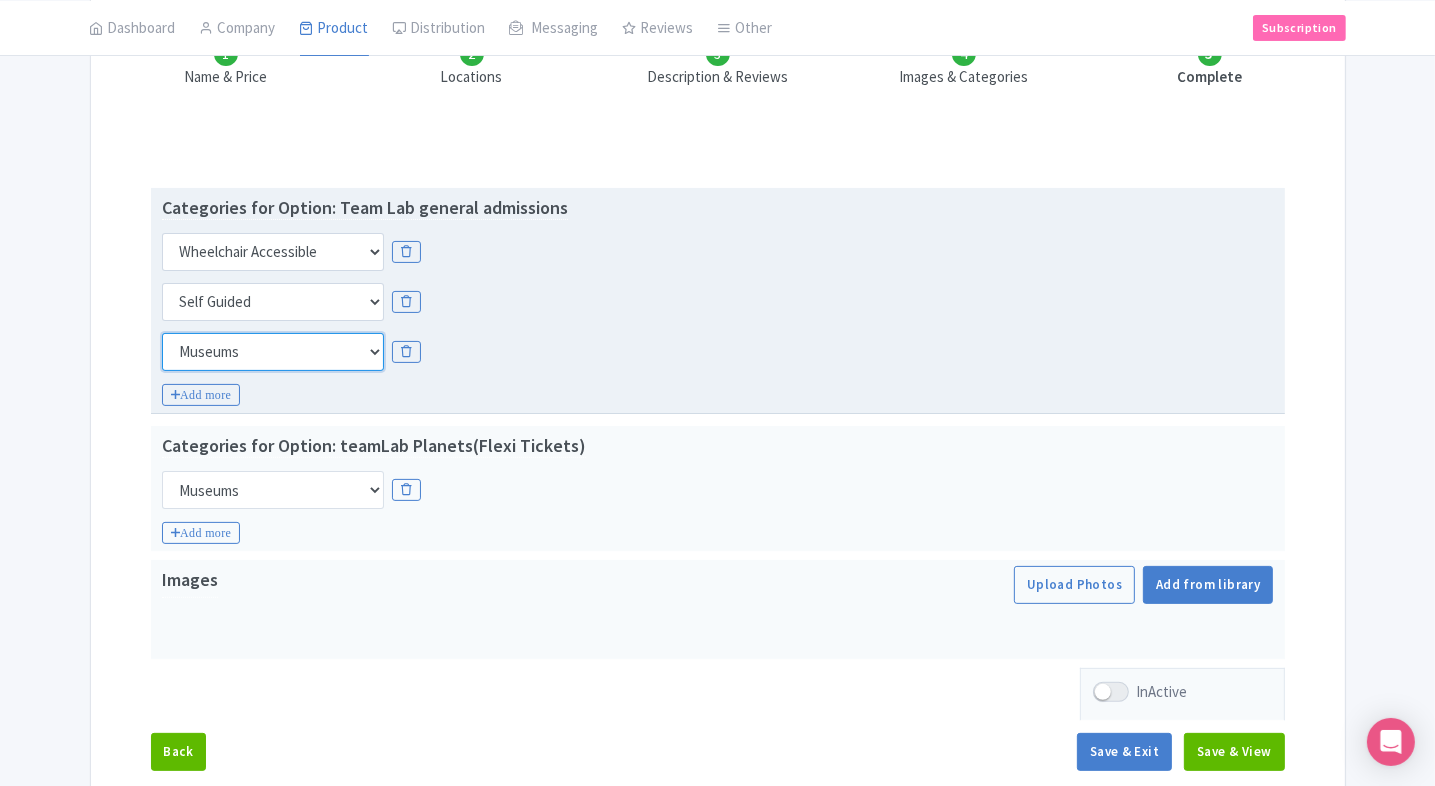 click on "Choose categories Adults Only
Animals
Audio Guide
Beaches
Bike Tours
Boat Tours
City Cards
Classes
Day Trips
Family Friendly
Fast Track
Food
Guided Tours
History
Hop On Hop Off
Literature
Live Music
Museums
Nightlife
Outdoors
Private Tours
Romantic
Self Guided
Small Group Tours
Sports
Theme Parks
Walking Tours
Wheelchair Accessible
Recurring Events" at bounding box center [273, 352] 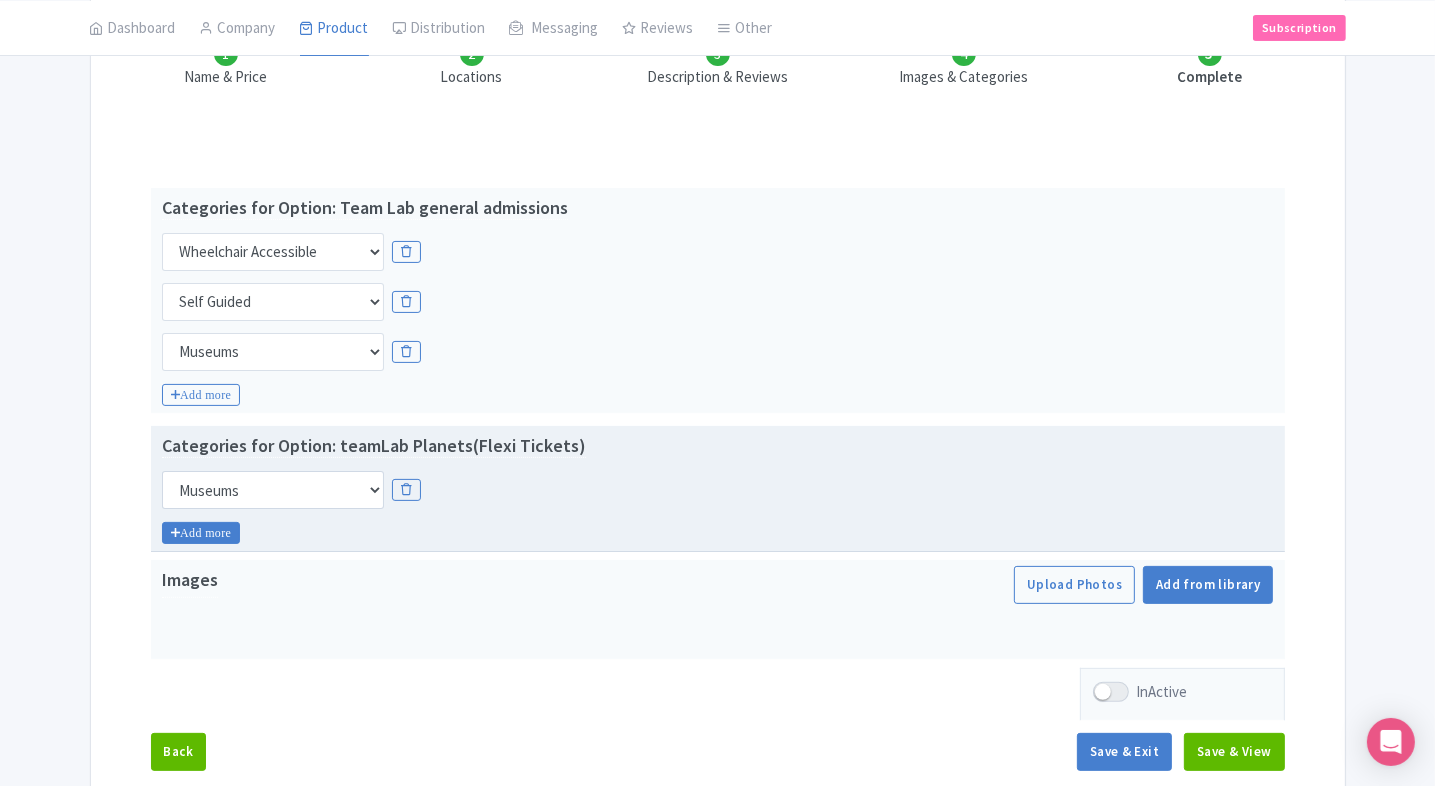 click on "Add more" at bounding box center (201, 533) 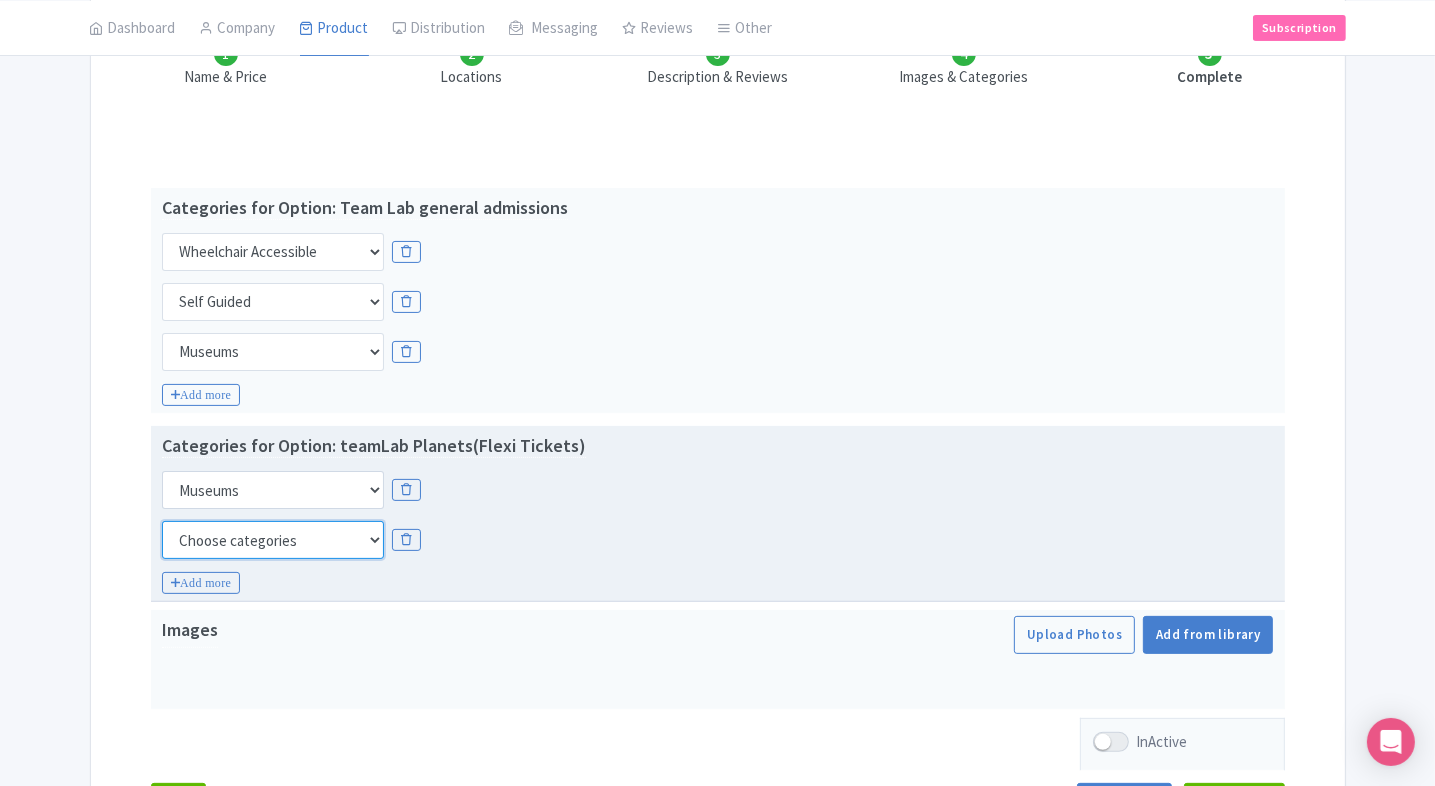 click on "Choose categories Adults Only
Animals
Audio Guide
Beaches
Bike Tours
Boat Tours
City Cards
Classes
Day Trips
Family Friendly
Fast Track
Food
Guided Tours
History
Hop On Hop Off
Literature
Live Music
Museums
Nightlife
Outdoors
Private Tours
Romantic
Self Guided
Small Group Tours
Sports
Theme Parks
Walking Tours
Wheelchair Accessible
Recurring Events" at bounding box center (273, 540) 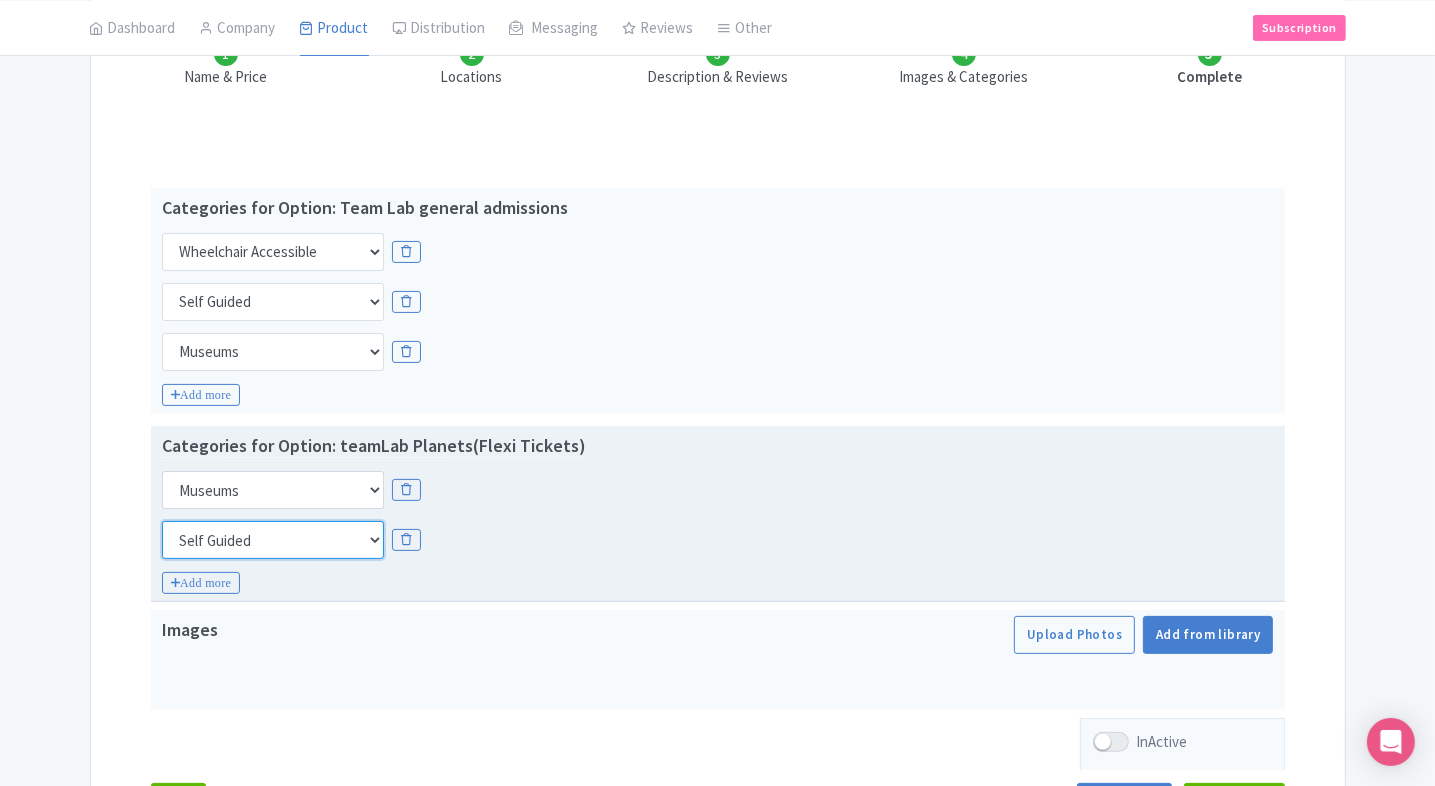 click on "Choose categories Adults Only
Animals
Audio Guide
Beaches
Bike Tours
Boat Tours
City Cards
Classes
Day Trips
Family Friendly
Fast Track
Food
Guided Tours
History
Hop On Hop Off
Literature
Live Music
Museums
Nightlife
Outdoors
Private Tours
Romantic
Self Guided
Small Group Tours
Sports
Theme Parks
Walking Tours
Wheelchair Accessible
Recurring Events" at bounding box center (273, 540) 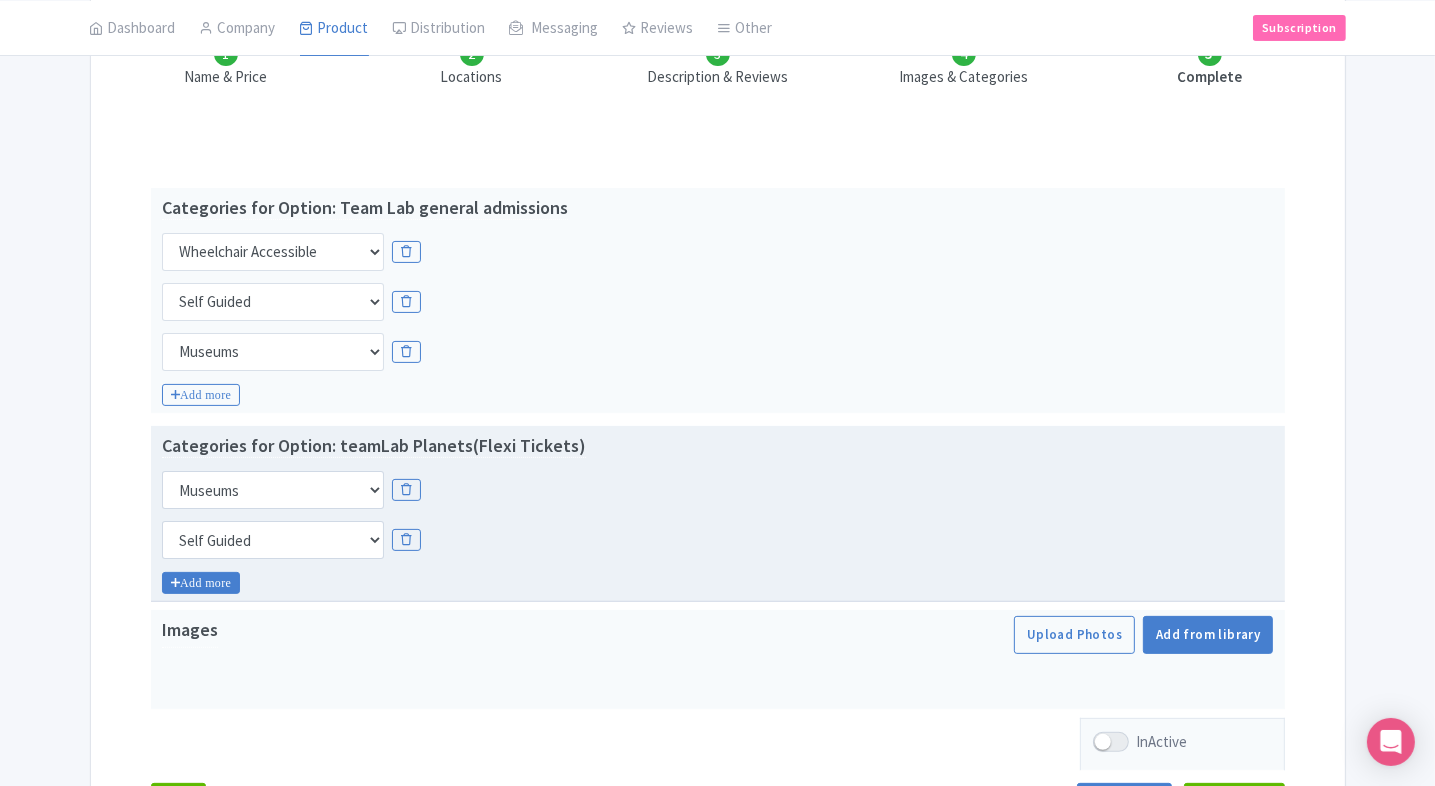 click on "Add more" at bounding box center (201, 583) 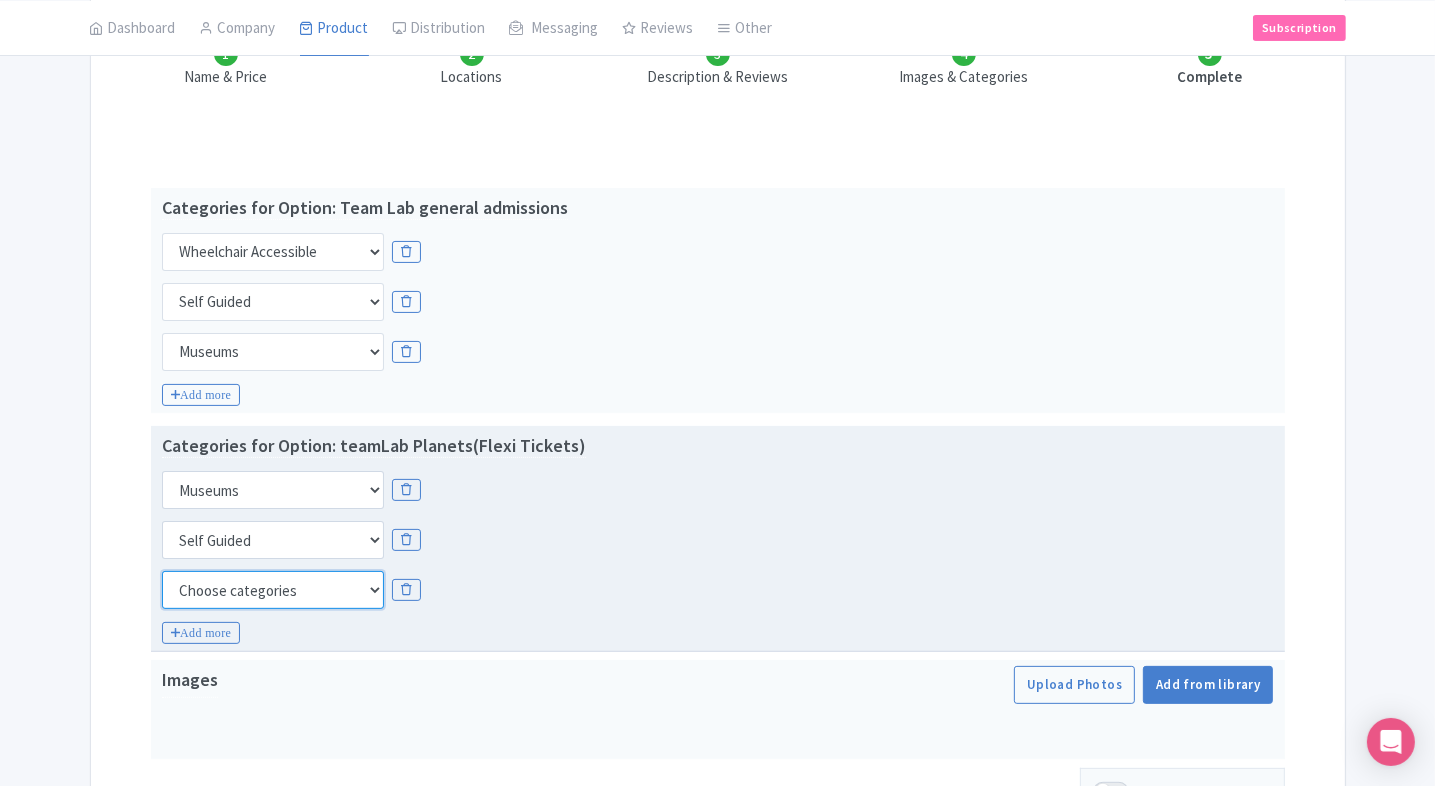 click on "Choose categories Adults Only
Animals
Audio Guide
Beaches
Bike Tours
Boat Tours
City Cards
Classes
Day Trips
Family Friendly
Fast Track
Food
Guided Tours
History
Hop On Hop Off
Literature
Live Music
Museums
Nightlife
Outdoors
Private Tours
Romantic
Self Guided
Small Group Tours
Sports
Theme Parks
Walking Tours
Wheelchair Accessible
Recurring Events" at bounding box center (273, 590) 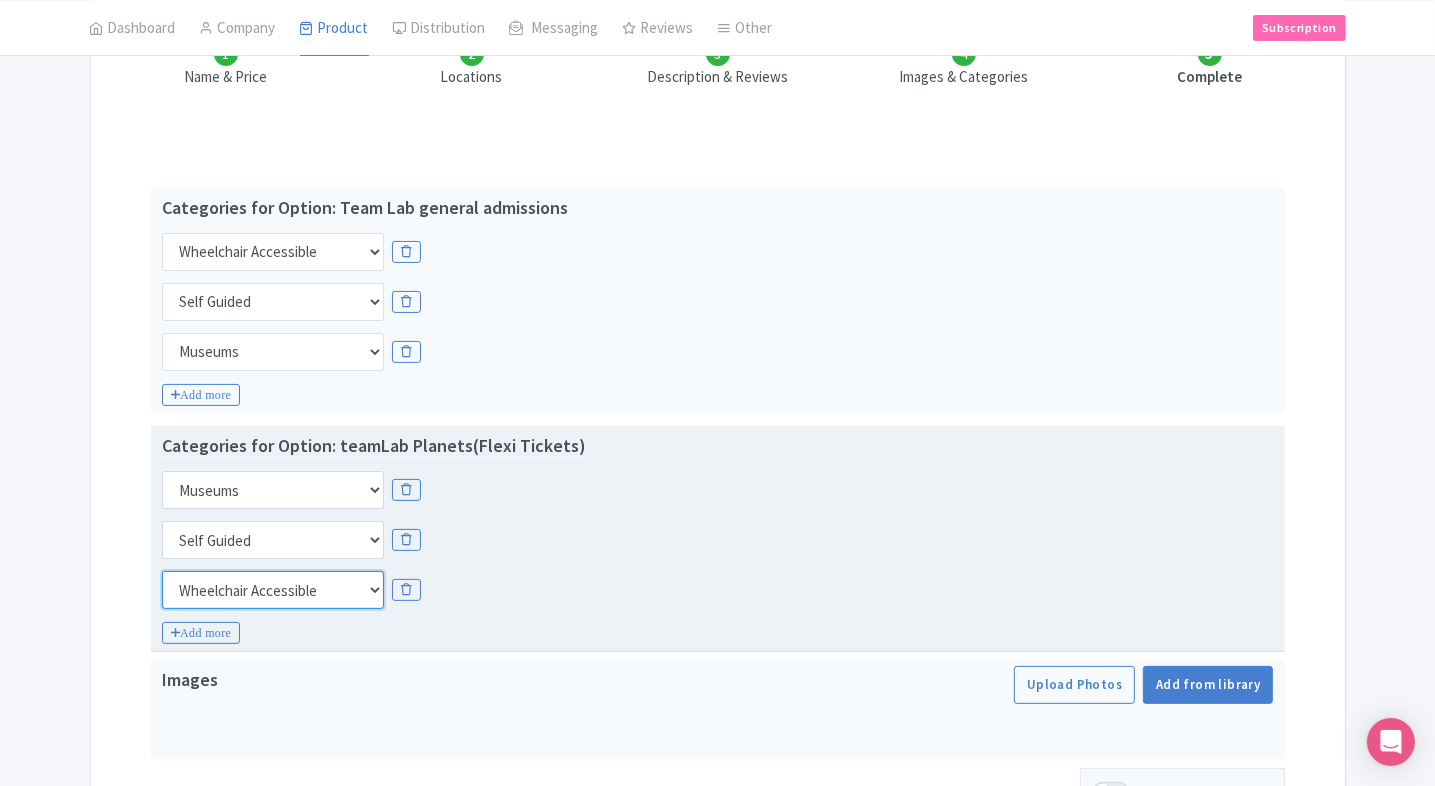 click on "Choose categories Adults Only
Animals
Audio Guide
Beaches
Bike Tours
Boat Tours
City Cards
Classes
Day Trips
Family Friendly
Fast Track
Food
Guided Tours
History
Hop On Hop Off
Literature
Live Music
Museums
Nightlife
Outdoors
Private Tours
Romantic
Self Guided
Small Group Tours
Sports
Theme Parks
Walking Tours
Wheelchair Accessible
Recurring Events" at bounding box center [273, 590] 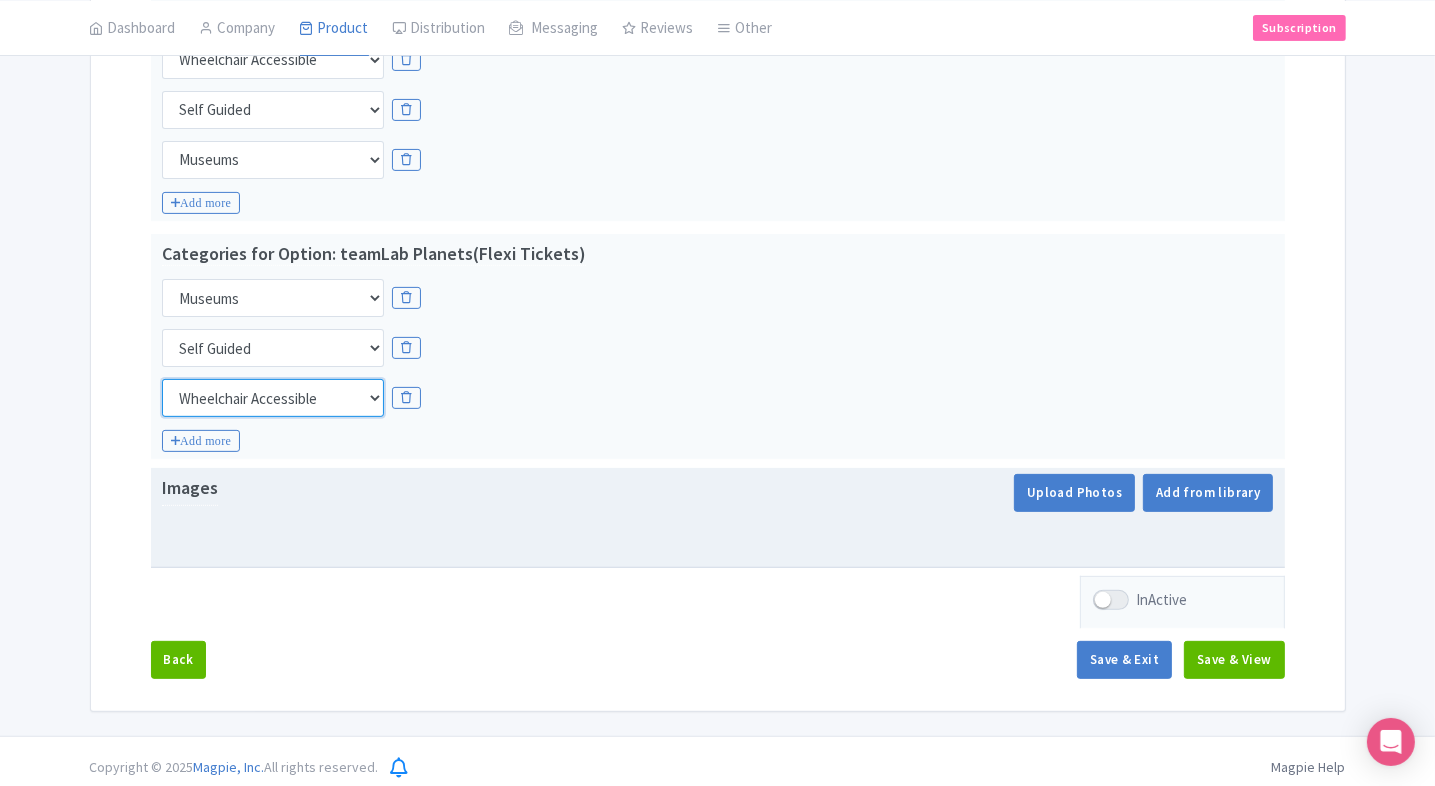 scroll, scrollTop: 512, scrollLeft: 0, axis: vertical 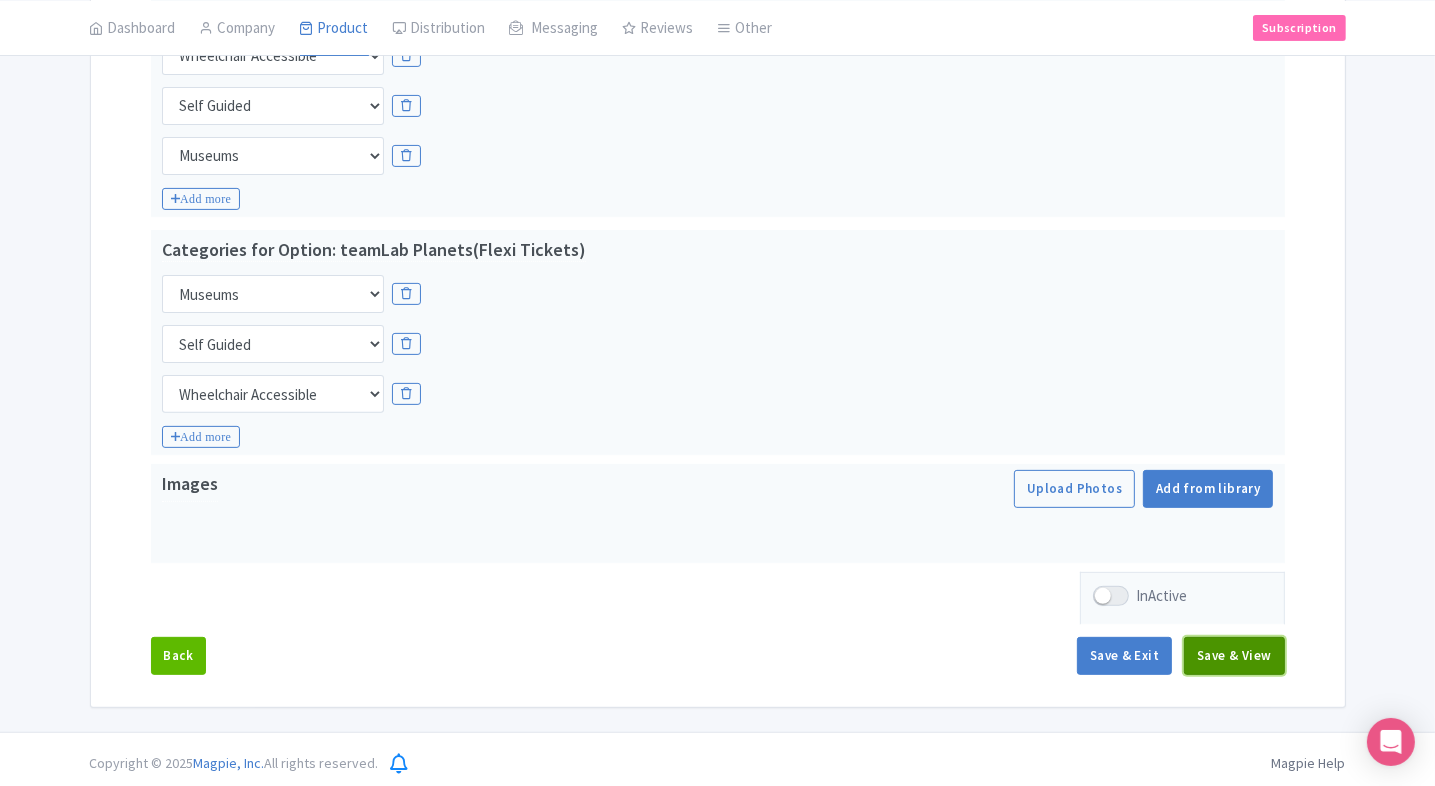 click on "Save & View" at bounding box center [1234, 656] 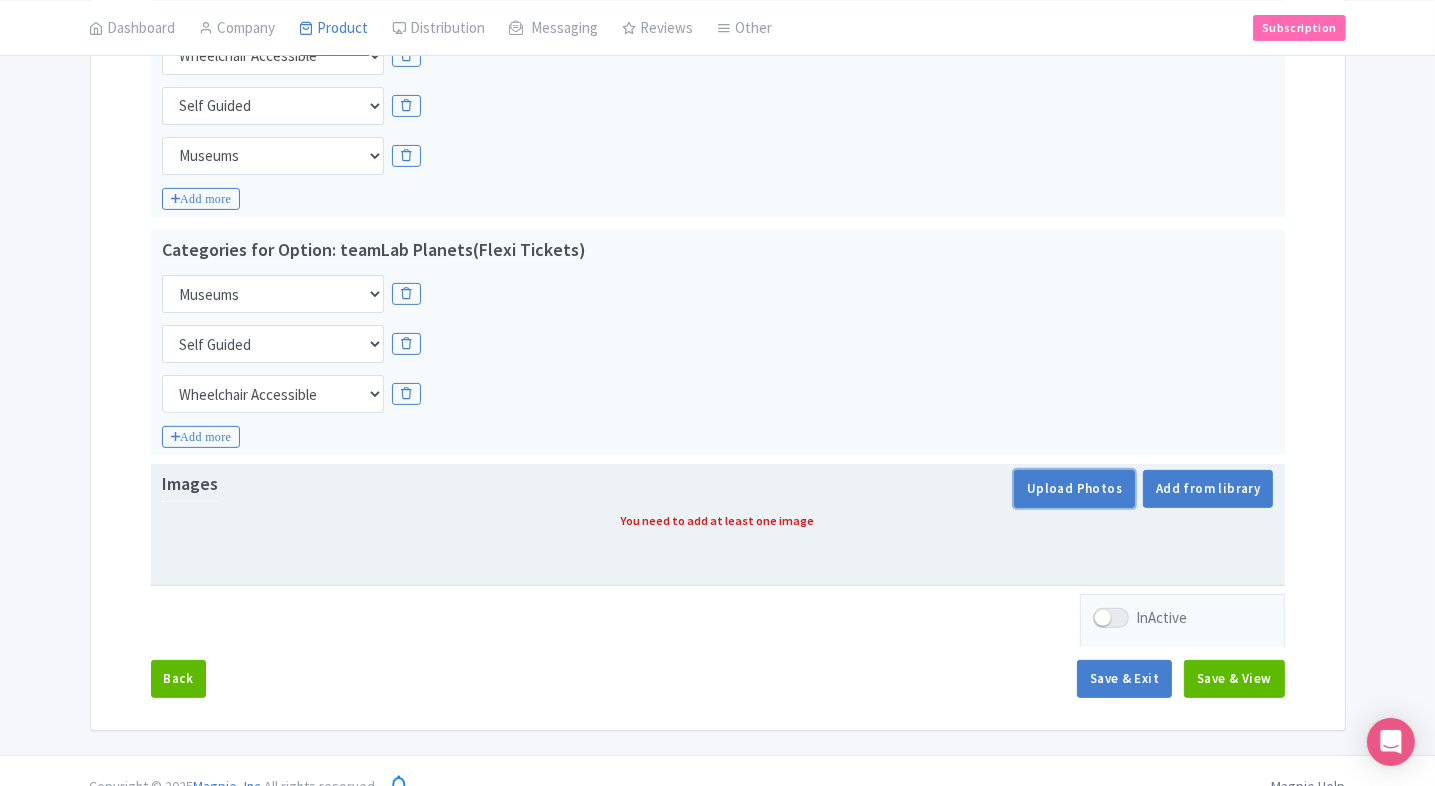 click on "Upload Photos" at bounding box center (1074, 489) 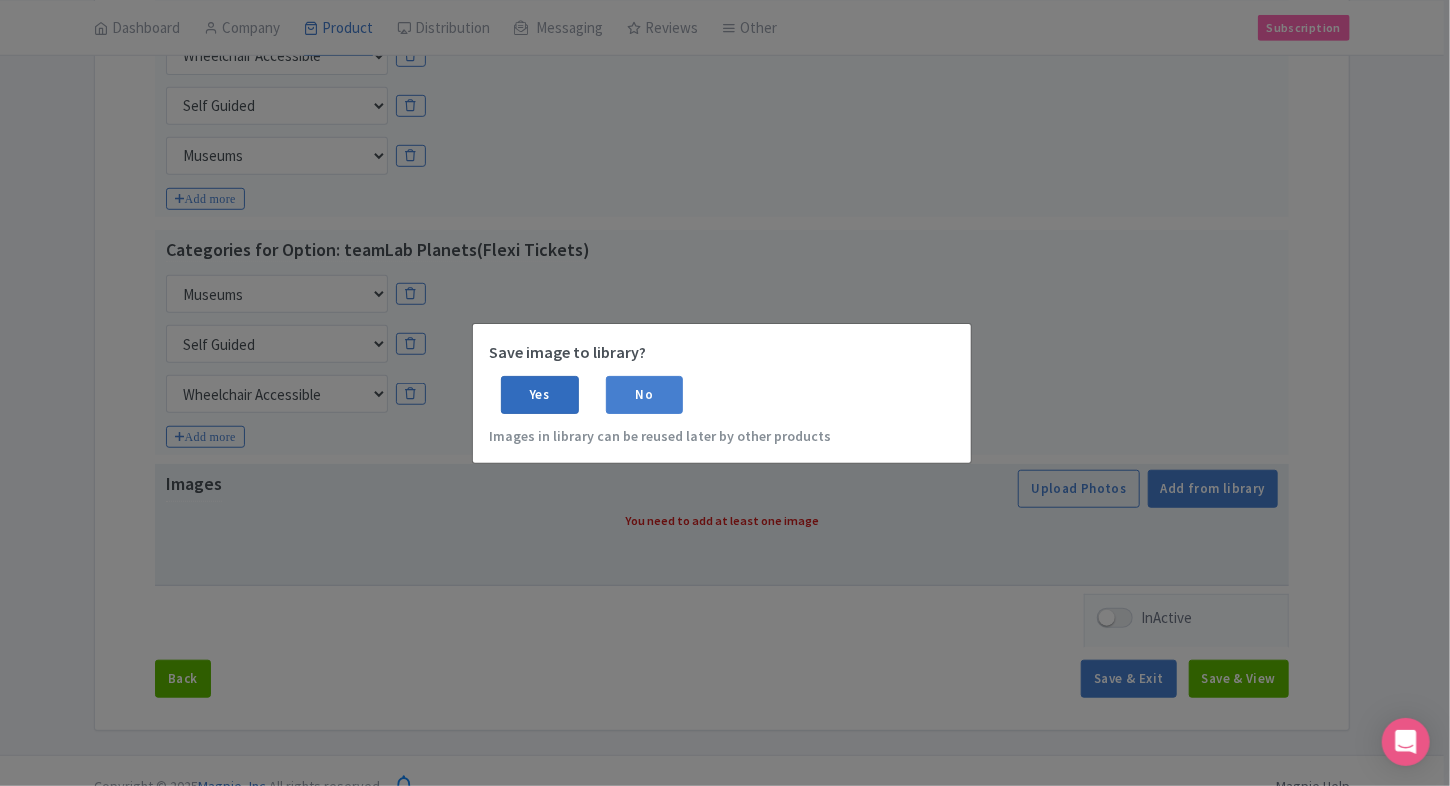 click on "Yes" at bounding box center [540, 395] 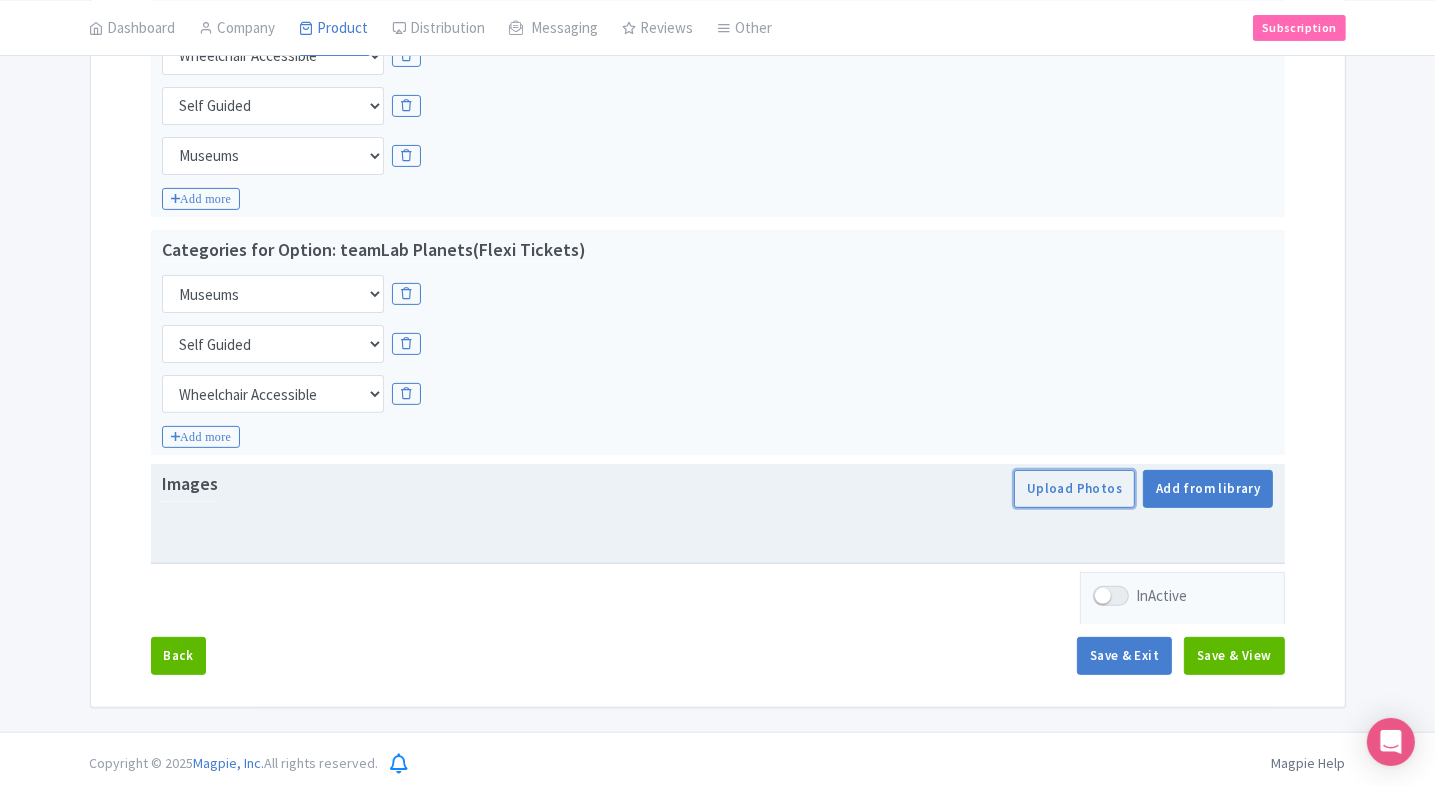 type 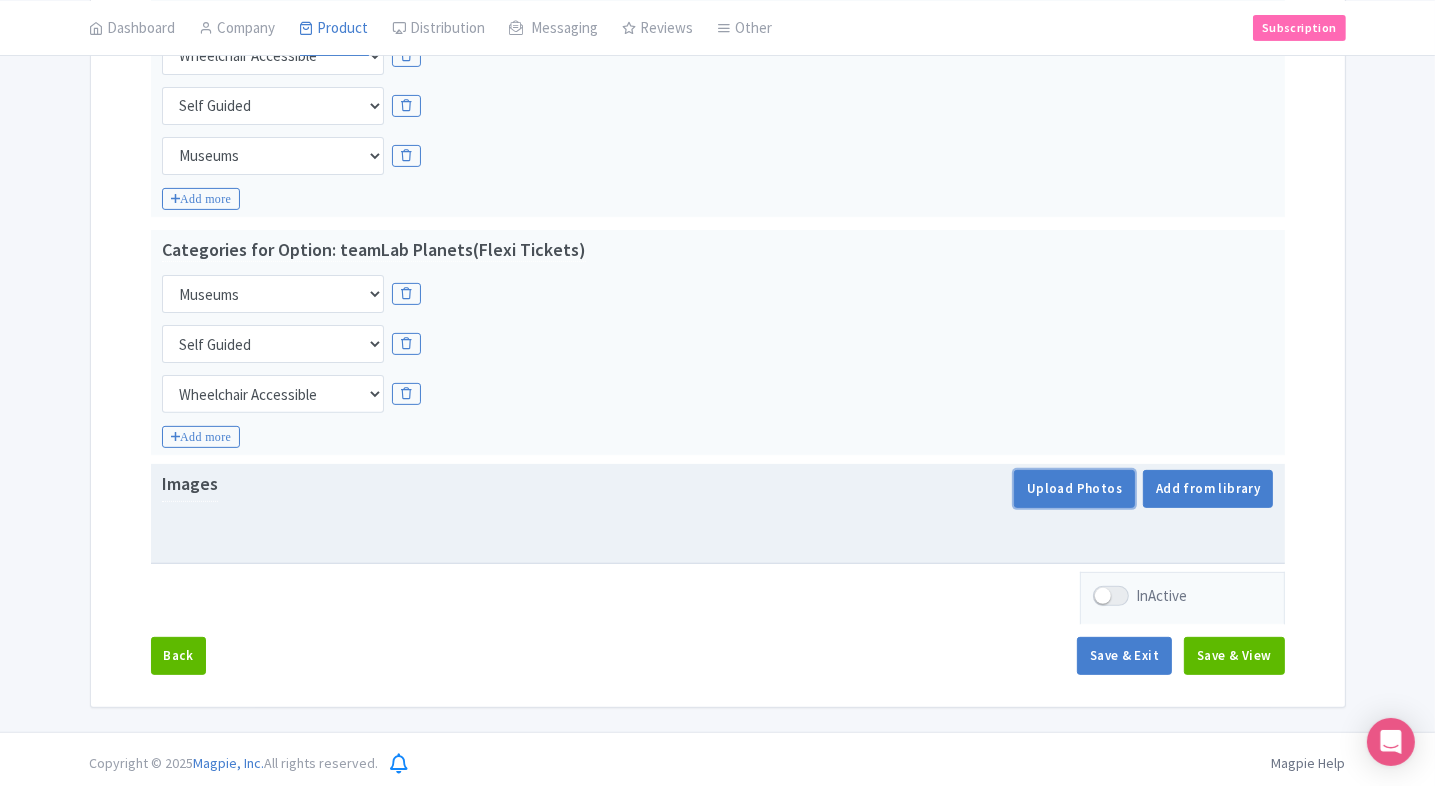 click on "Upload Photos" at bounding box center (1074, 489) 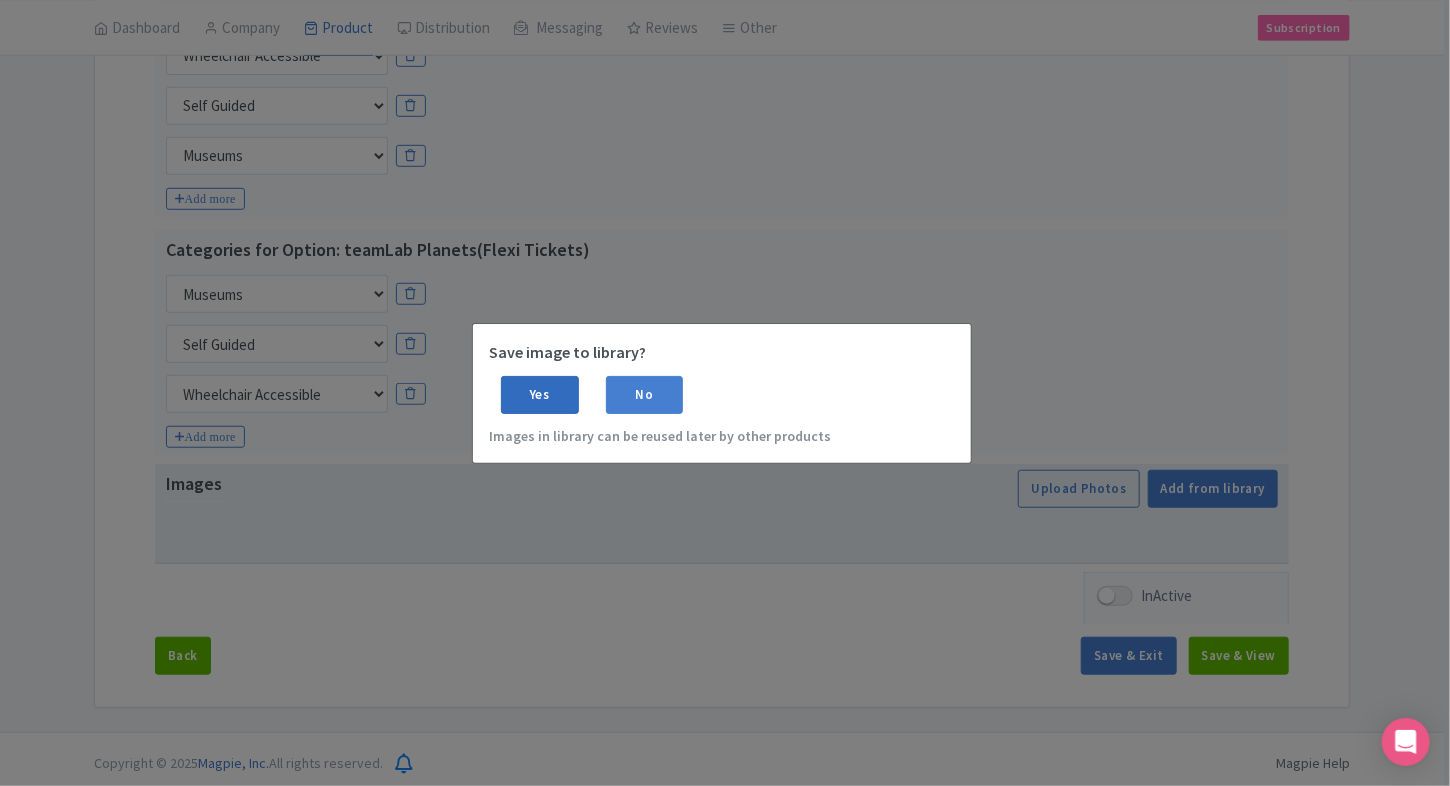 click on "Yes" at bounding box center [540, 395] 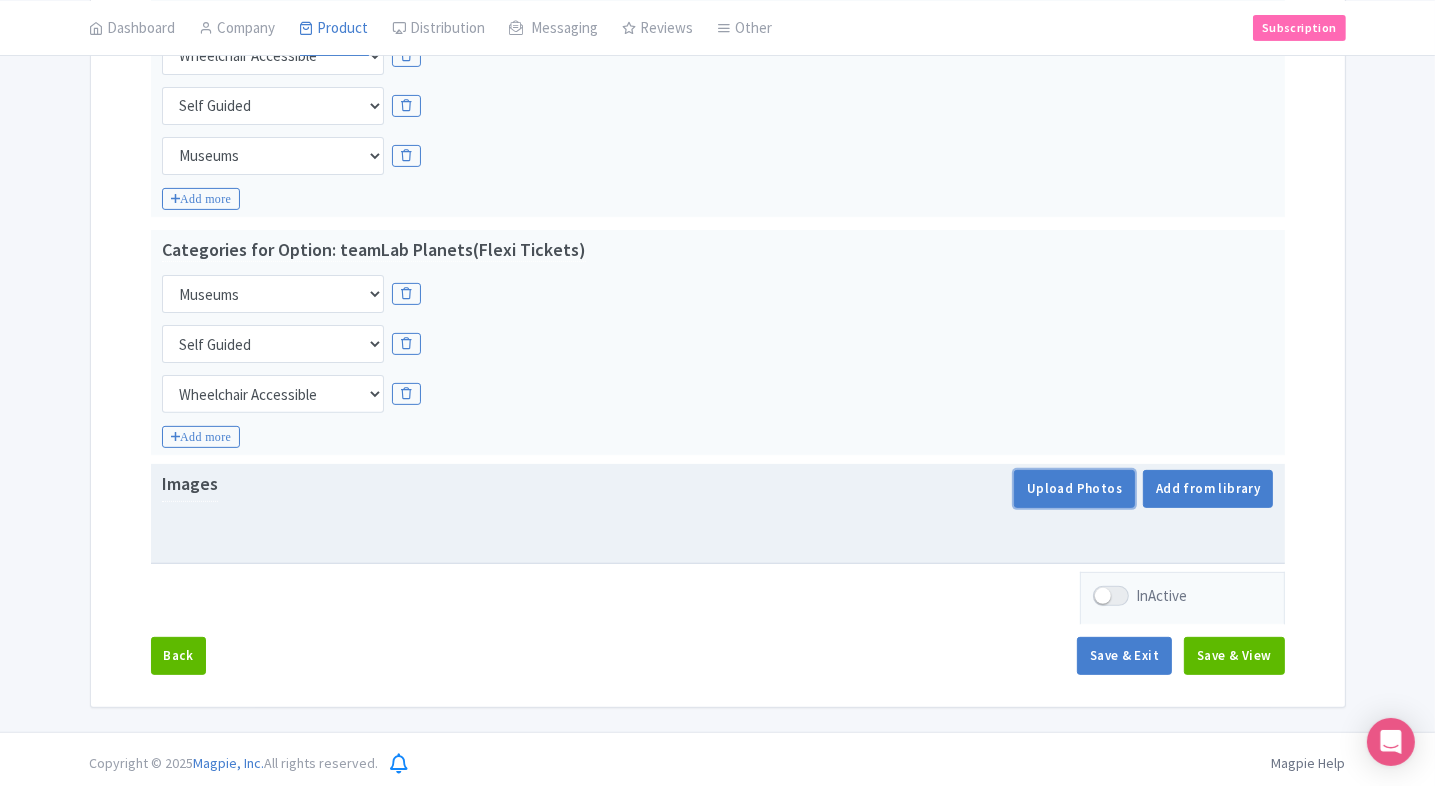 click on "Upload Photos" at bounding box center (1074, 489) 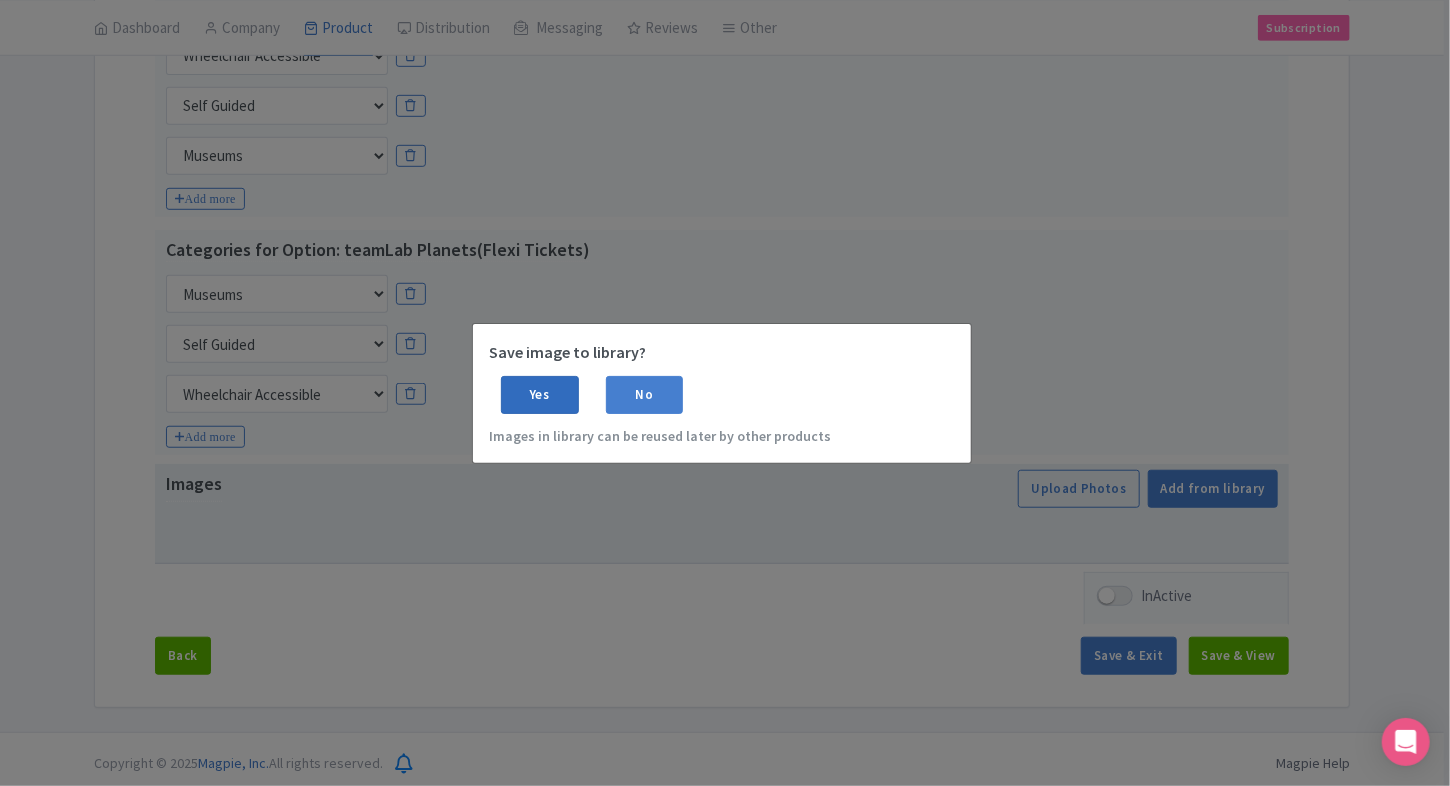 click on "Yes" at bounding box center (540, 395) 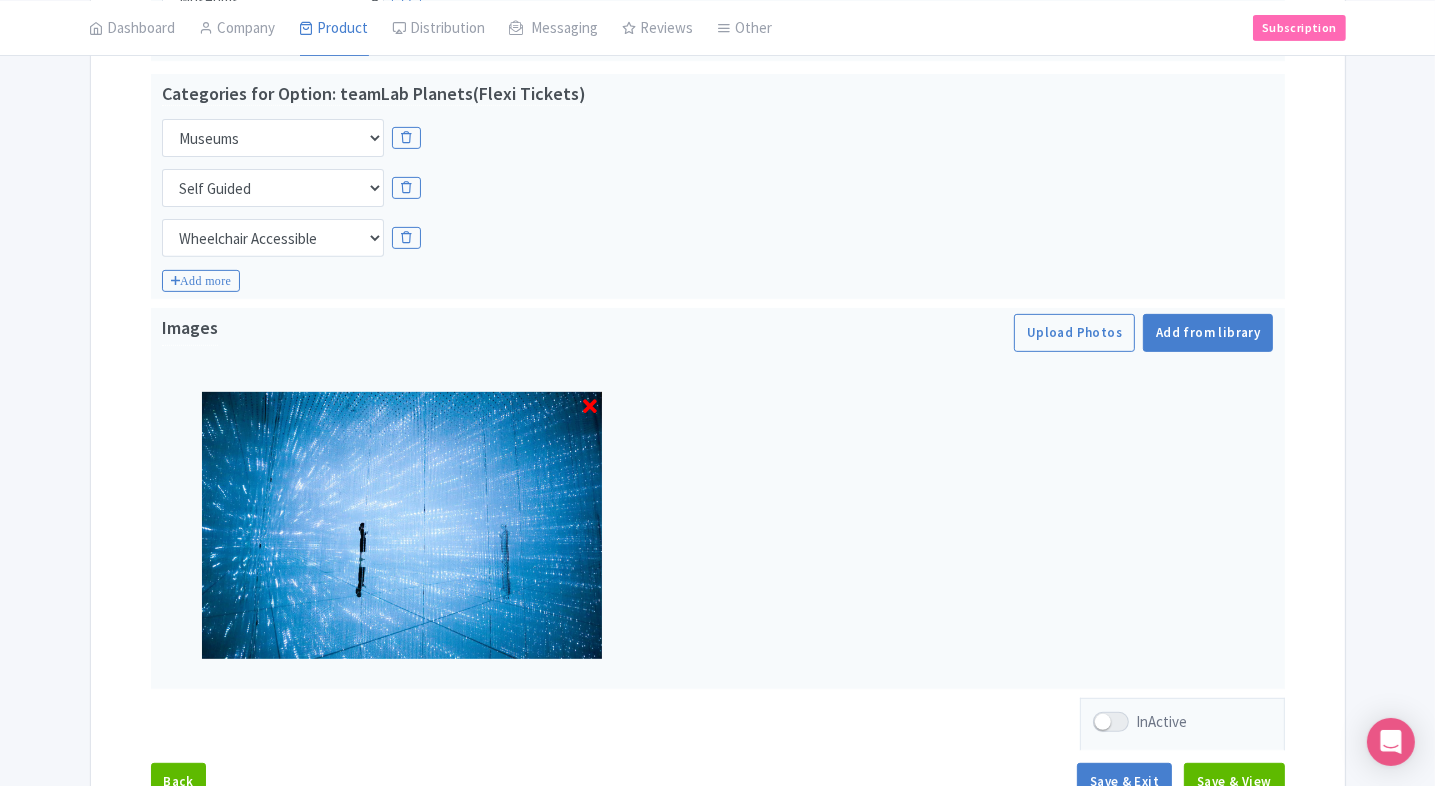 scroll, scrollTop: 798, scrollLeft: 0, axis: vertical 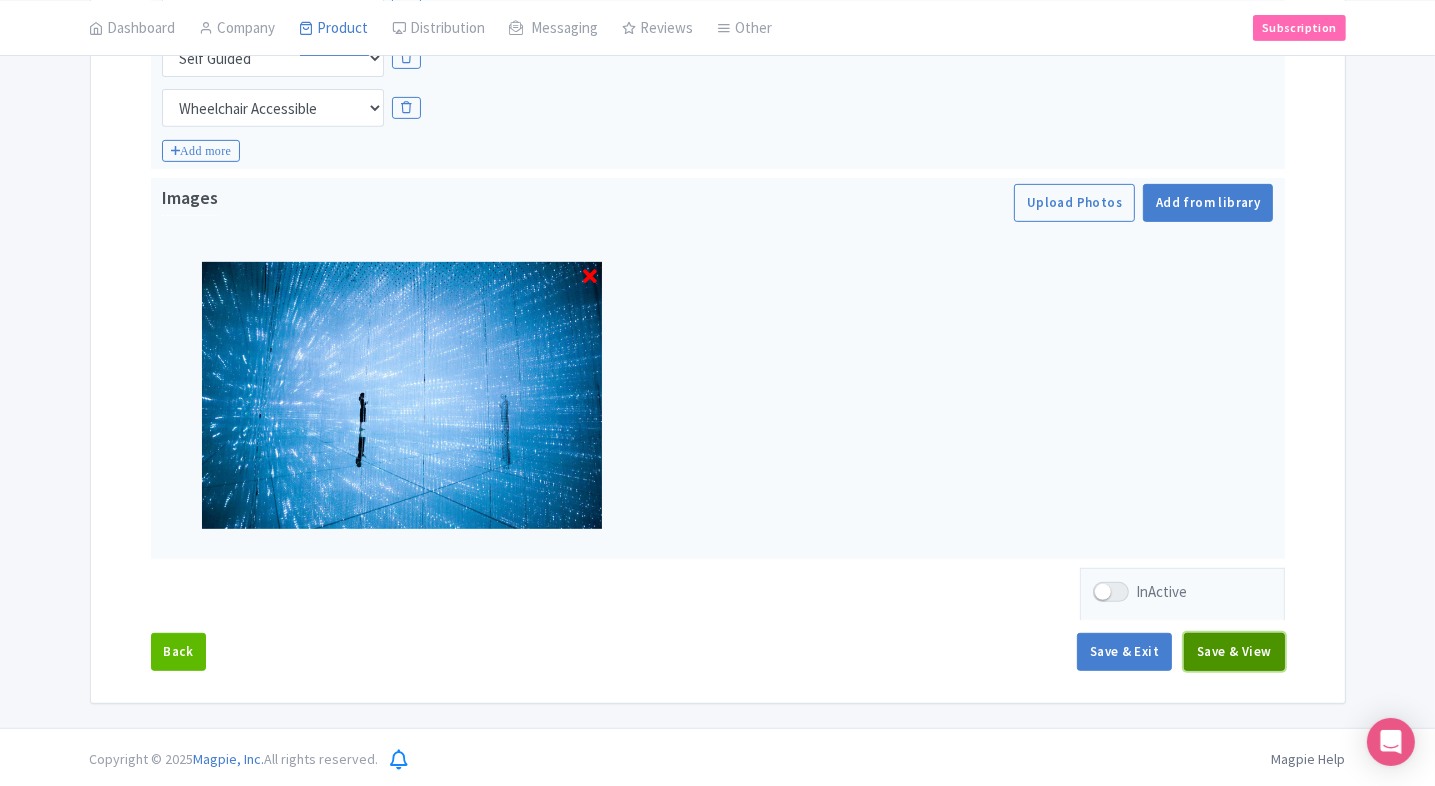 click on "Save & View" at bounding box center [1234, 652] 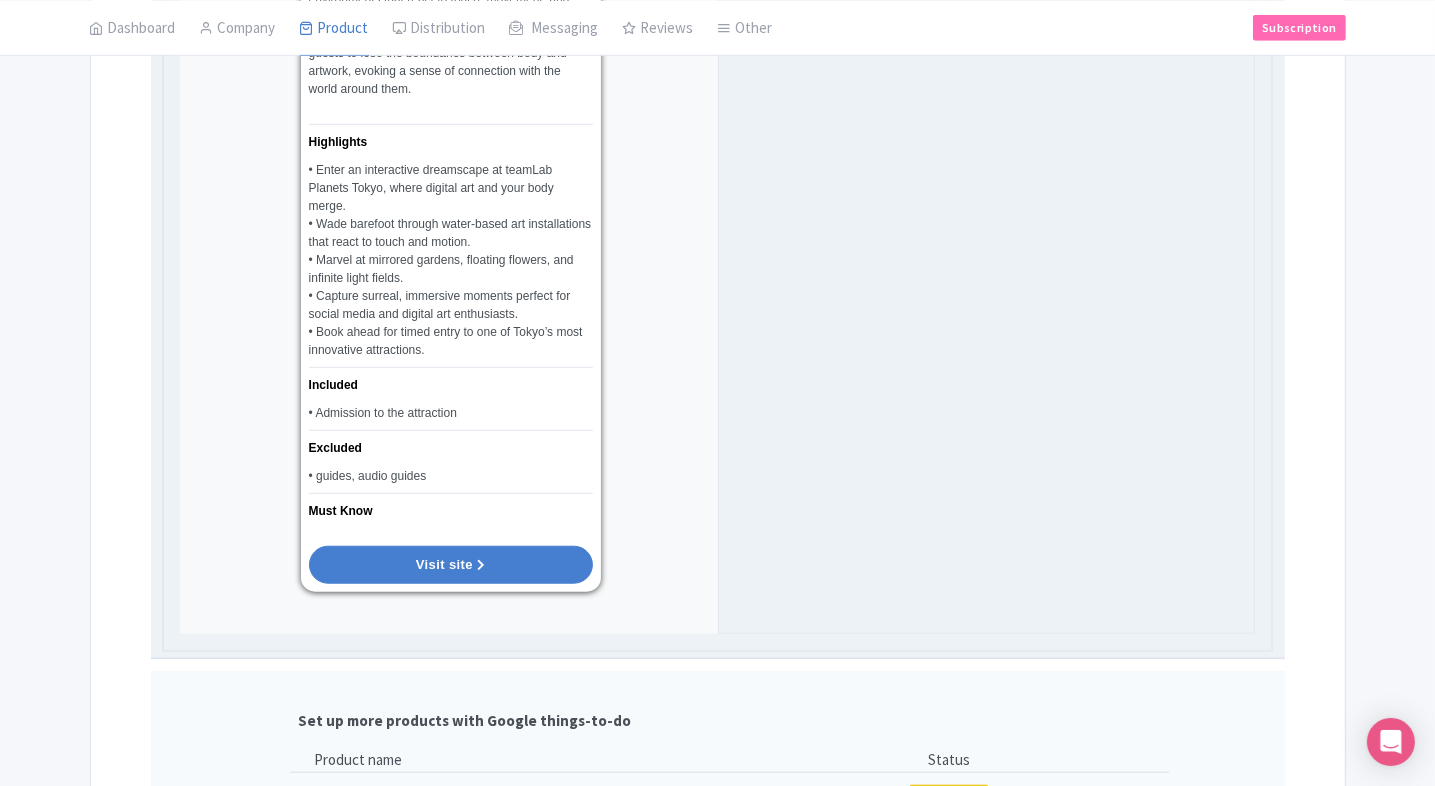 scroll, scrollTop: 1518, scrollLeft: 0, axis: vertical 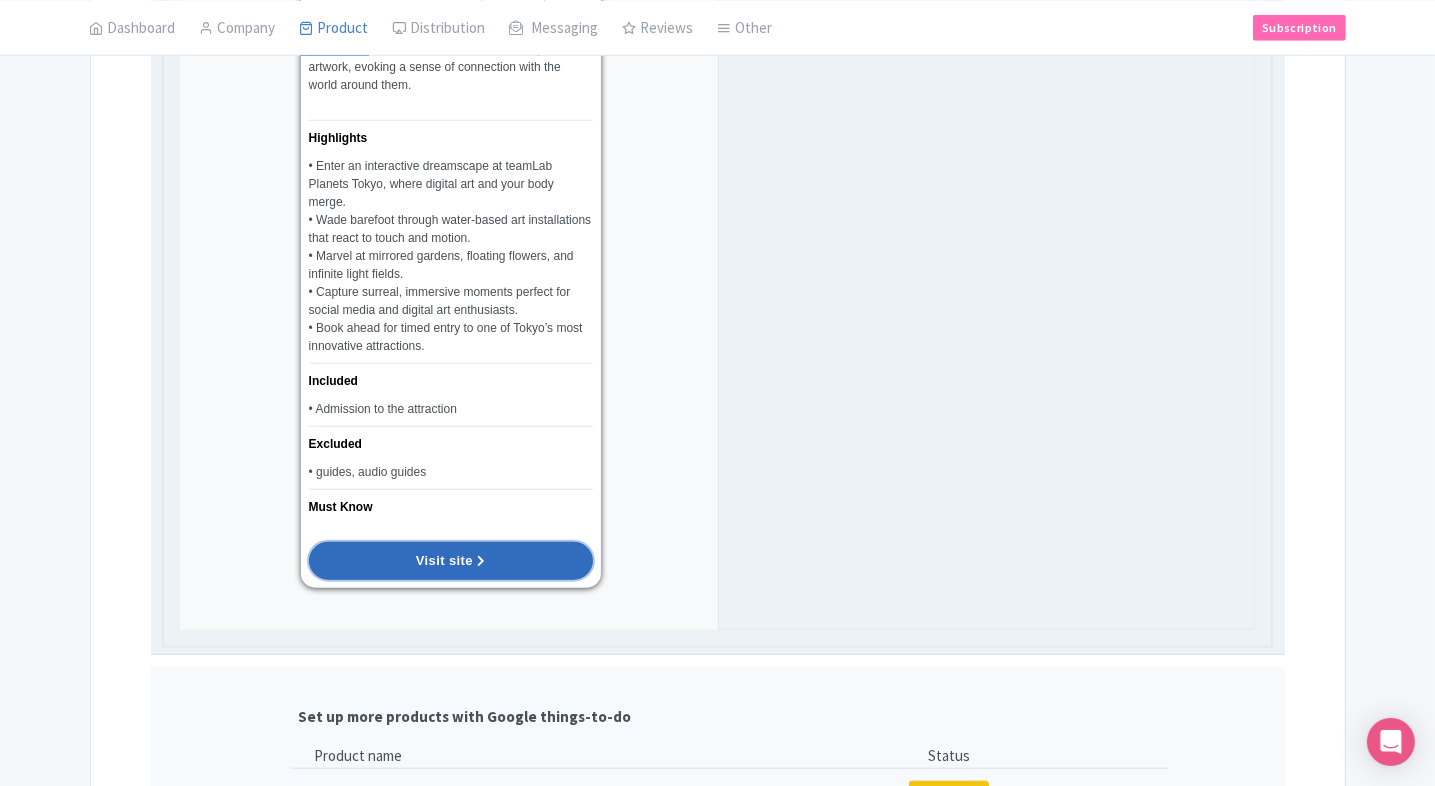 click on "Visit site" at bounding box center (451, 561) 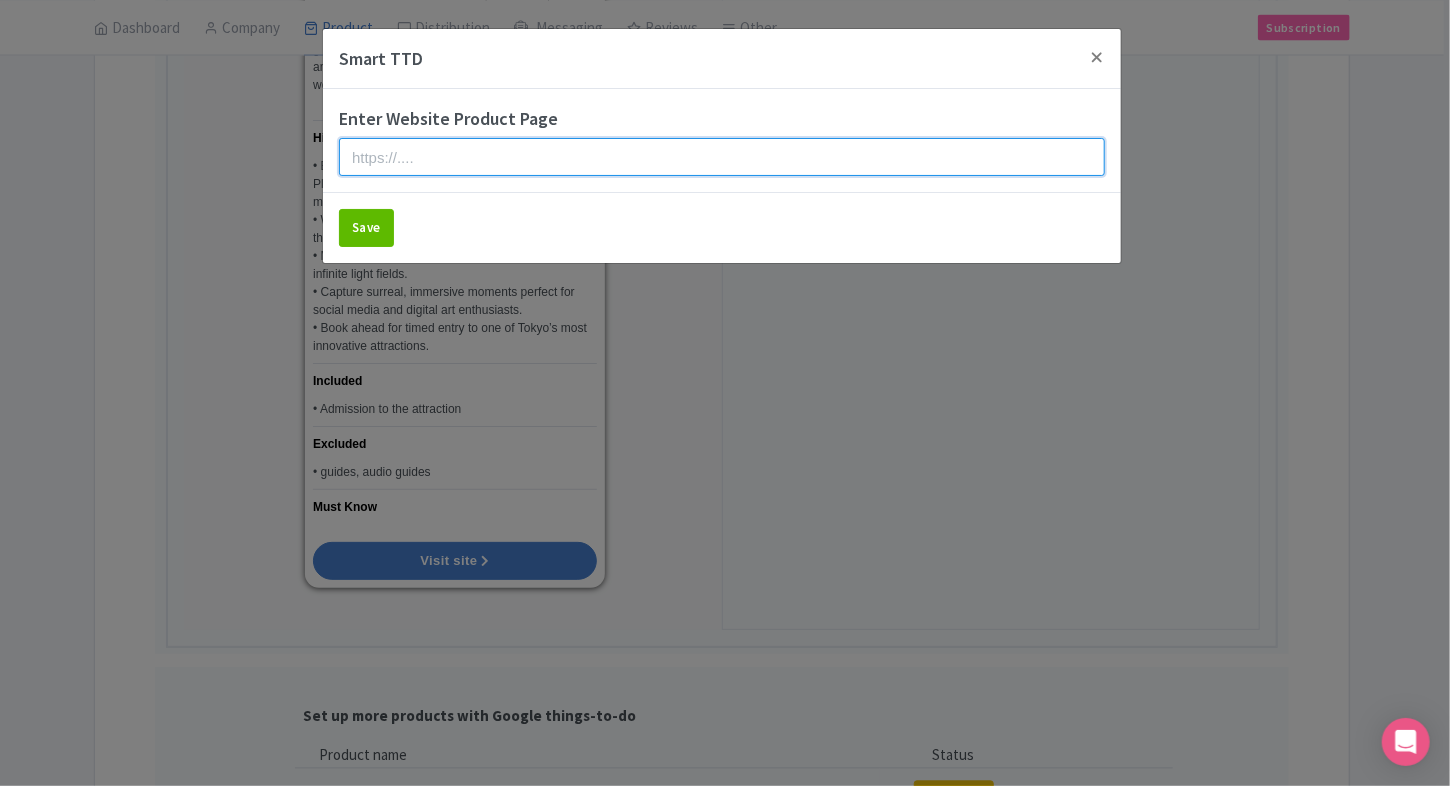click at bounding box center (722, 157) 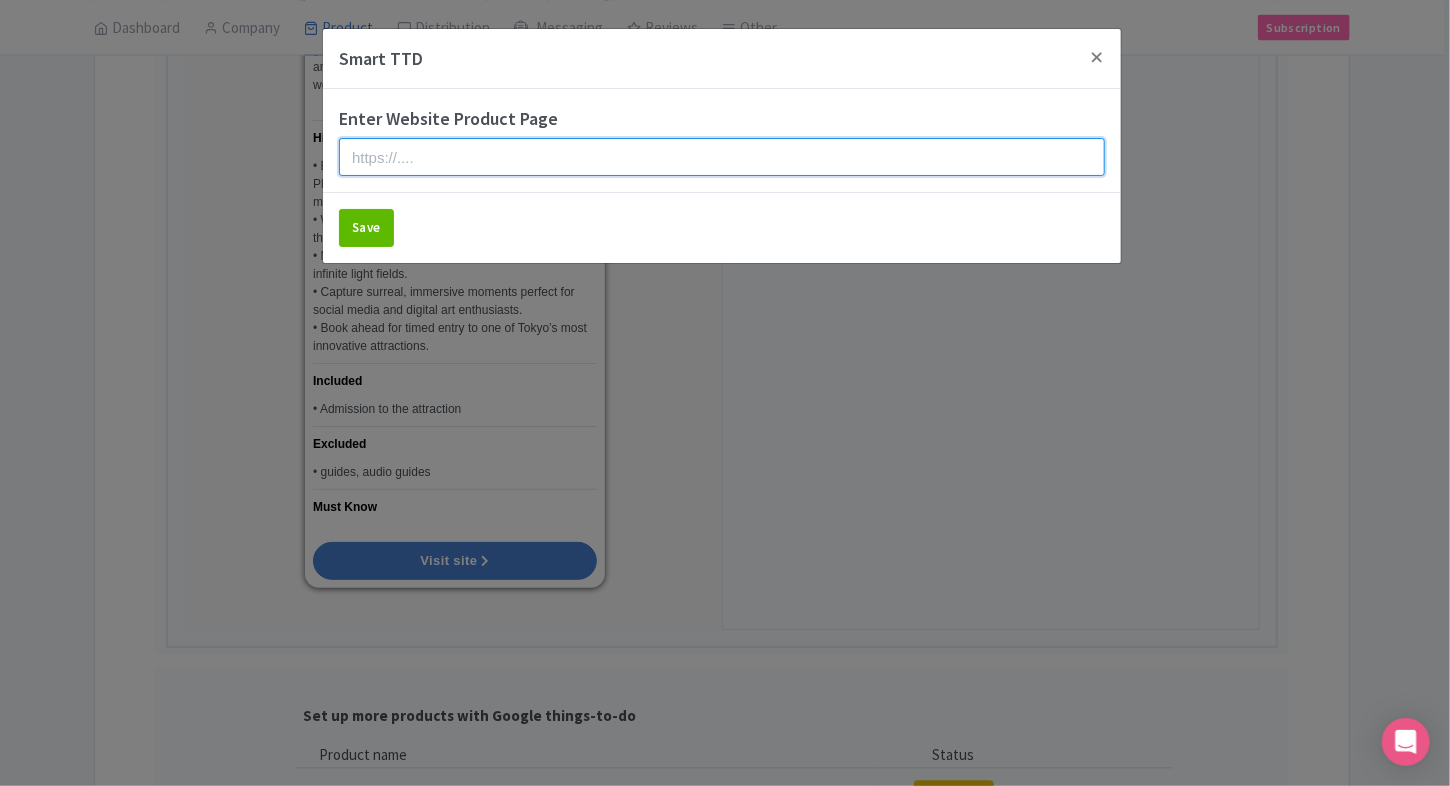 paste on "https://www.ticketex.co/activity/80/teamlab-planets-tokyo-interactive-digital-art-sensory-museum" 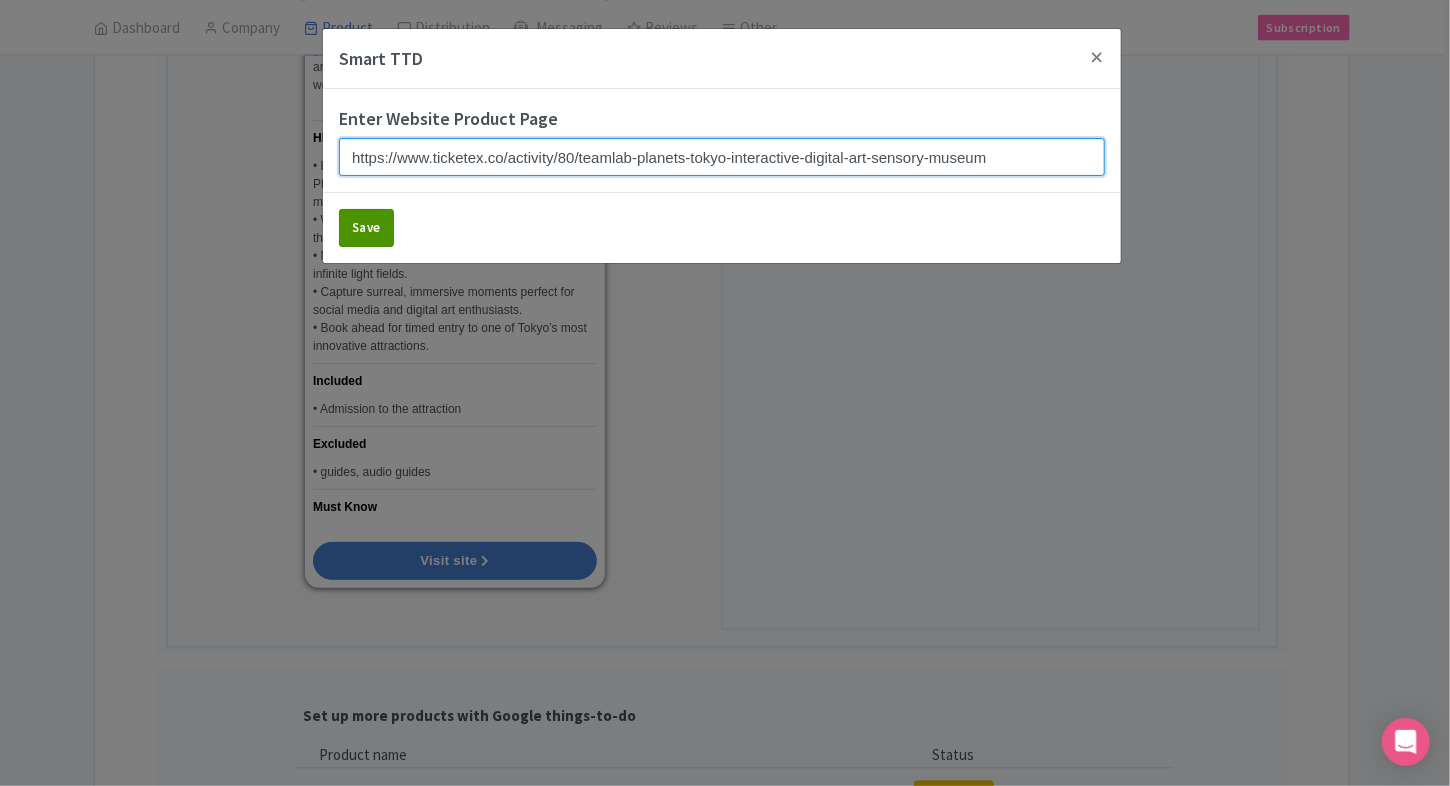 type on "https://www.ticketex.co/activity/80/teamlab-planets-tokyo-interactive-digital-art-sensory-museum" 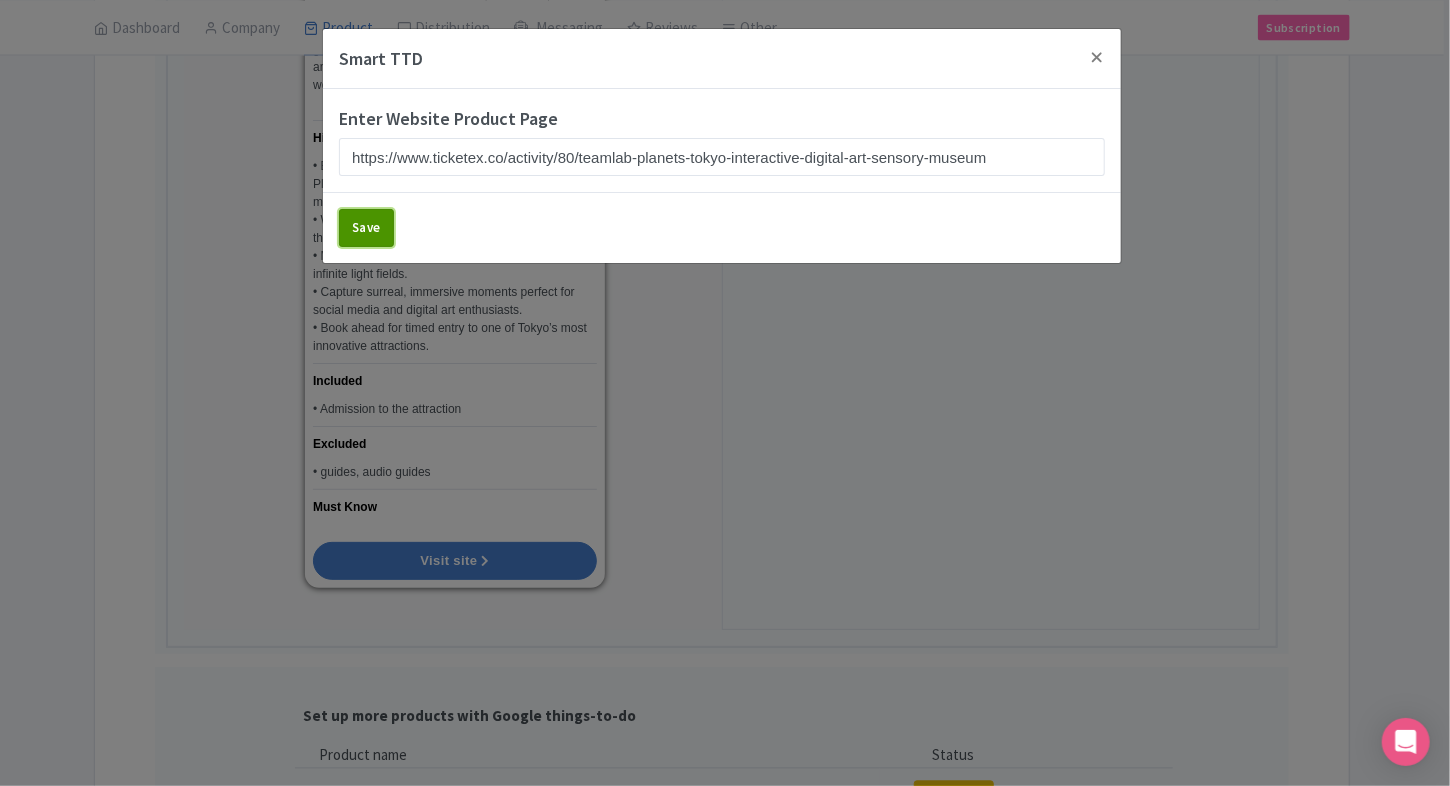 click on "Save" at bounding box center [366, 228] 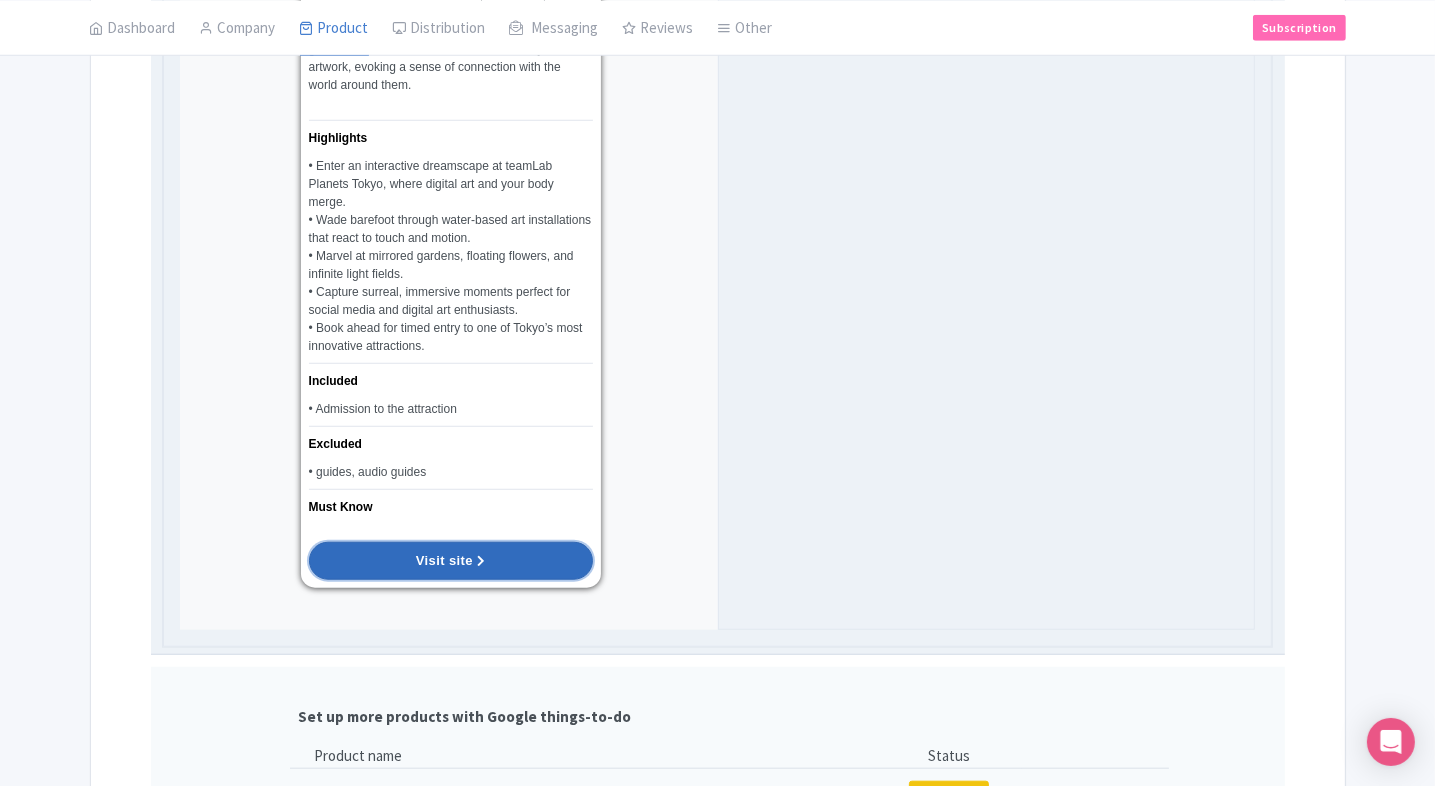 click on "Visit site" at bounding box center [451, 561] 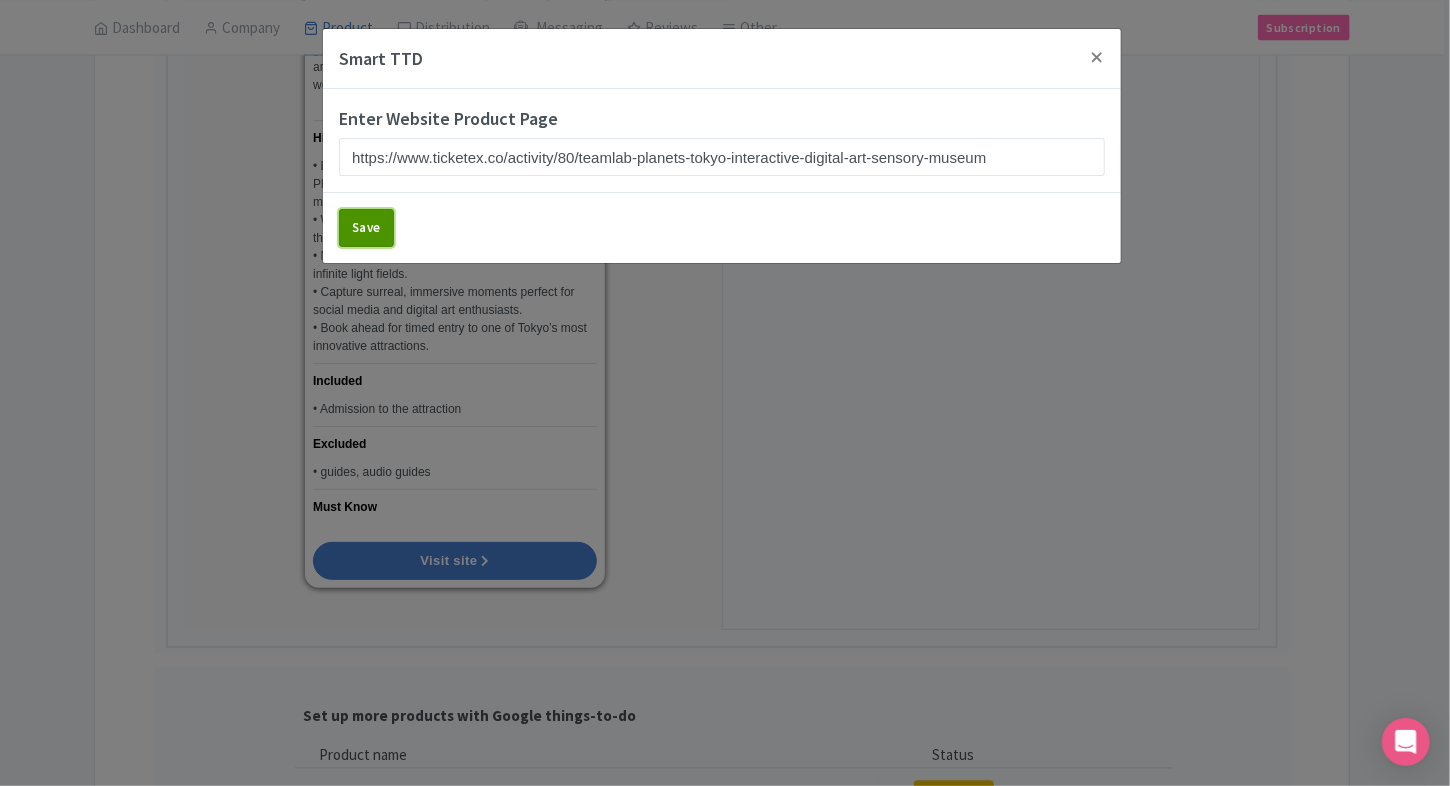click on "Save" at bounding box center [366, 228] 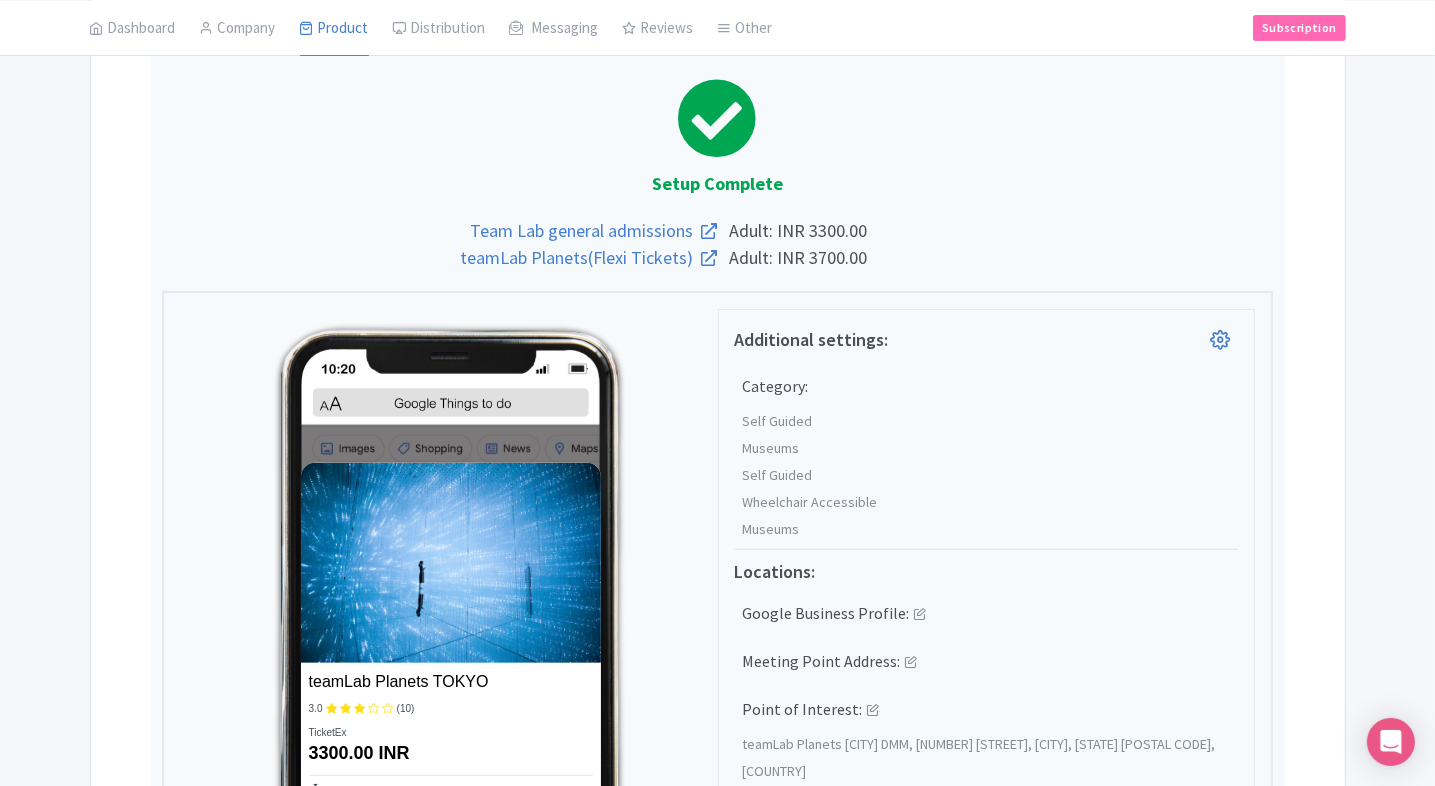 scroll, scrollTop: 473, scrollLeft: 0, axis: vertical 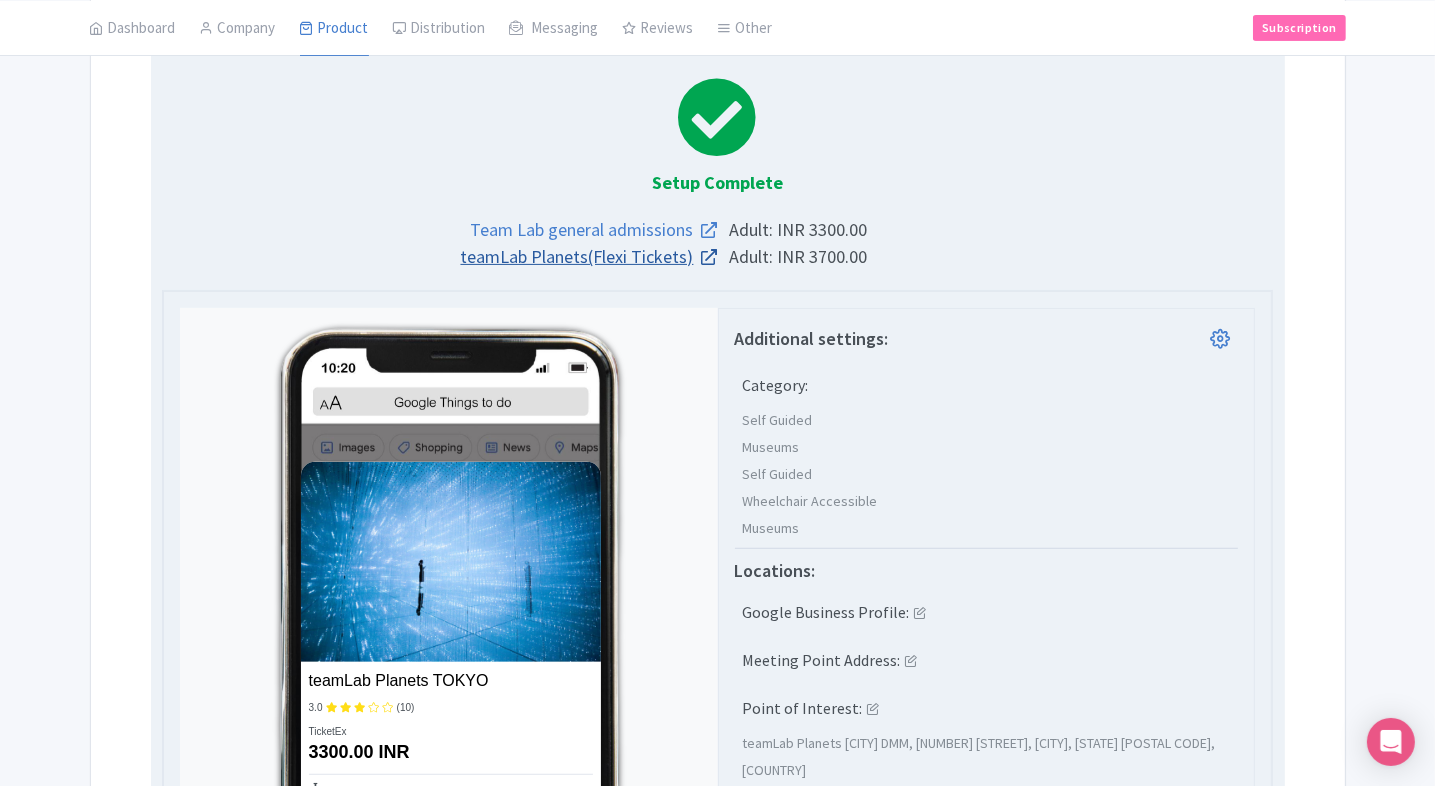 click on "teamLab Planets(Flexi Tickets)" at bounding box center (450, 256) 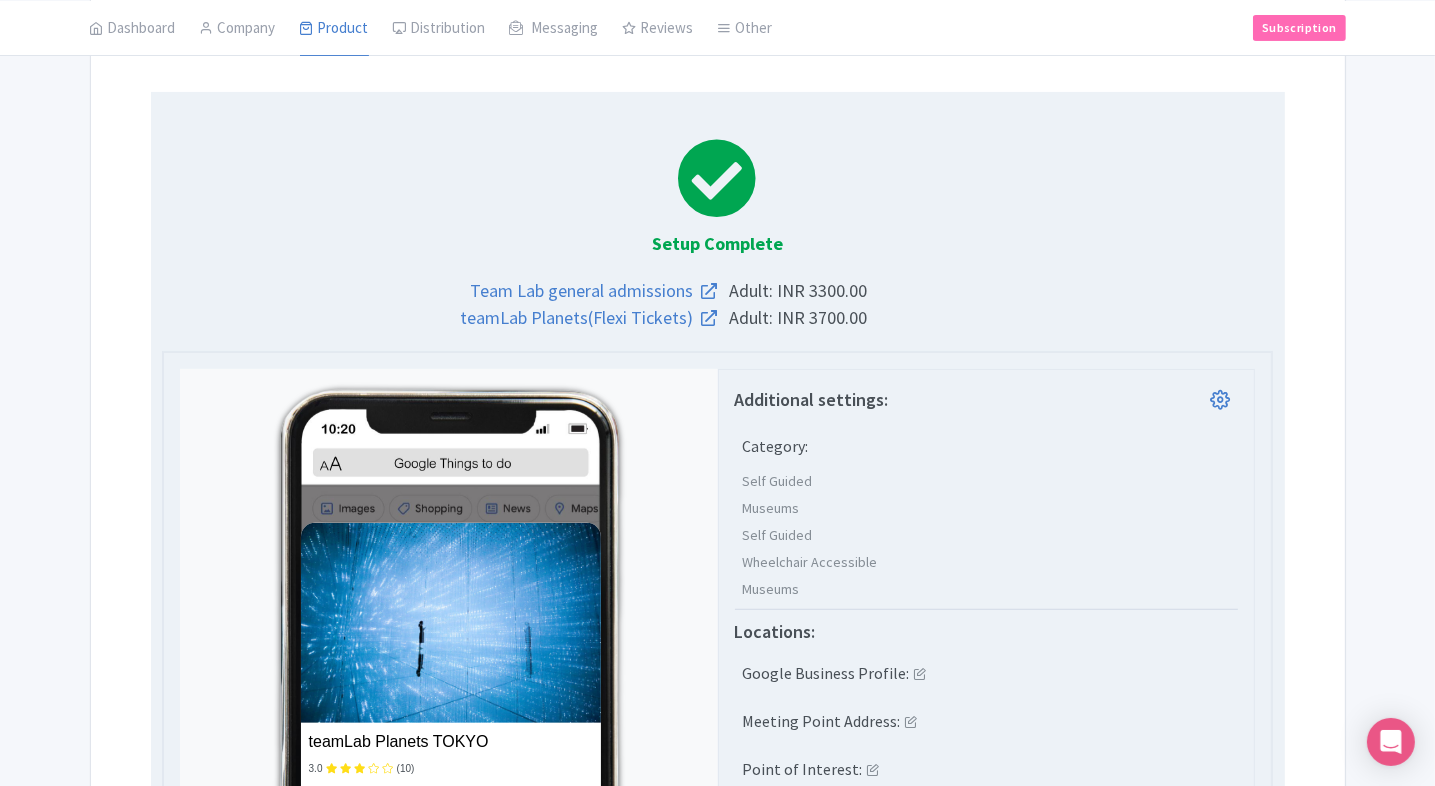 scroll, scrollTop: 0, scrollLeft: 0, axis: both 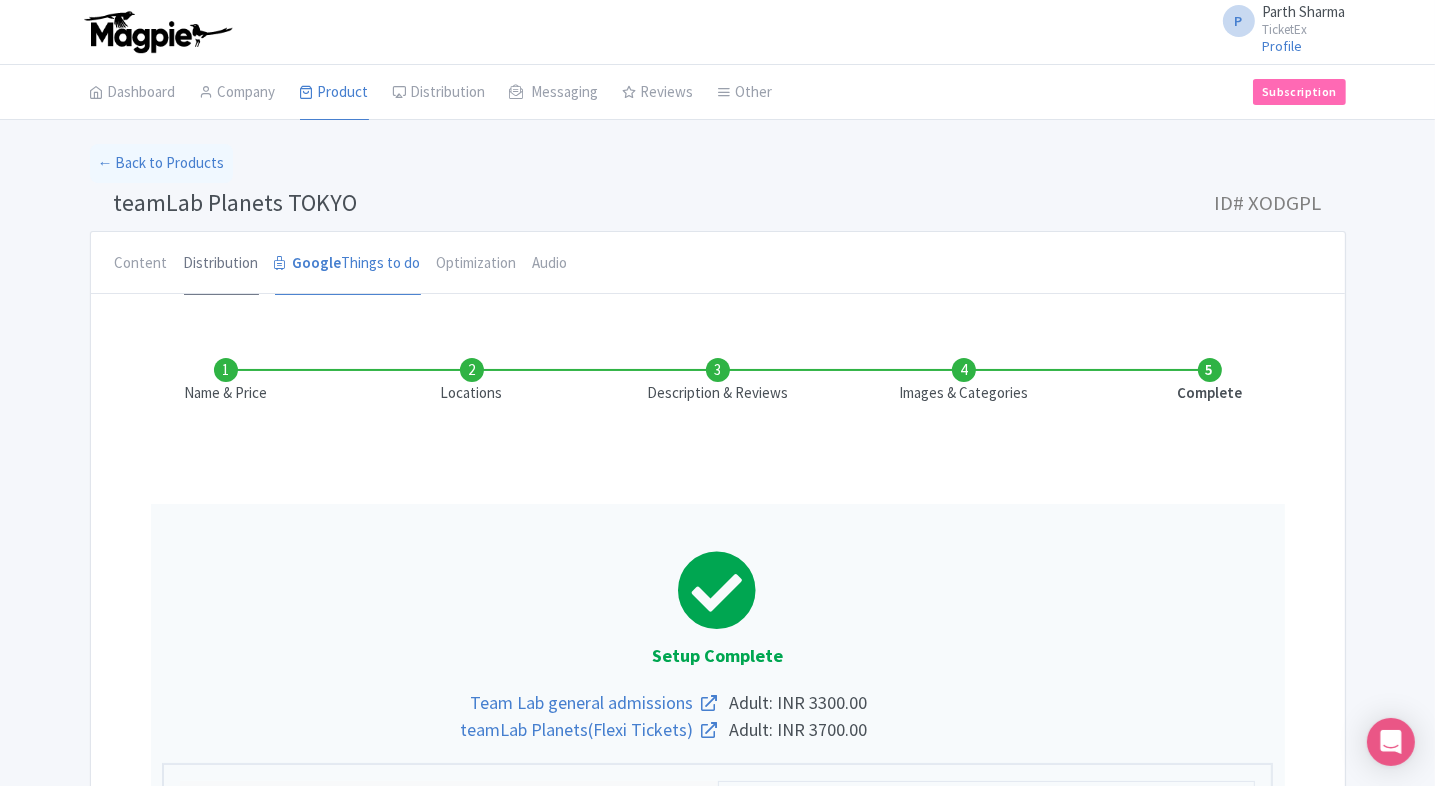 click on "Distribution" at bounding box center [221, 264] 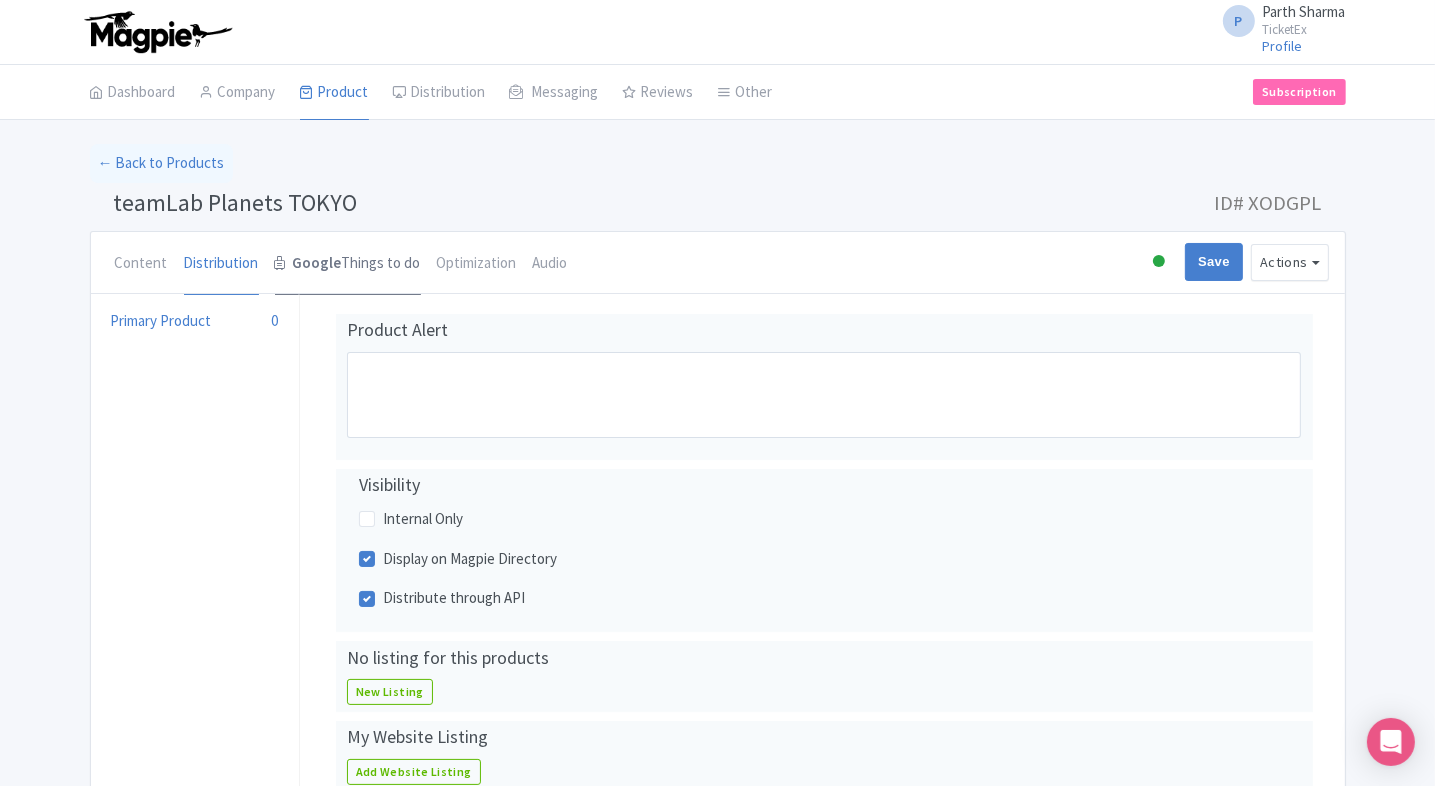 click on "Google" at bounding box center (317, 263) 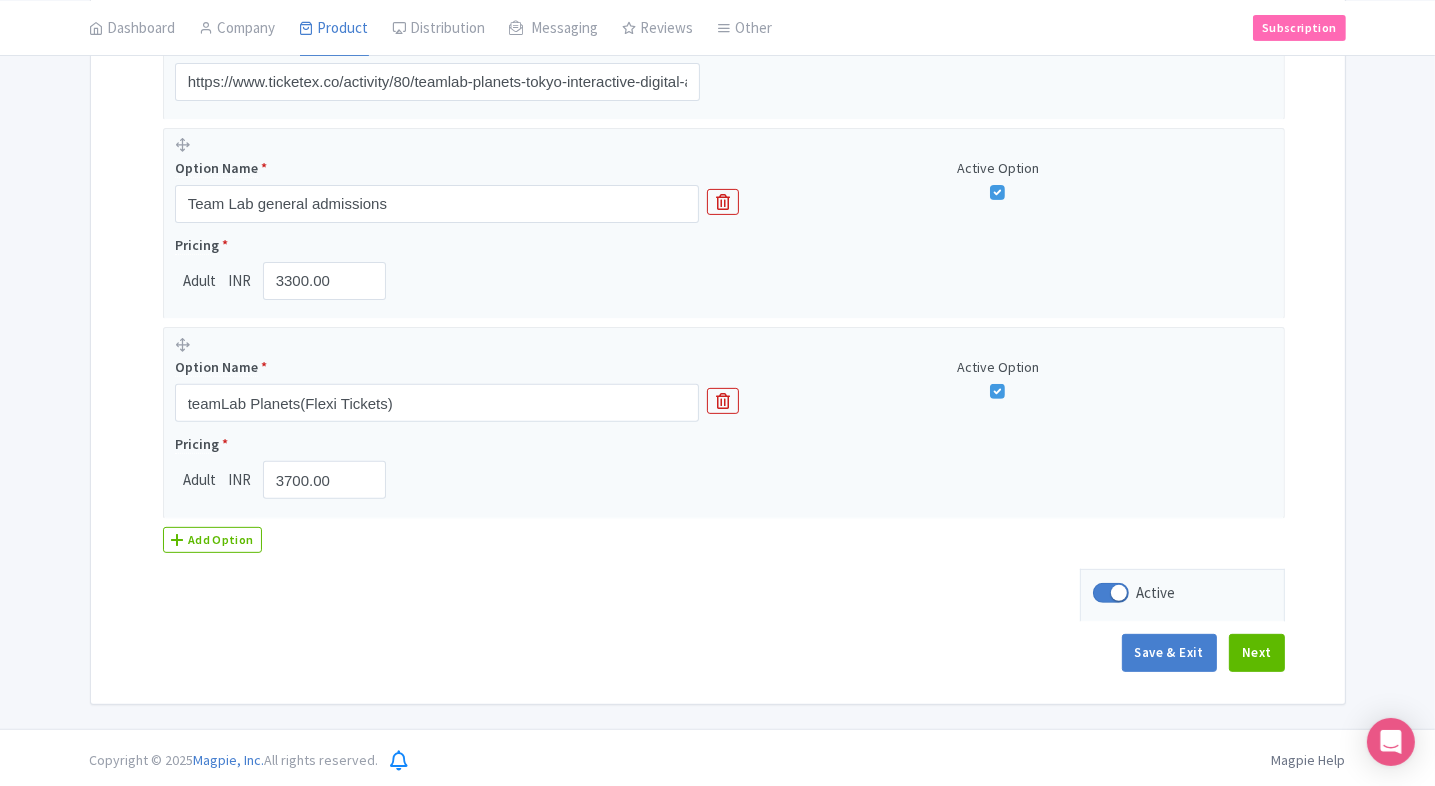 scroll, scrollTop: 0, scrollLeft: 0, axis: both 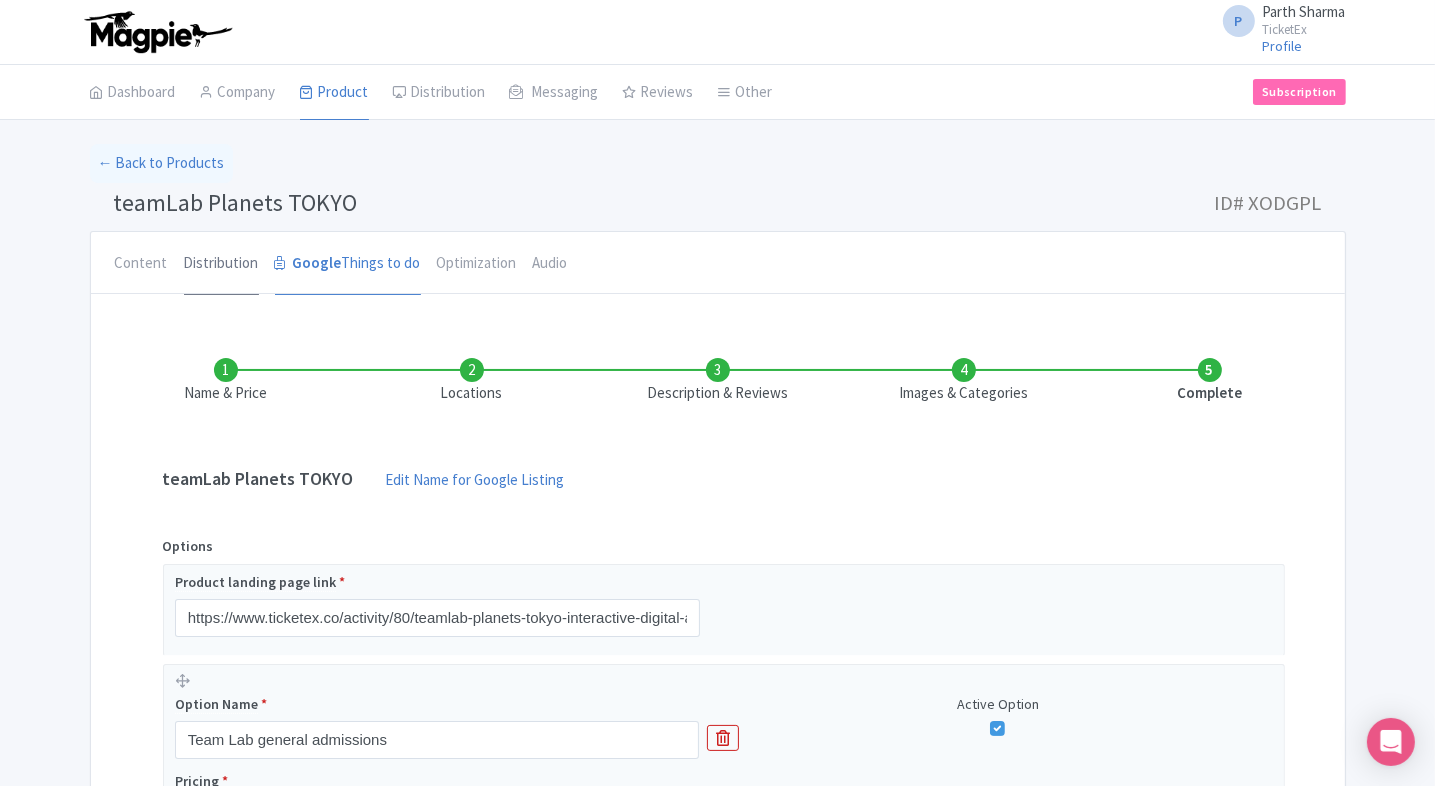 click on "Distribution" at bounding box center (221, 264) 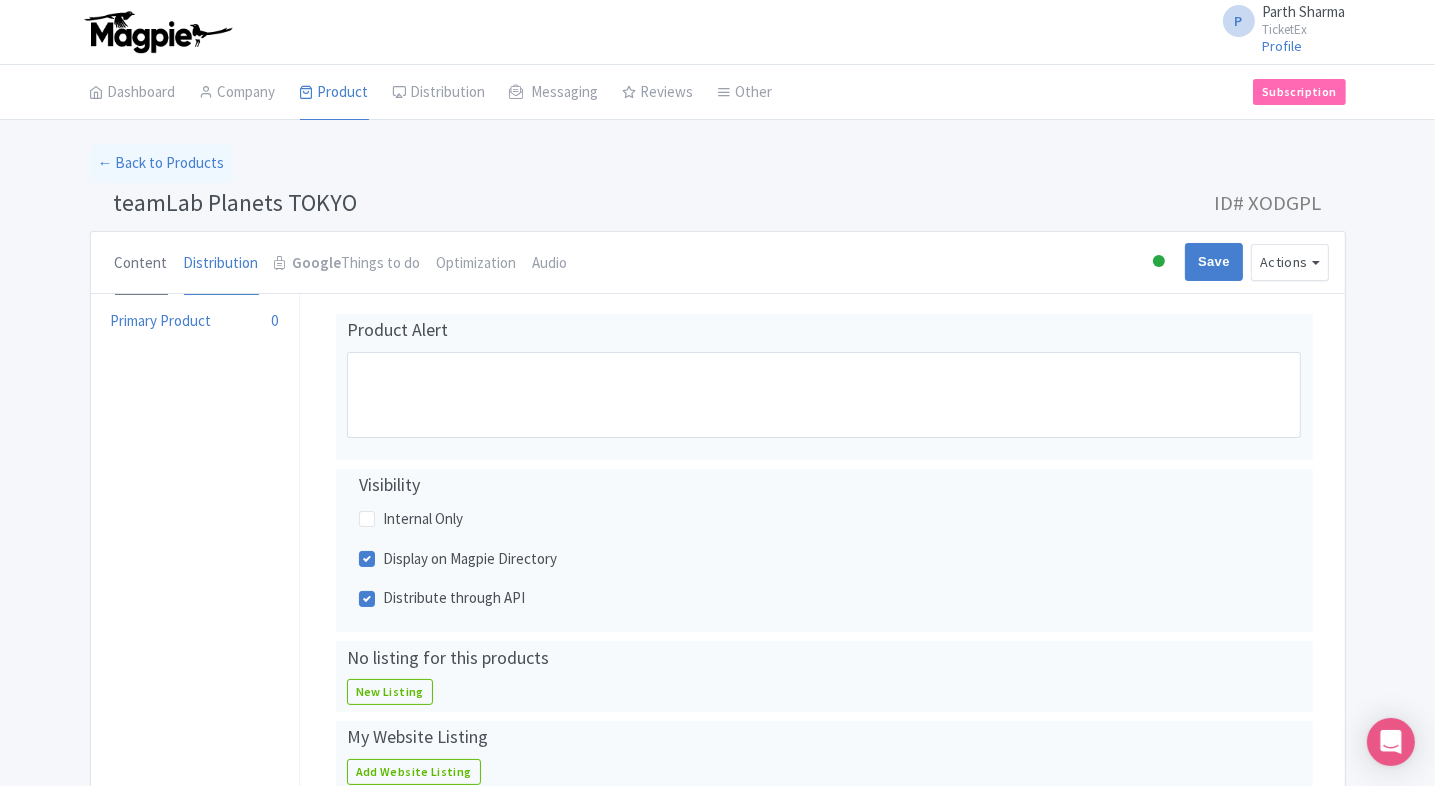 click on "Content" at bounding box center [141, 264] 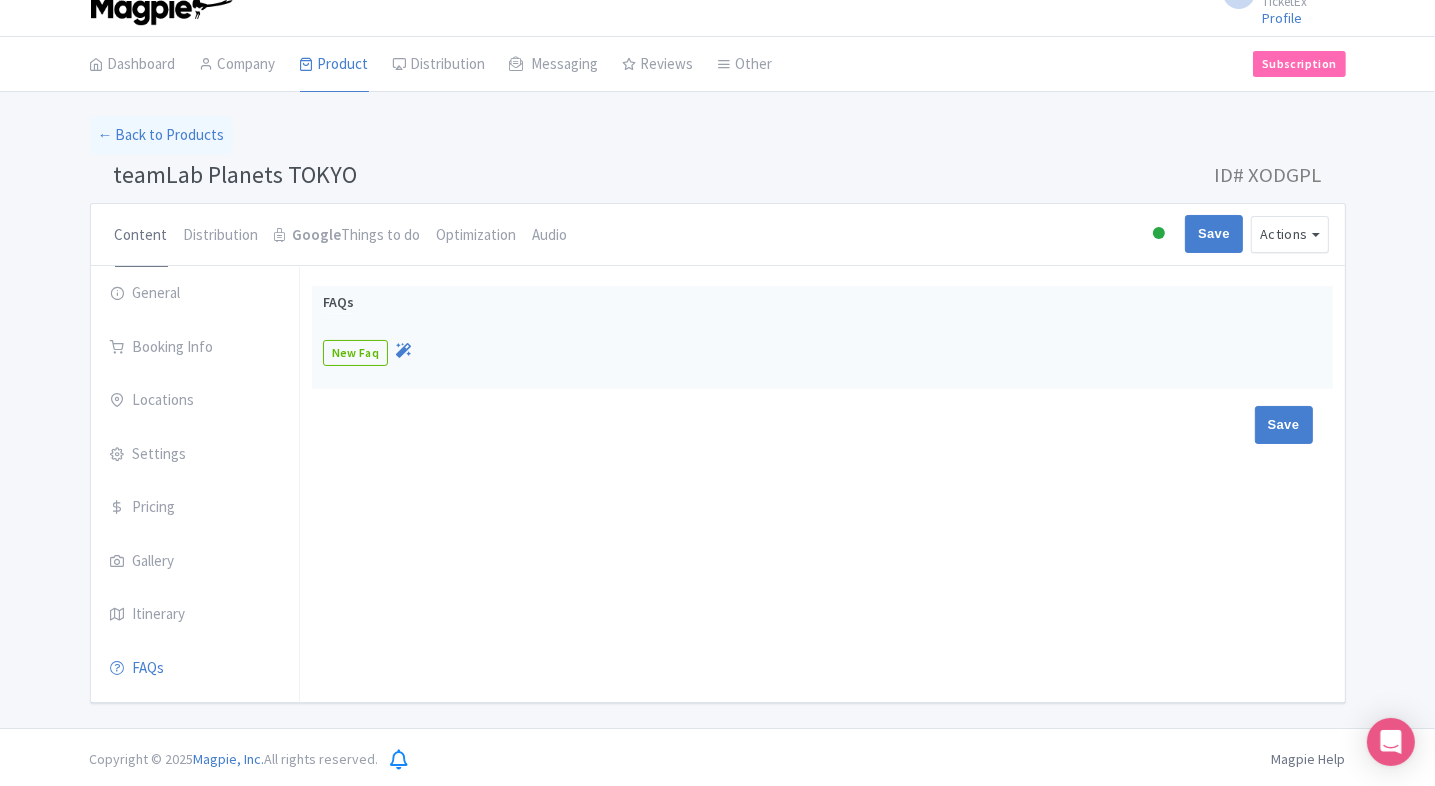 scroll, scrollTop: 0, scrollLeft: 0, axis: both 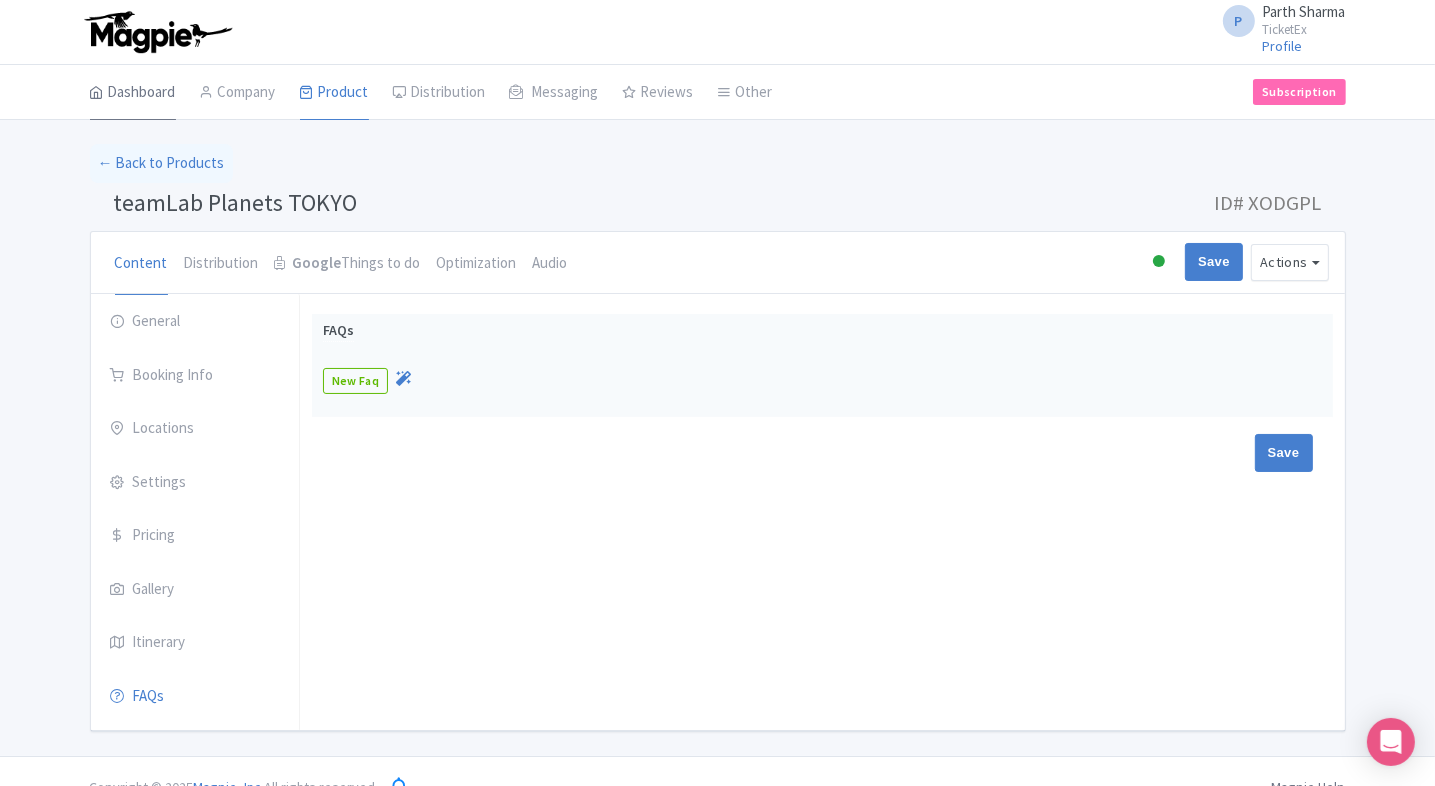 click on "Dashboard" at bounding box center (133, 93) 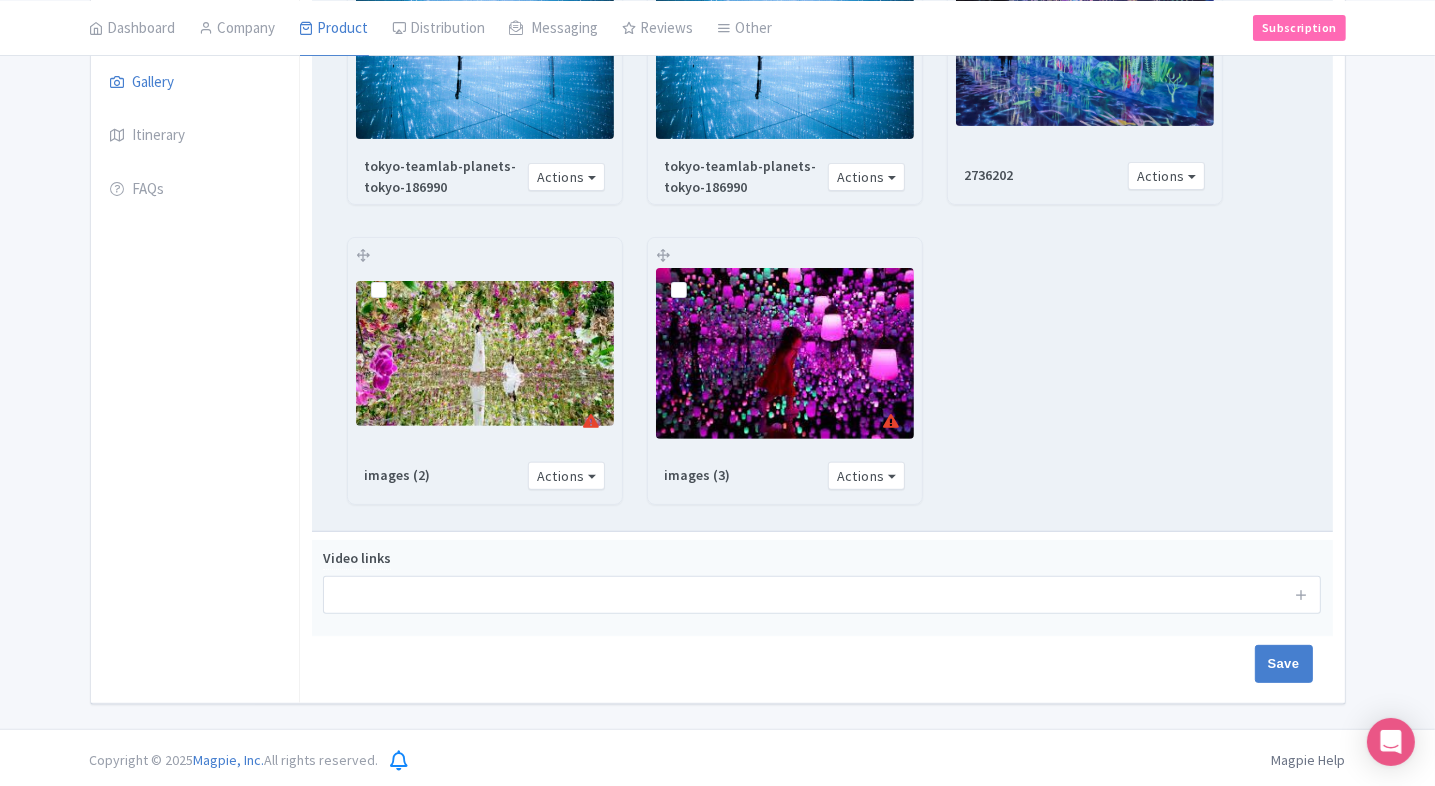 scroll, scrollTop: 0, scrollLeft: 0, axis: both 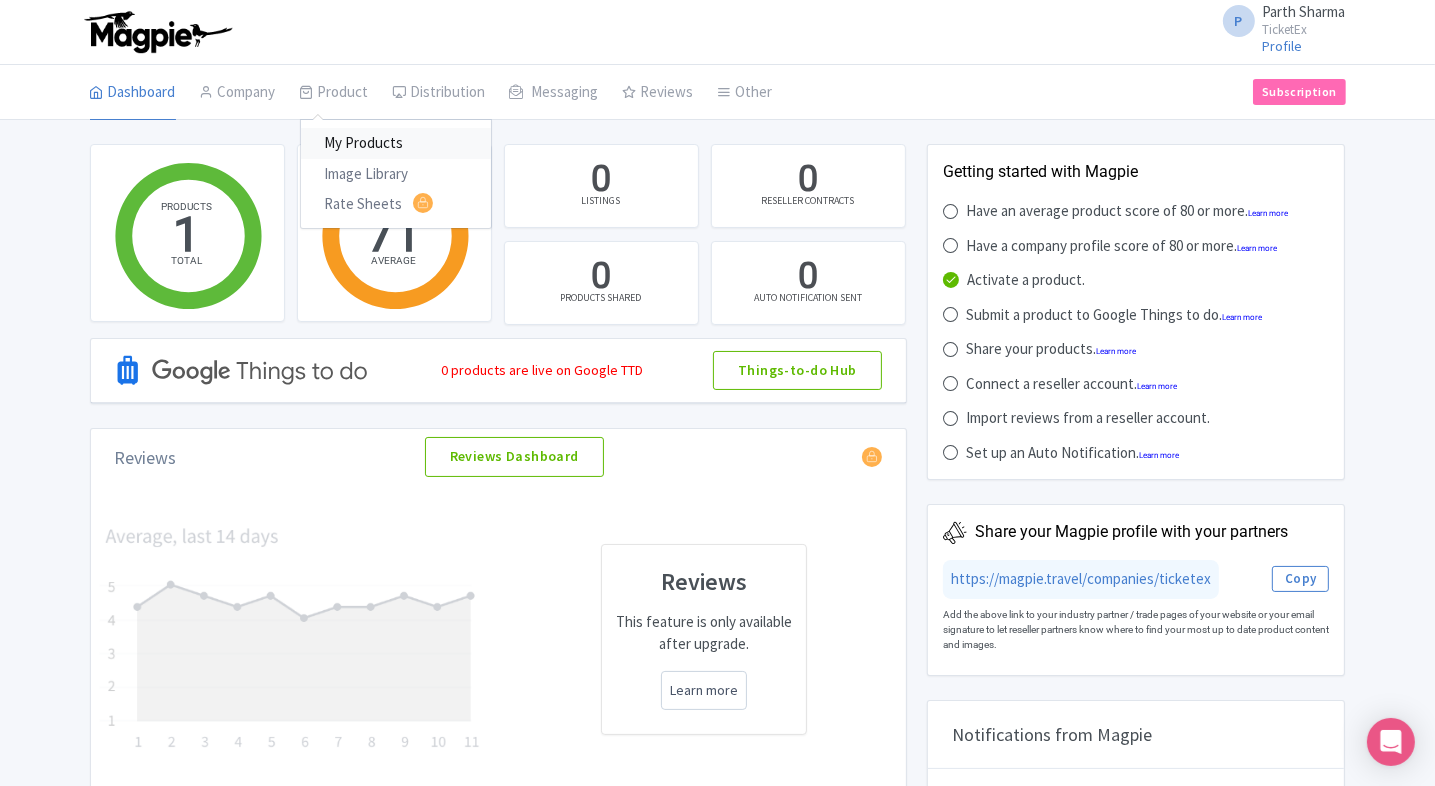 click on "My Products" at bounding box center (396, 143) 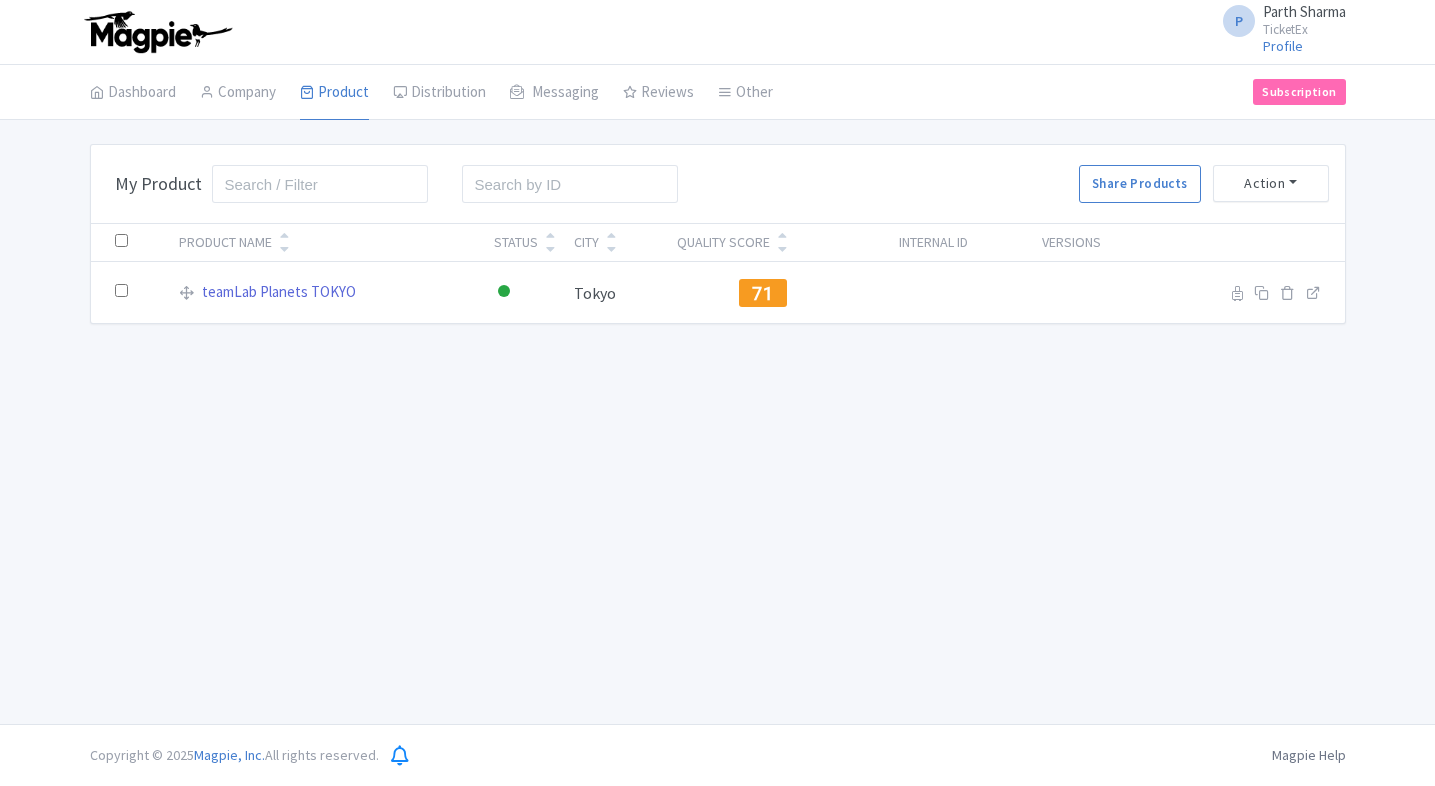 scroll, scrollTop: 0, scrollLeft: 0, axis: both 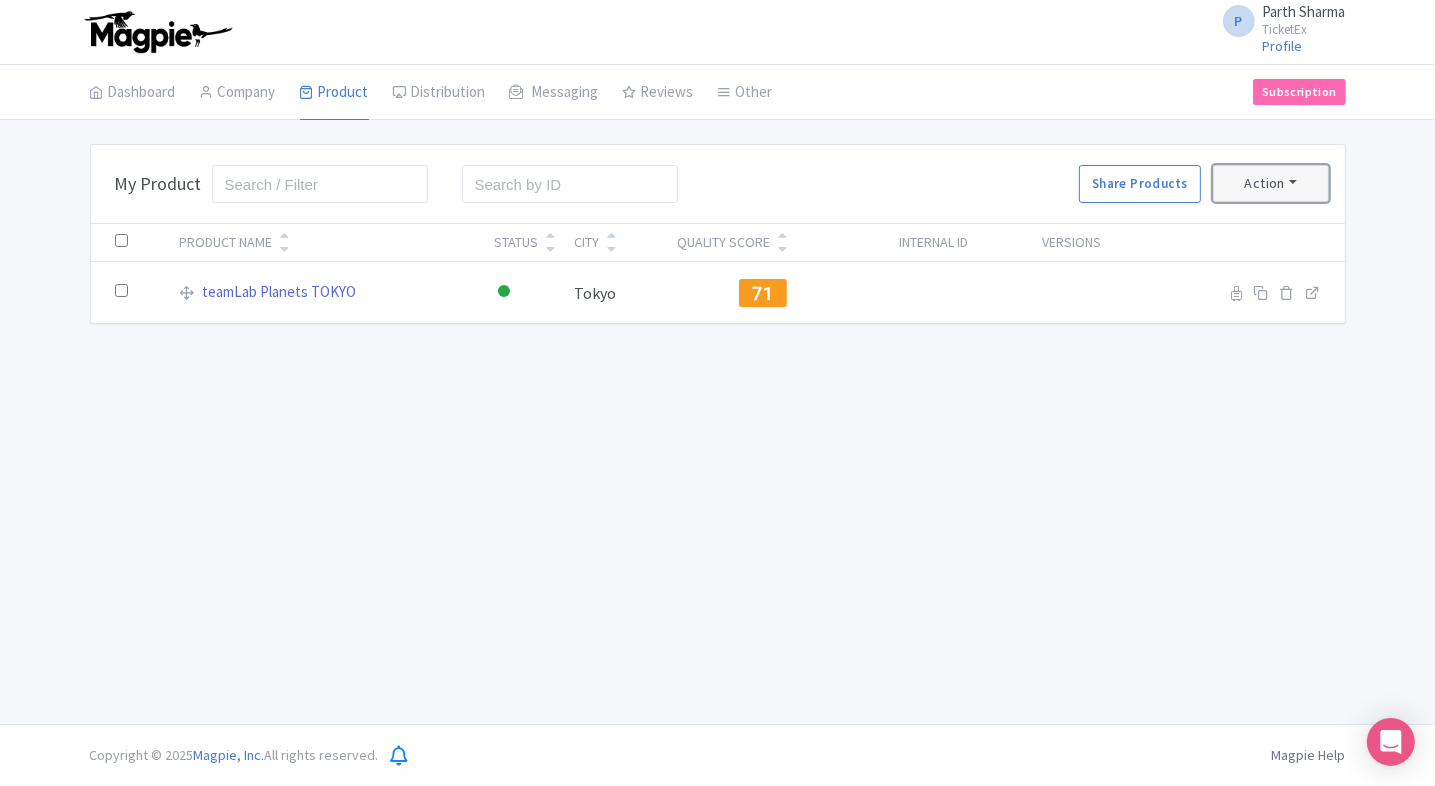 click on "Action" at bounding box center (1271, 183) 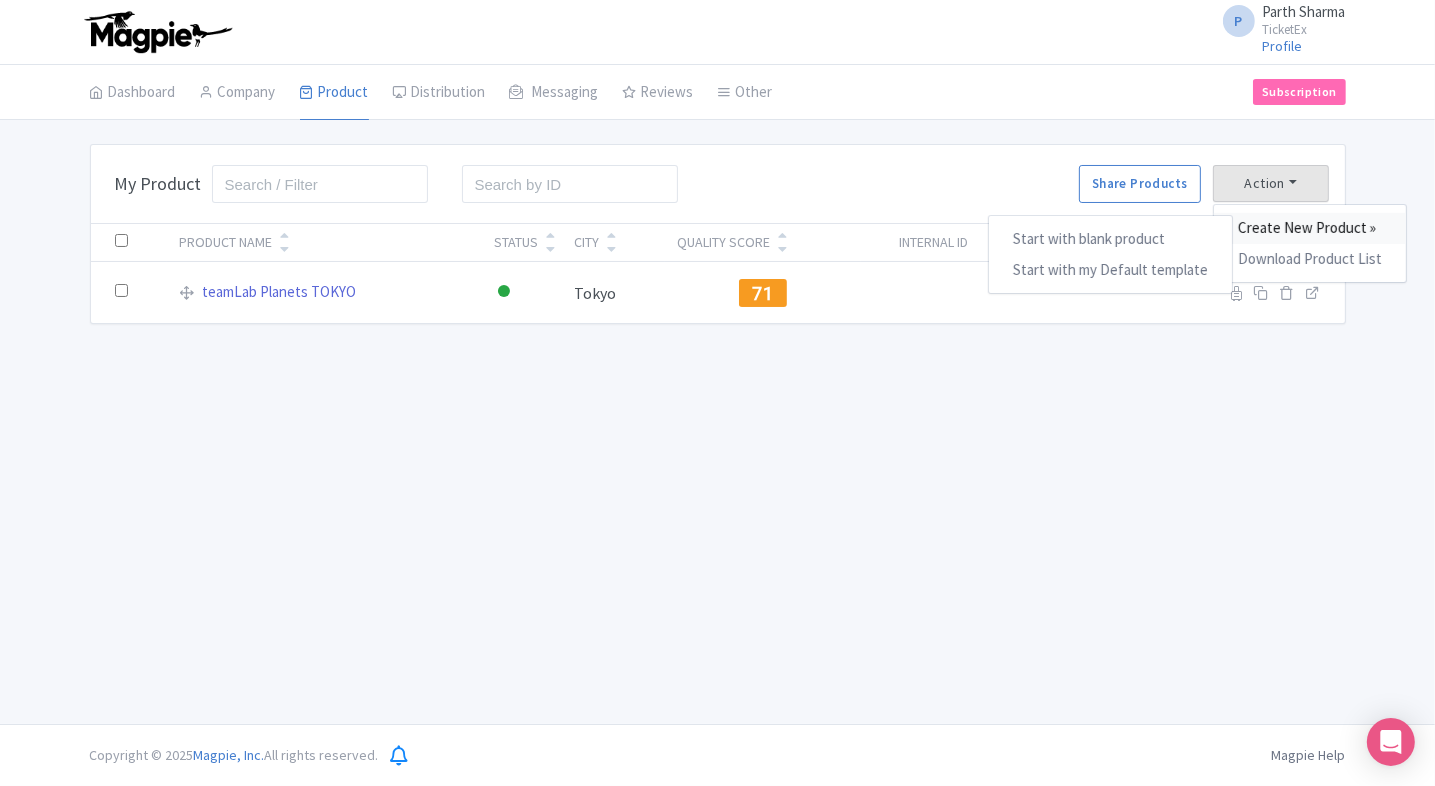 click on "Create New Product  »" at bounding box center (1310, 228) 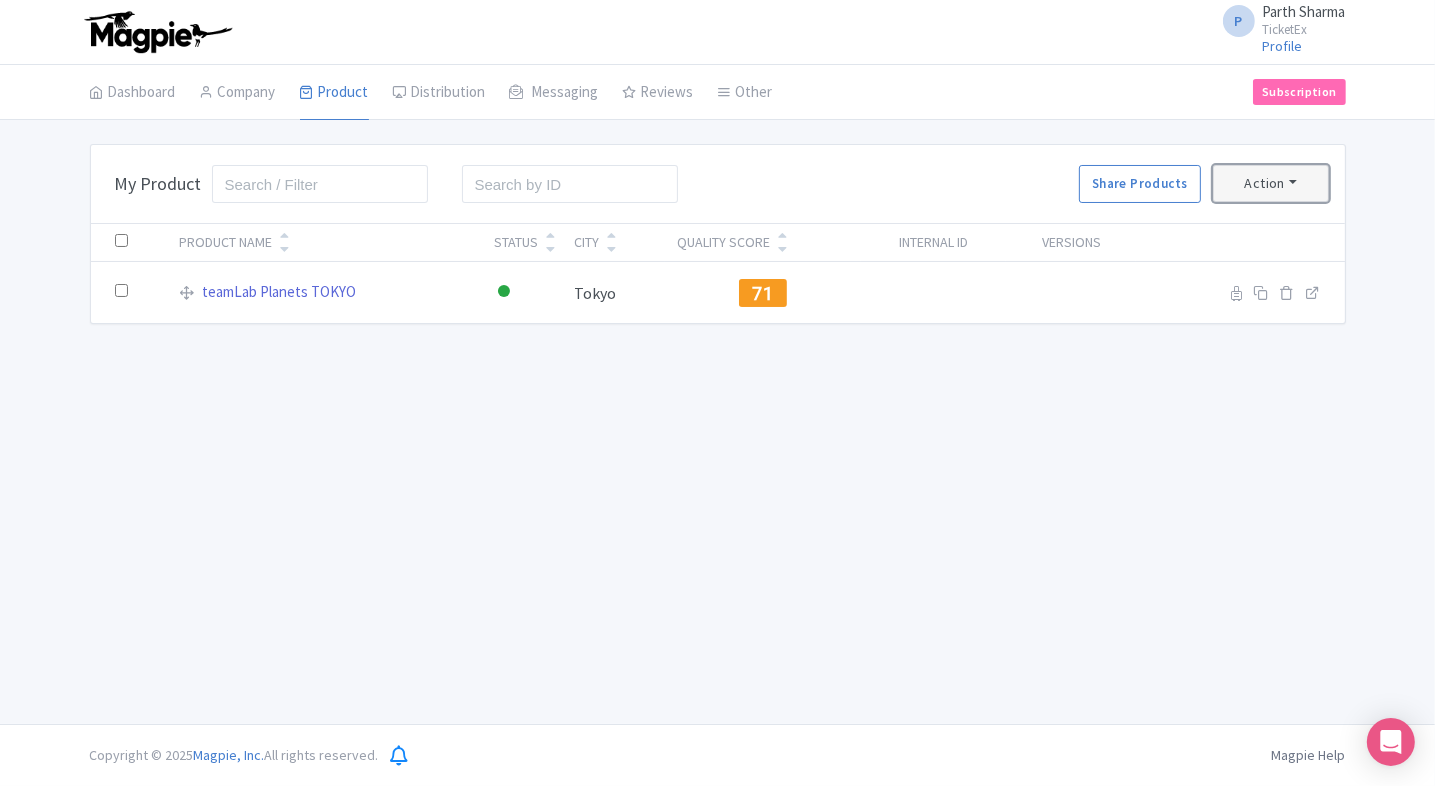 click on "Action" at bounding box center [1271, 183] 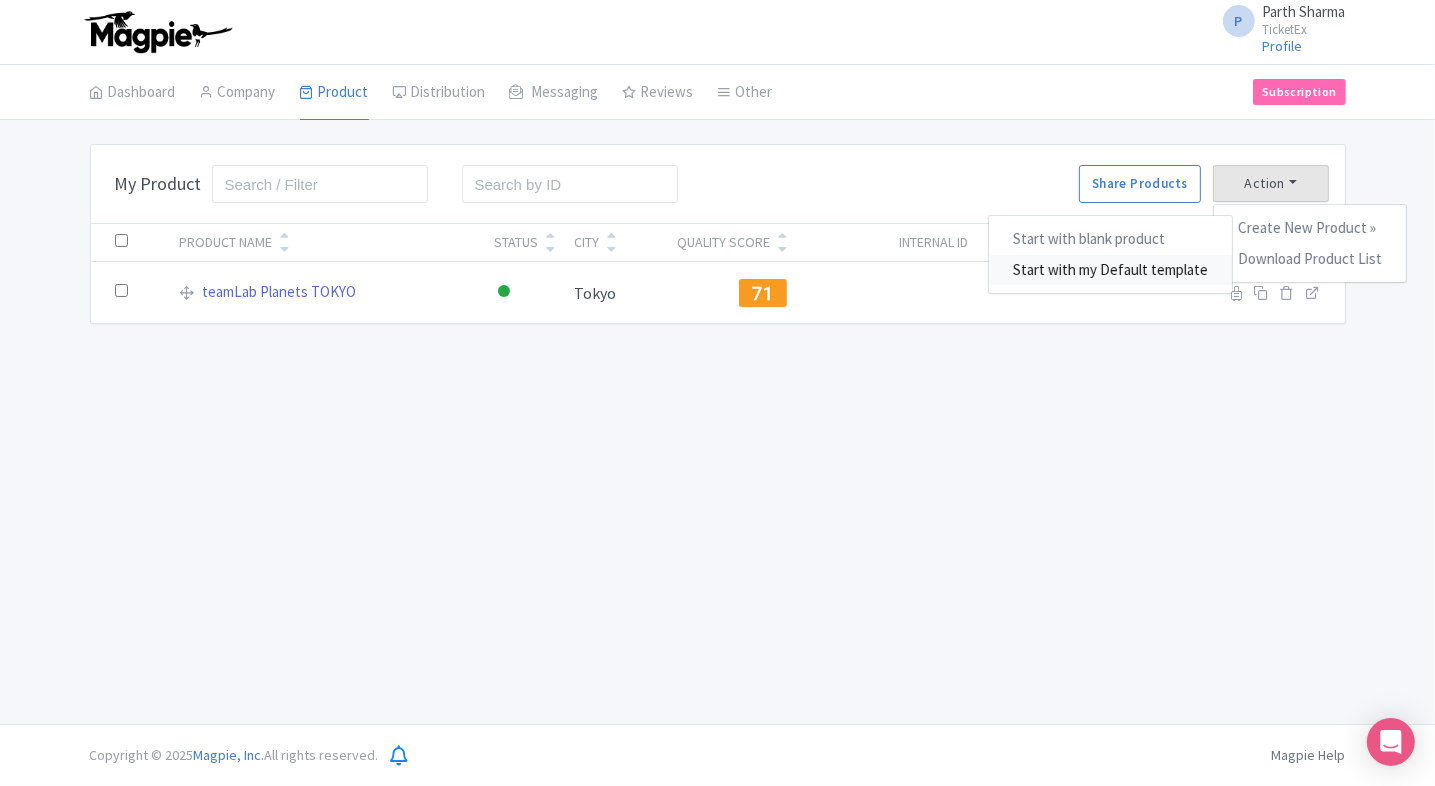 click on "Start with my Default template" at bounding box center [1110, 270] 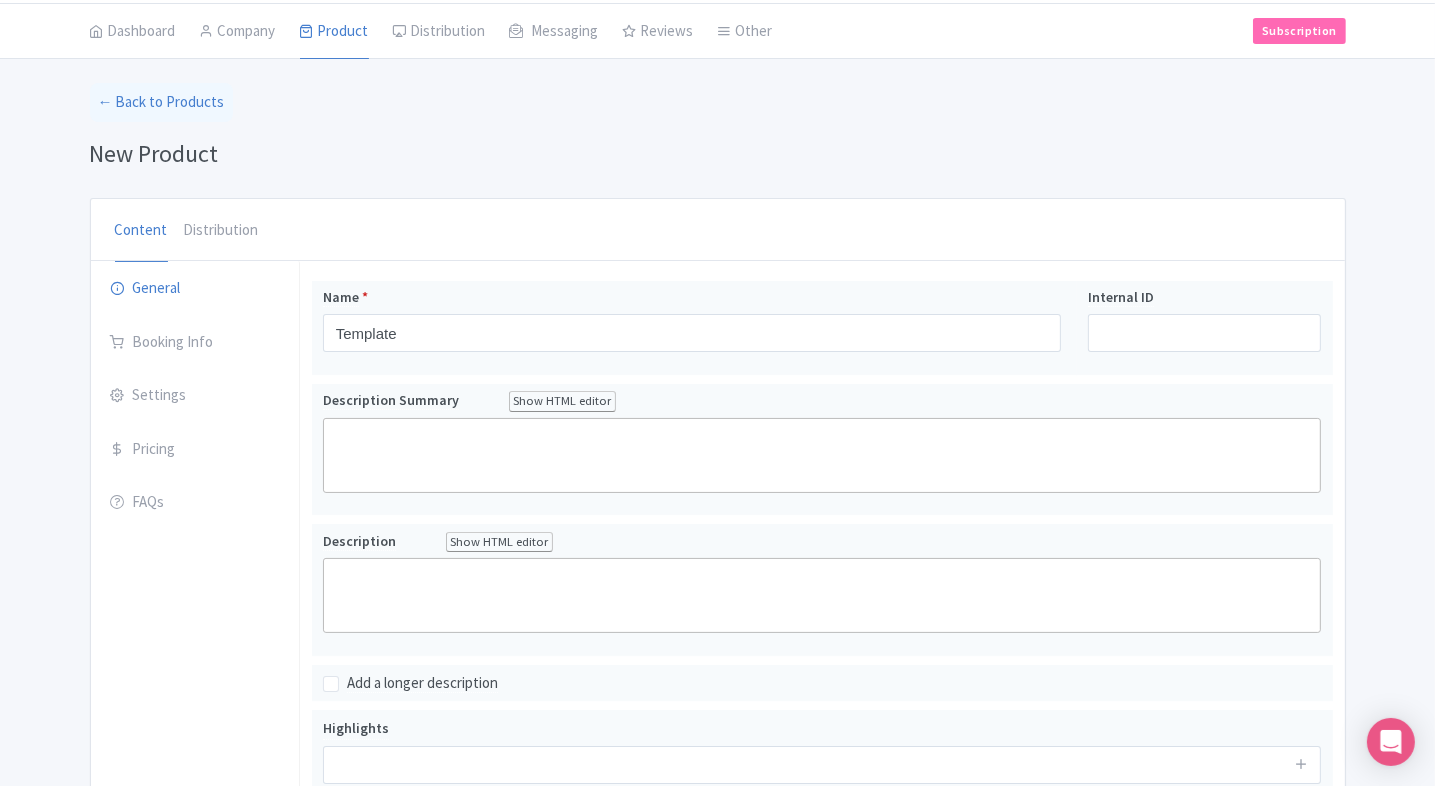 scroll, scrollTop: 59, scrollLeft: 0, axis: vertical 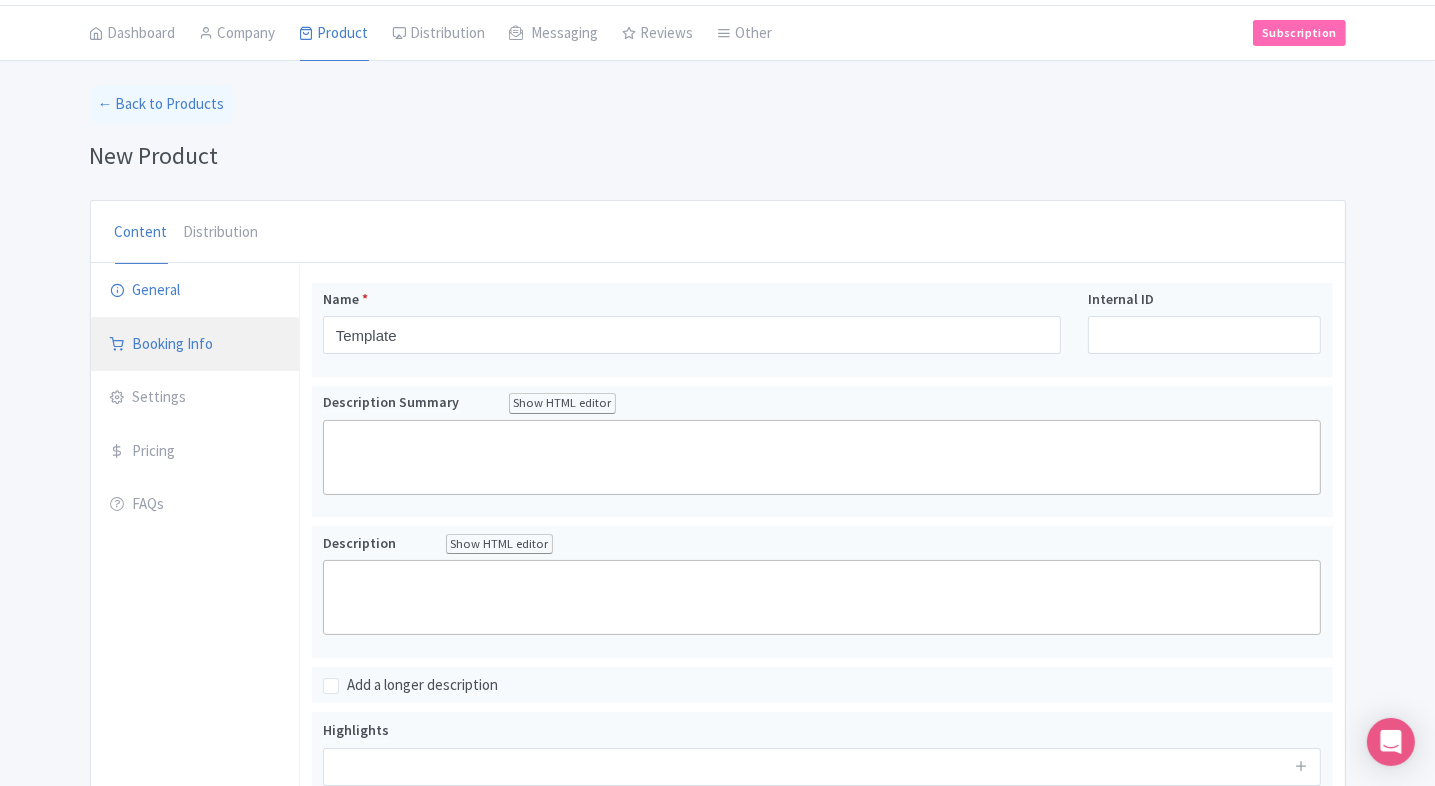 click on "Booking Info" at bounding box center [195, 345] 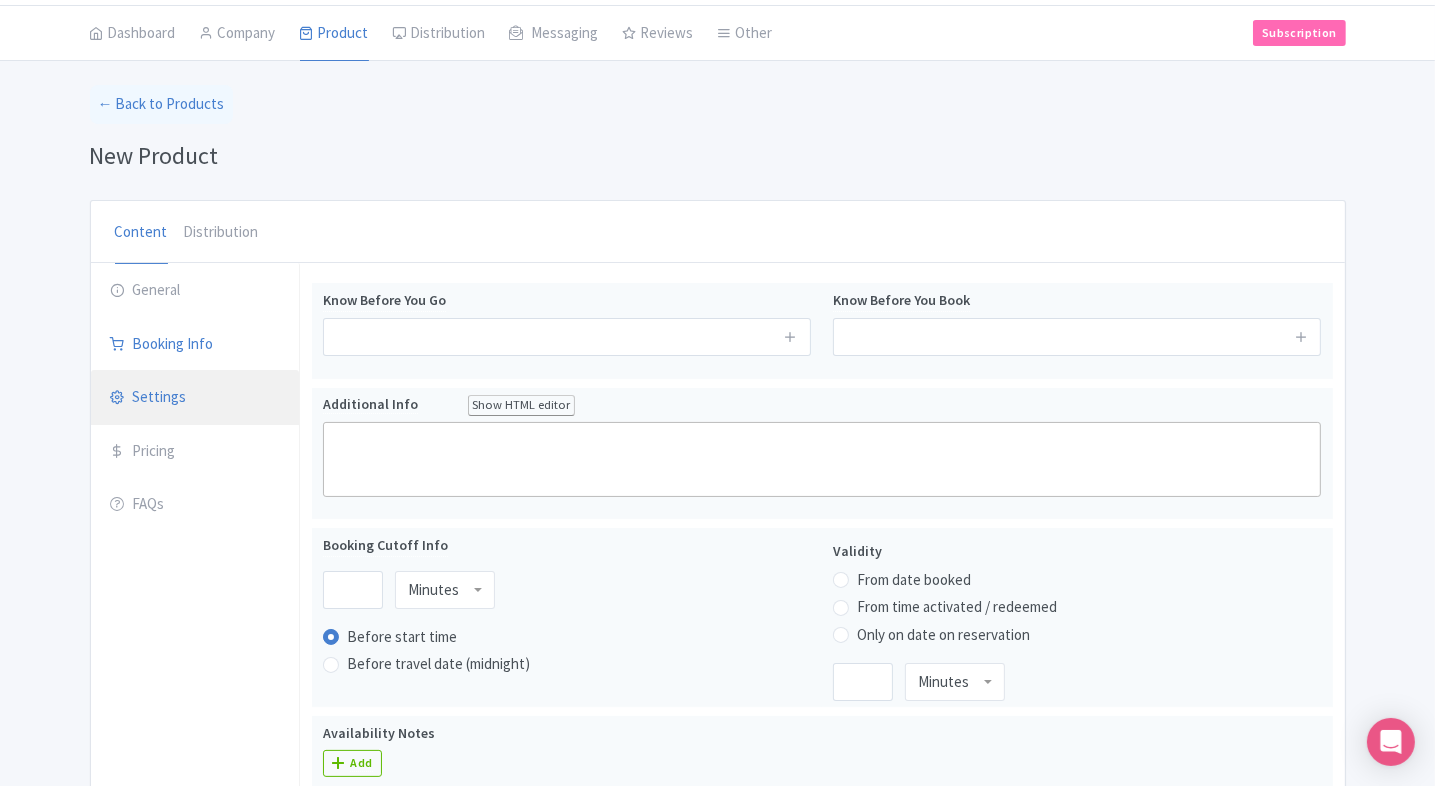 click on "Settings" at bounding box center [195, 398] 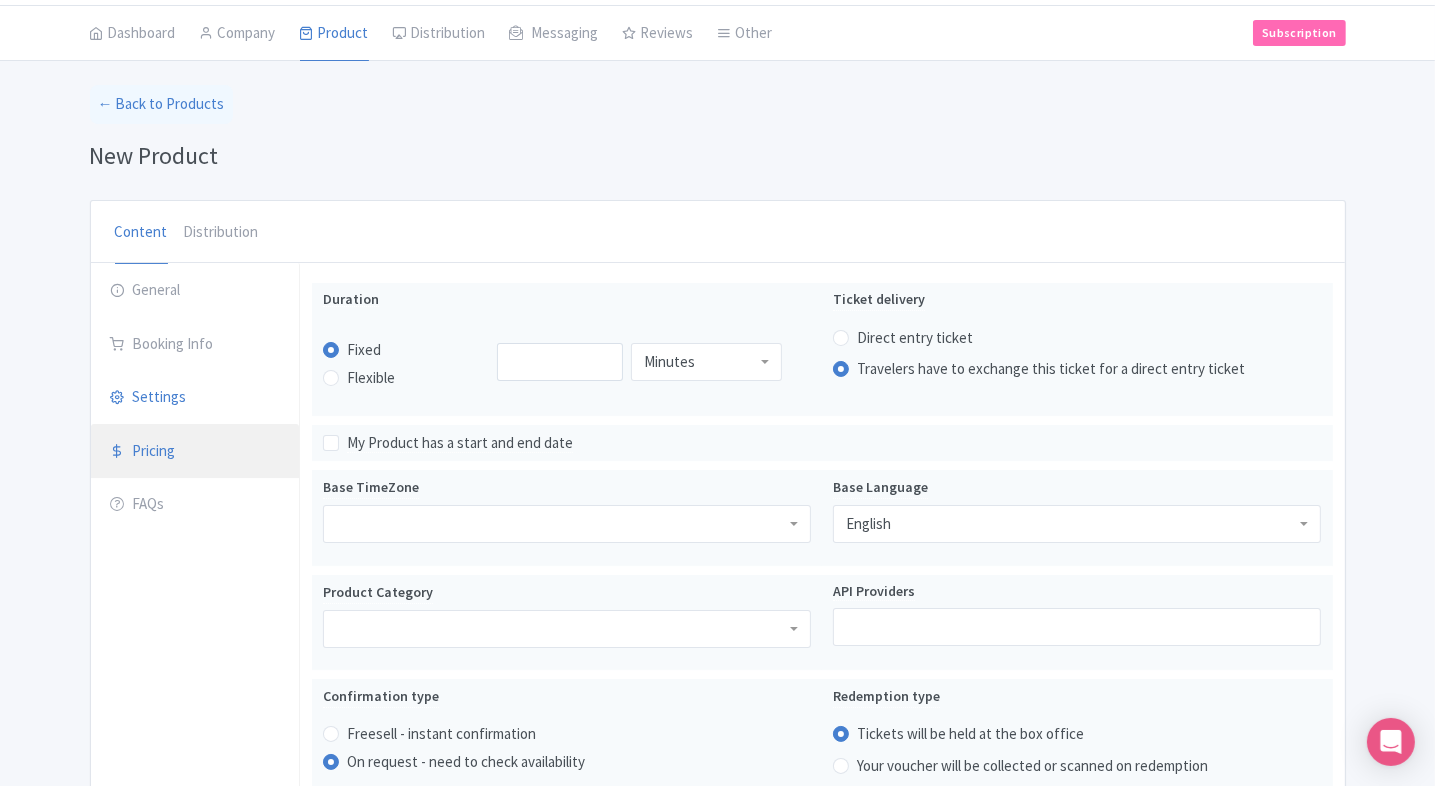 click on "Pricing" at bounding box center (195, 452) 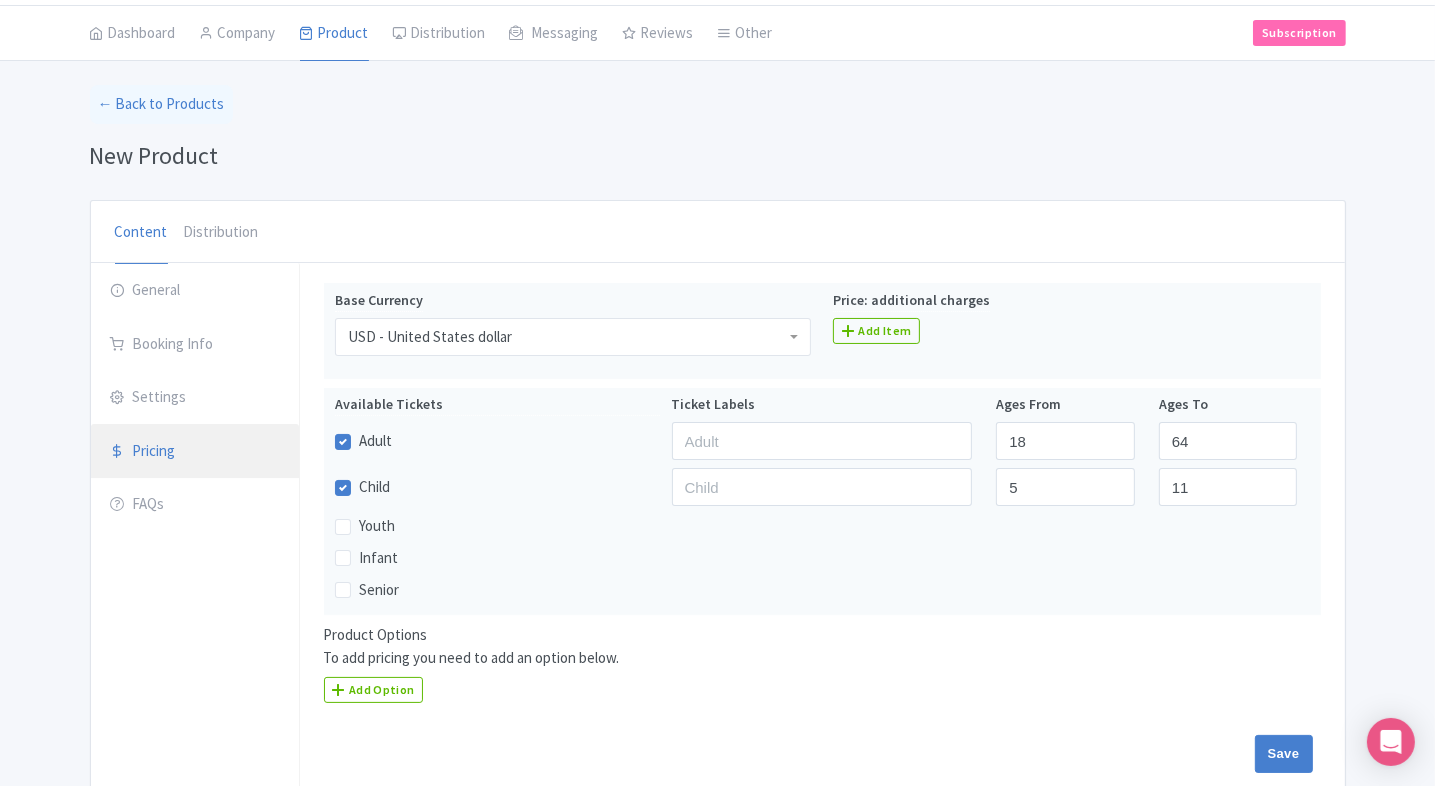 click on "Pricing" at bounding box center (195, 452) 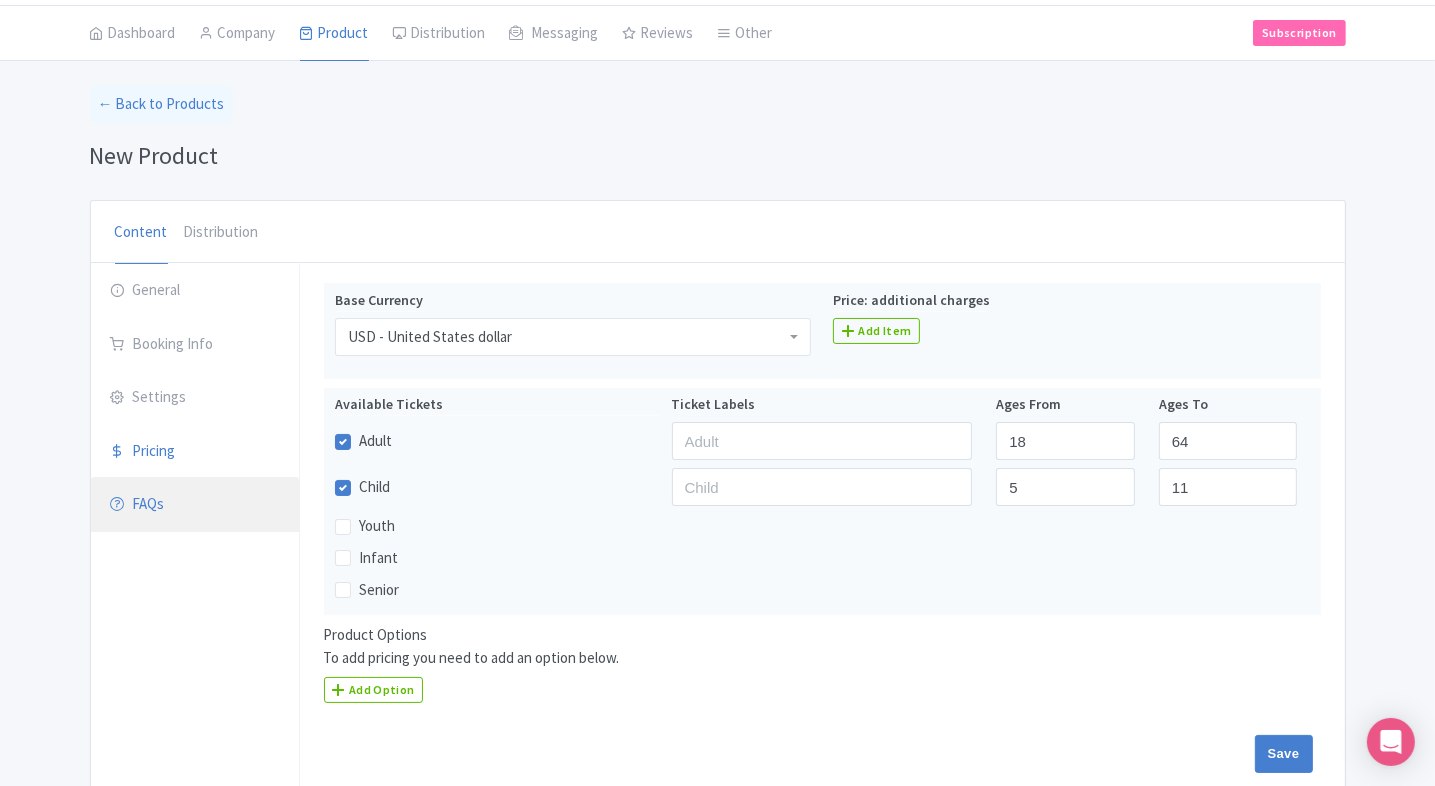 click on "FAQs" at bounding box center (195, 505) 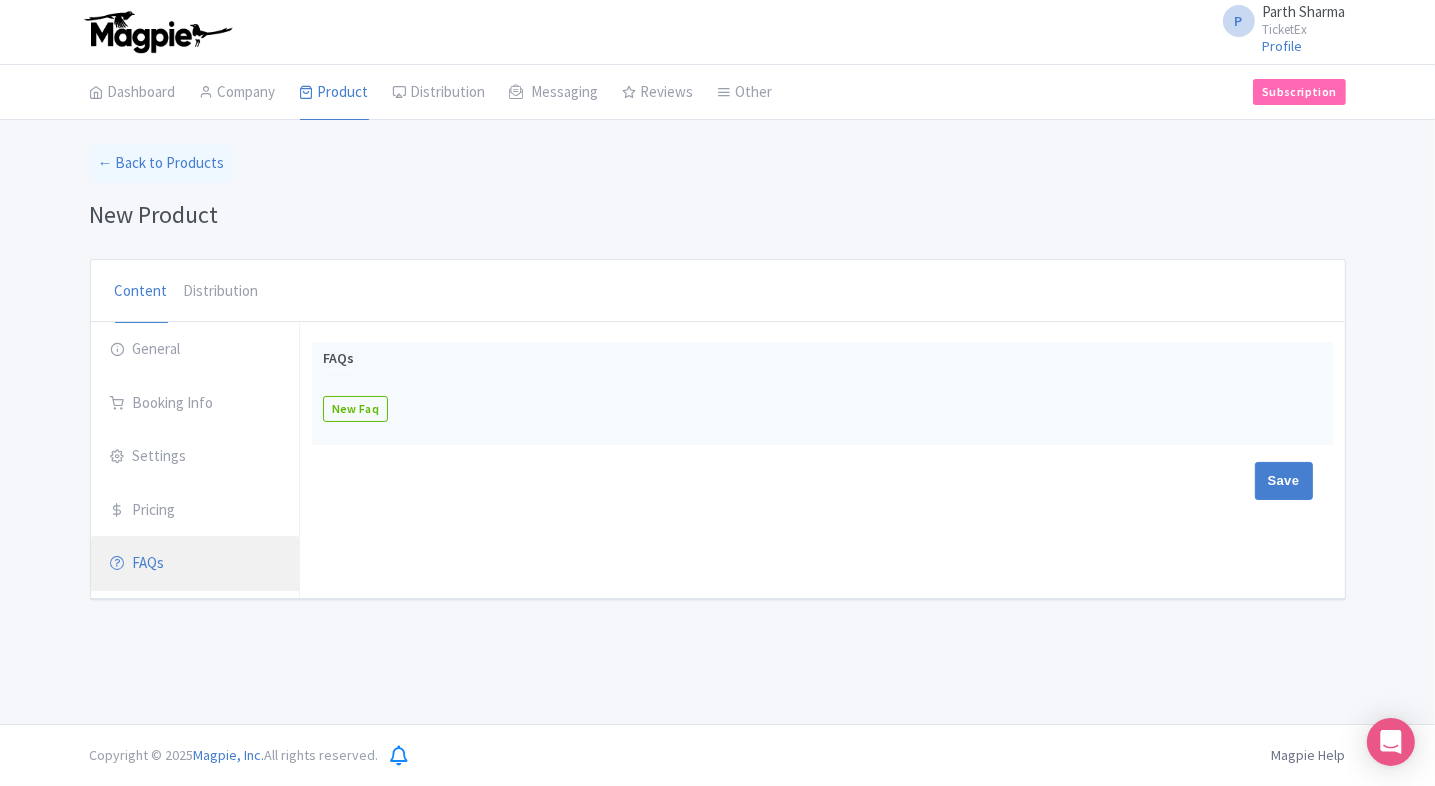scroll, scrollTop: 0, scrollLeft: 0, axis: both 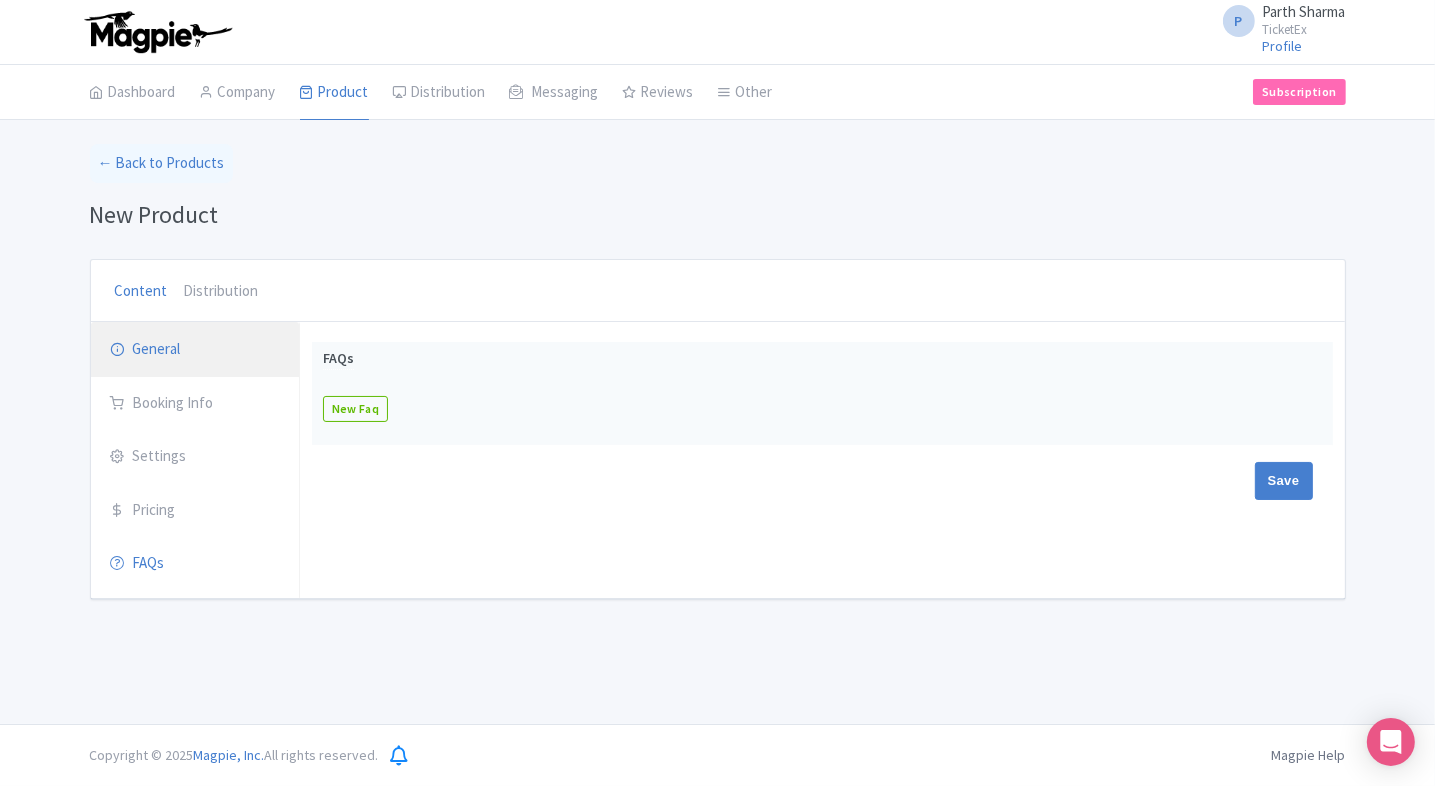 click on "General" at bounding box center [195, 350] 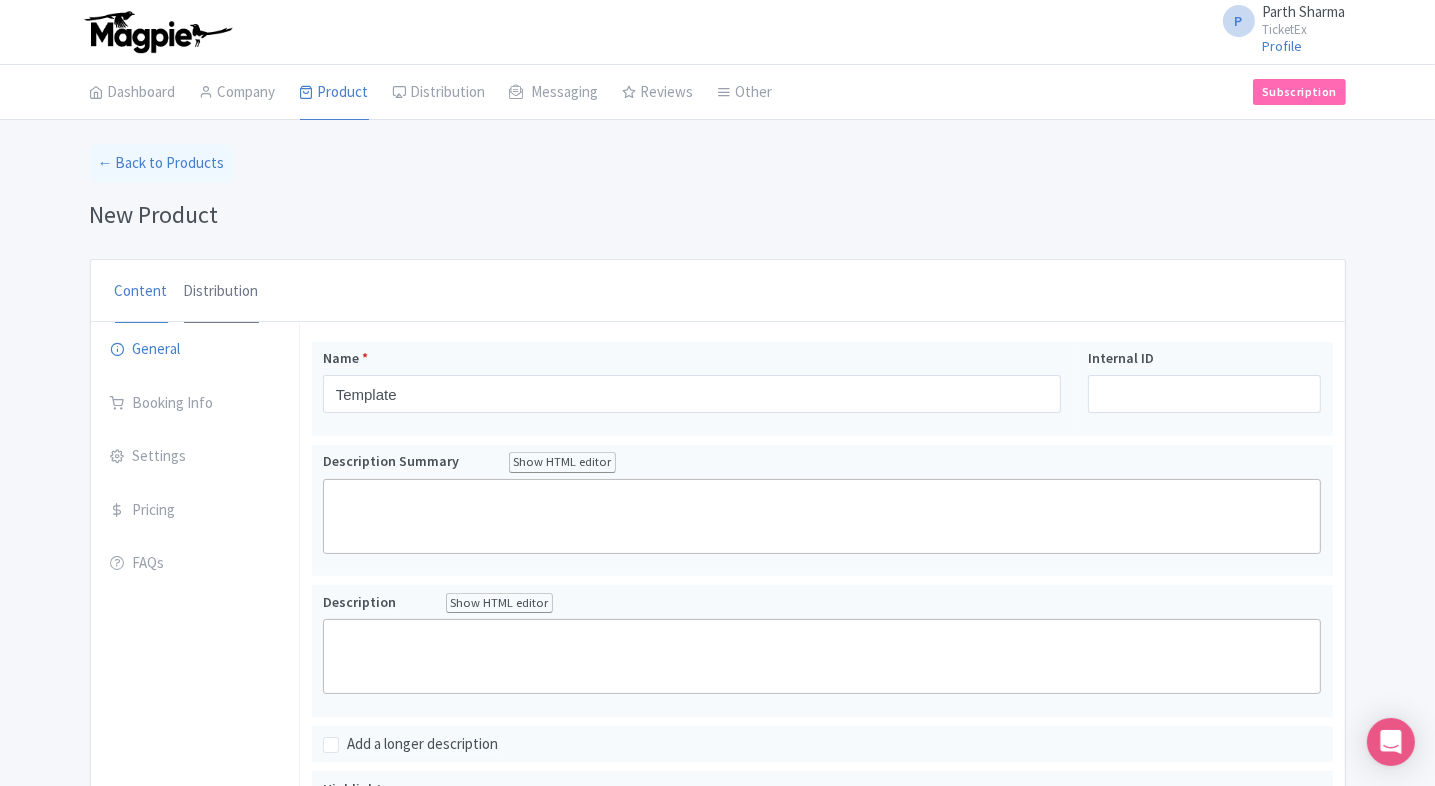 click on "Distribution" at bounding box center (221, 292) 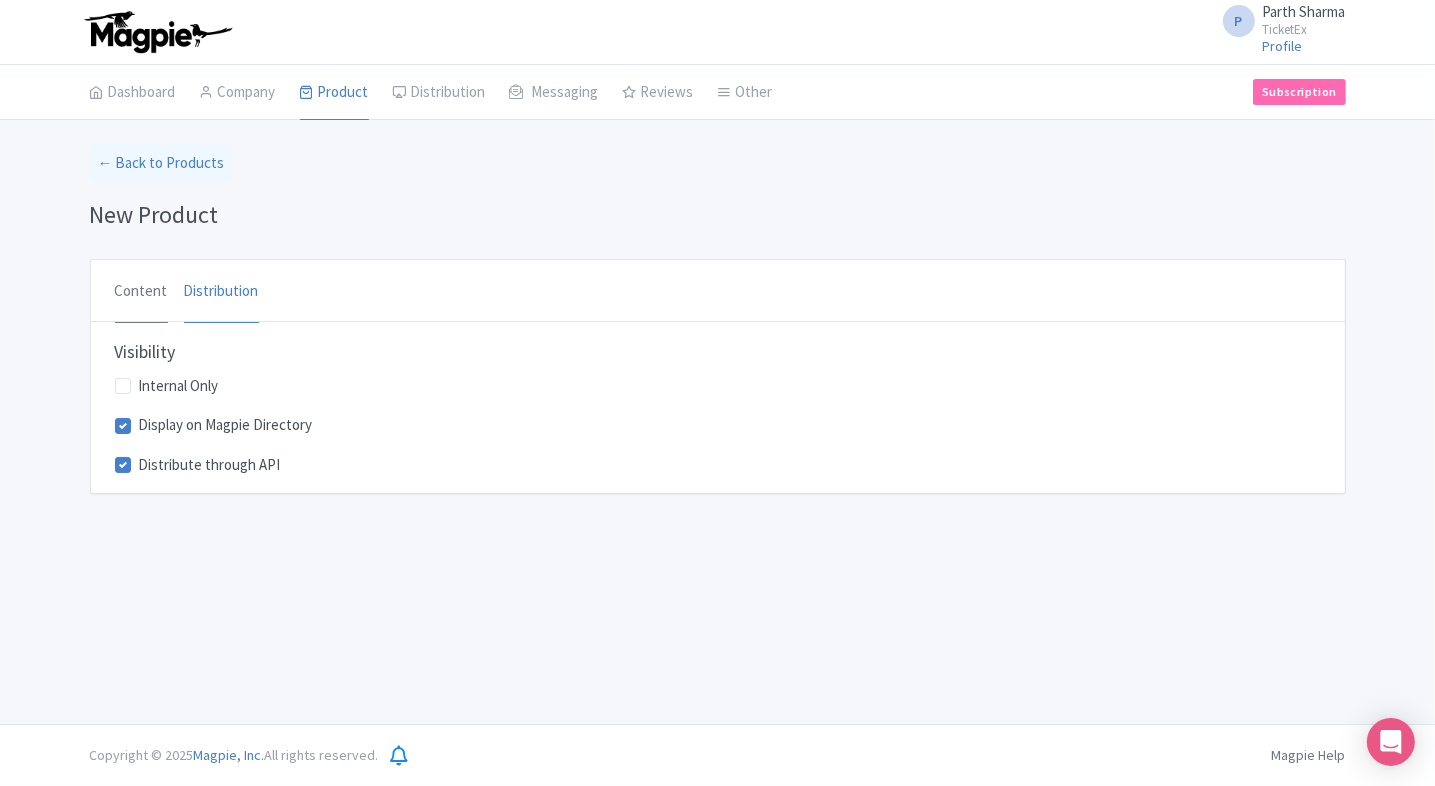 click on "Content" at bounding box center (141, 292) 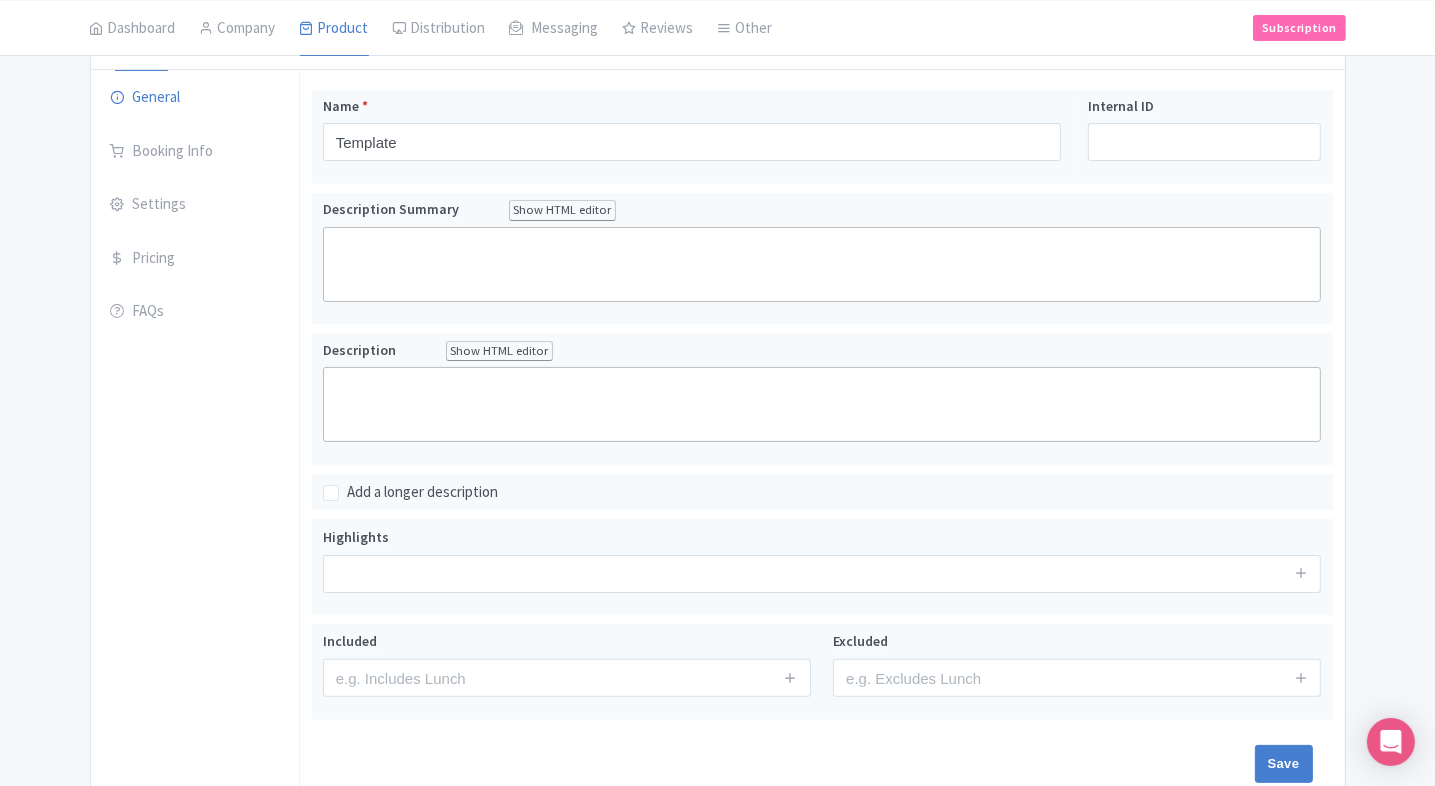 scroll, scrollTop: 0, scrollLeft: 0, axis: both 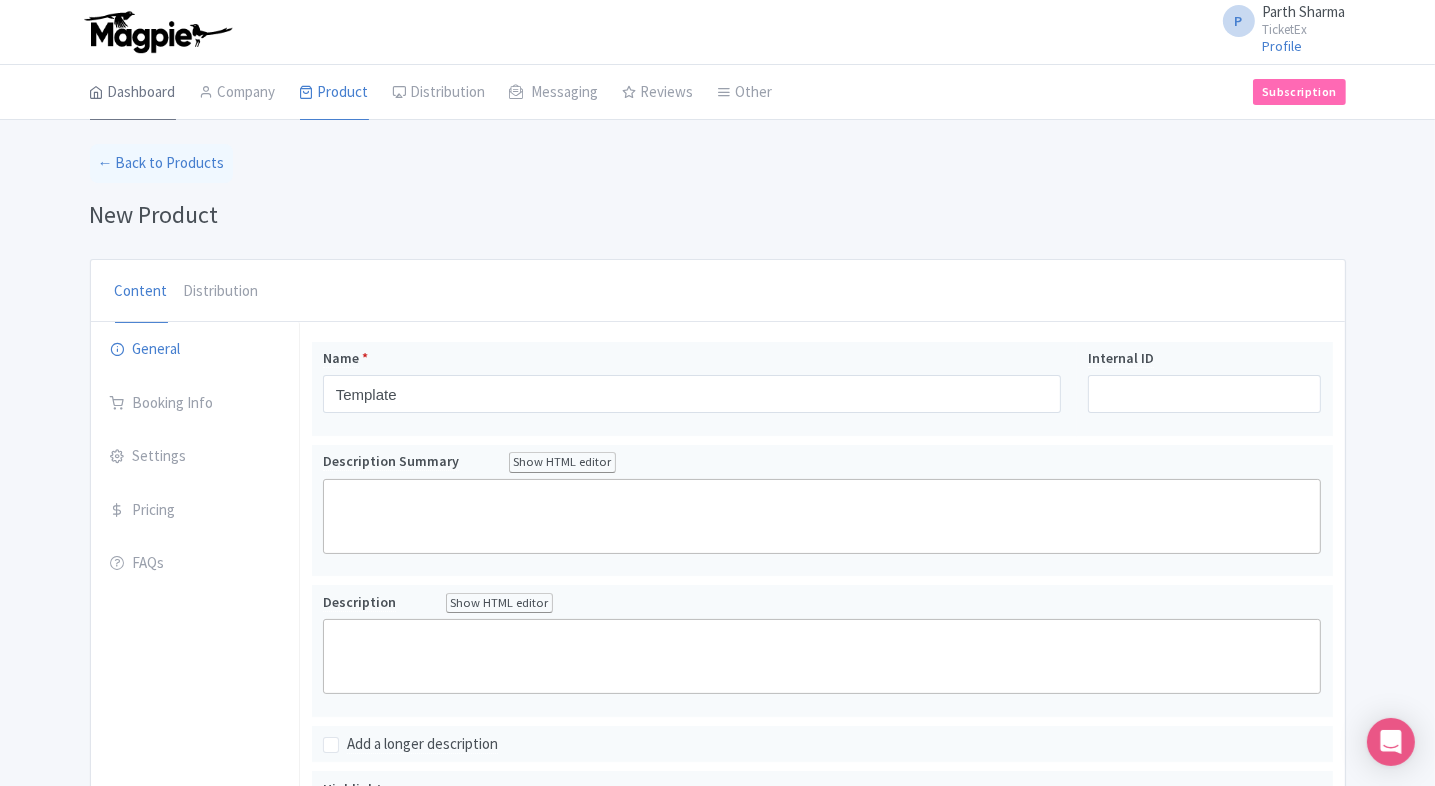 click on "Dashboard" at bounding box center (133, 93) 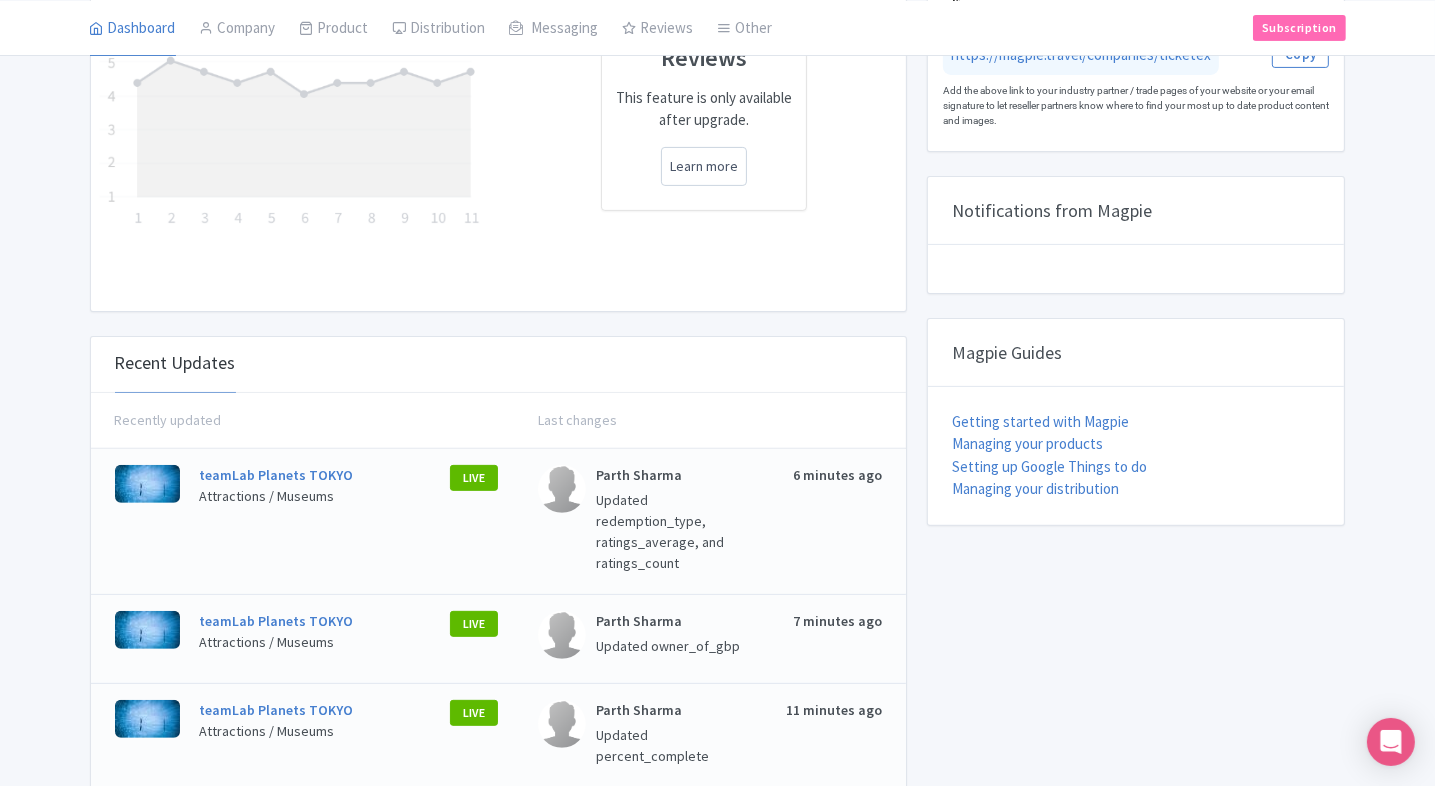 scroll, scrollTop: 0, scrollLeft: 0, axis: both 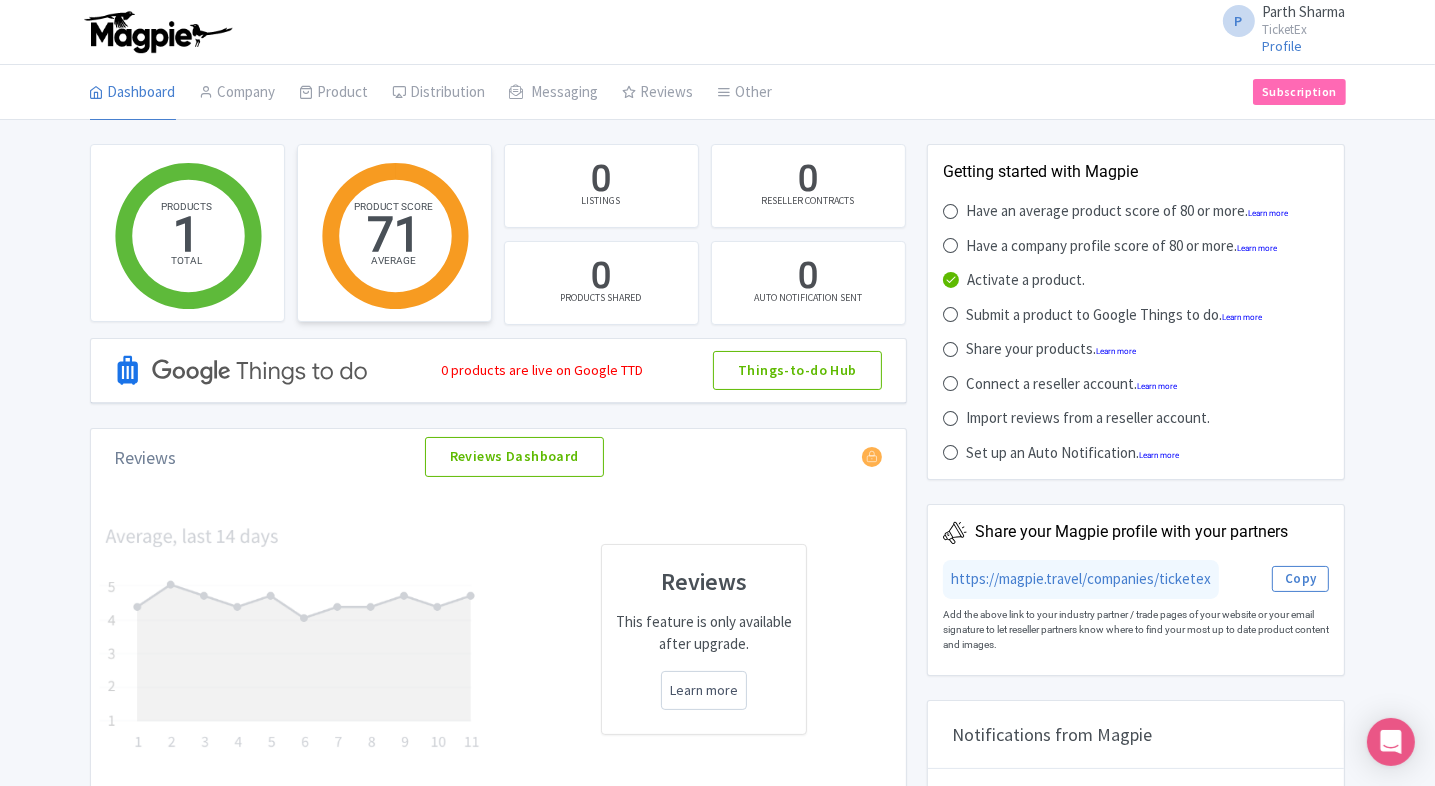 click 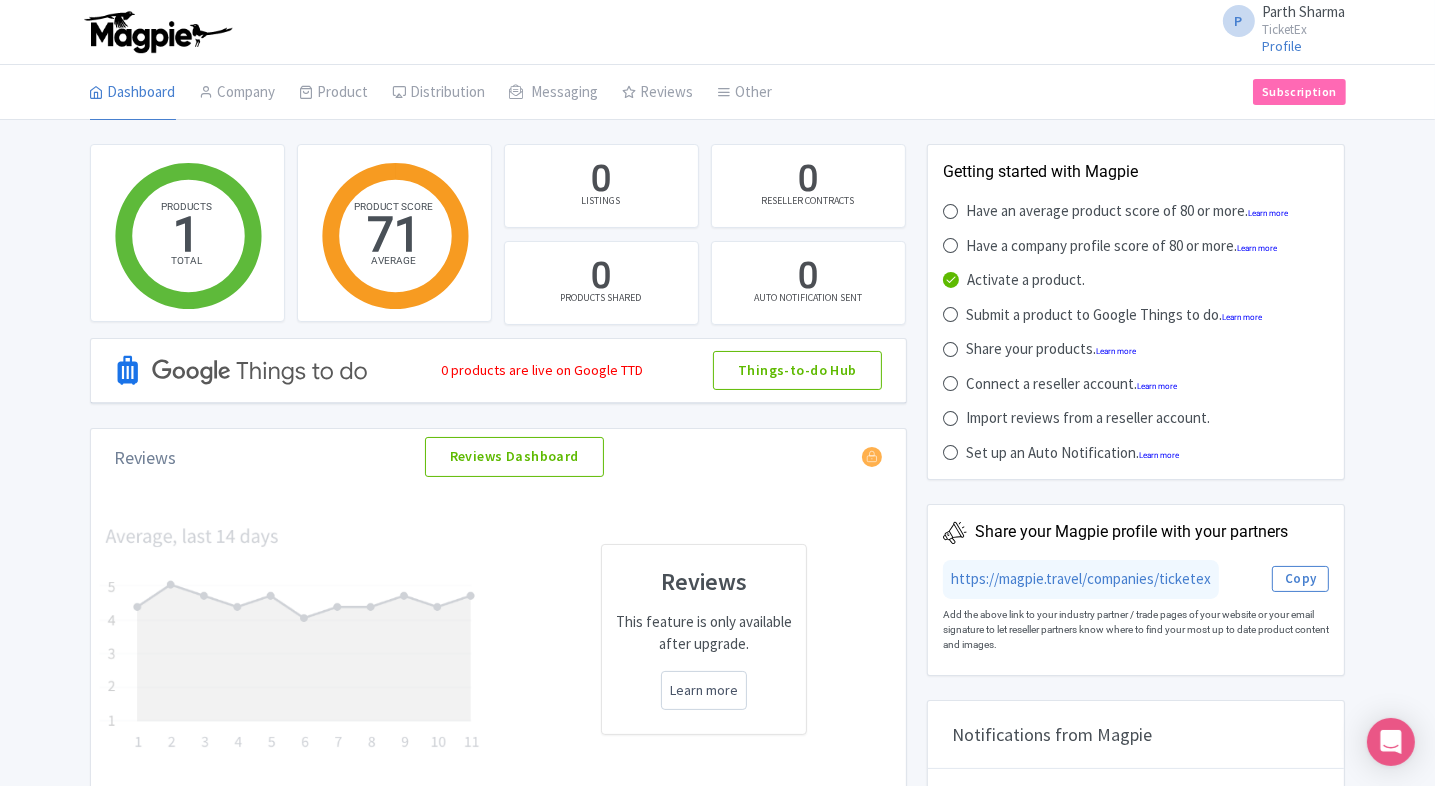 click at bounding box center [950, 383] 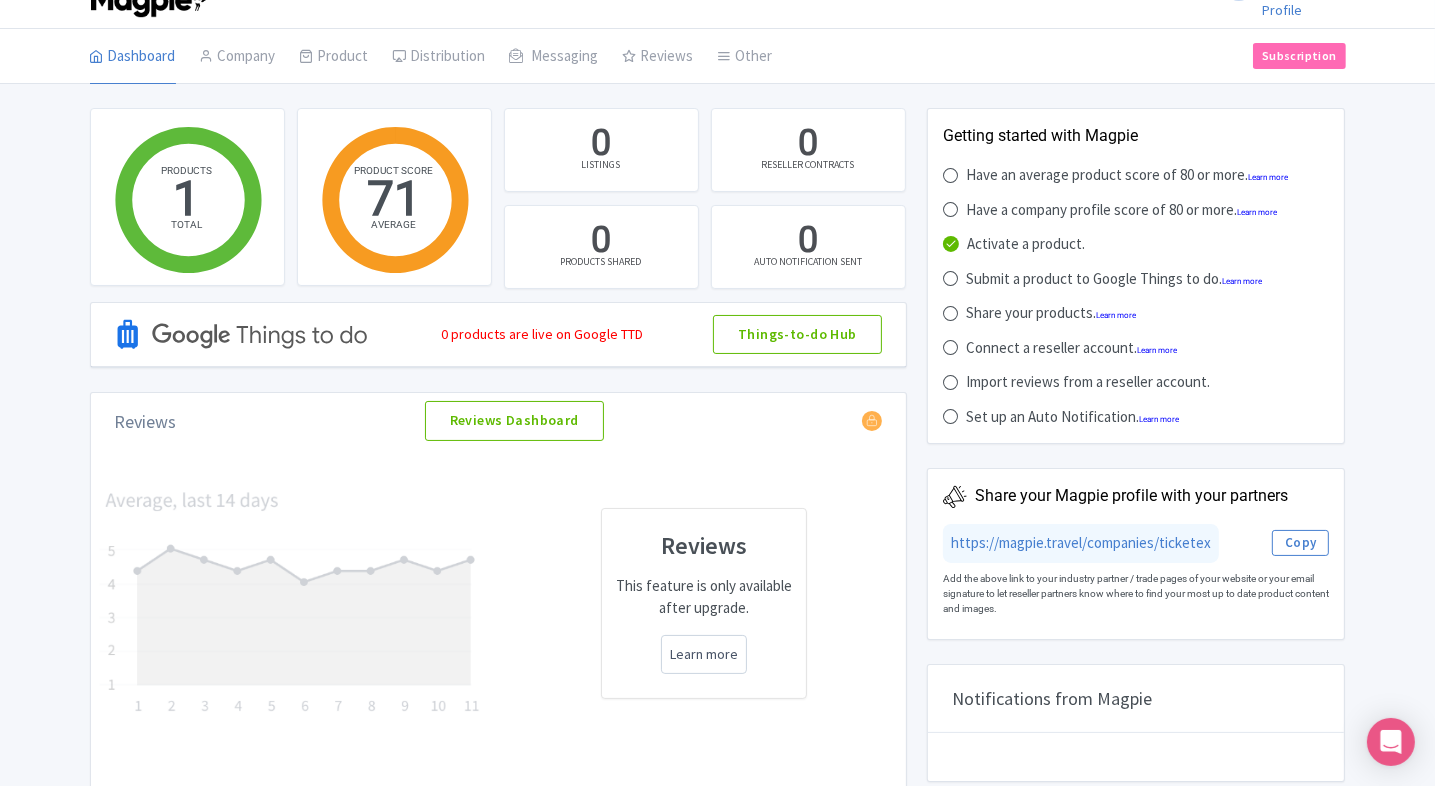 scroll, scrollTop: 0, scrollLeft: 0, axis: both 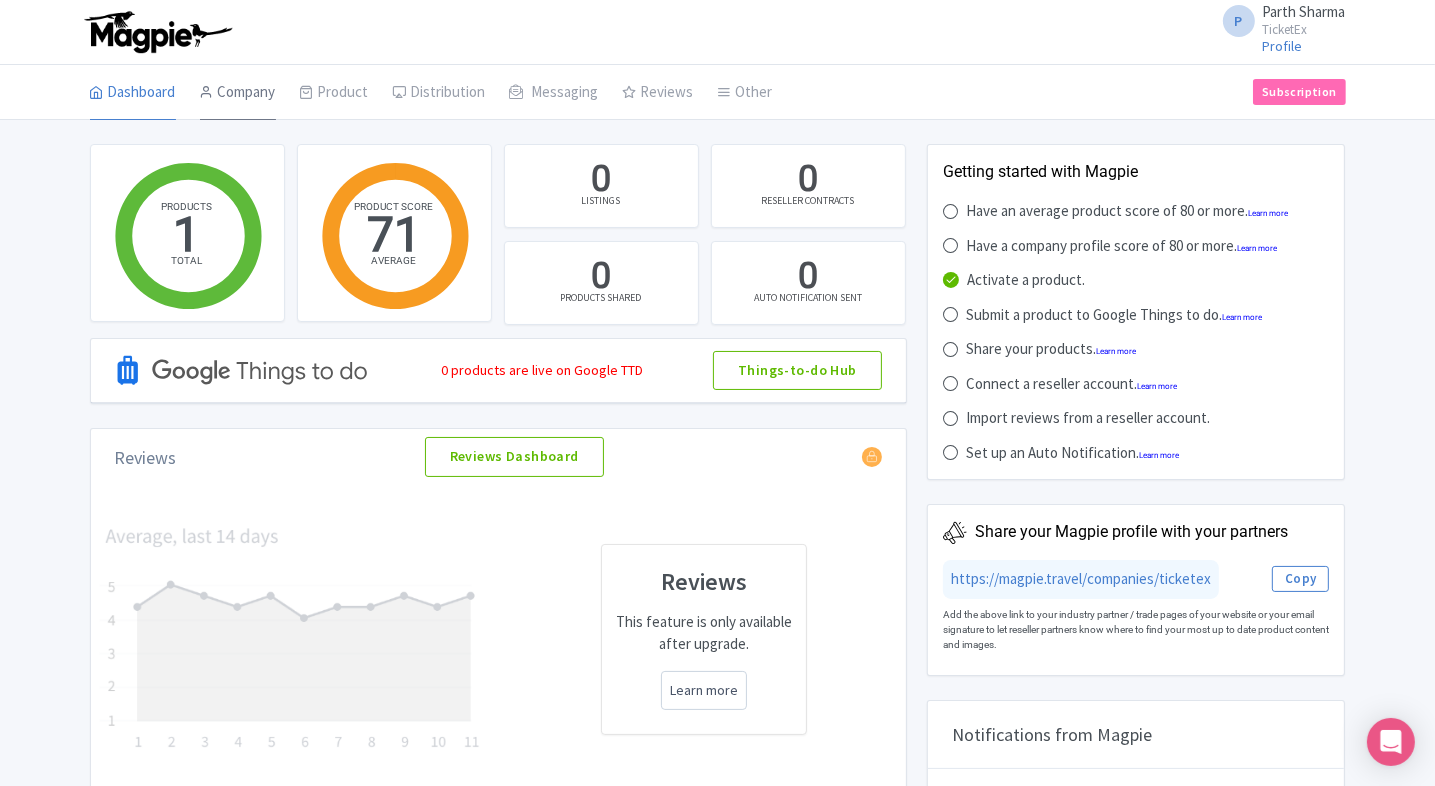 click on "Company" at bounding box center [238, 93] 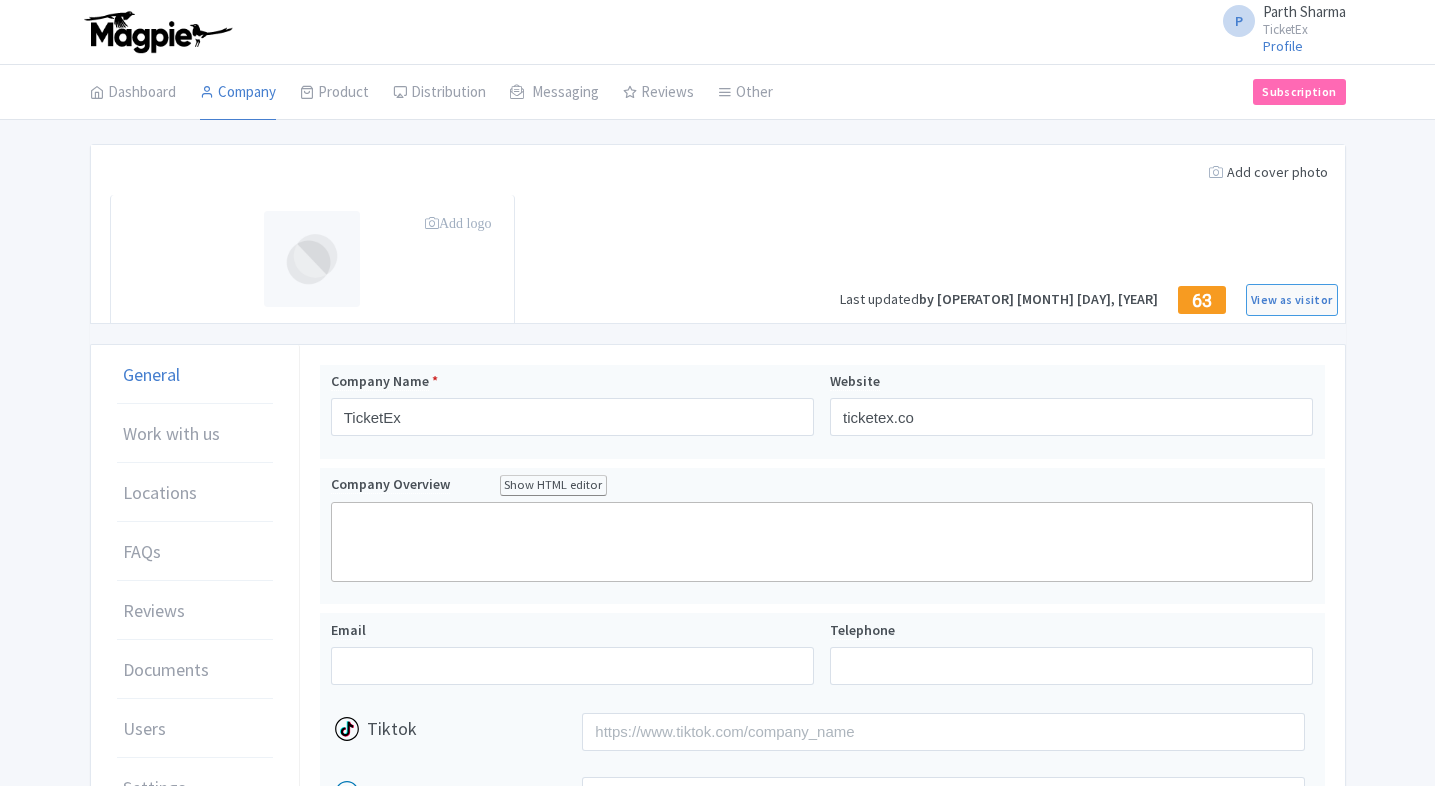 scroll, scrollTop: 0, scrollLeft: 0, axis: both 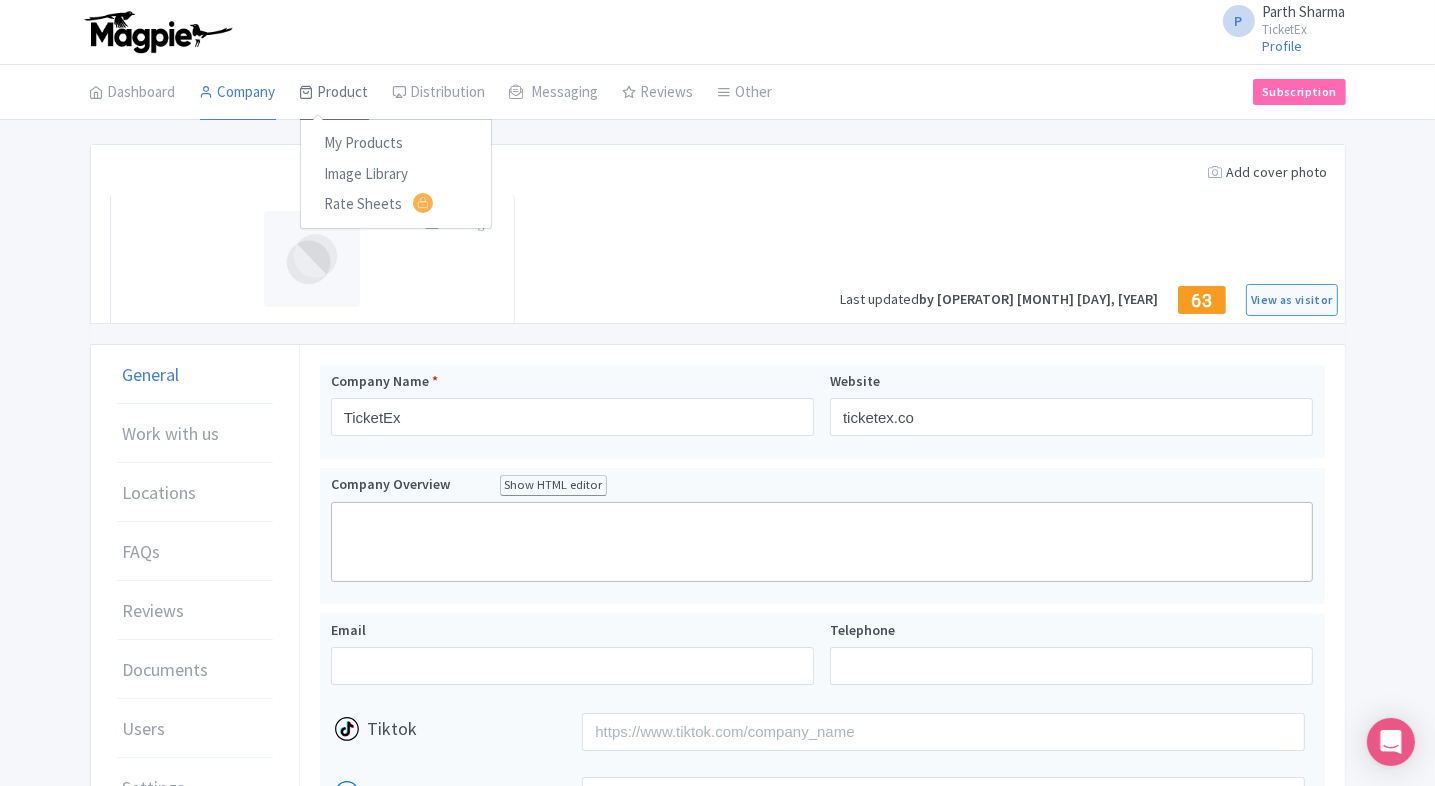 click on "Product" at bounding box center [334, 93] 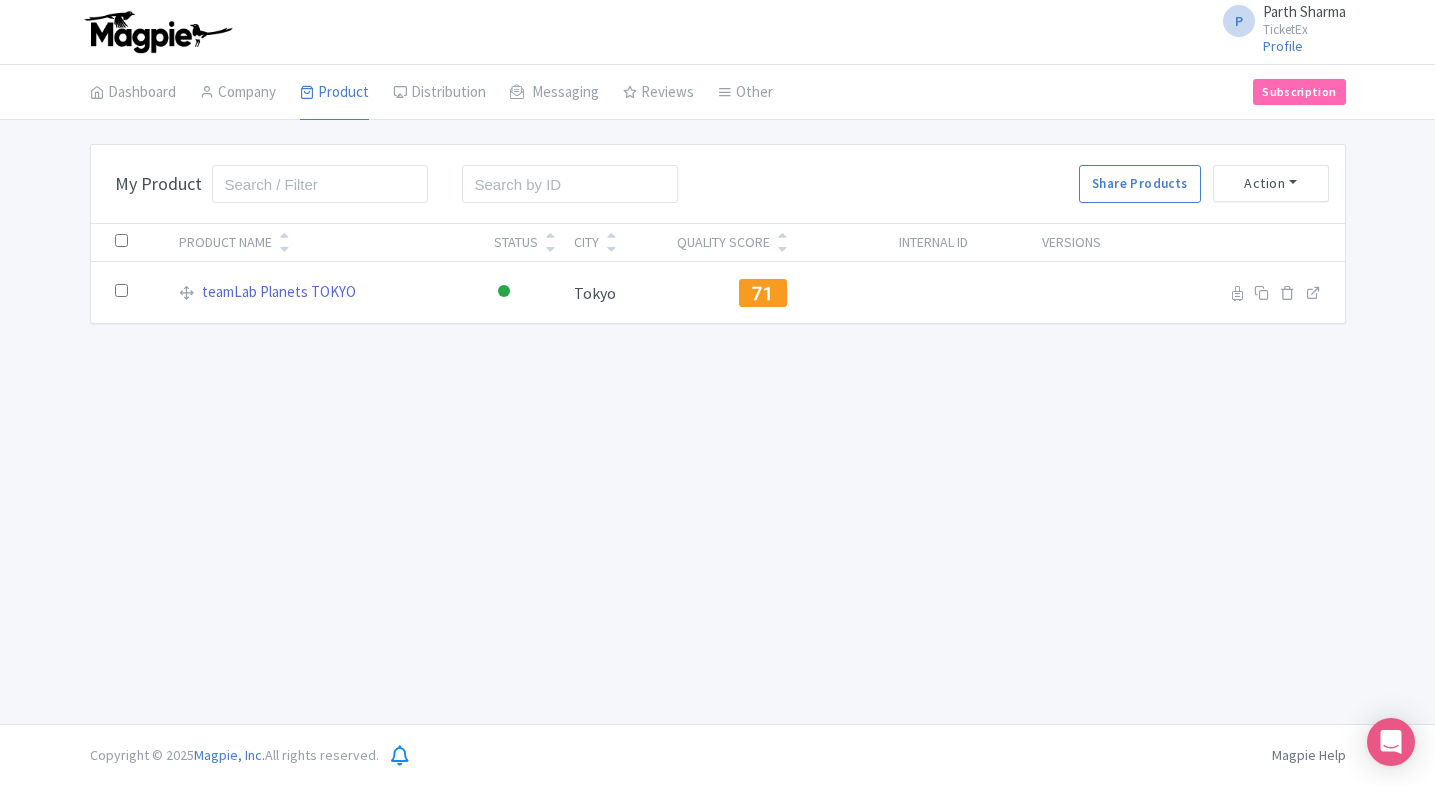 scroll, scrollTop: 0, scrollLeft: 0, axis: both 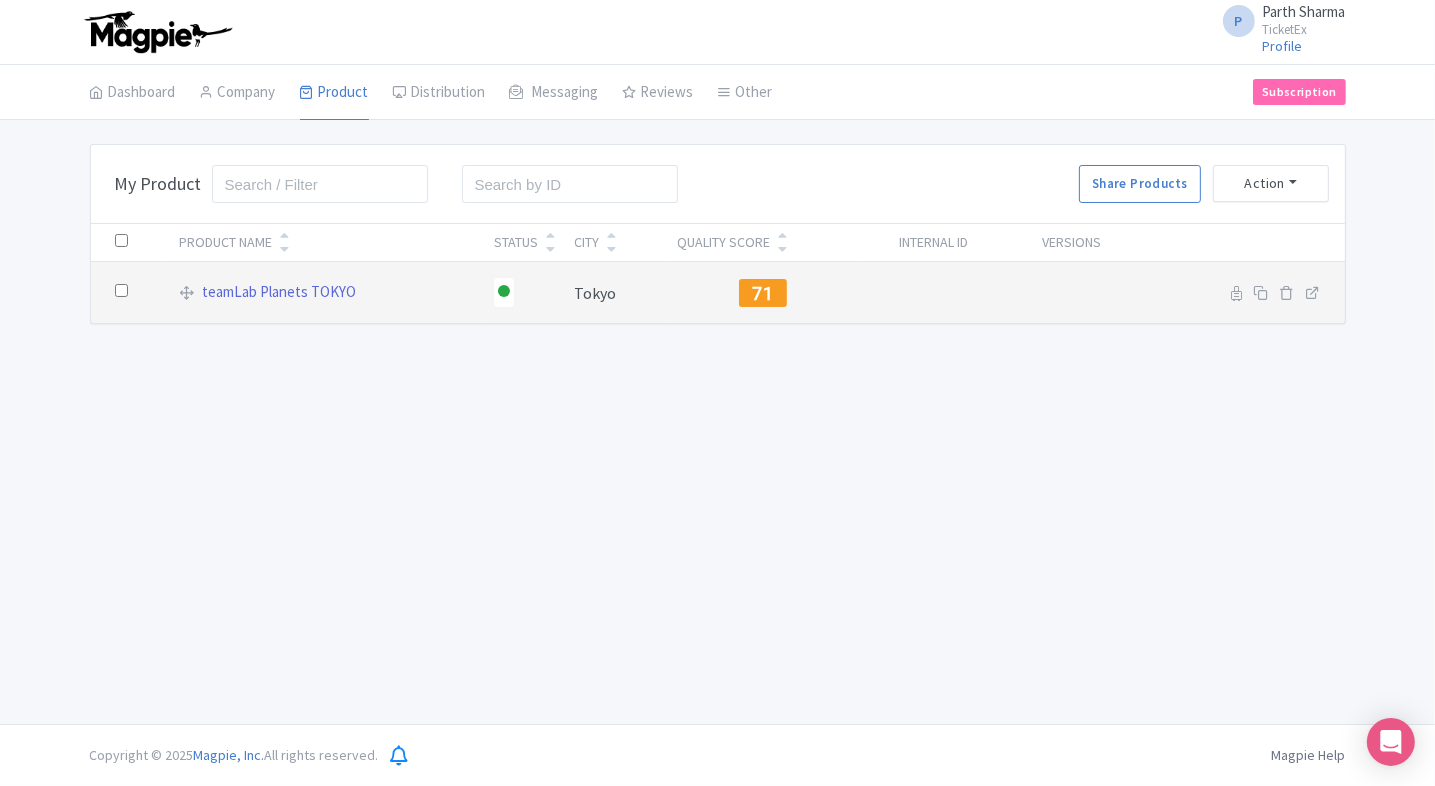 click on "71" at bounding box center (762, 293) 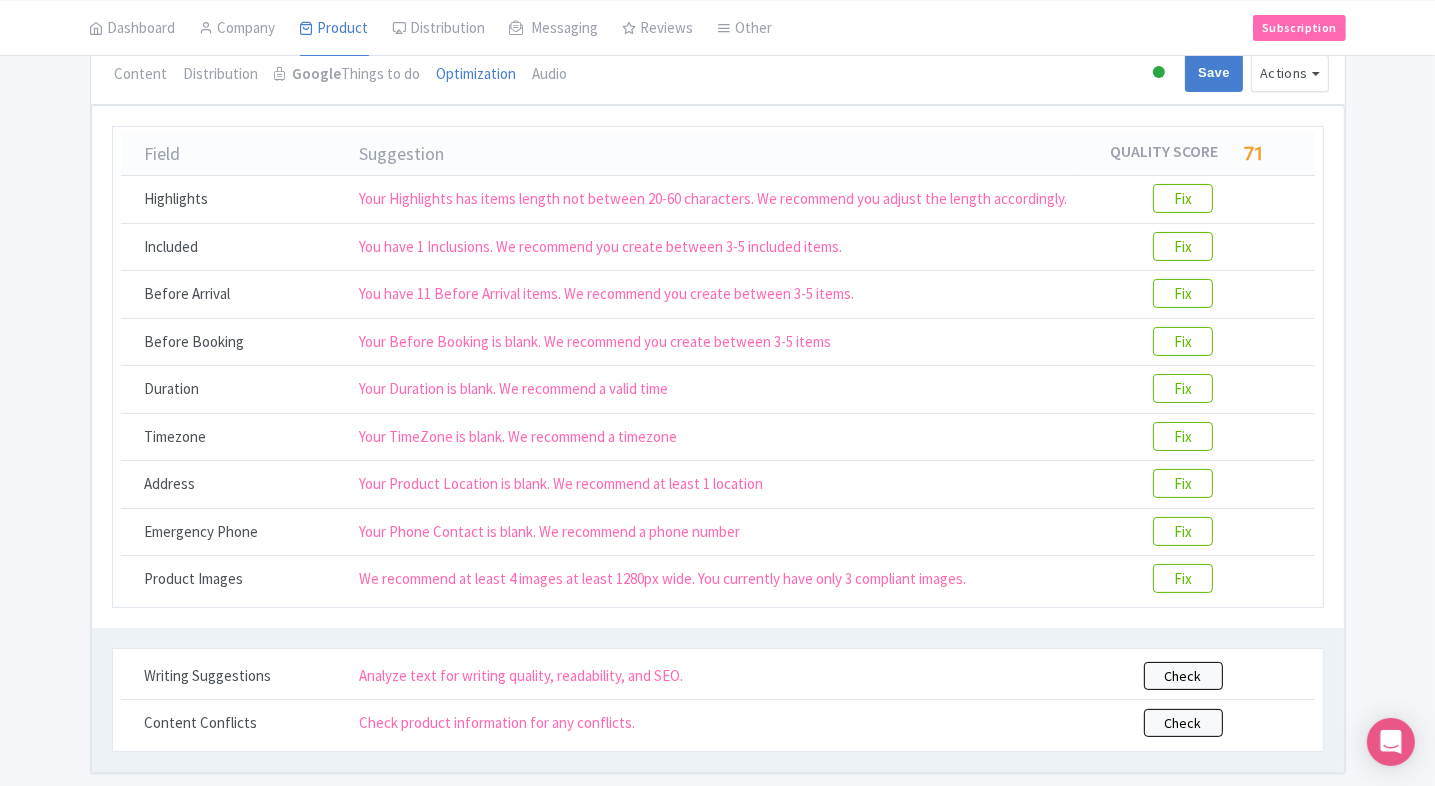 scroll, scrollTop: 185, scrollLeft: 0, axis: vertical 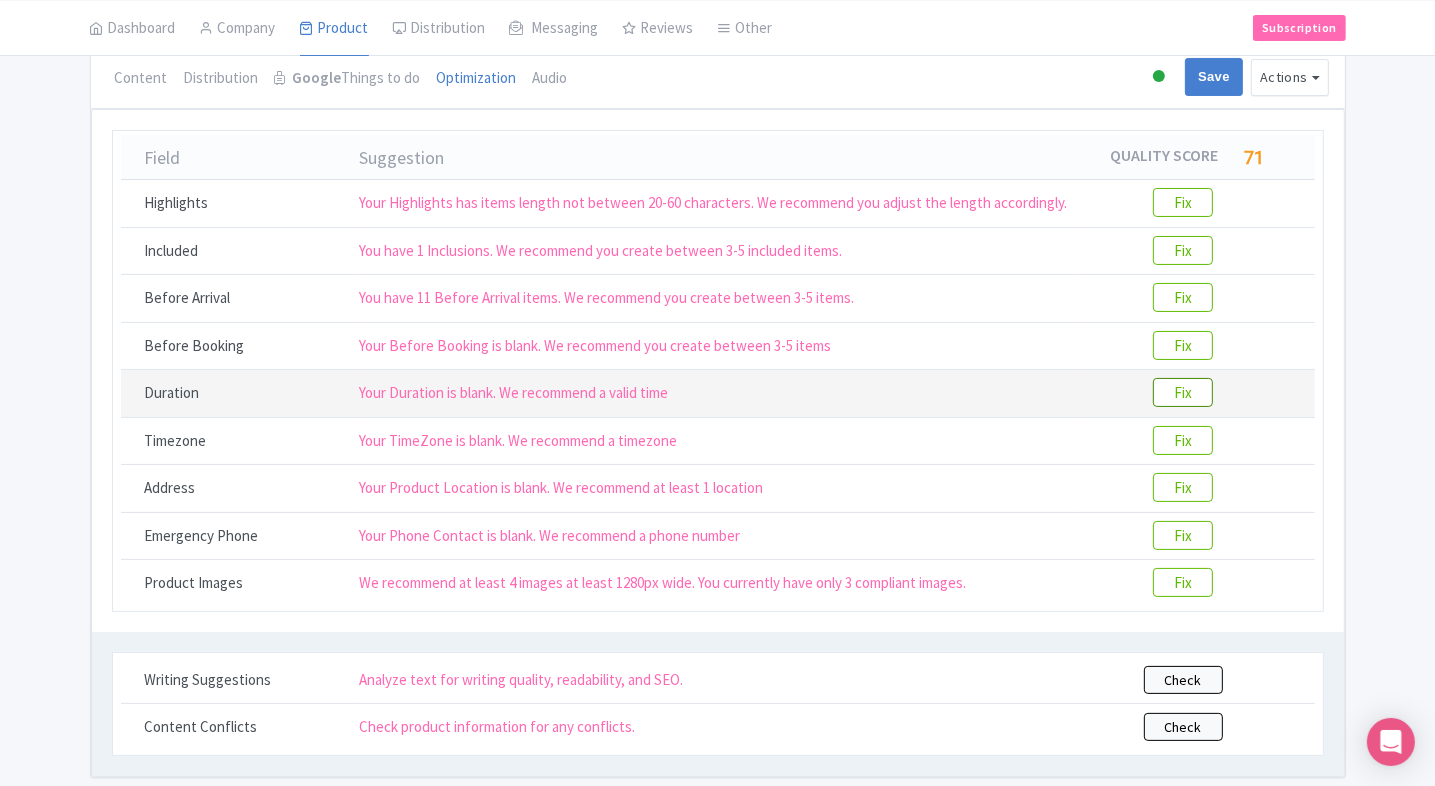 click on "Fix" at bounding box center (1183, 392) 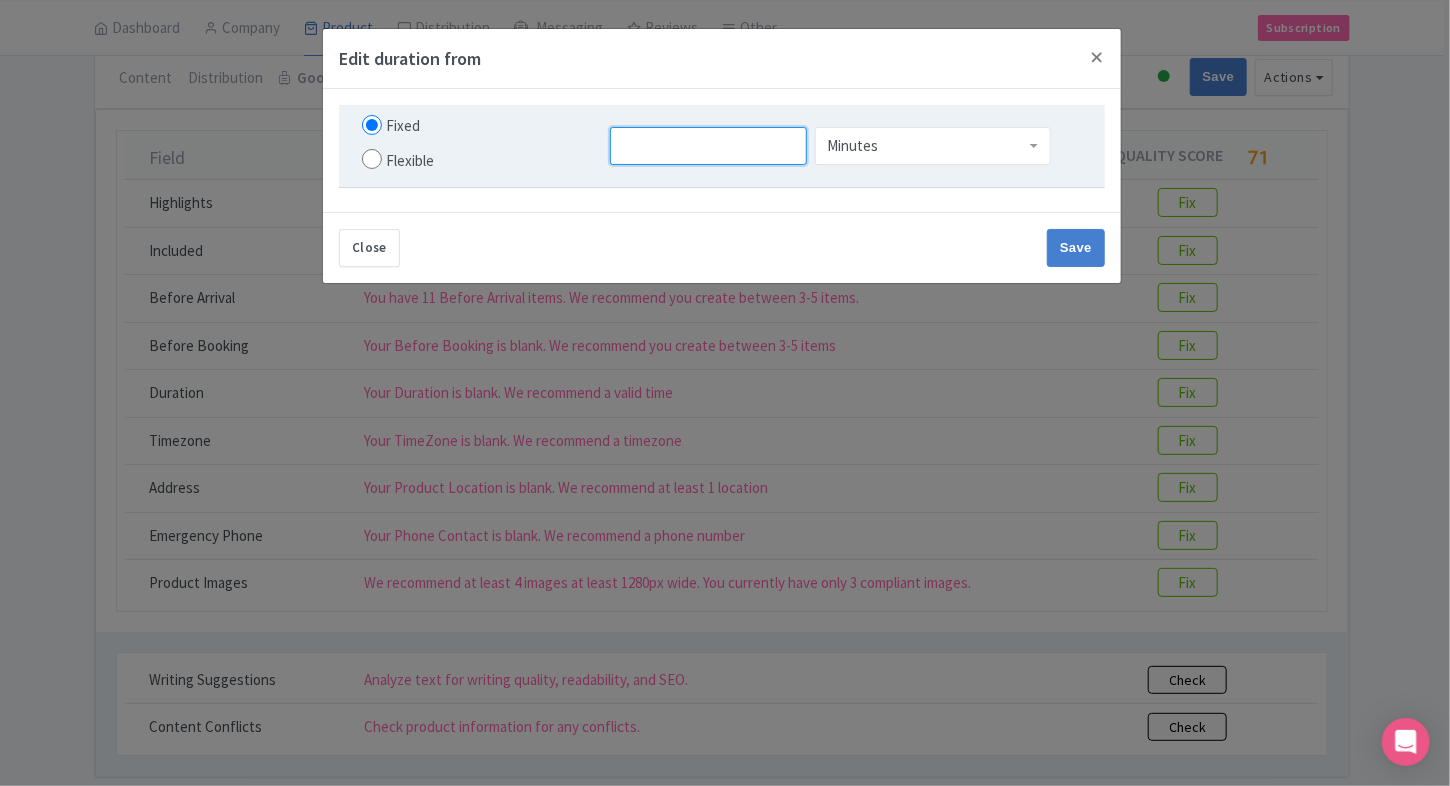 click at bounding box center (708, 146) 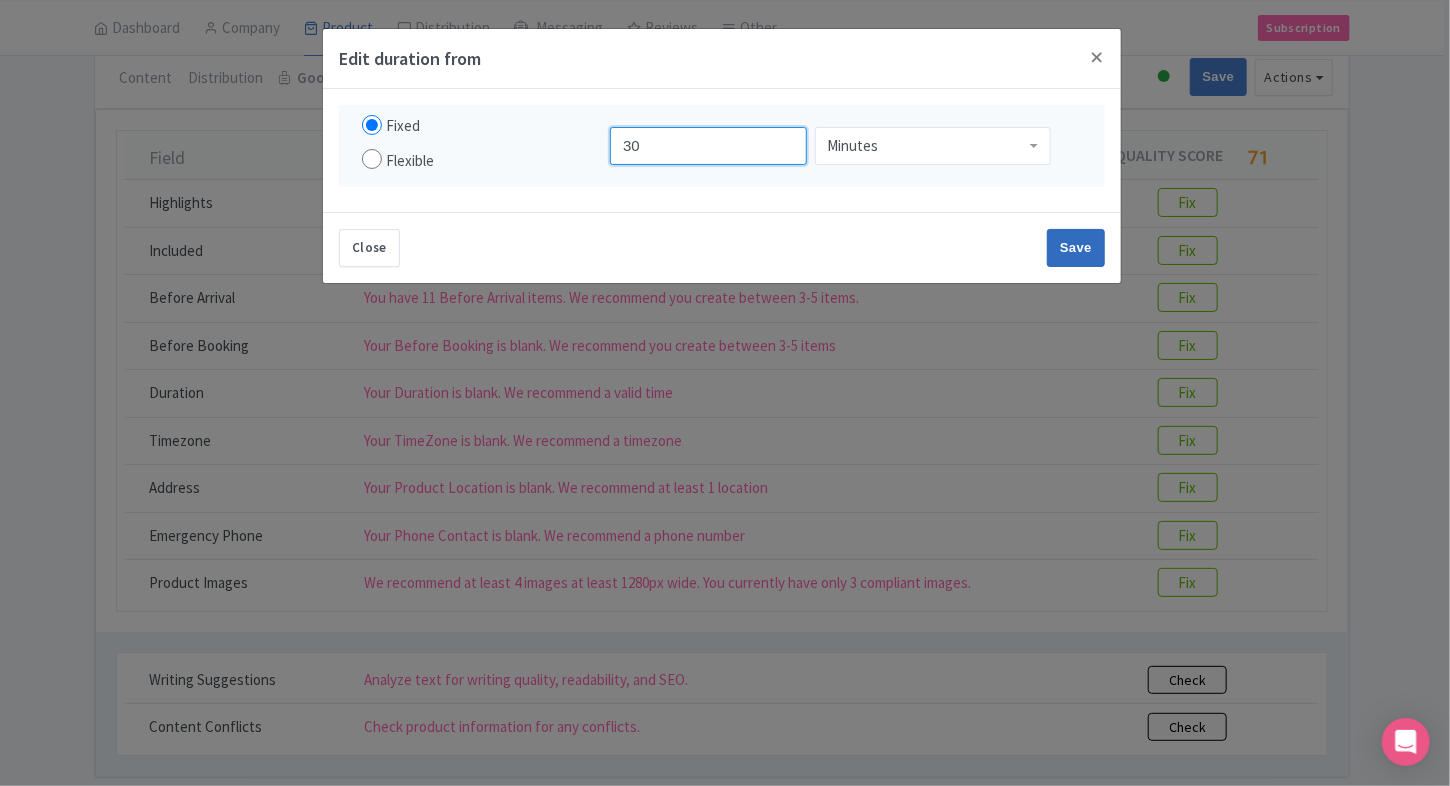 type on "30" 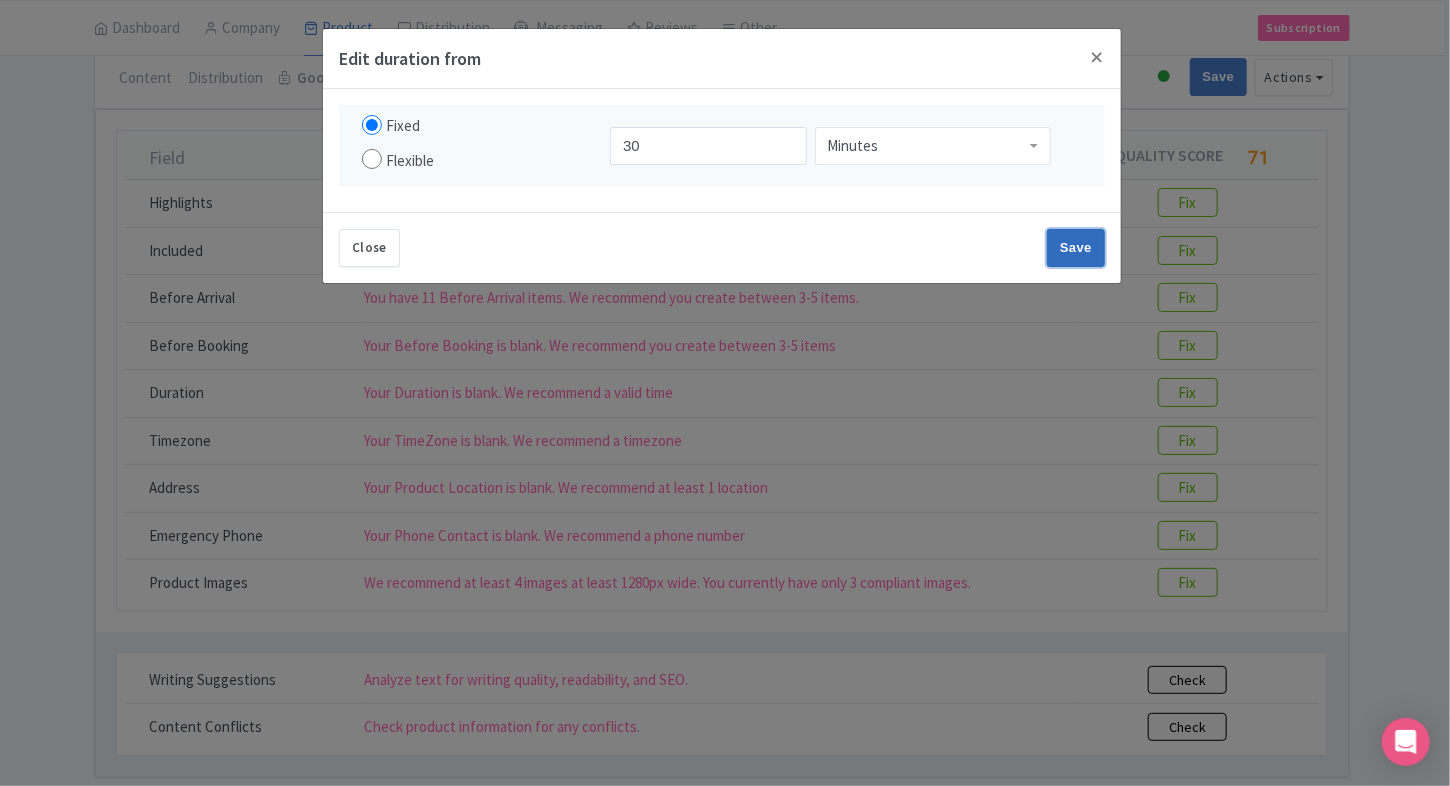 click on "Save" at bounding box center (1076, 248) 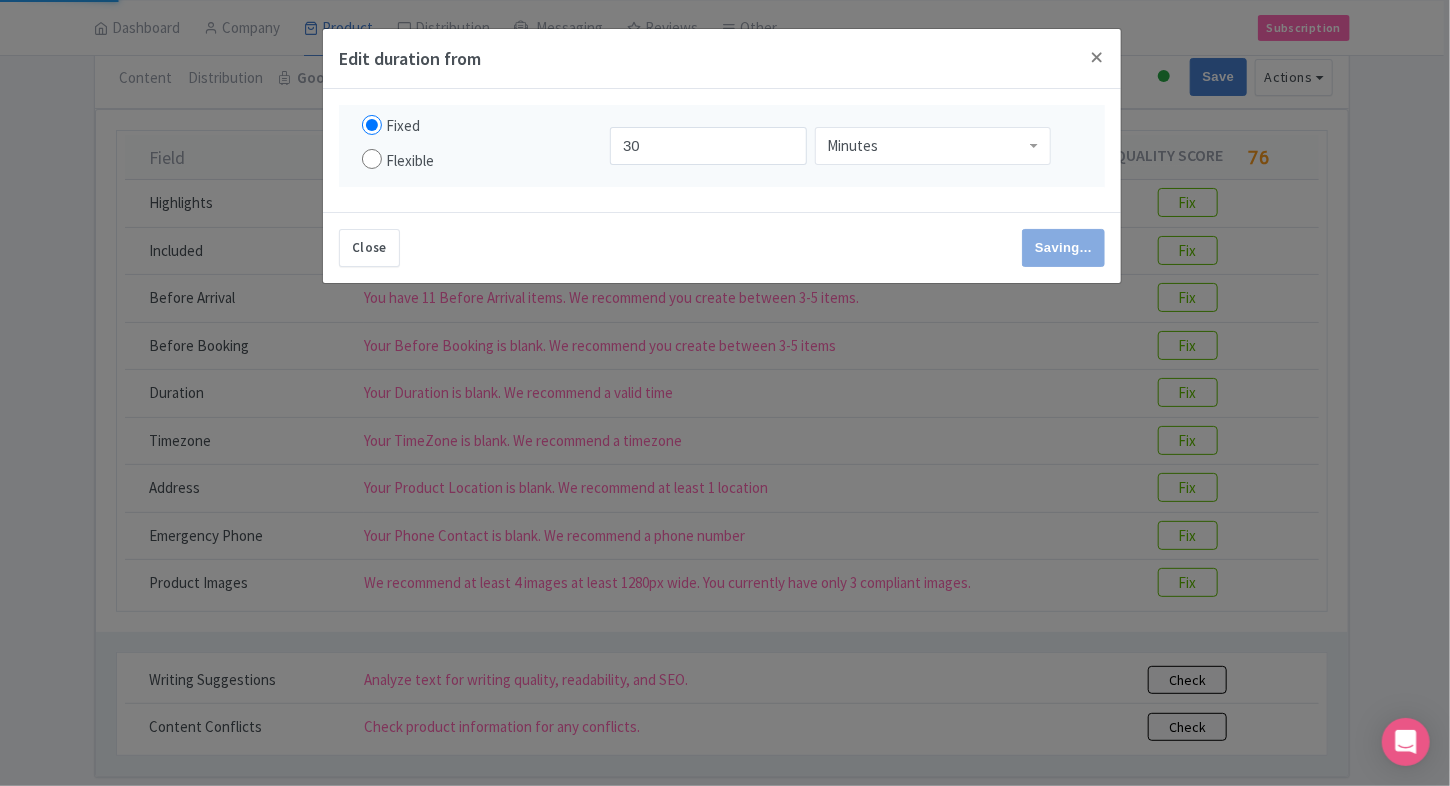 type on "Save" 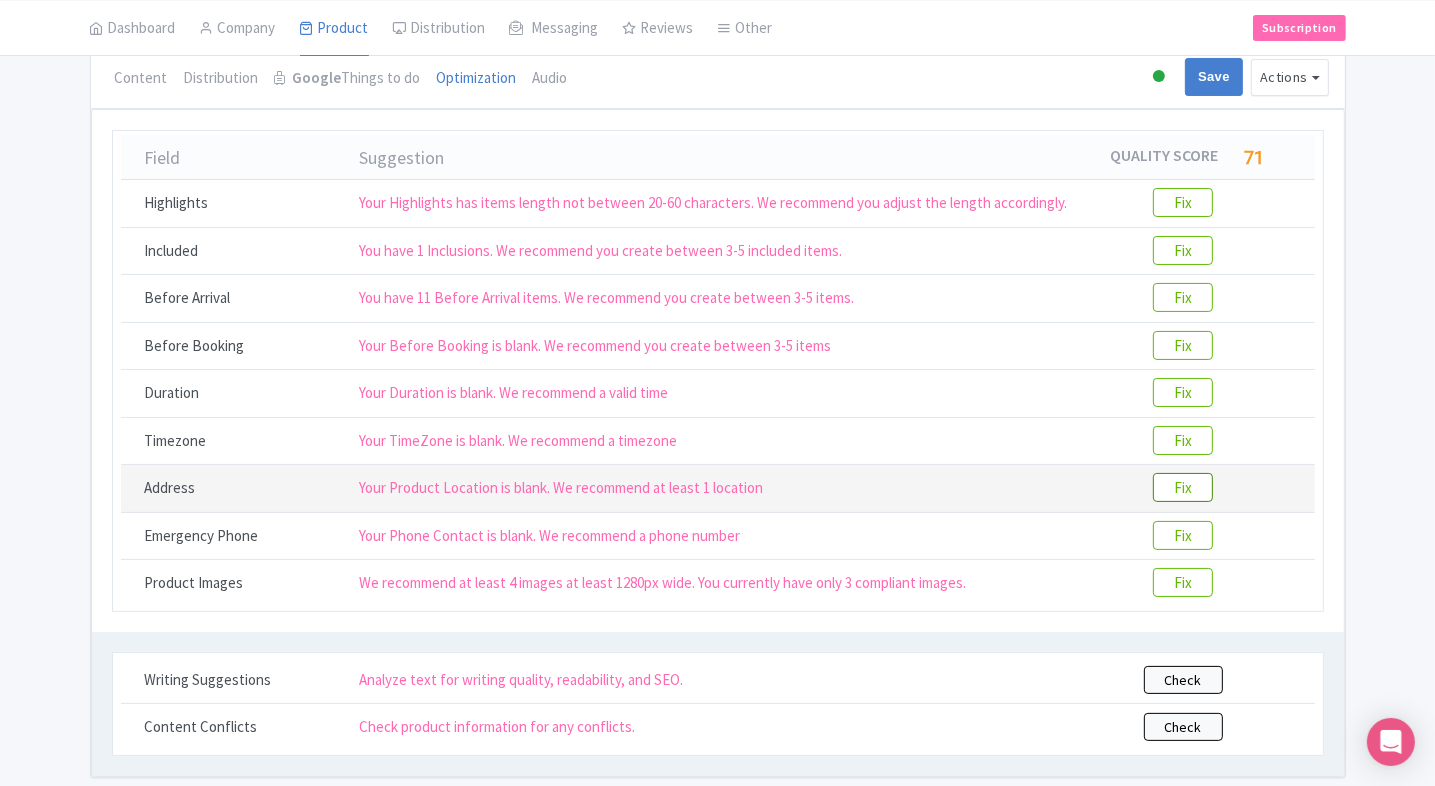 click on "Fix" at bounding box center [1183, 487] 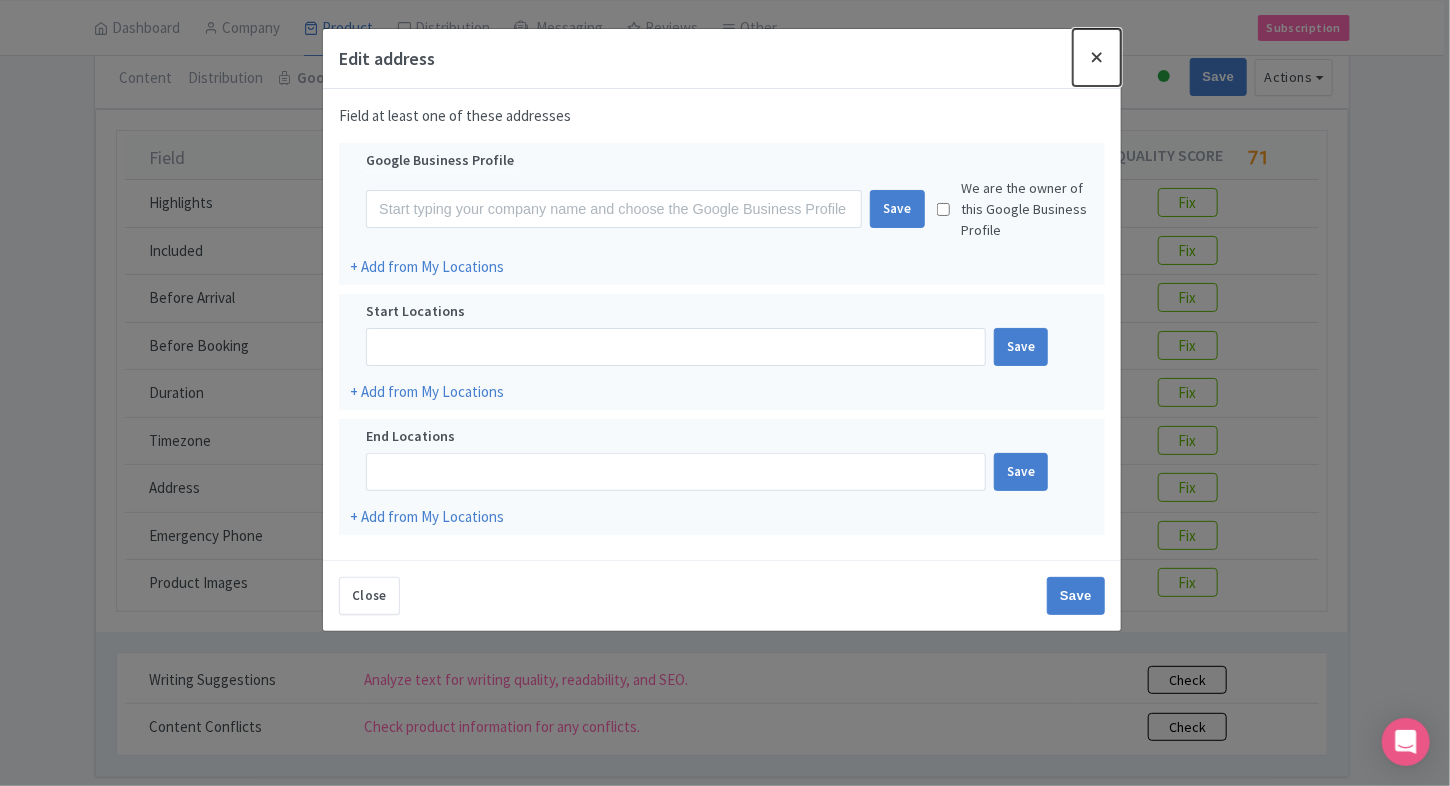 click at bounding box center (1097, 57) 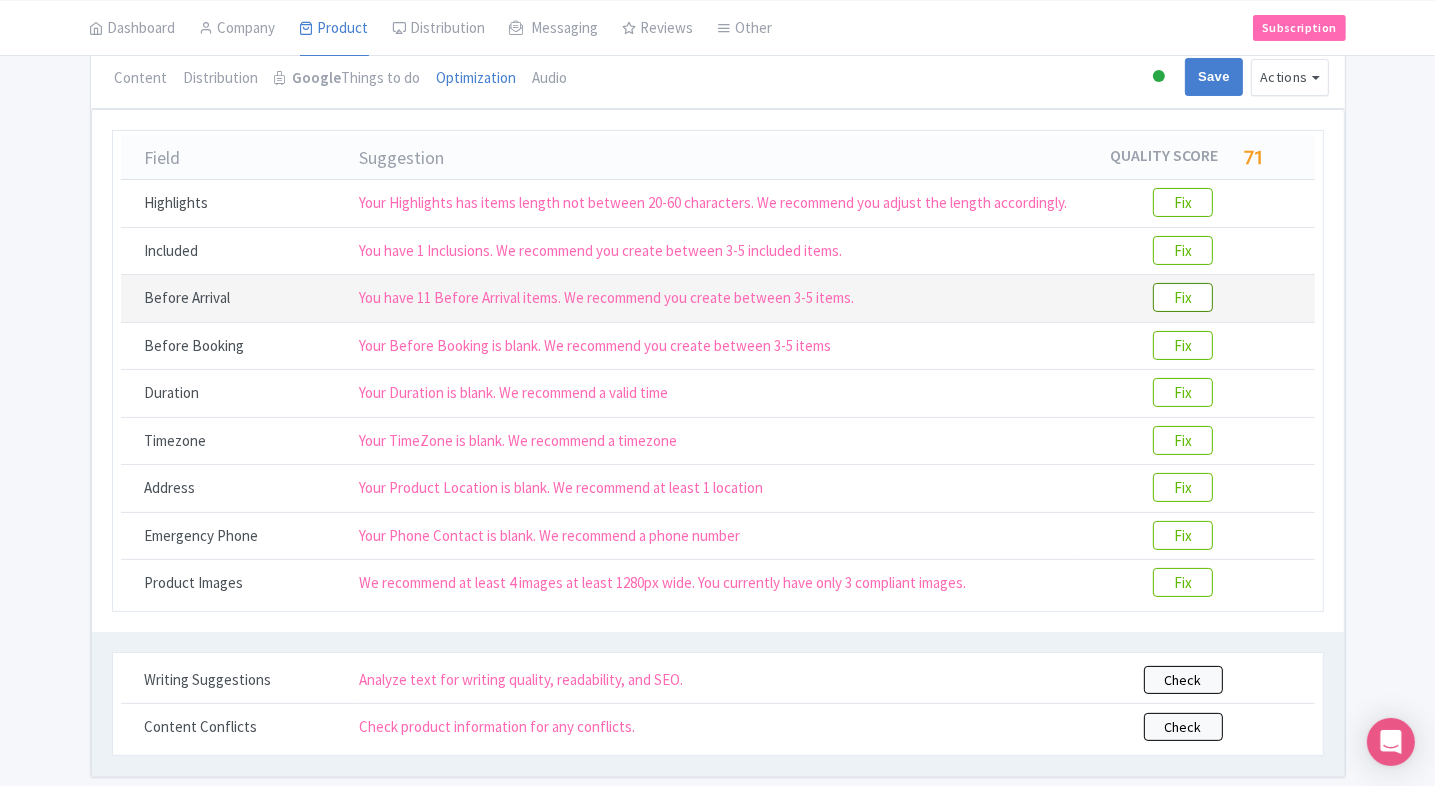 click on "Fix" at bounding box center (1183, 297) 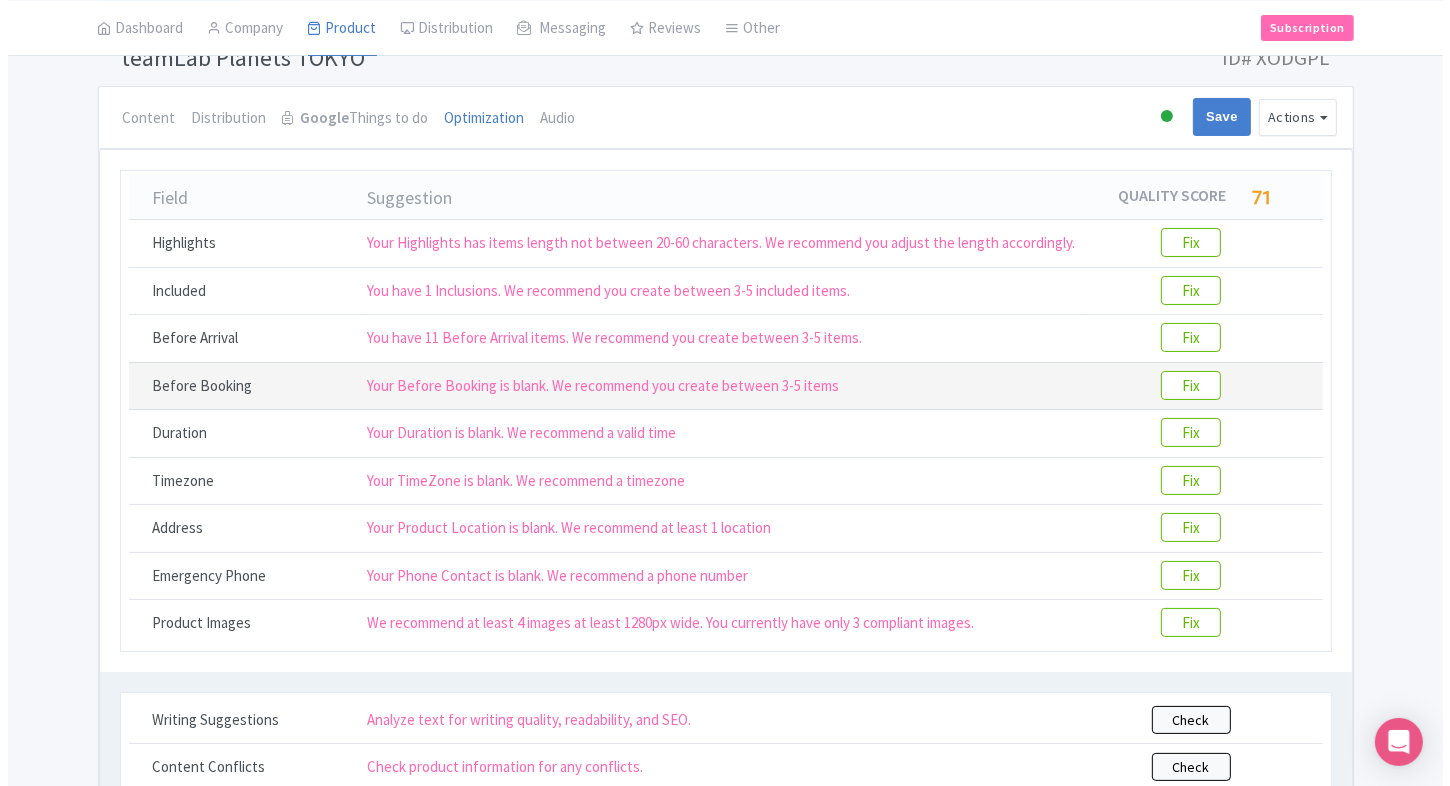 scroll, scrollTop: 144, scrollLeft: 0, axis: vertical 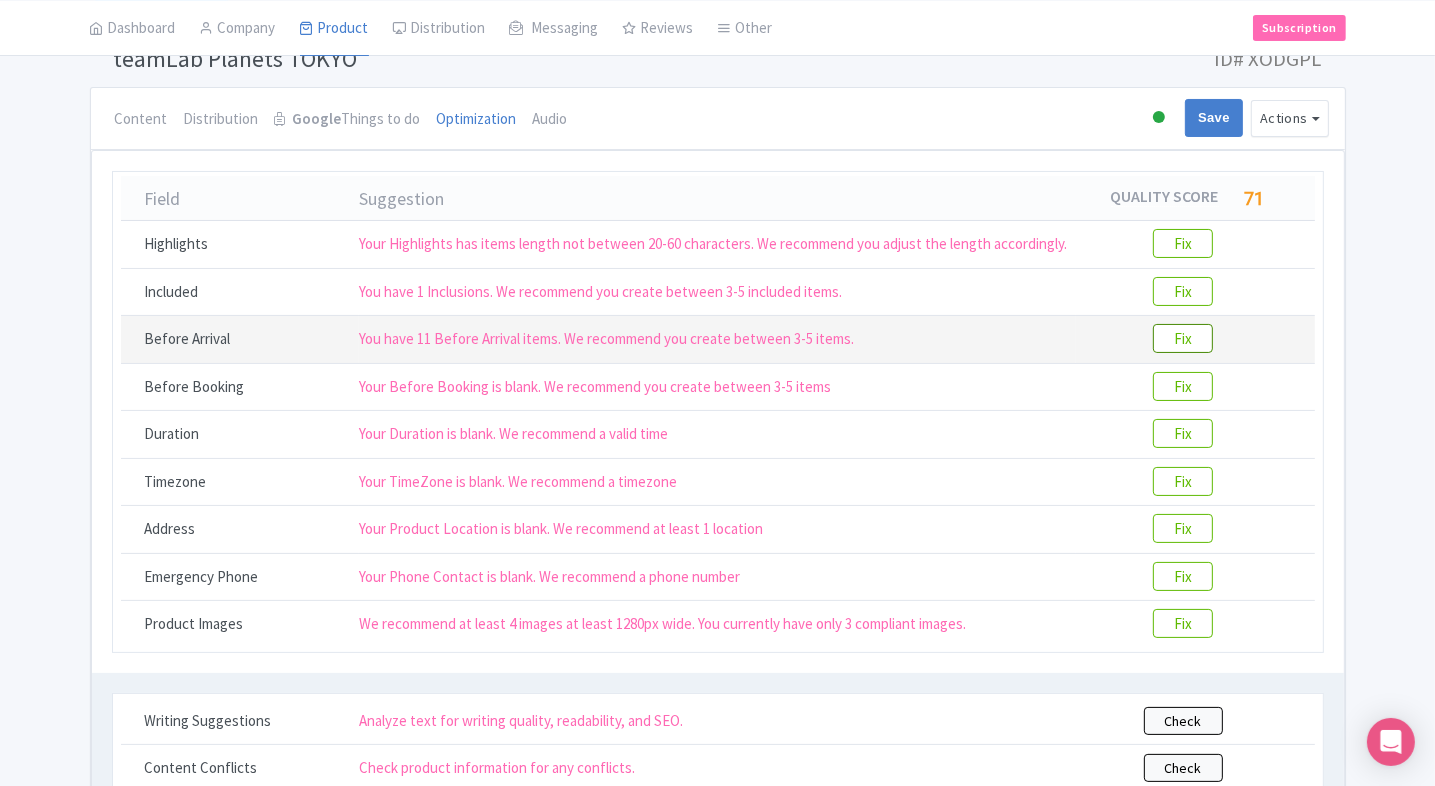 click on "Fix" at bounding box center (1183, 338) 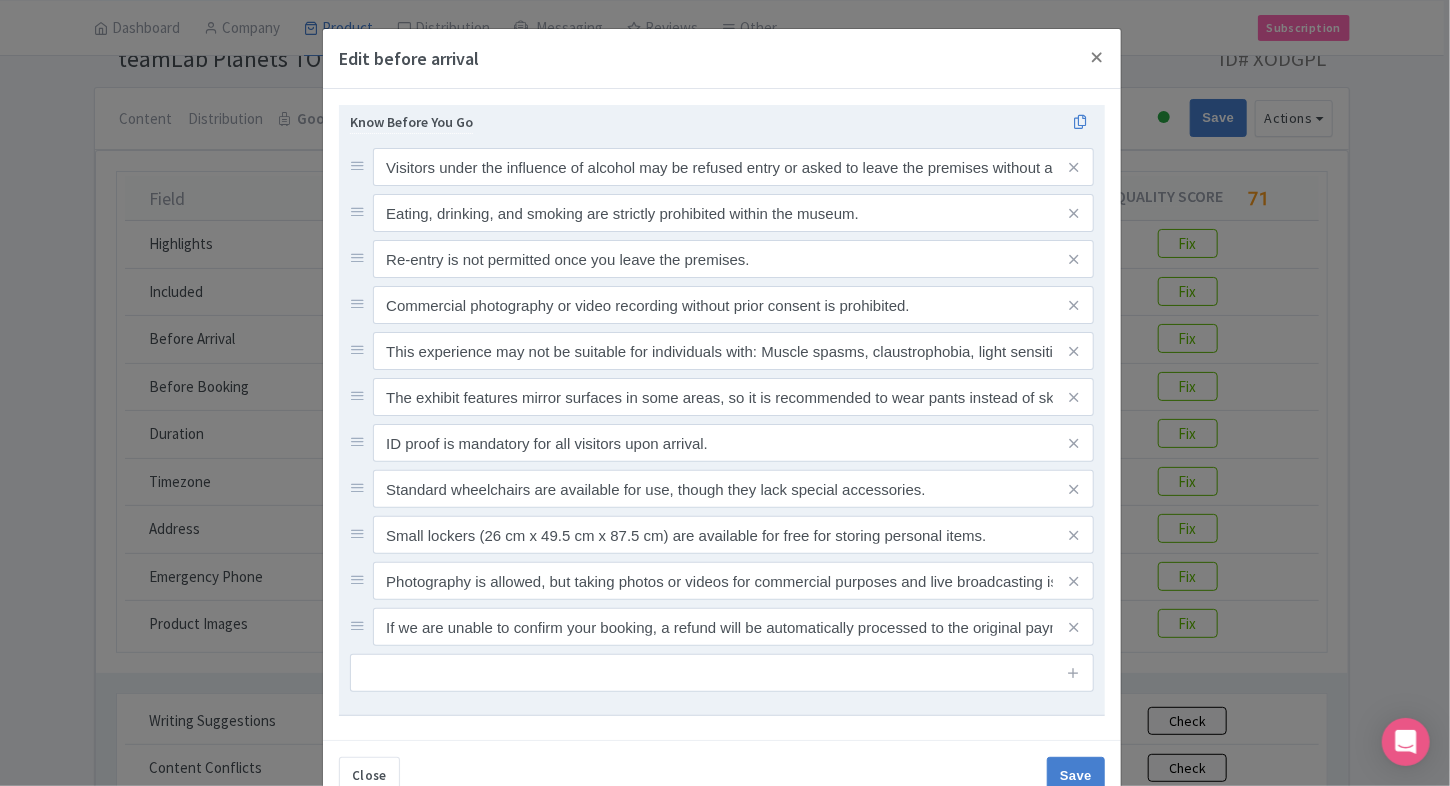 scroll, scrollTop: 52, scrollLeft: 0, axis: vertical 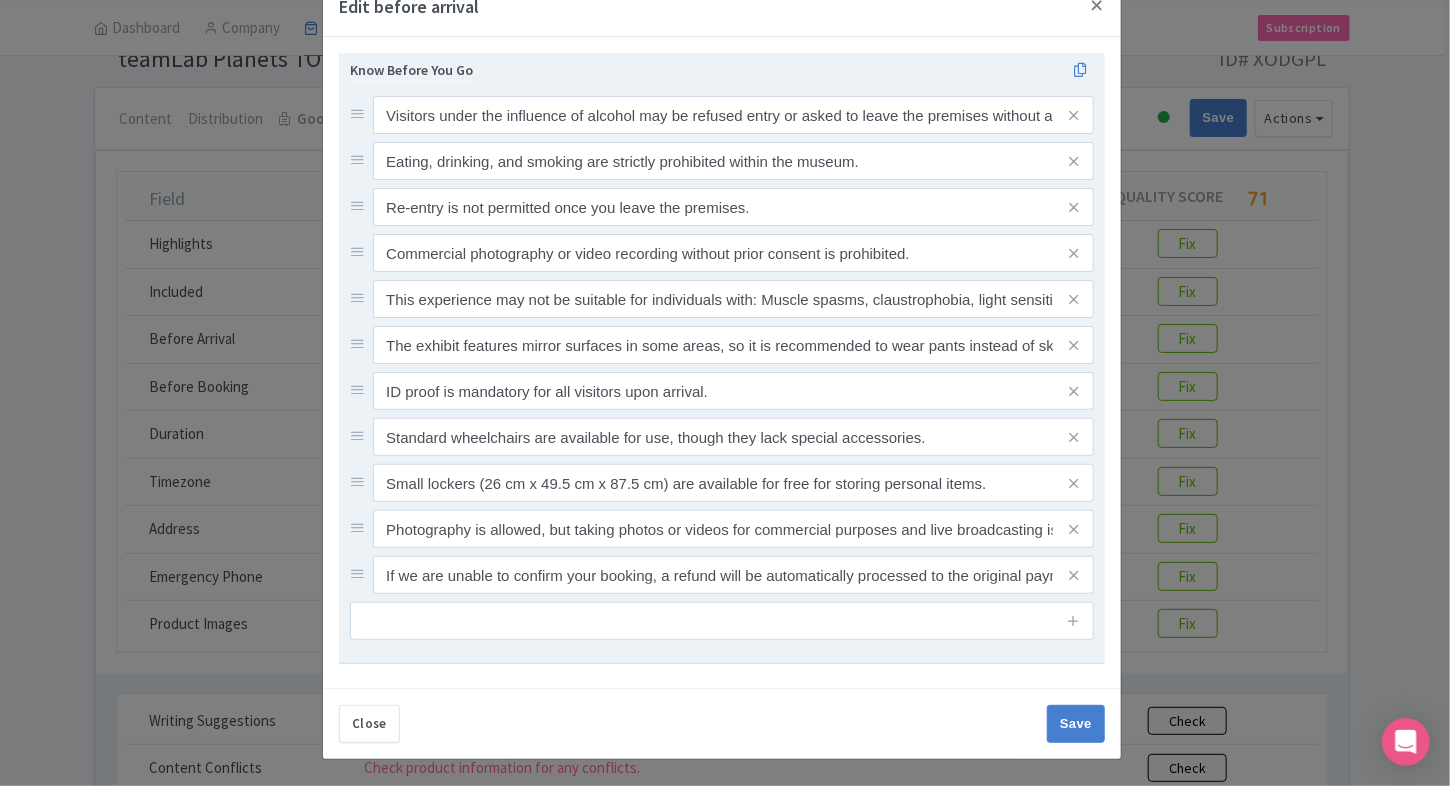 click at bounding box center [1073, 575] 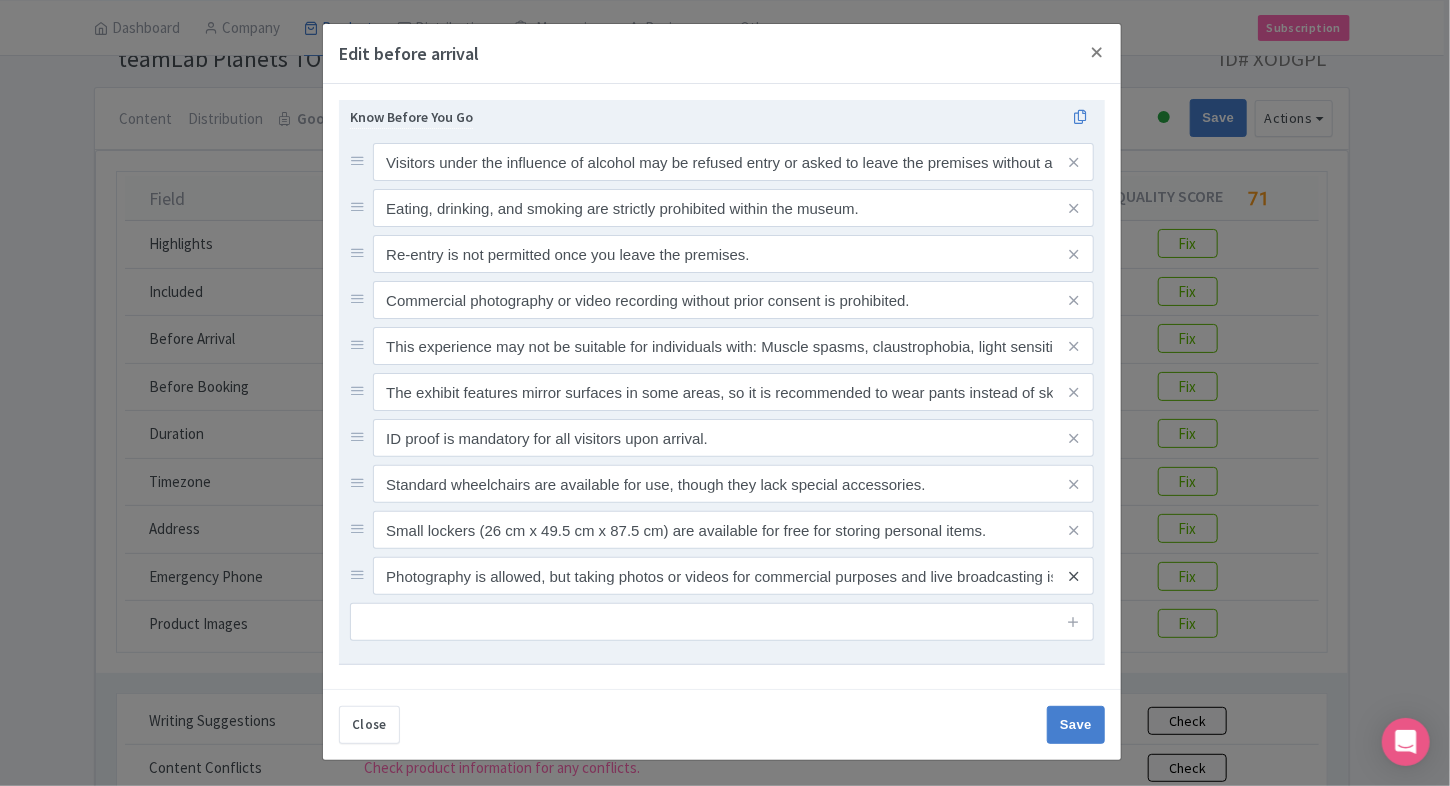 click at bounding box center (1073, 576) 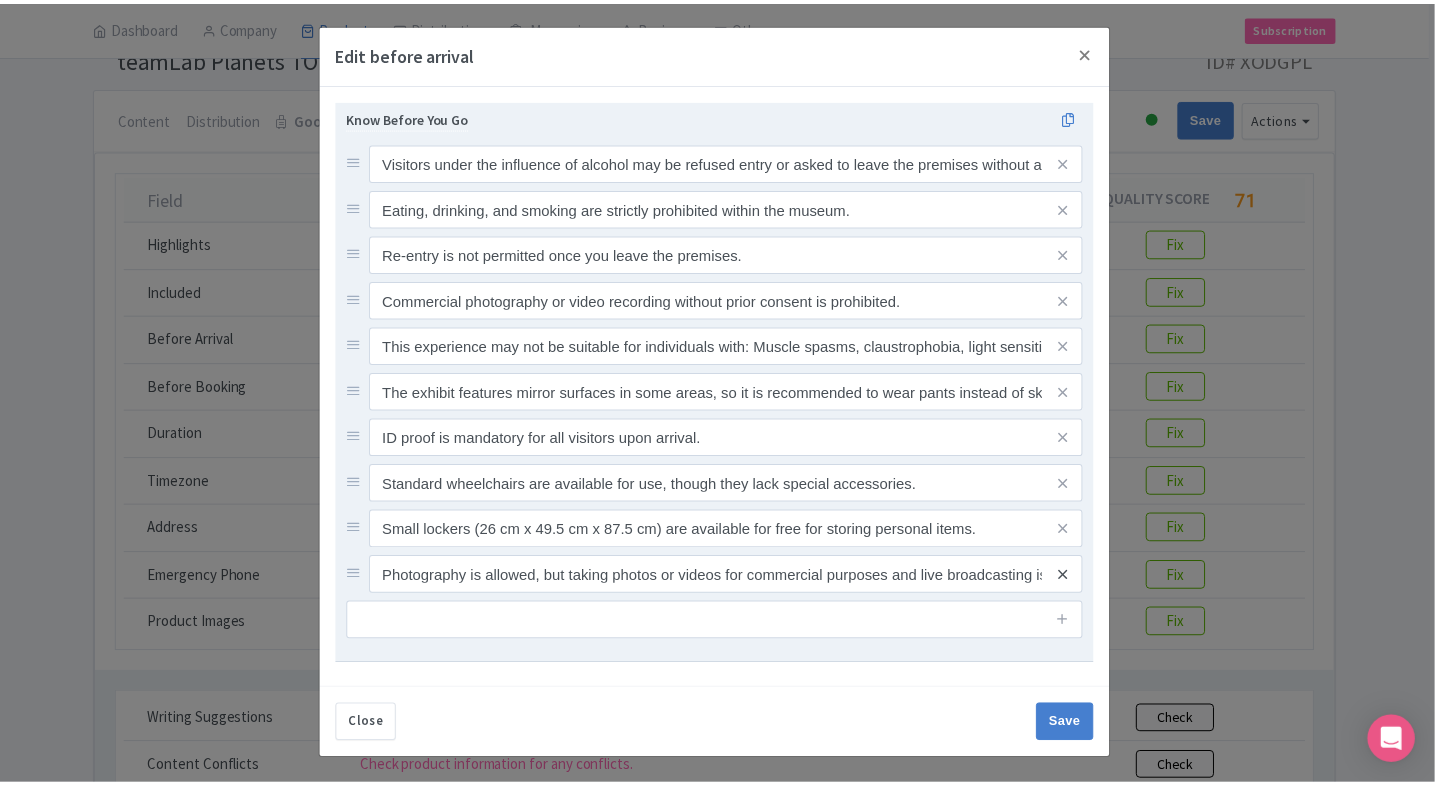 scroll, scrollTop: 0, scrollLeft: 0, axis: both 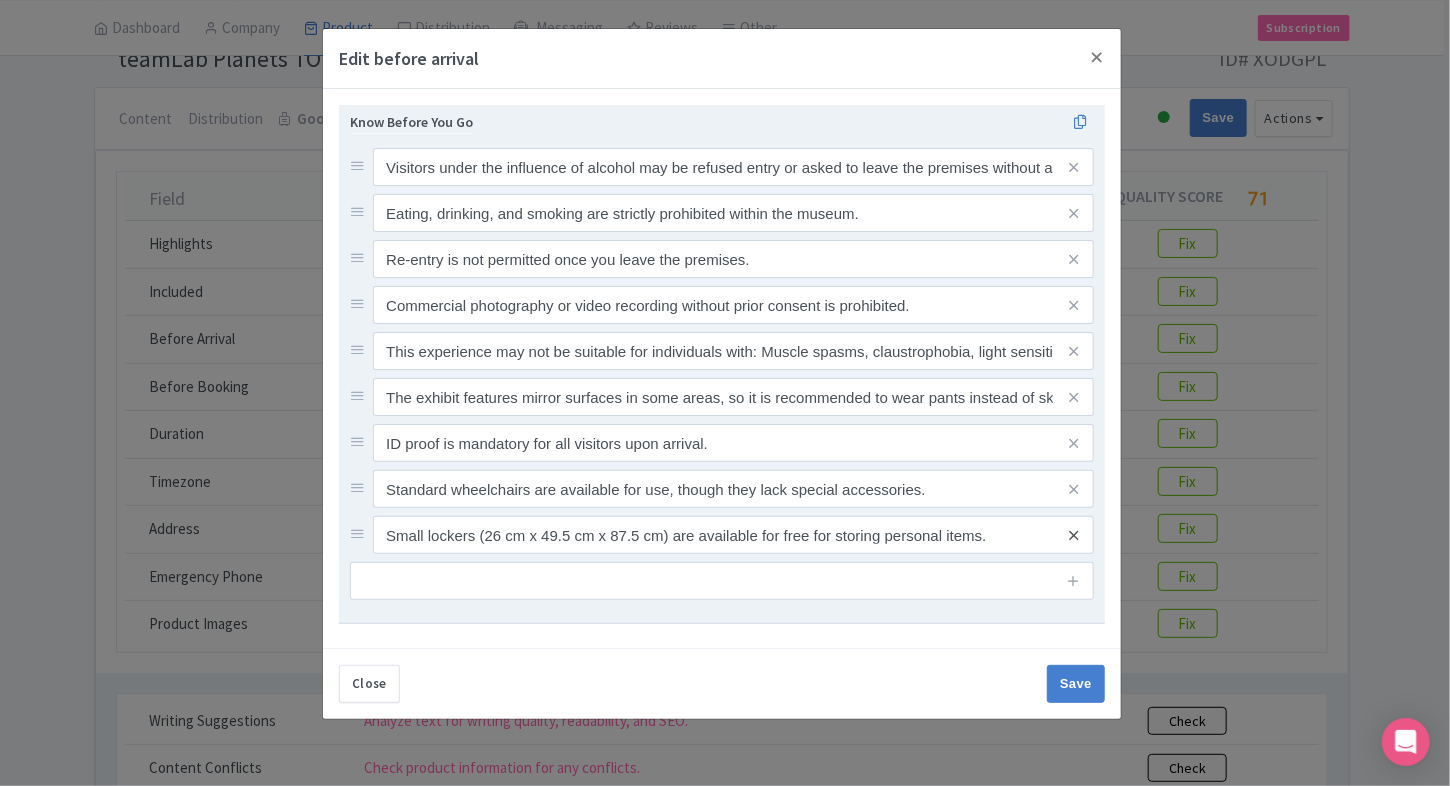 click at bounding box center [1073, 535] 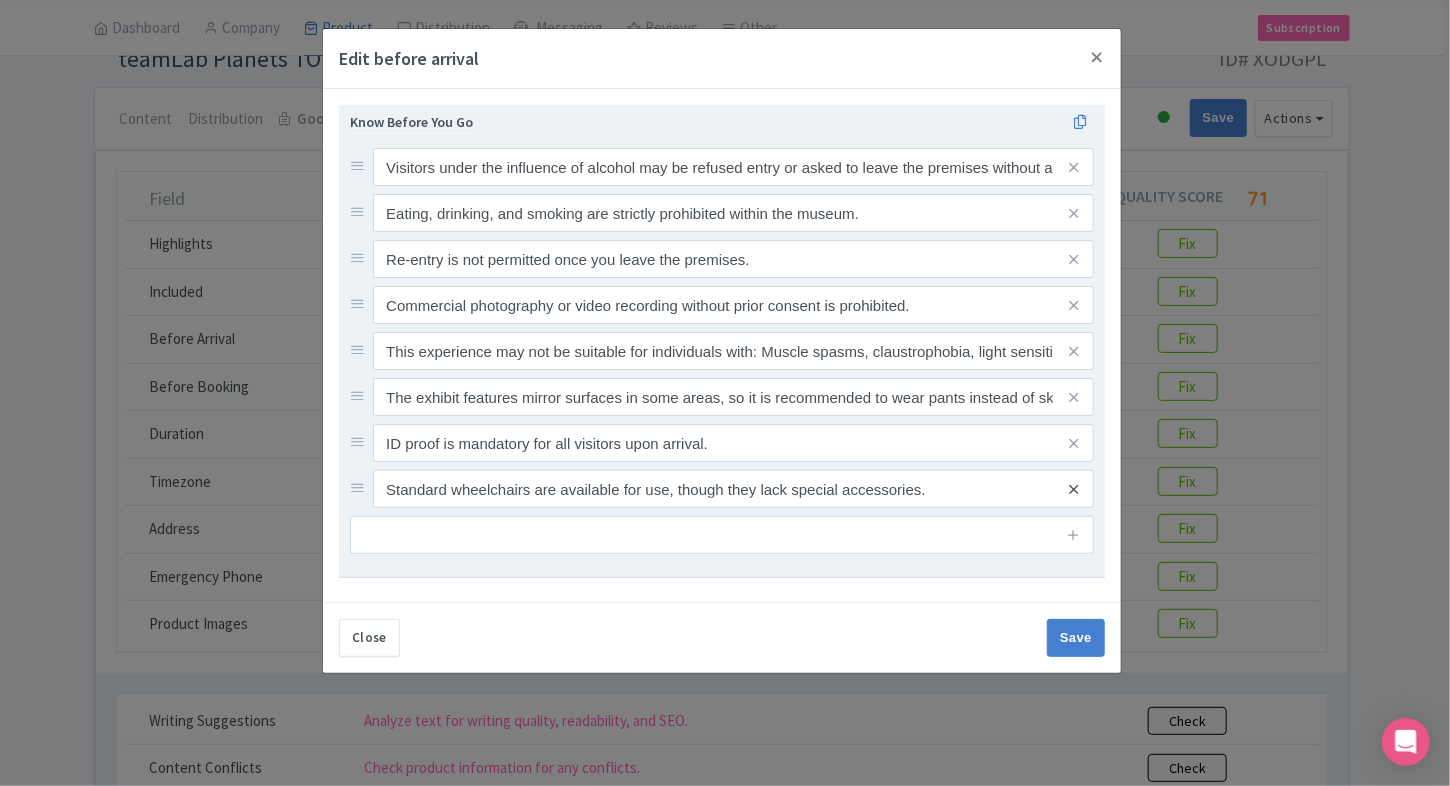 click at bounding box center [1073, 489] 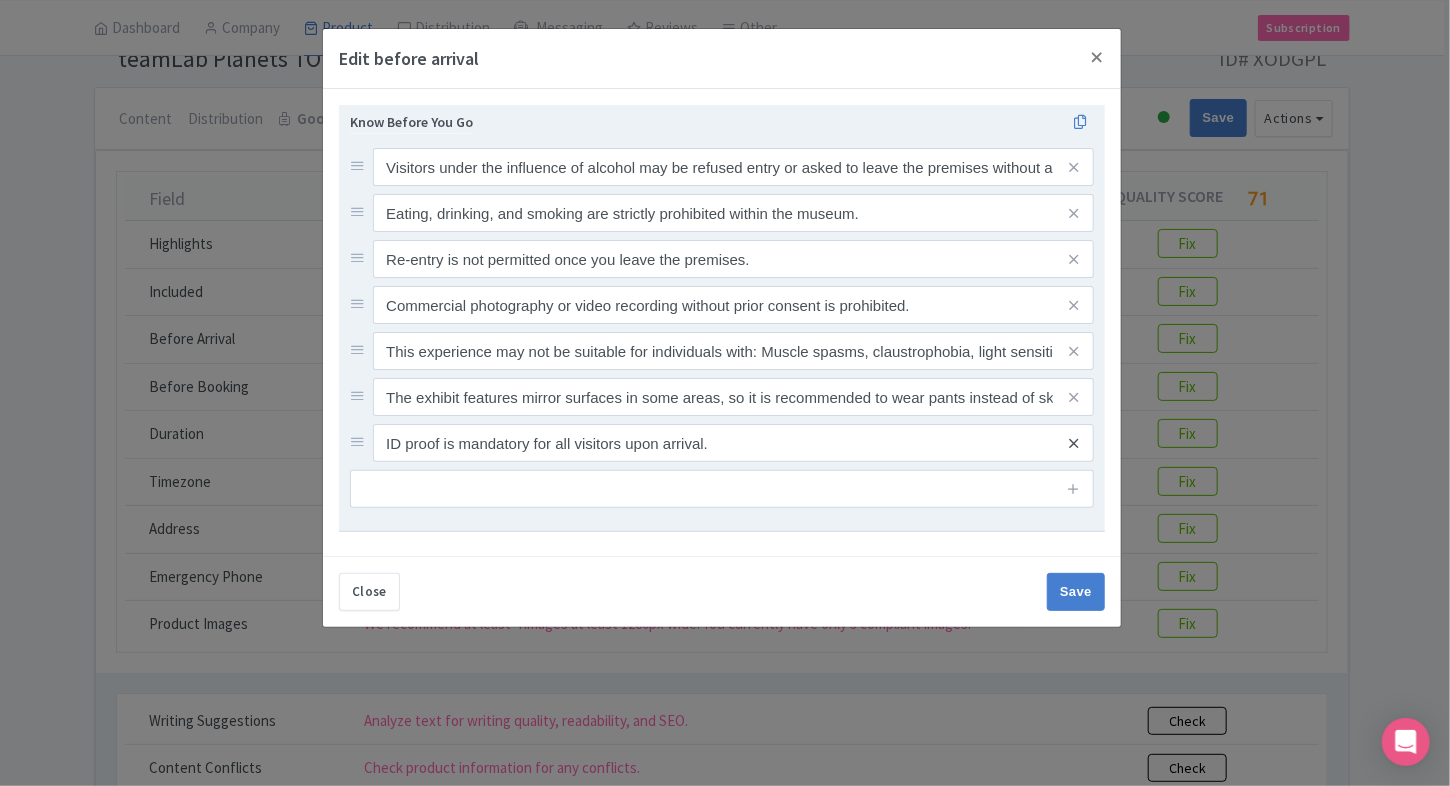 click at bounding box center (1073, 443) 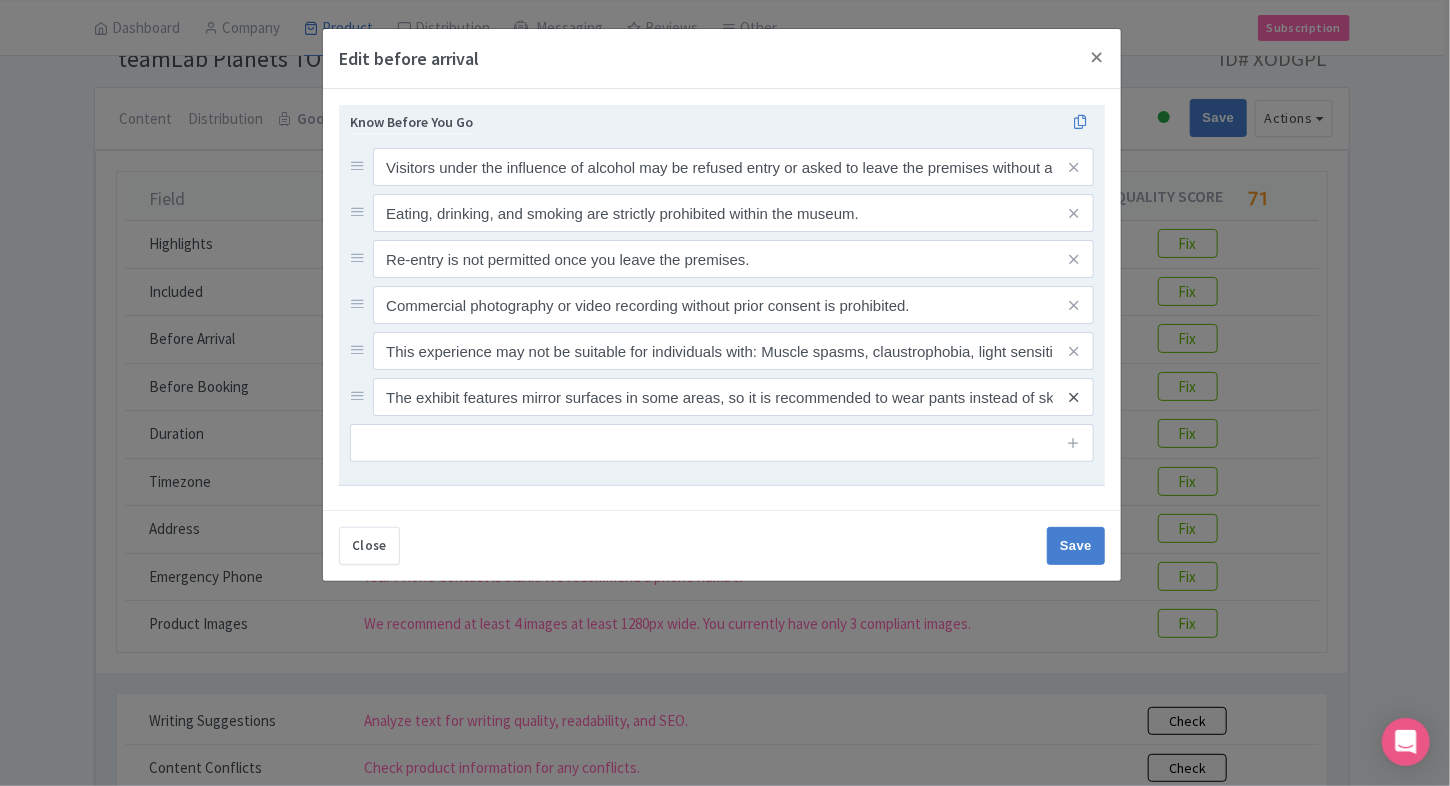 click at bounding box center [1073, 397] 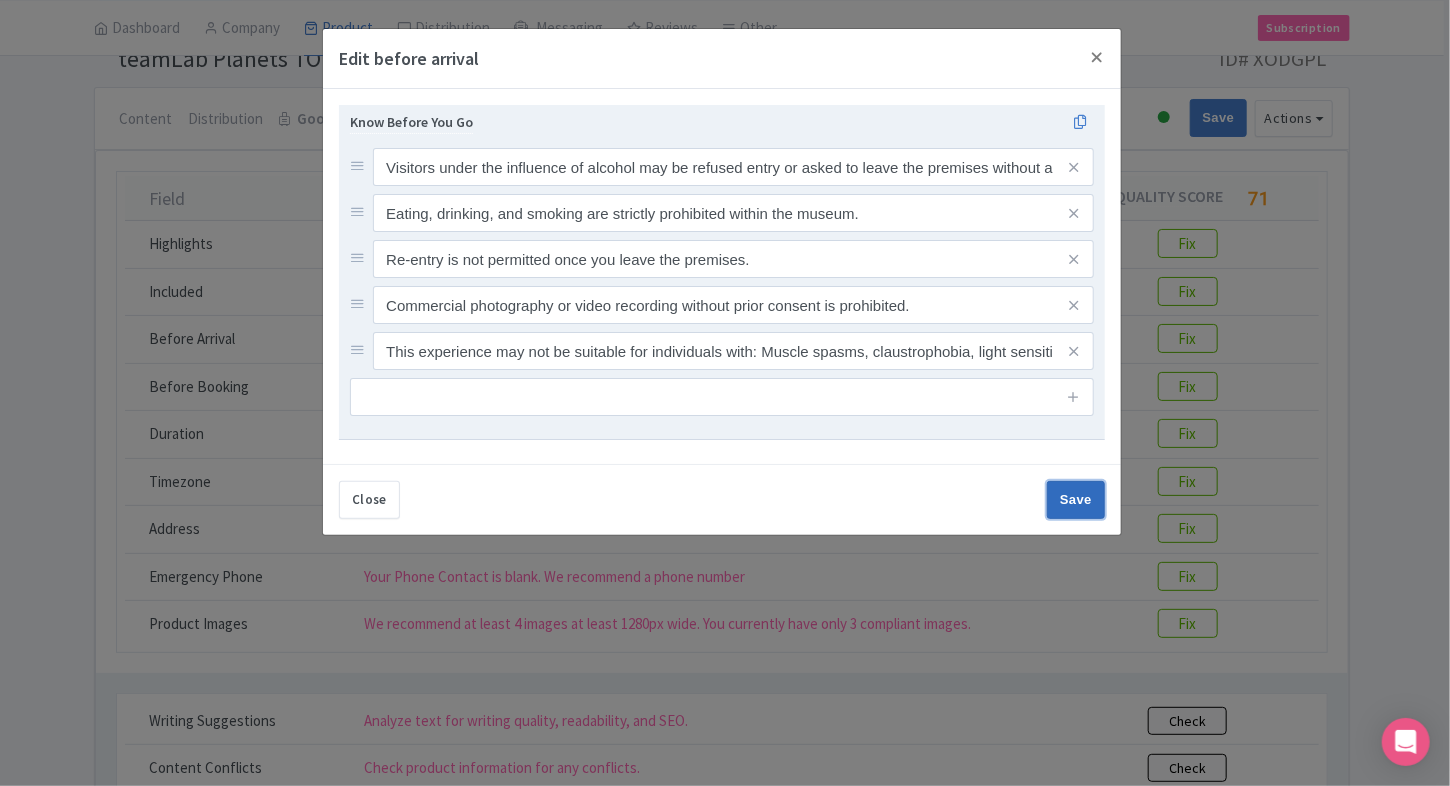 click on "Save" at bounding box center [1076, 500] 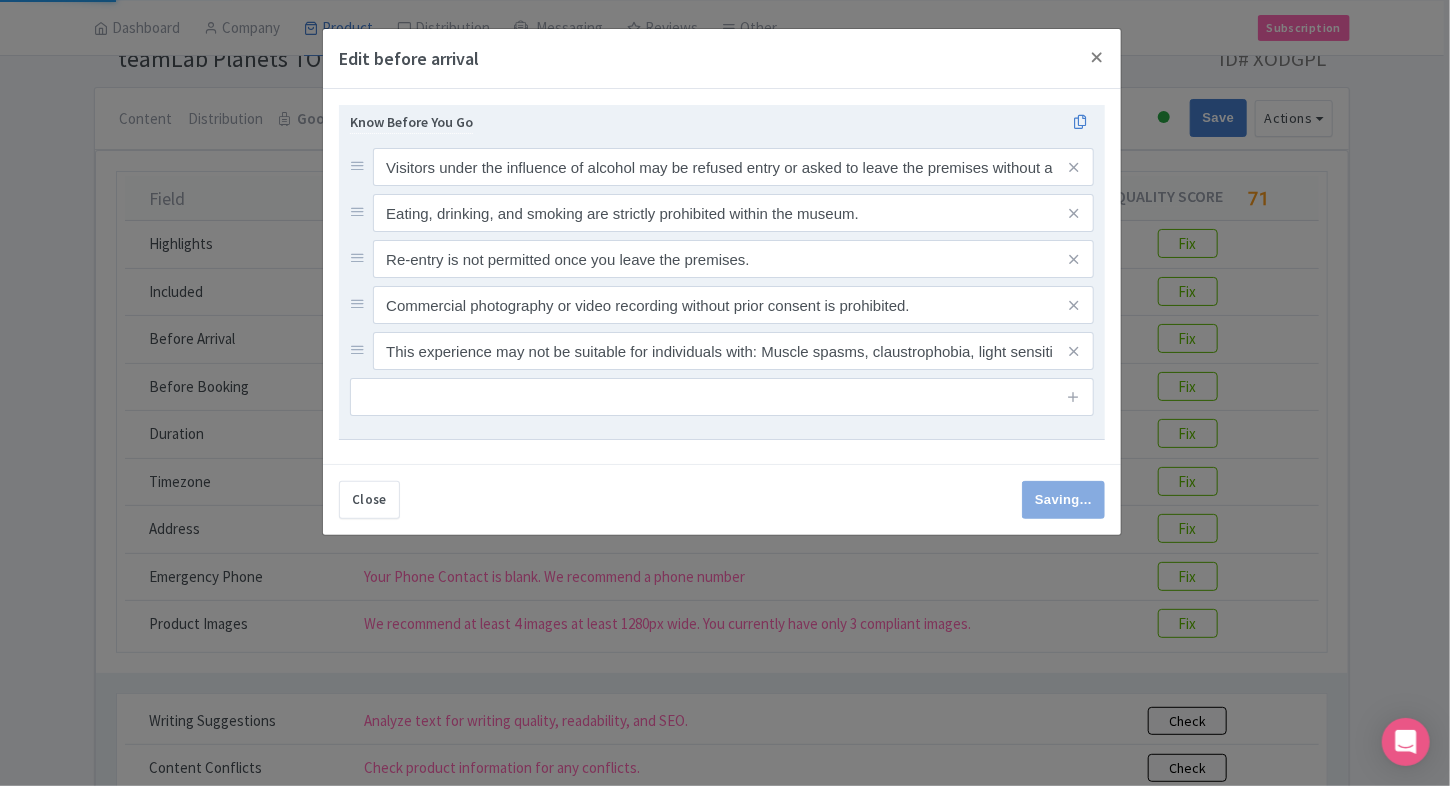 type on "Save" 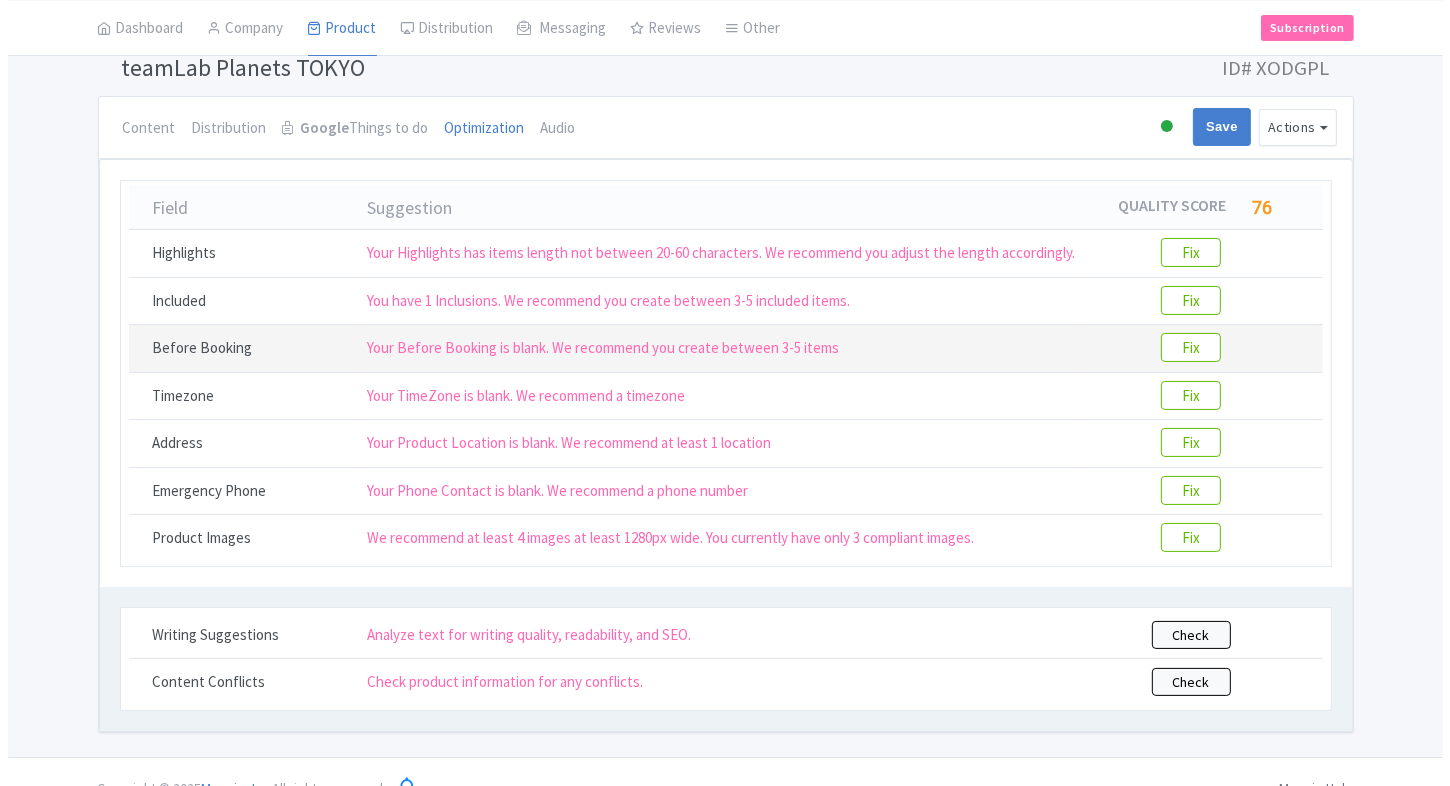 scroll, scrollTop: 135, scrollLeft: 0, axis: vertical 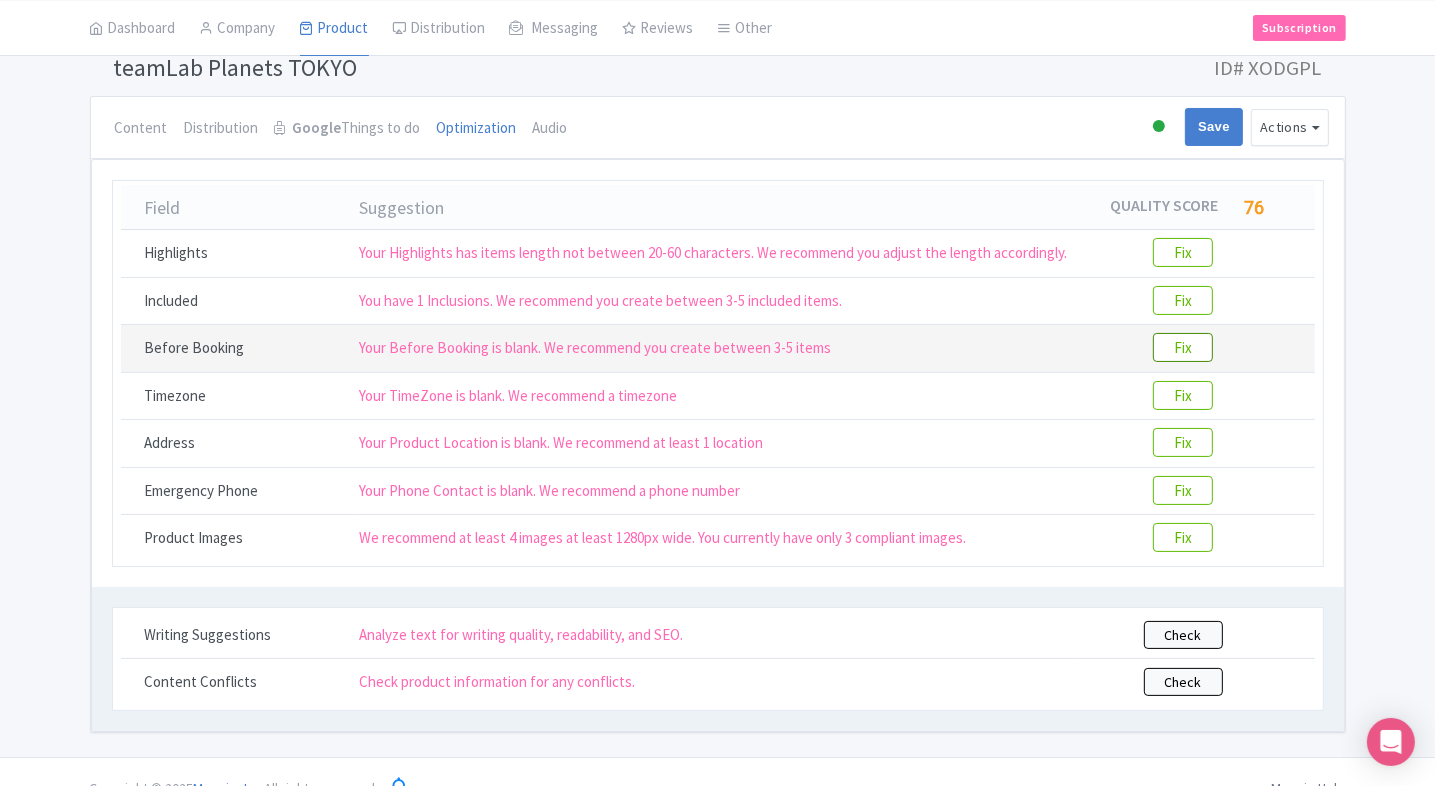click on "Fix" at bounding box center (1183, 347) 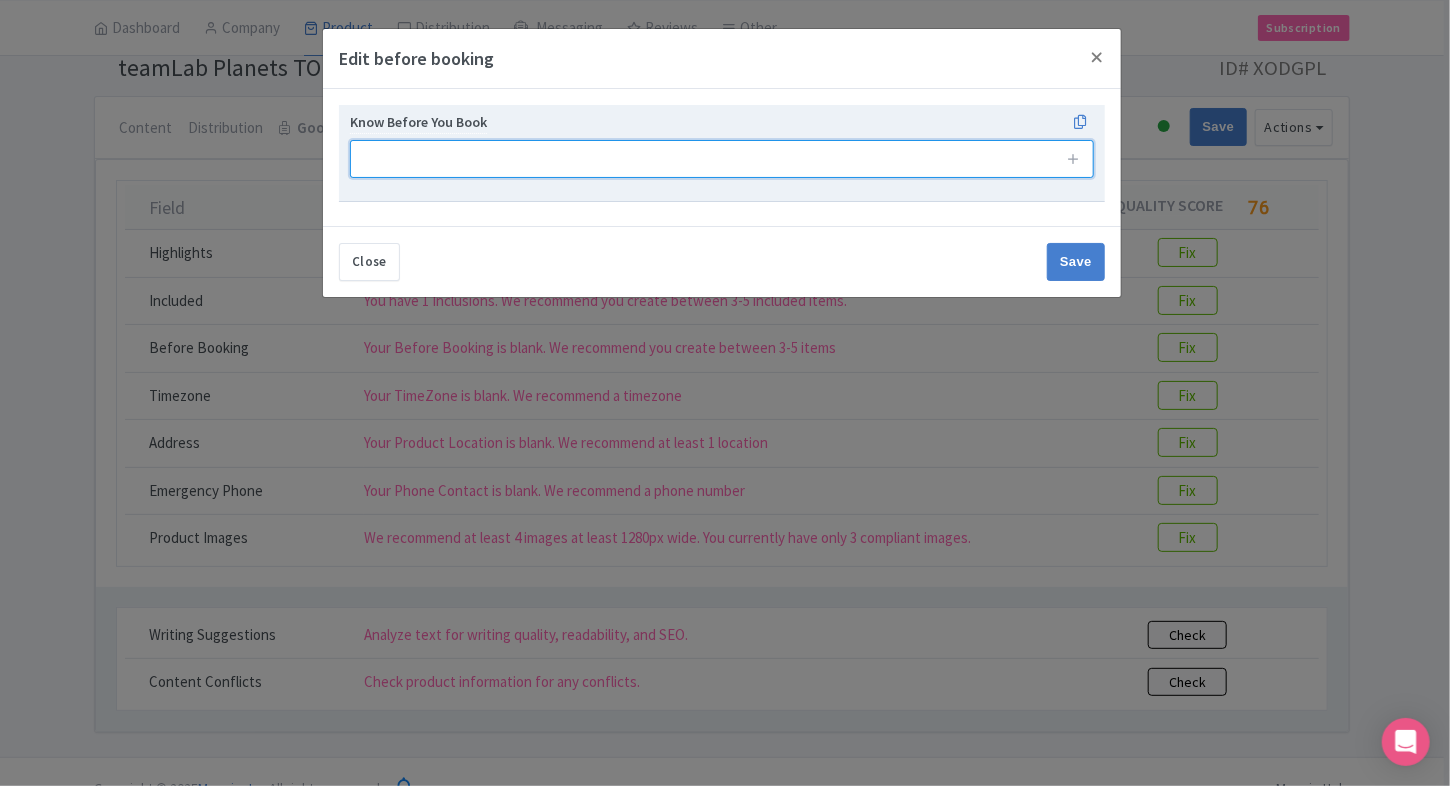 click at bounding box center (722, 159) 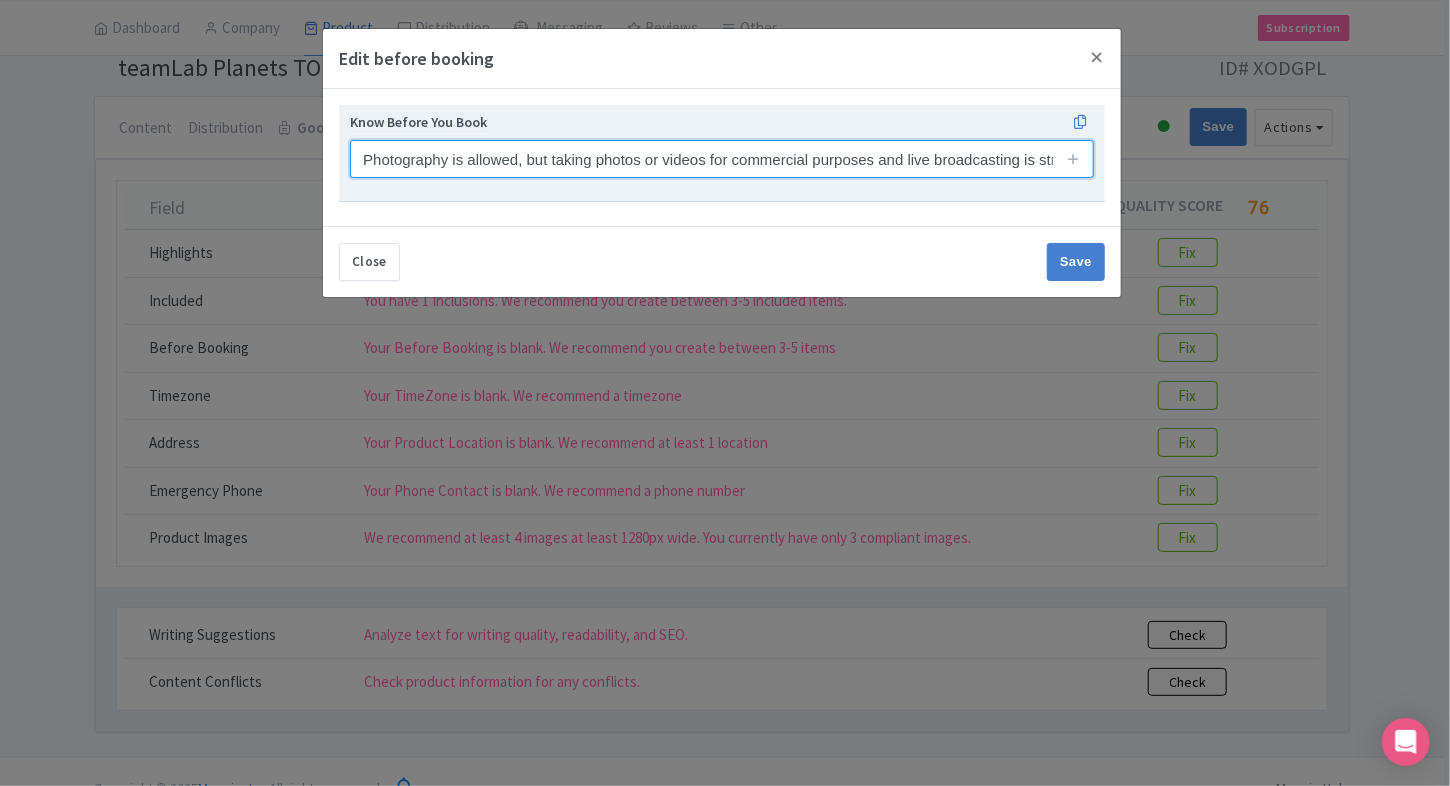 scroll, scrollTop: 0, scrollLeft: 101, axis: horizontal 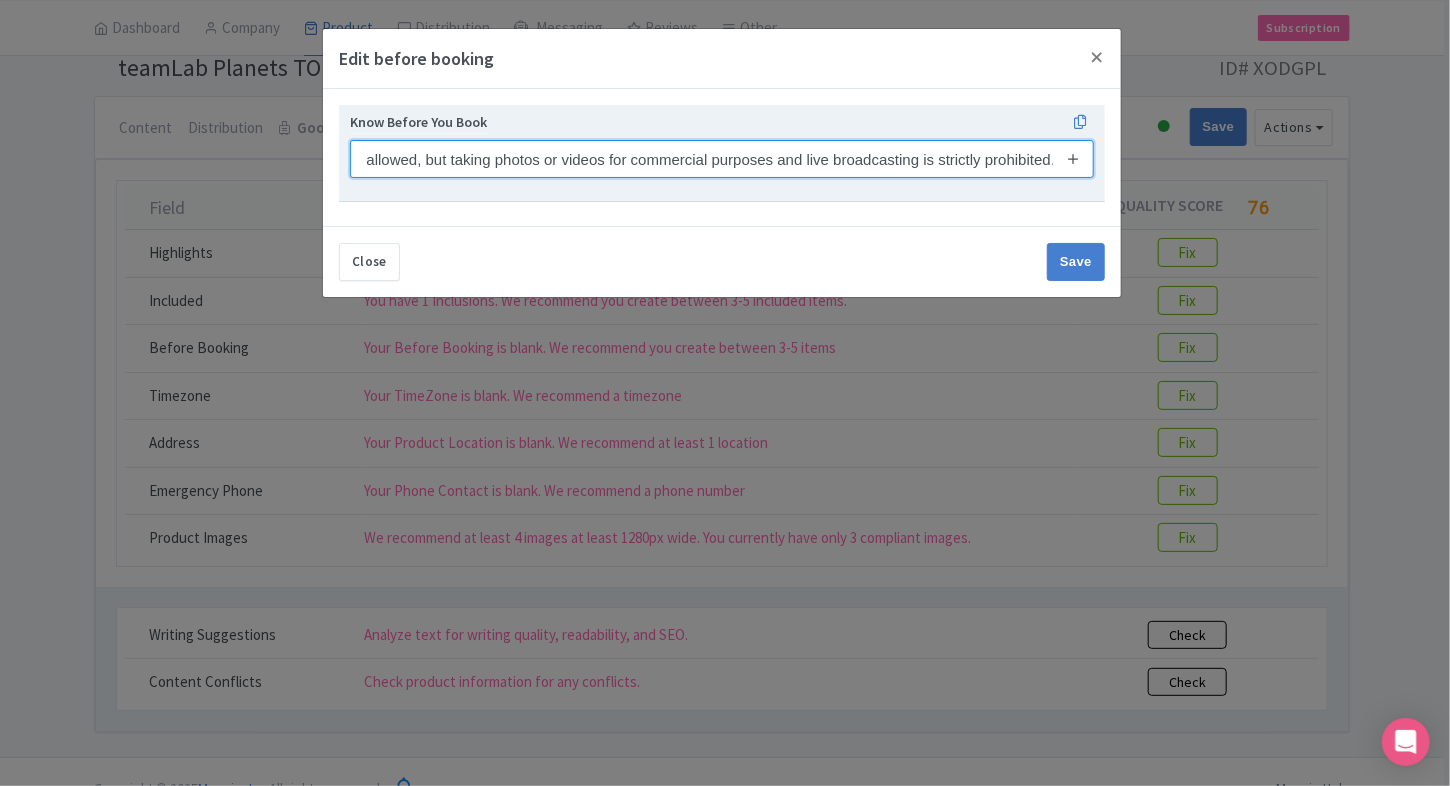 type on "Photography is allowed, but taking photos or videos for commercial purposes and live broadcasting is strictly prohibited." 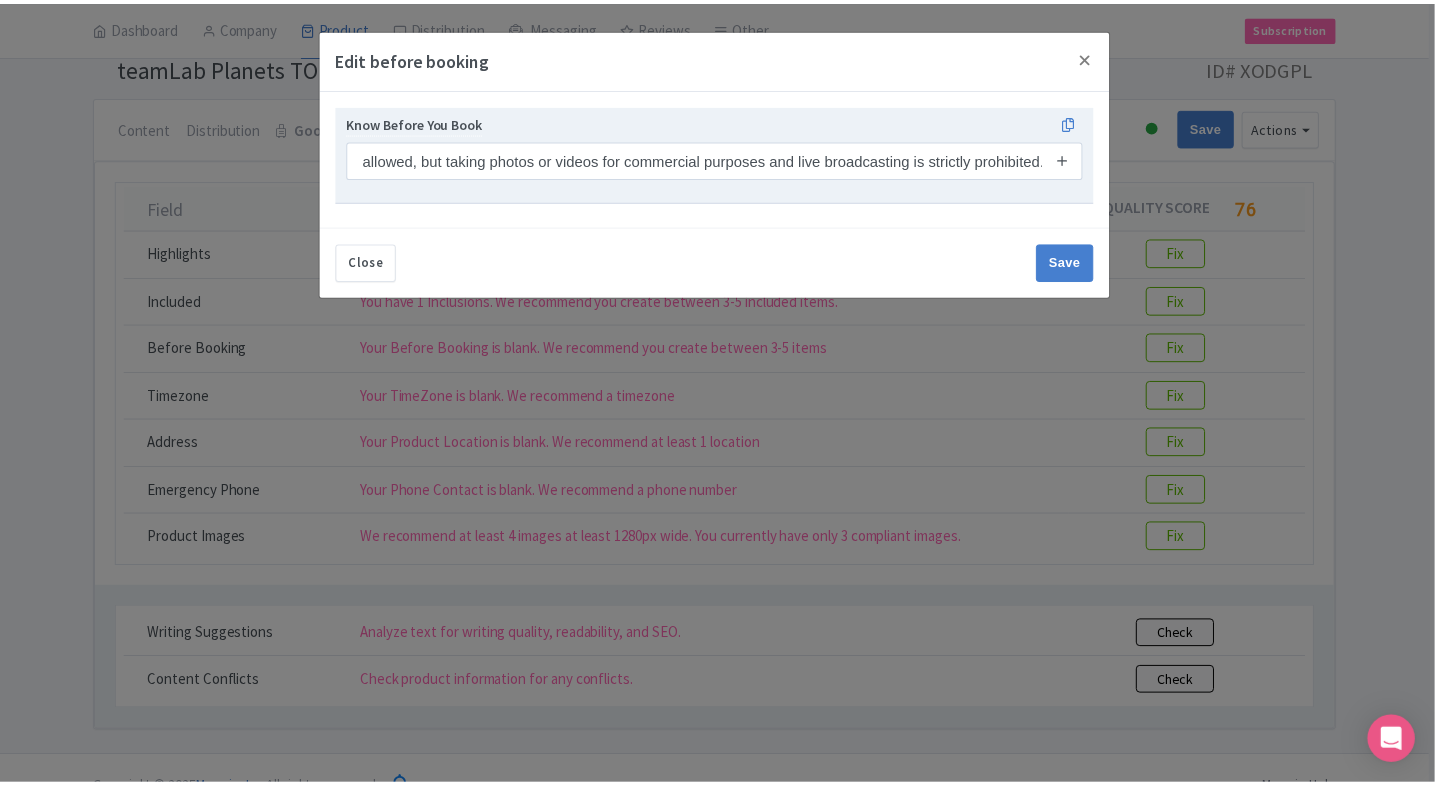 scroll, scrollTop: 0, scrollLeft: 0, axis: both 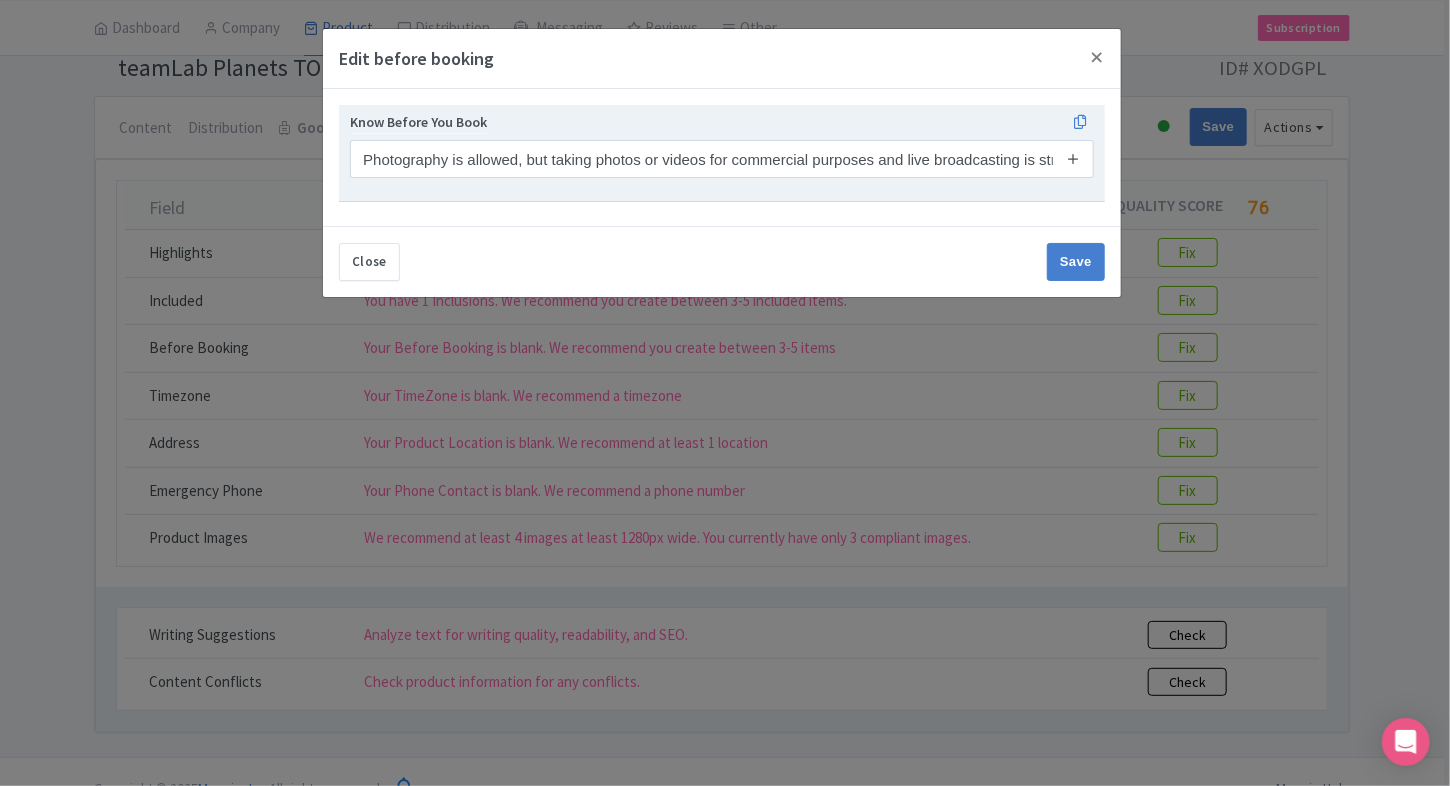 click at bounding box center [1073, 159] 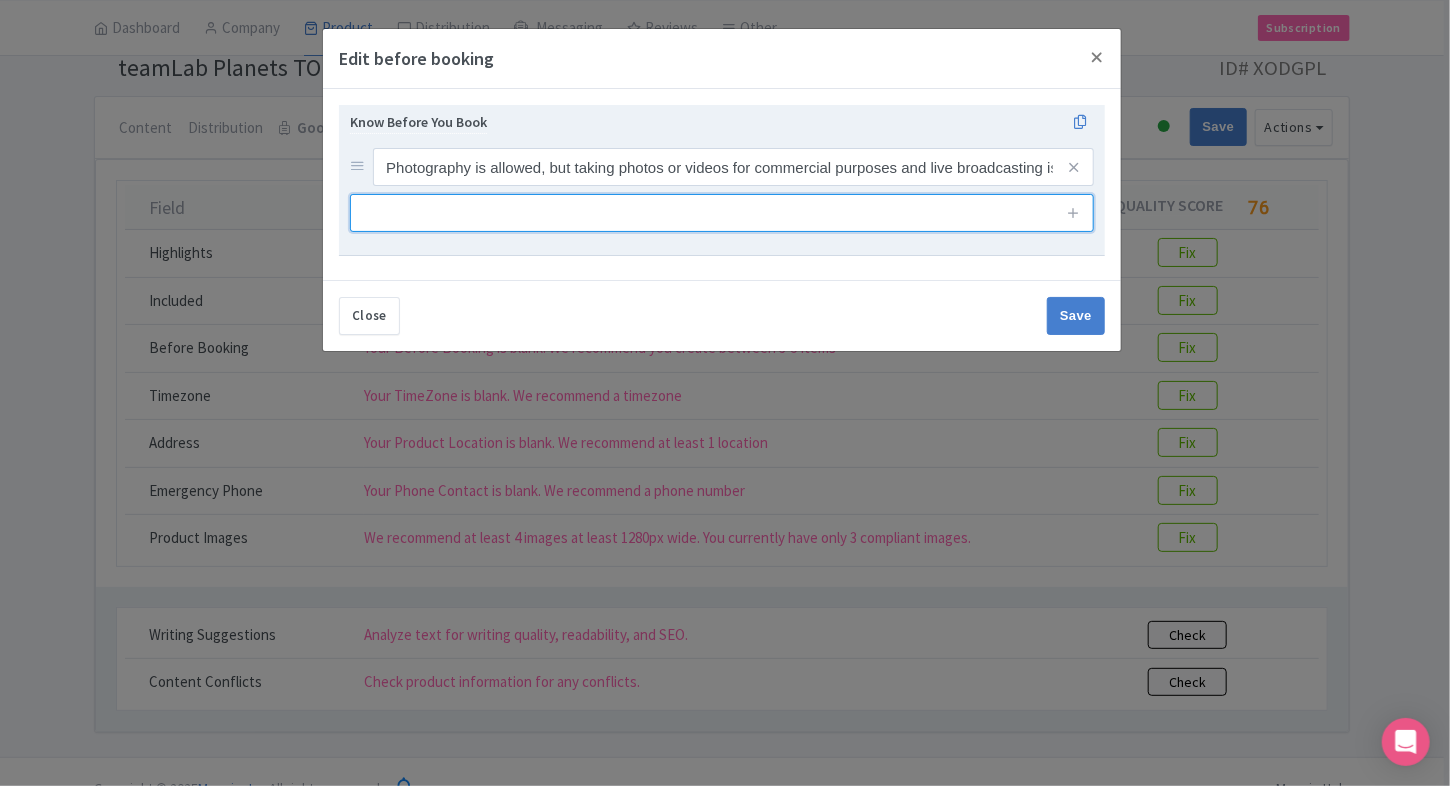 click at bounding box center (722, 213) 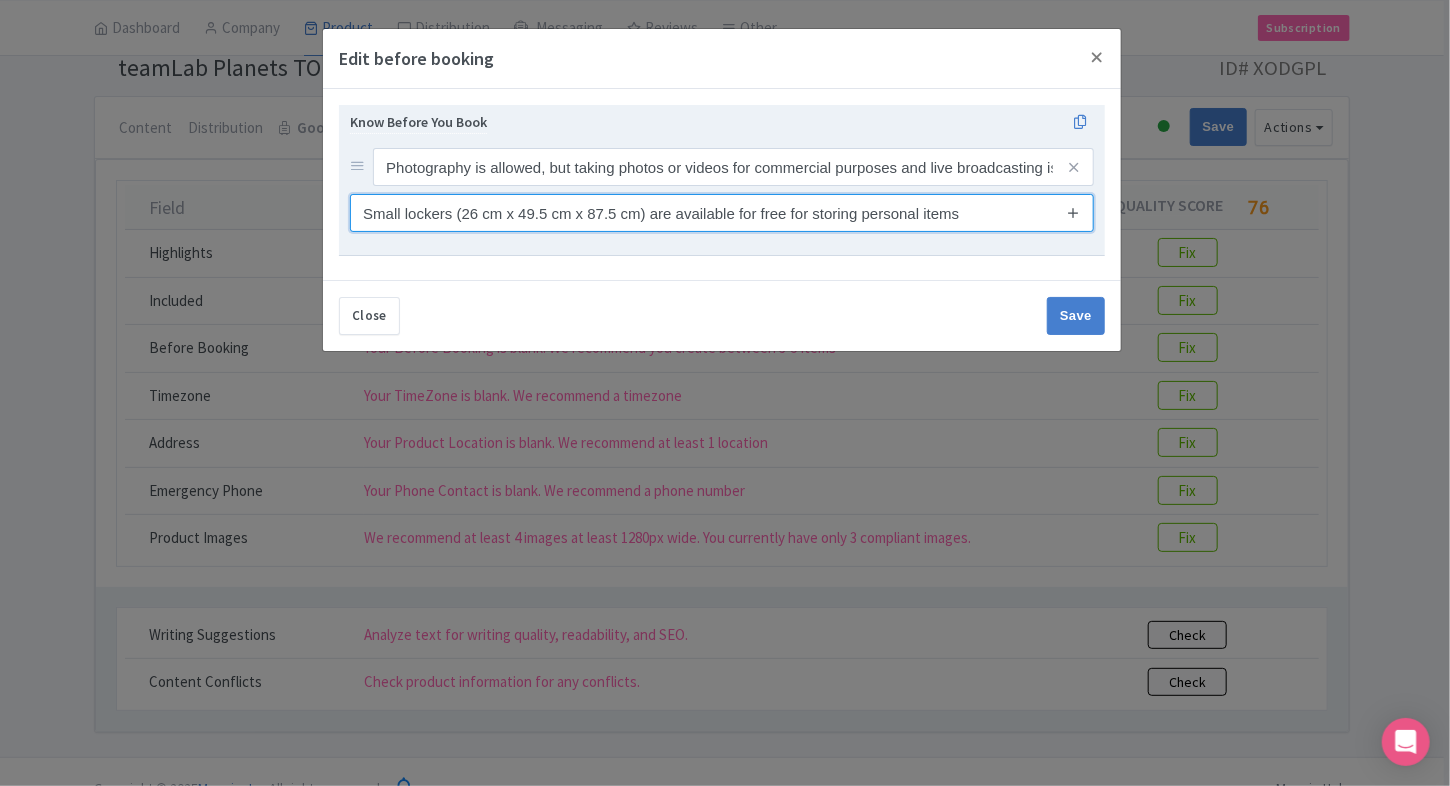 type on "Small lockers (26 cm x 49.5 cm x 87.5 cm) are available for free for storing personal items" 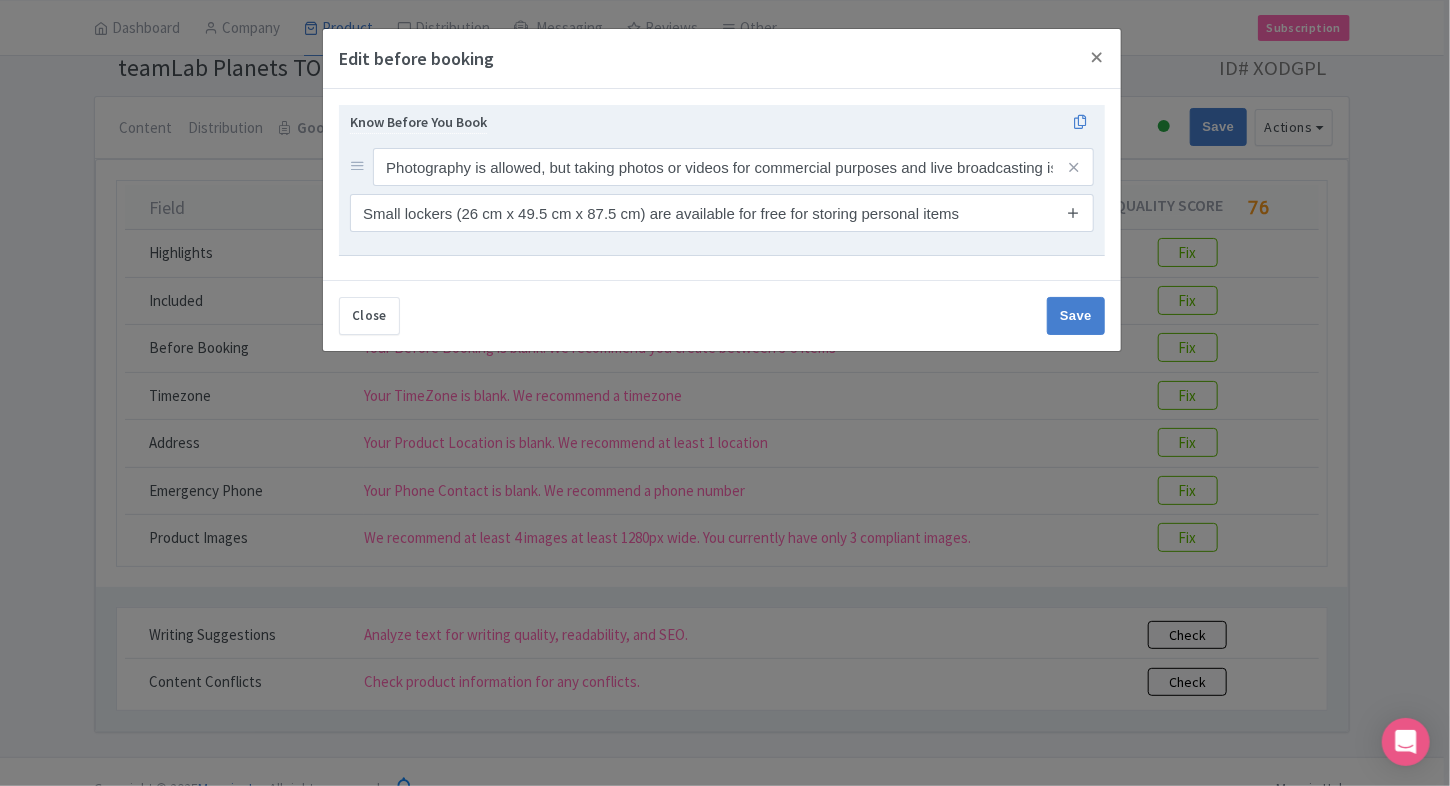 click at bounding box center [1073, 212] 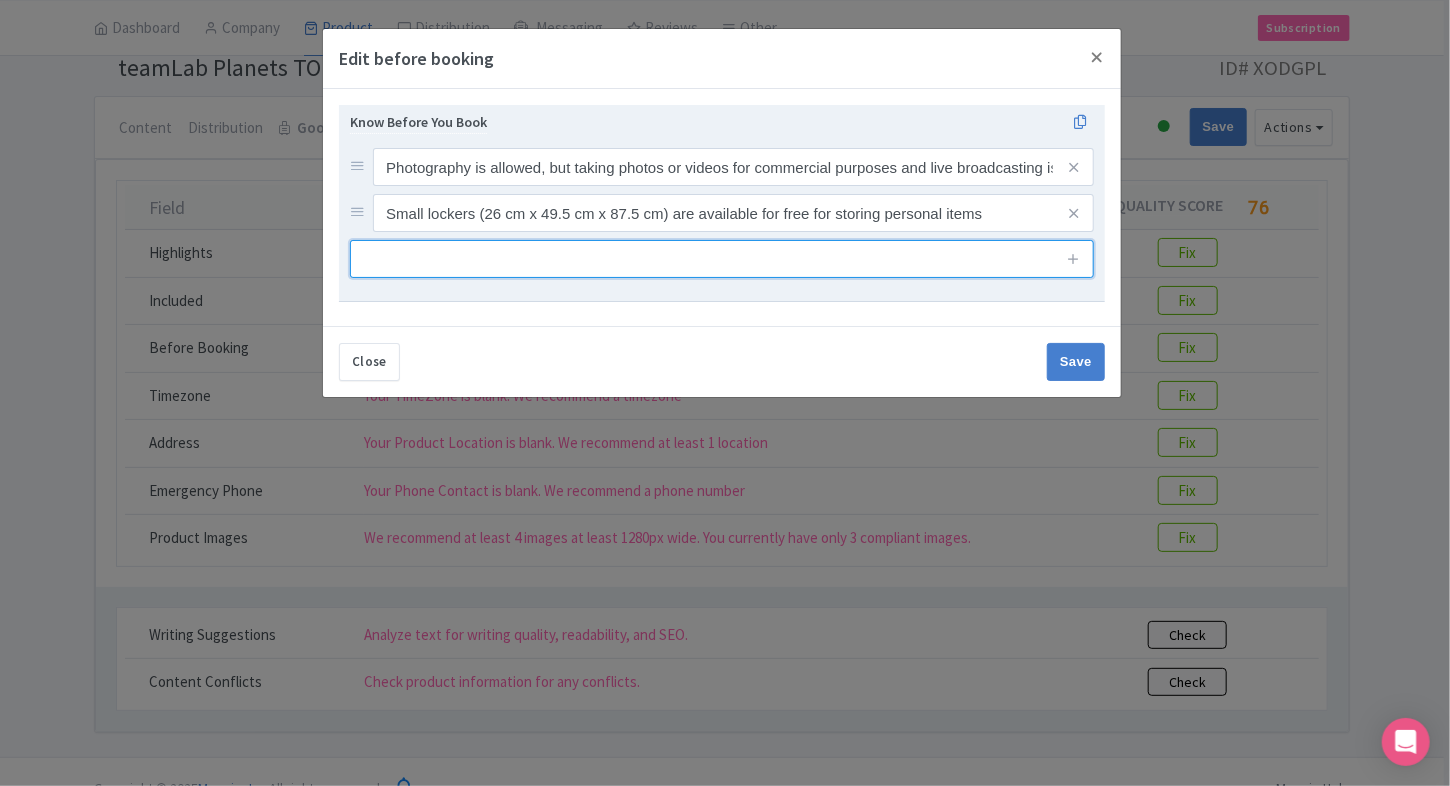 click at bounding box center (722, 259) 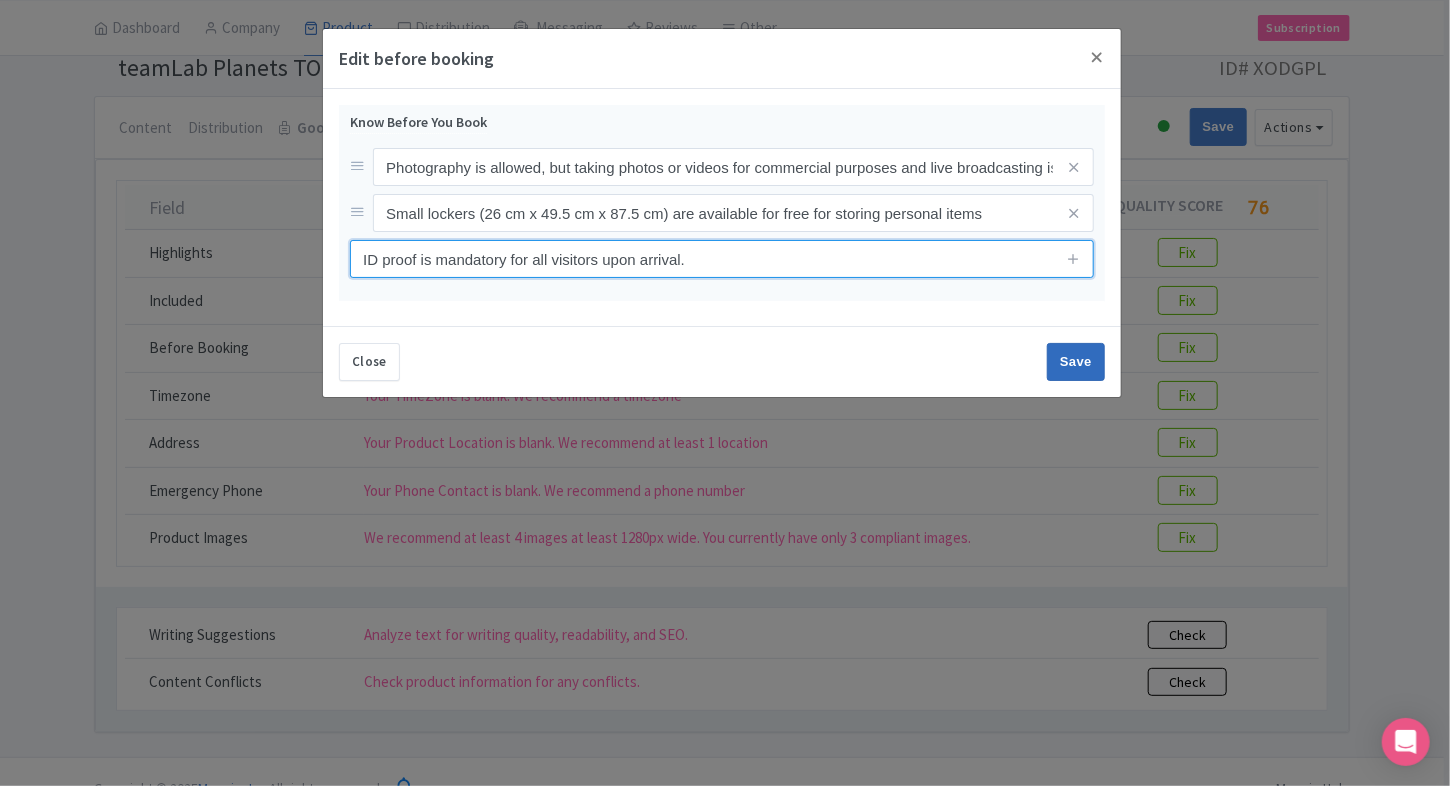 type on "ID proof is mandatory for all visitors upon arrival." 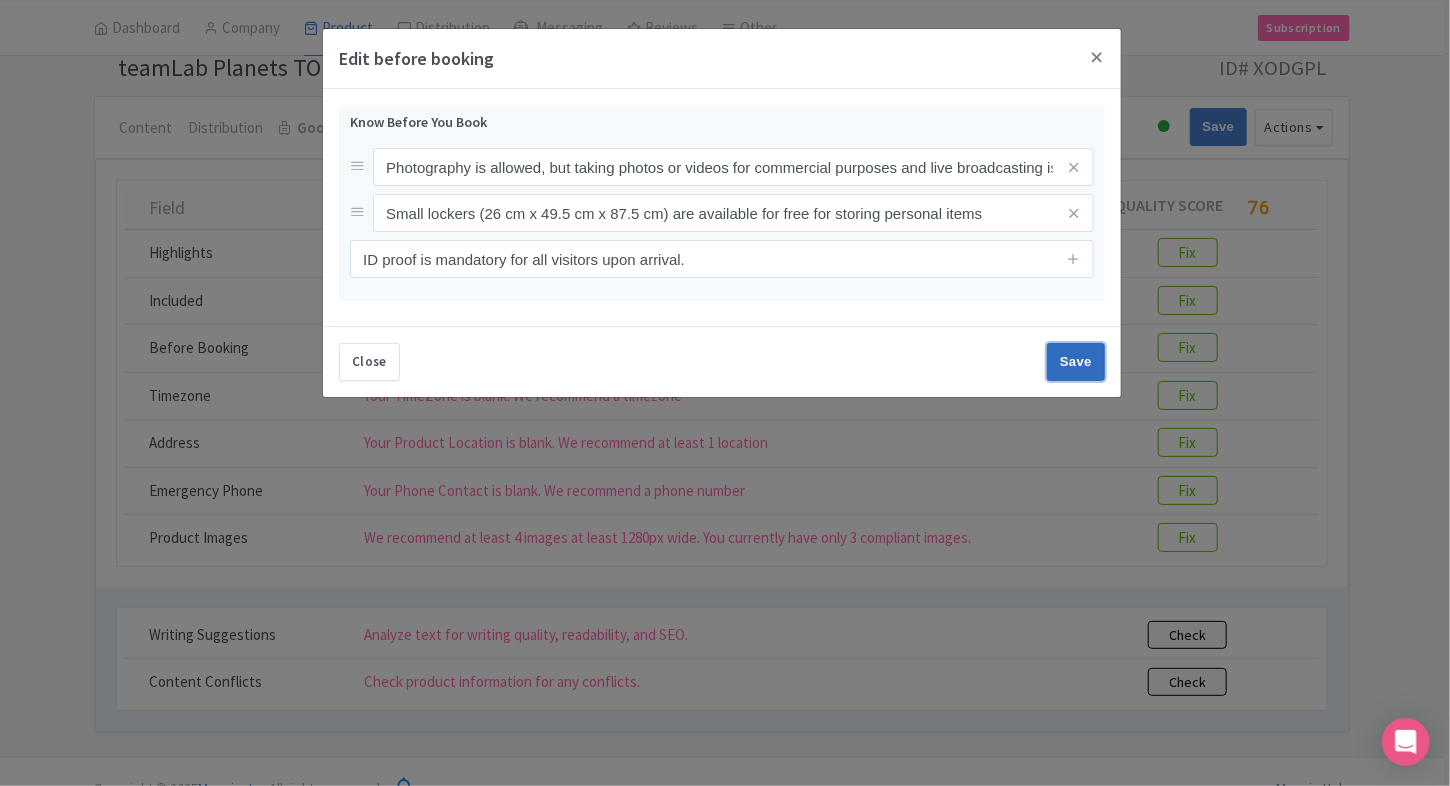 click on "Save" at bounding box center (1076, 362) 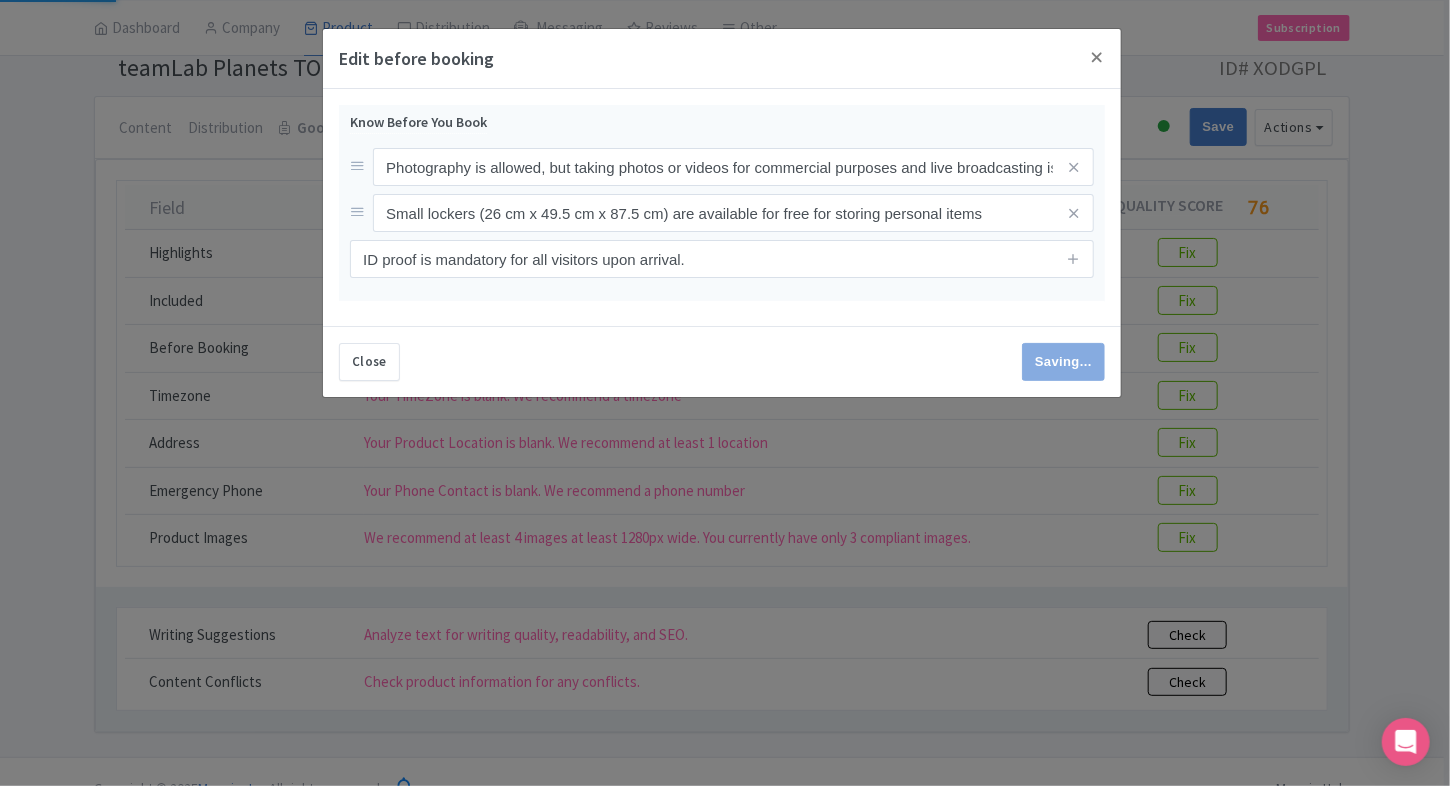 type on "Save" 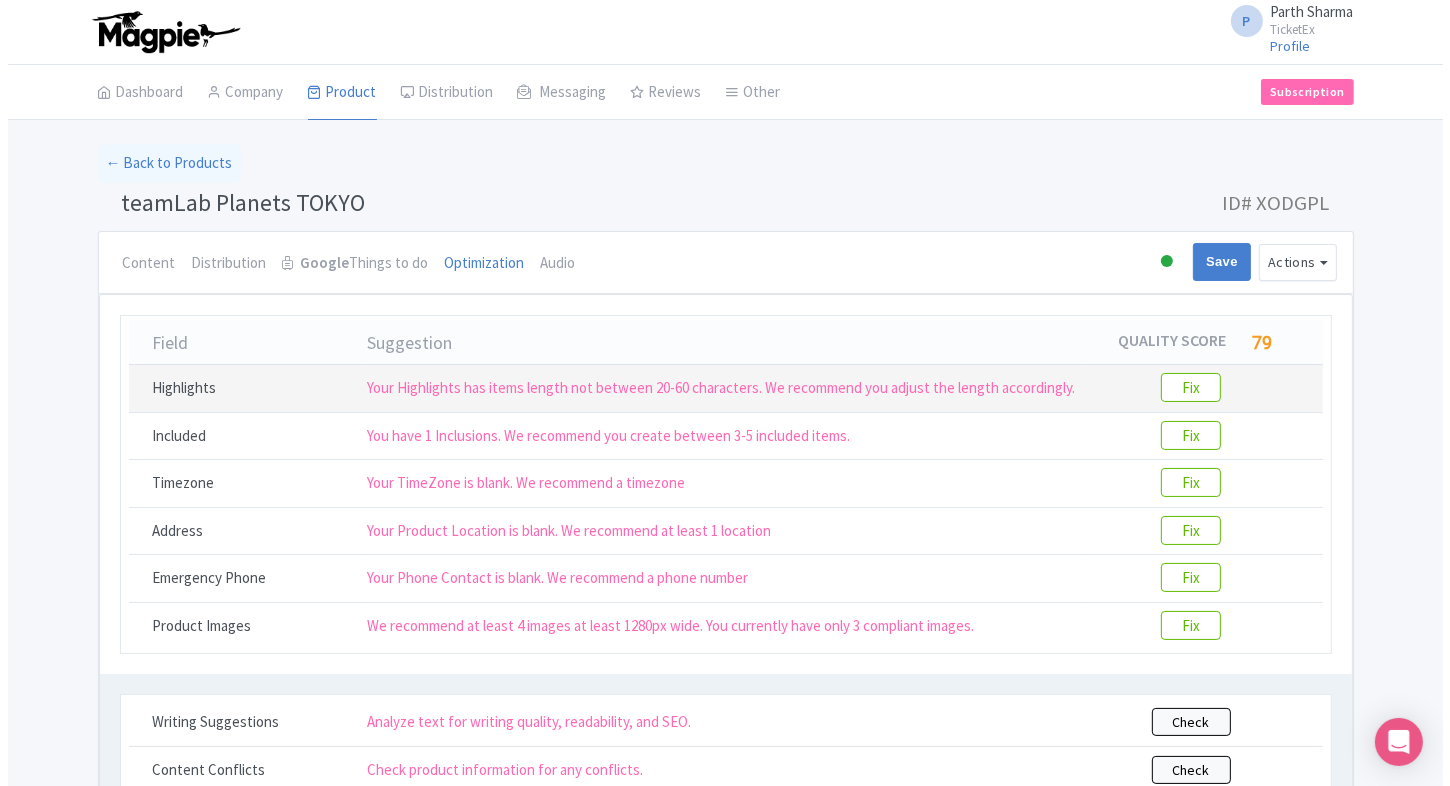 scroll, scrollTop: 115, scrollLeft: 0, axis: vertical 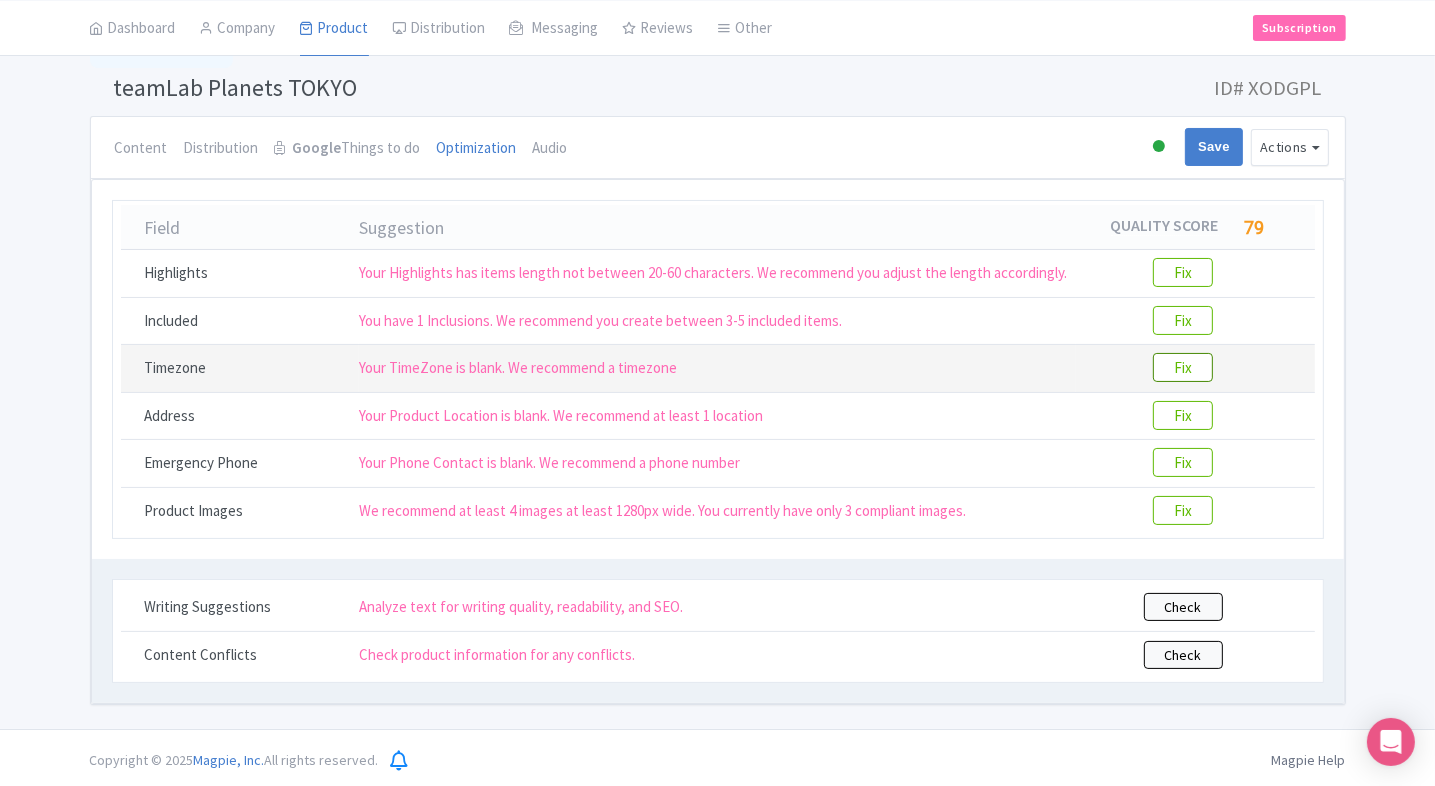 click on "Fix" at bounding box center (1183, 367) 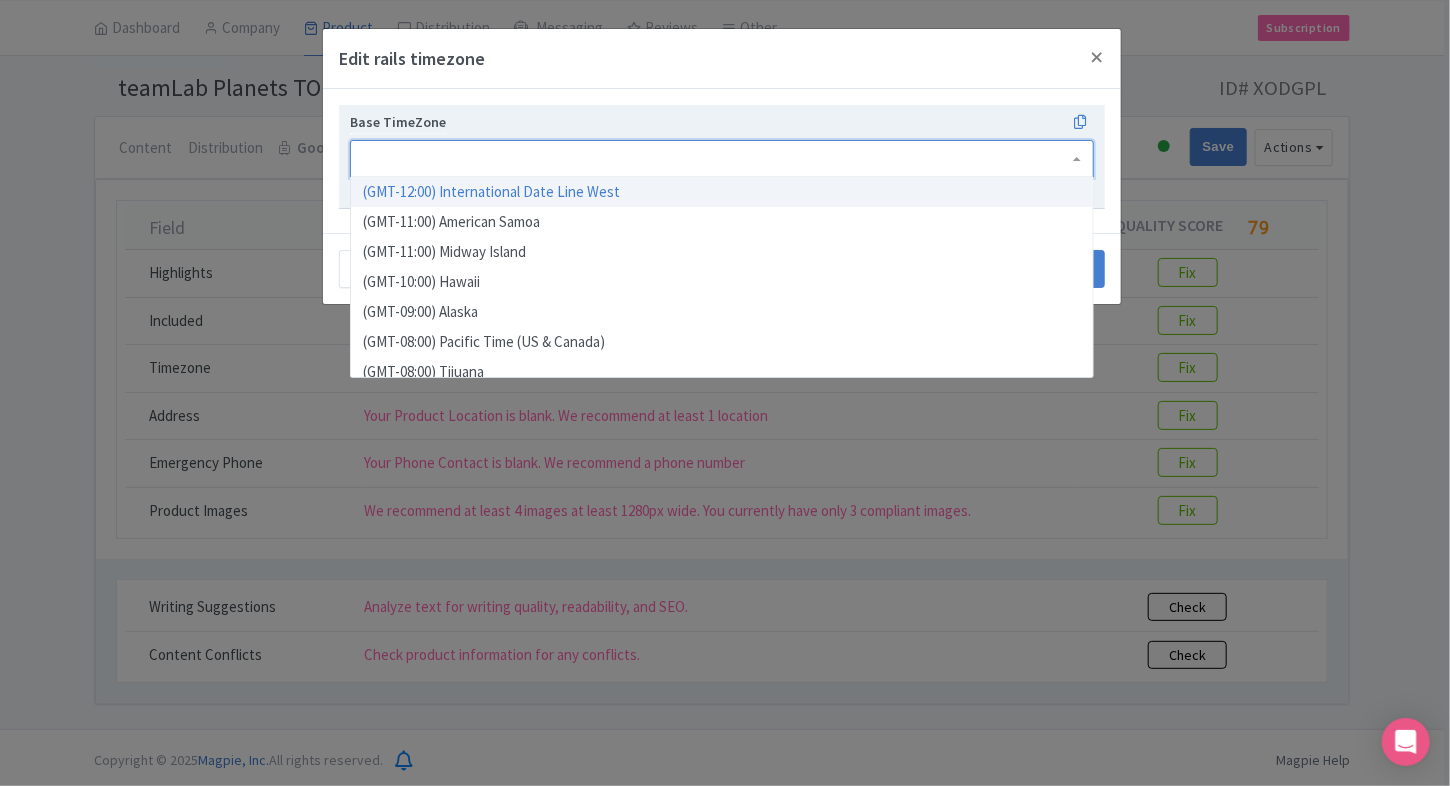 click at bounding box center (722, 159) 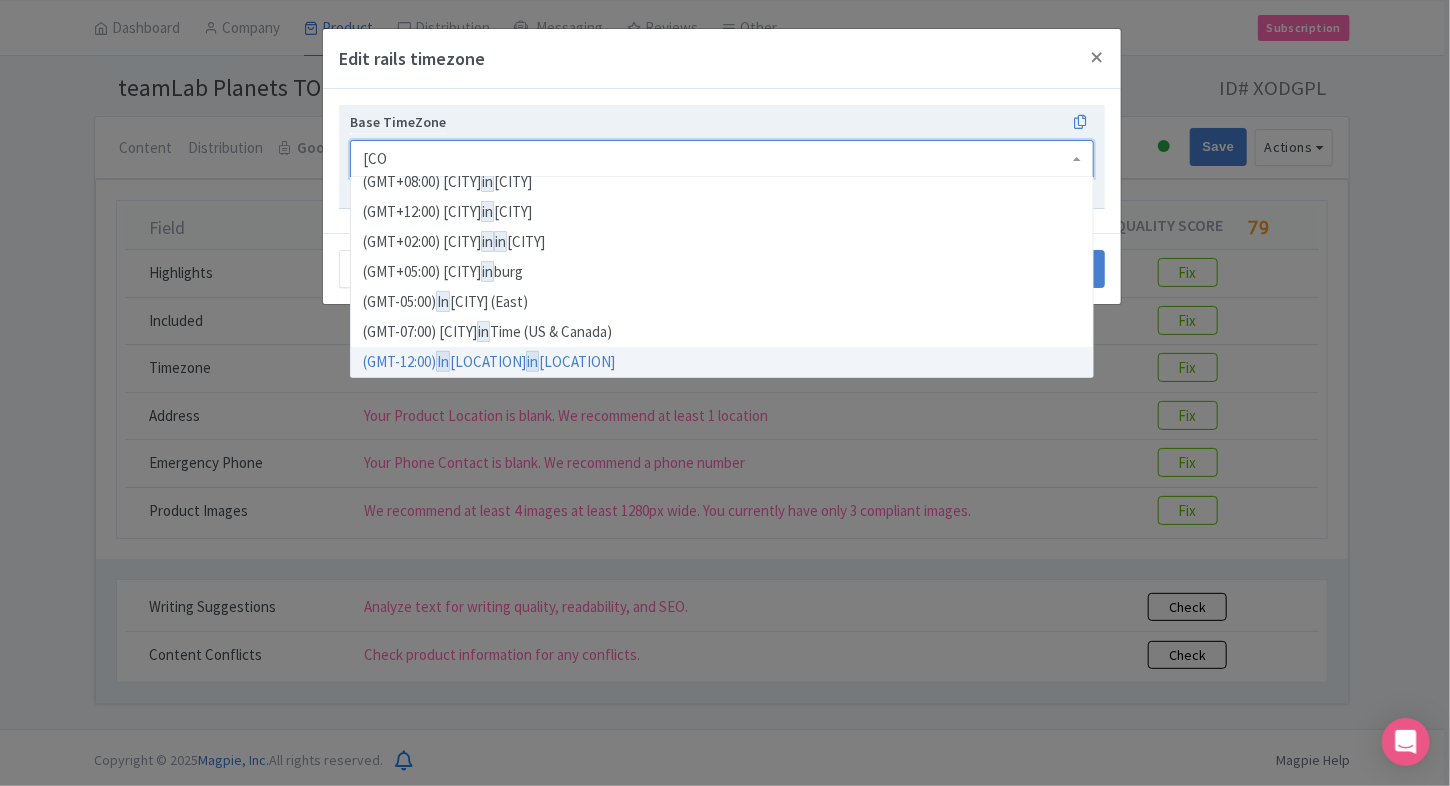 scroll, scrollTop: 0, scrollLeft: 0, axis: both 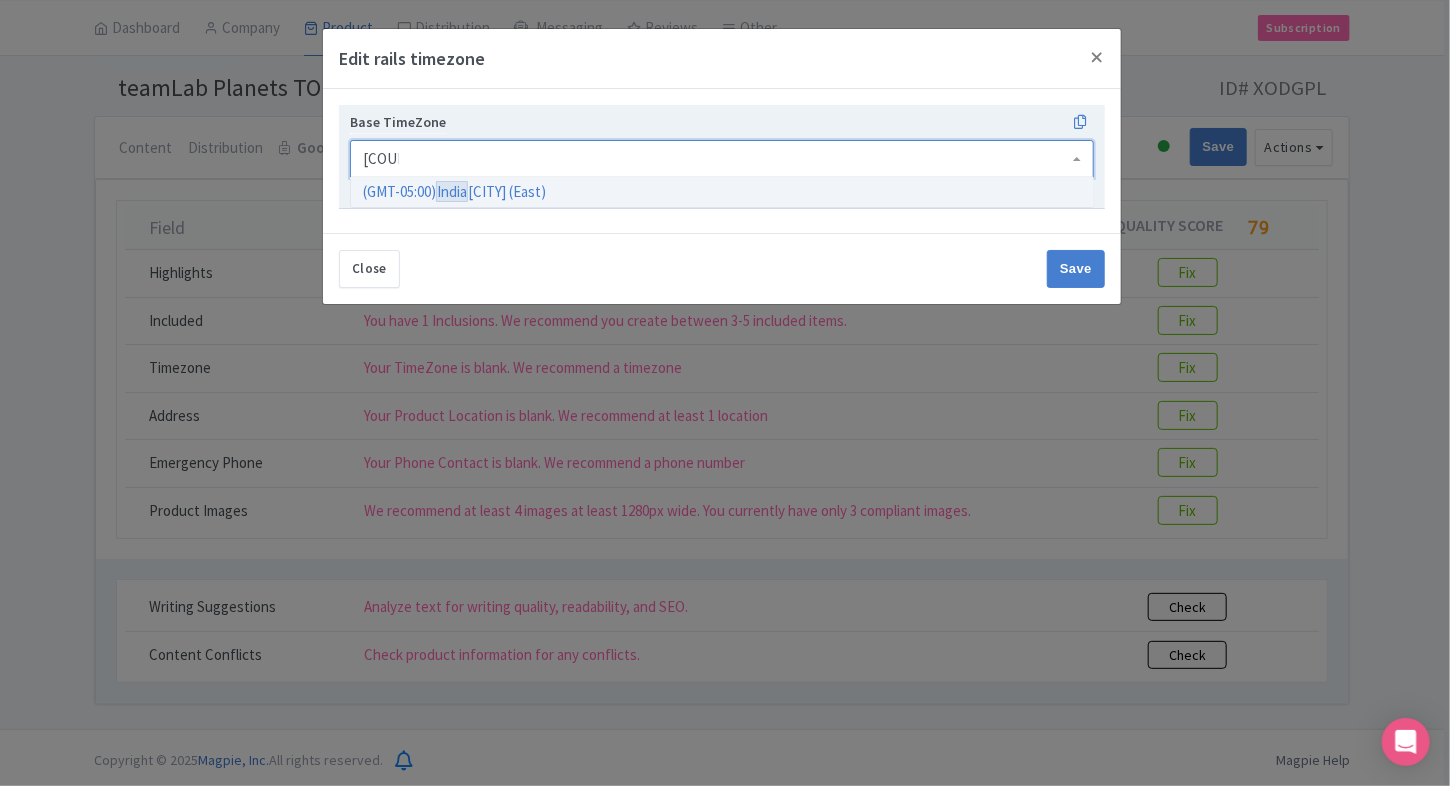 click at bounding box center [722, 159] 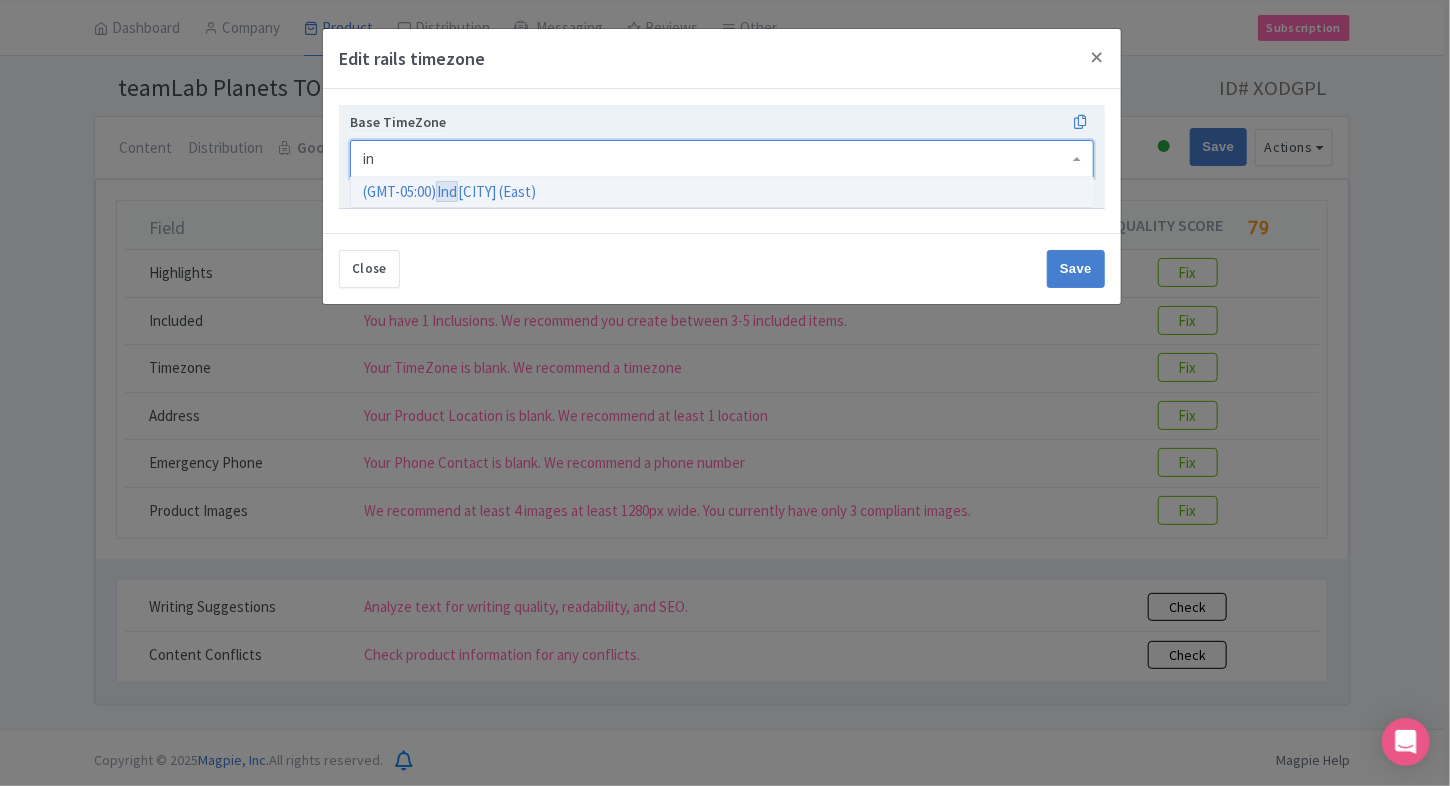 type on "i" 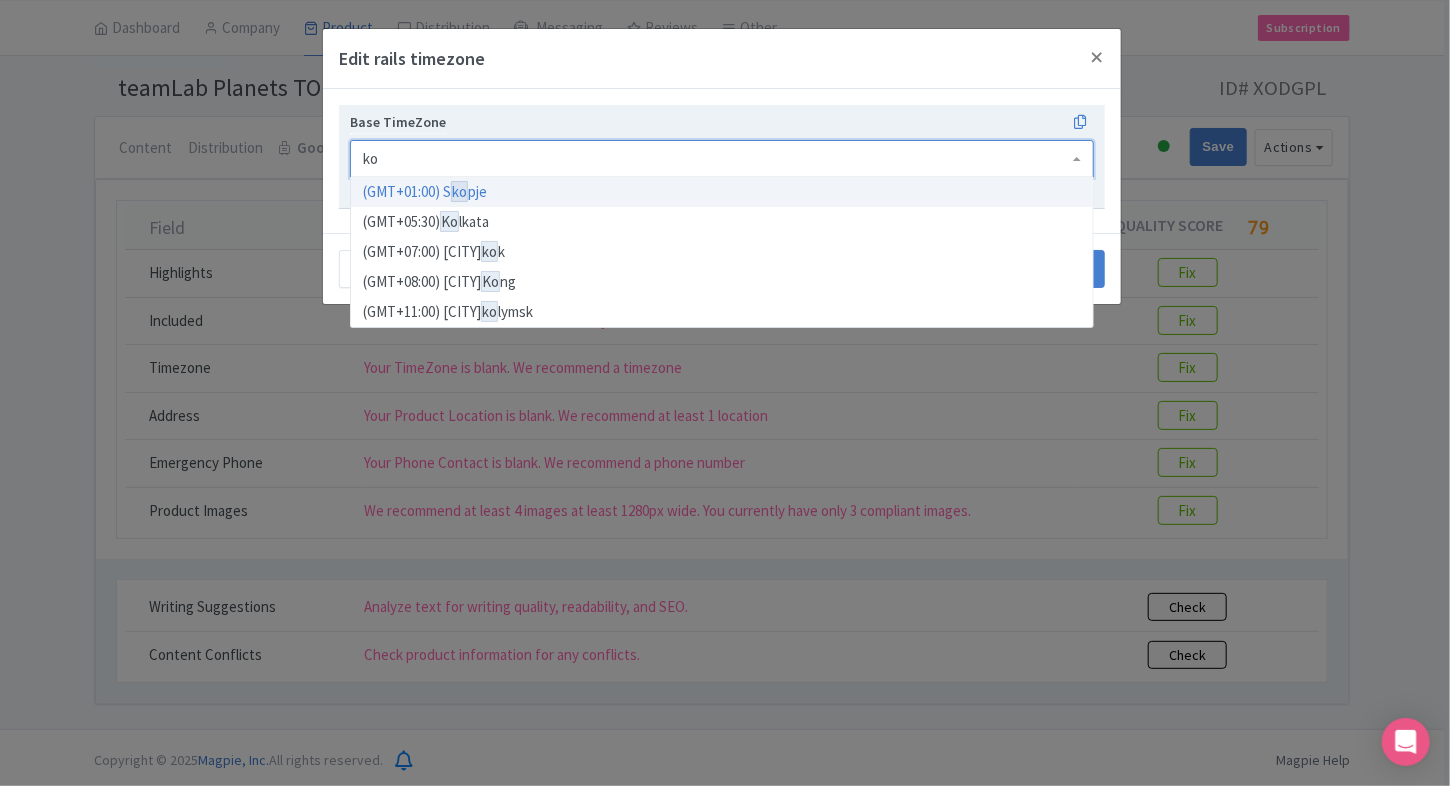 scroll, scrollTop: 0, scrollLeft: 0, axis: both 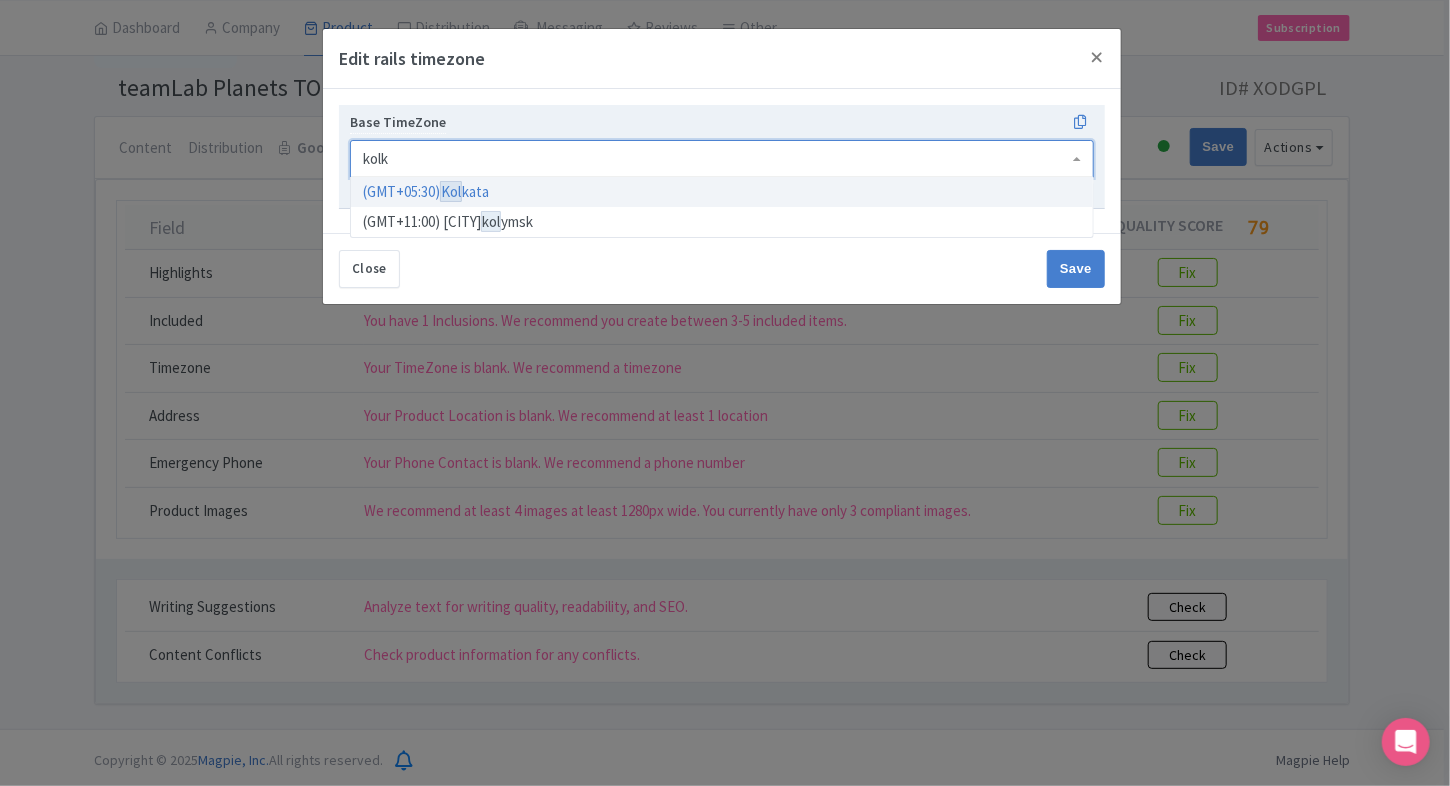 type on "kolka" 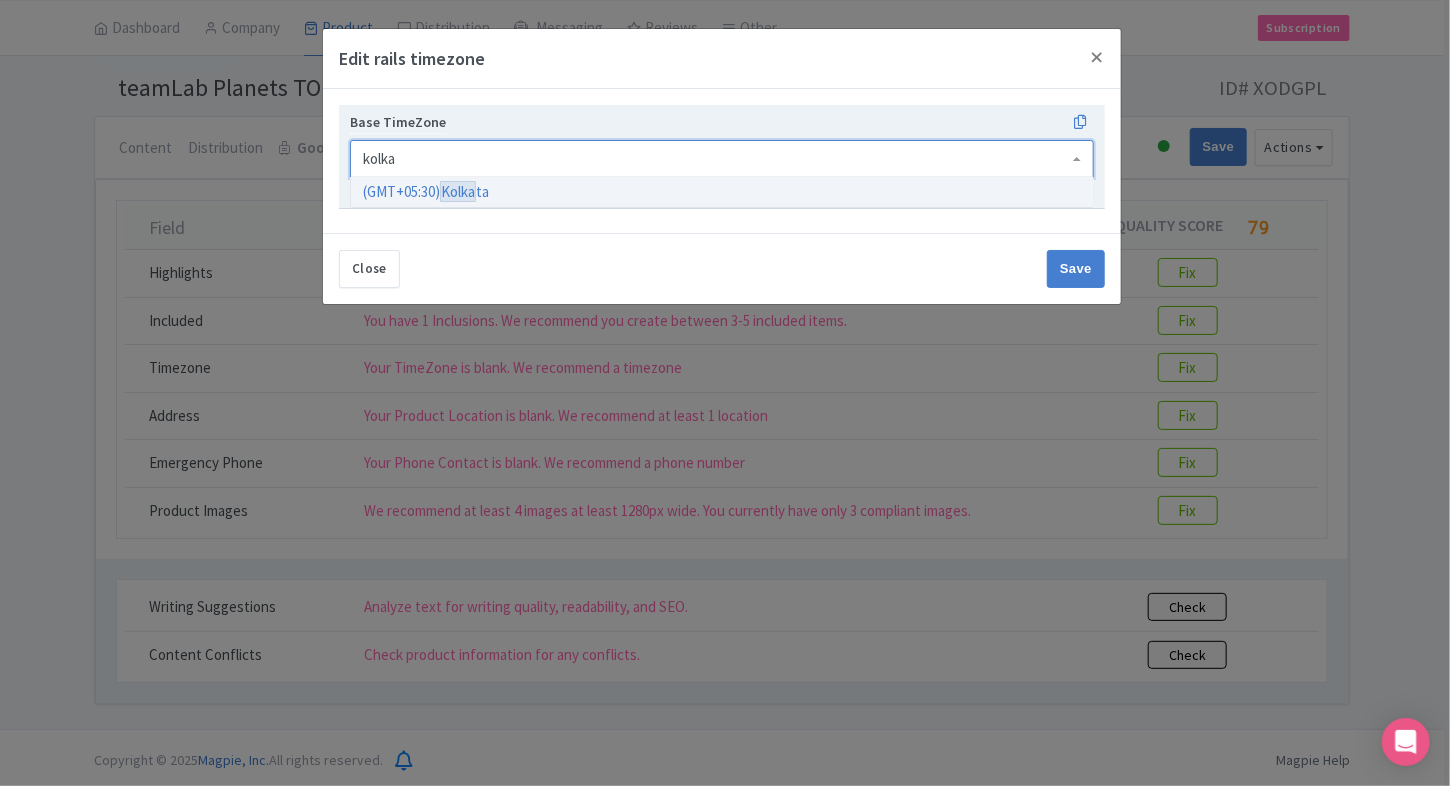 type 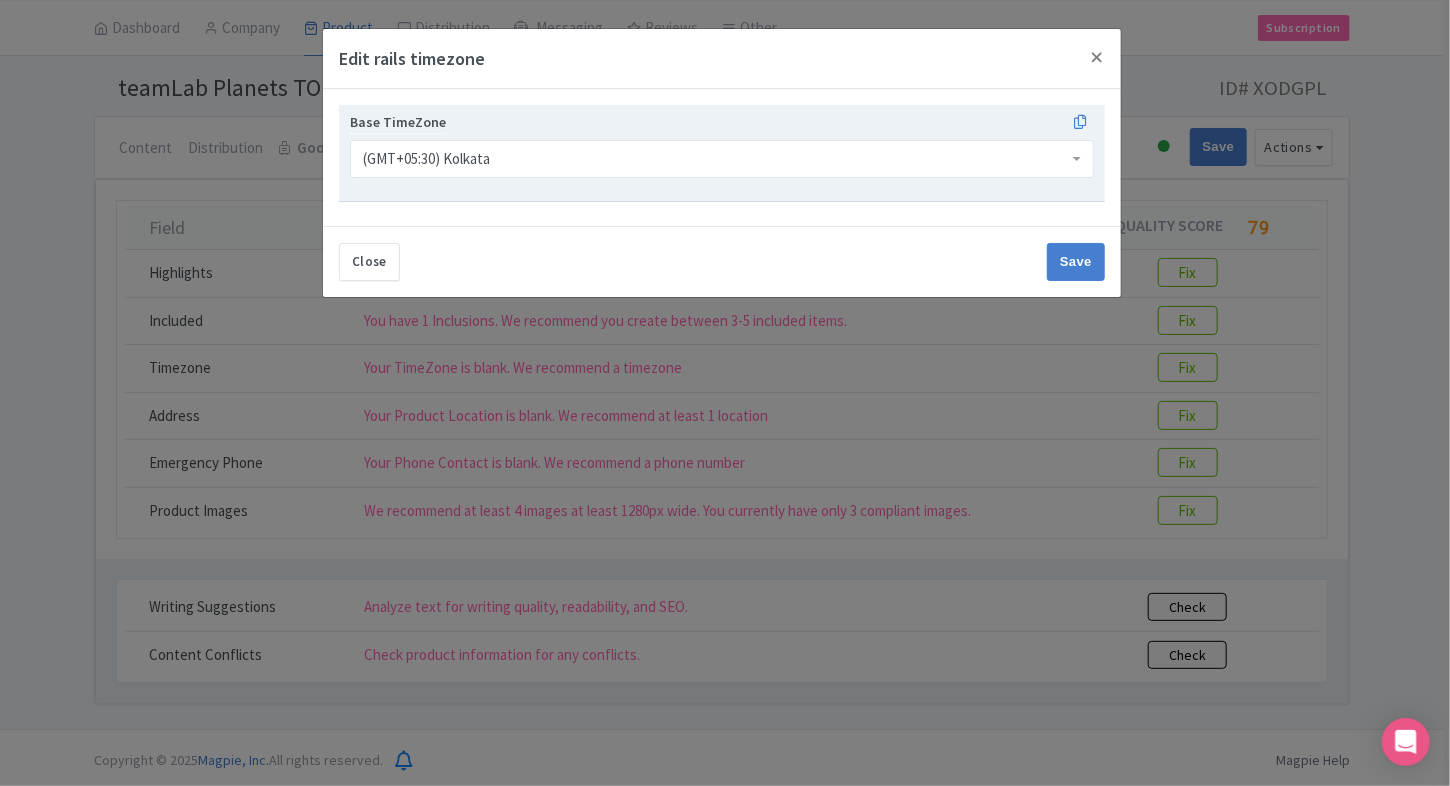 scroll, scrollTop: 0, scrollLeft: 0, axis: both 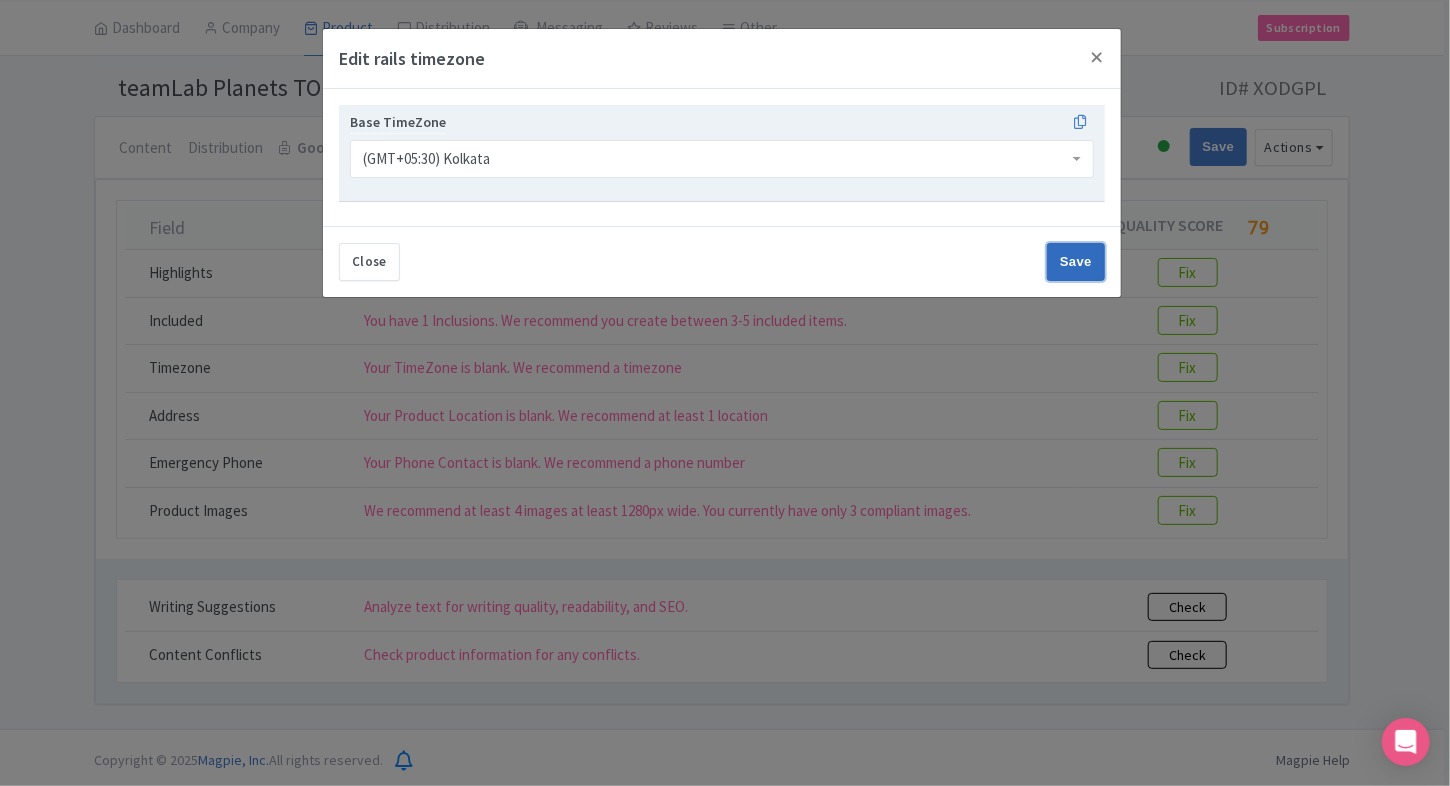 click on "Save" at bounding box center (1076, 262) 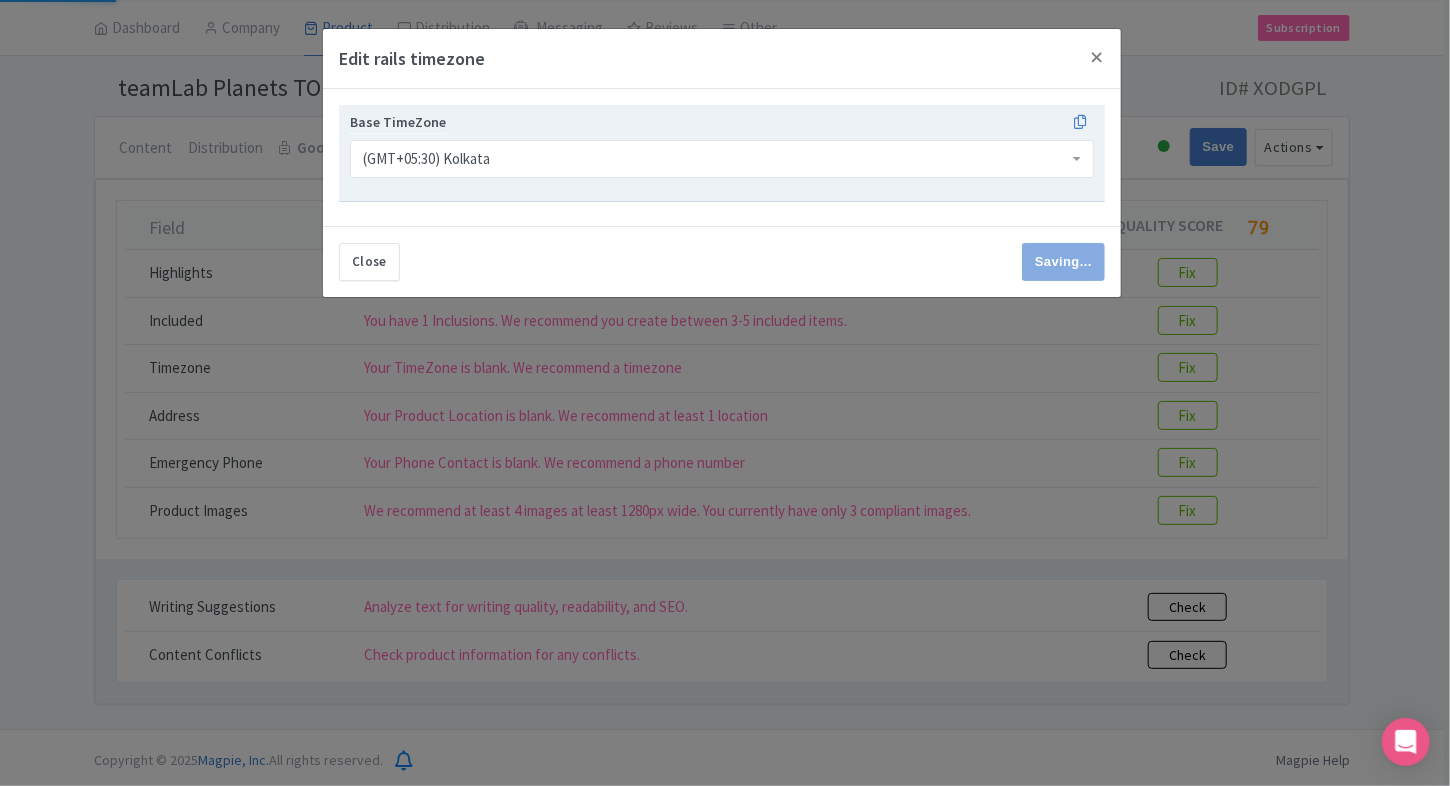 type on "Save" 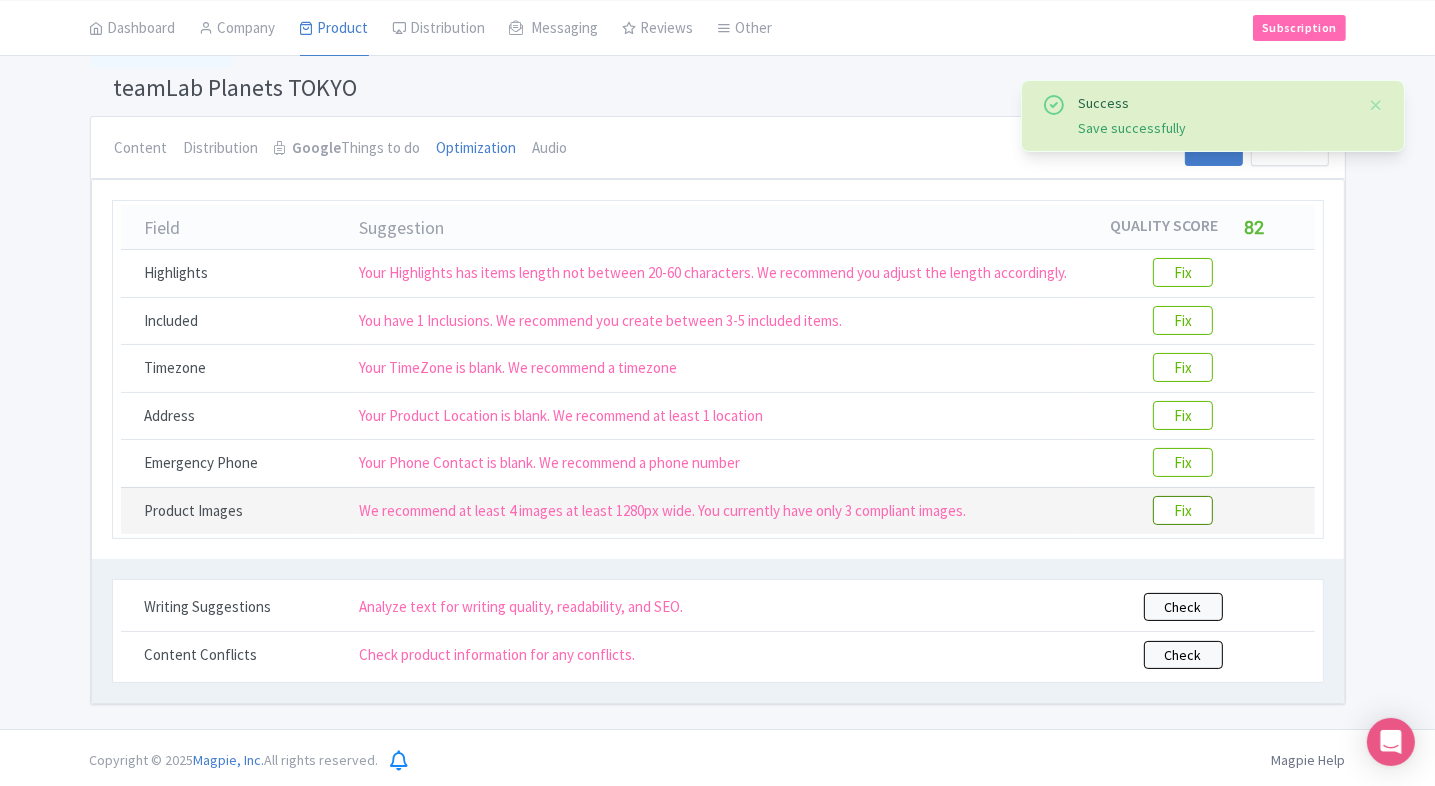 click on "Fix" at bounding box center (1183, 510) 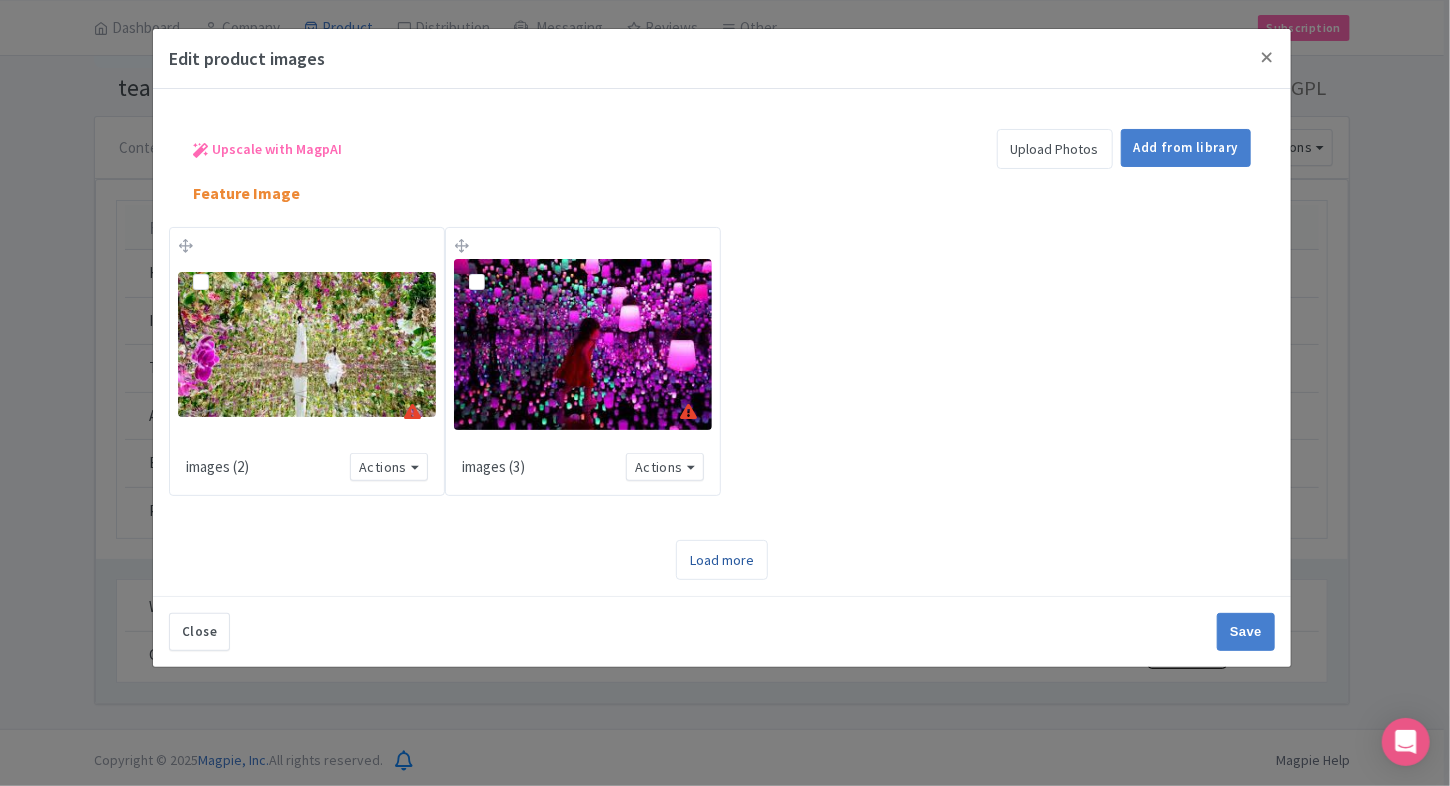 click on "Load more" at bounding box center [722, 560] 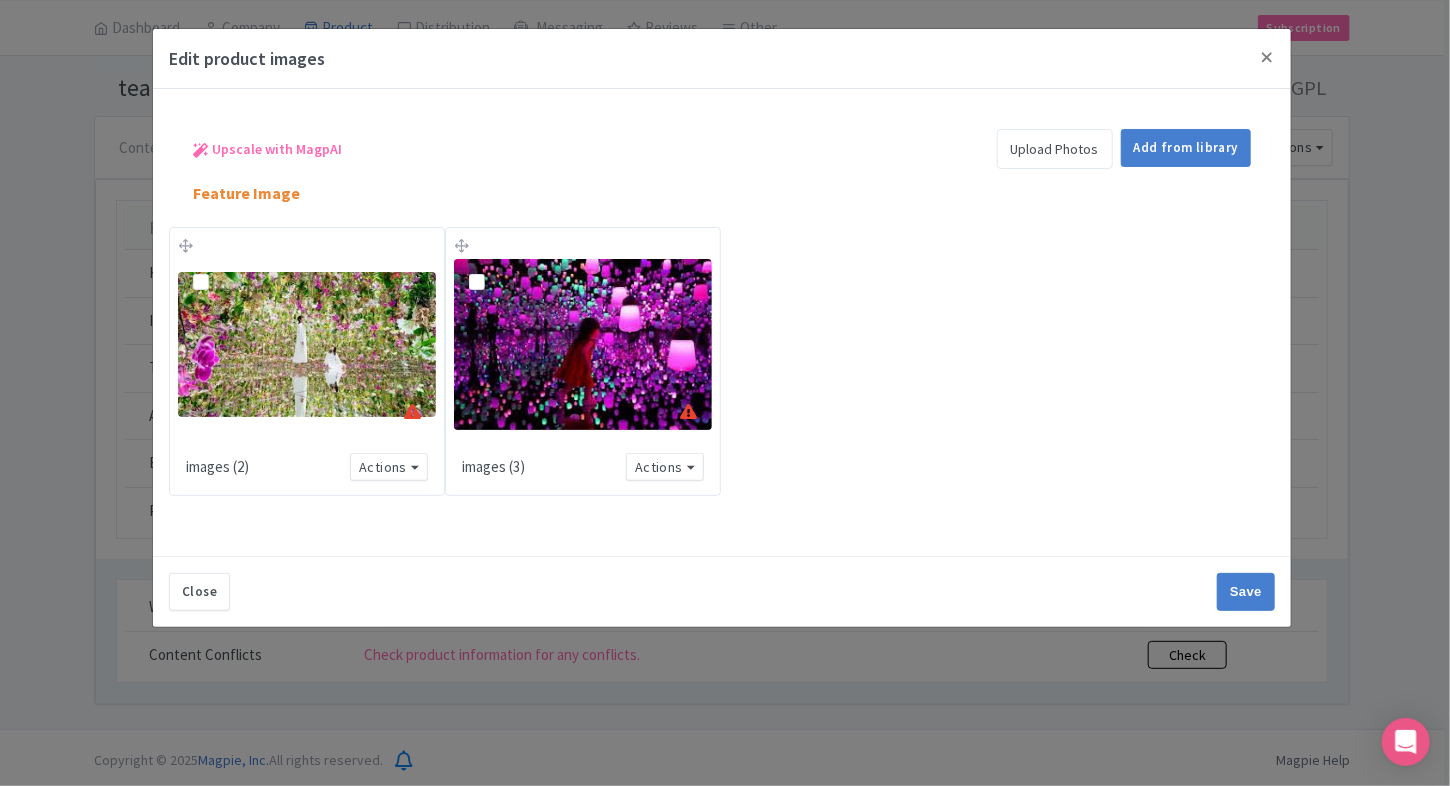 click at bounding box center [481, 269] 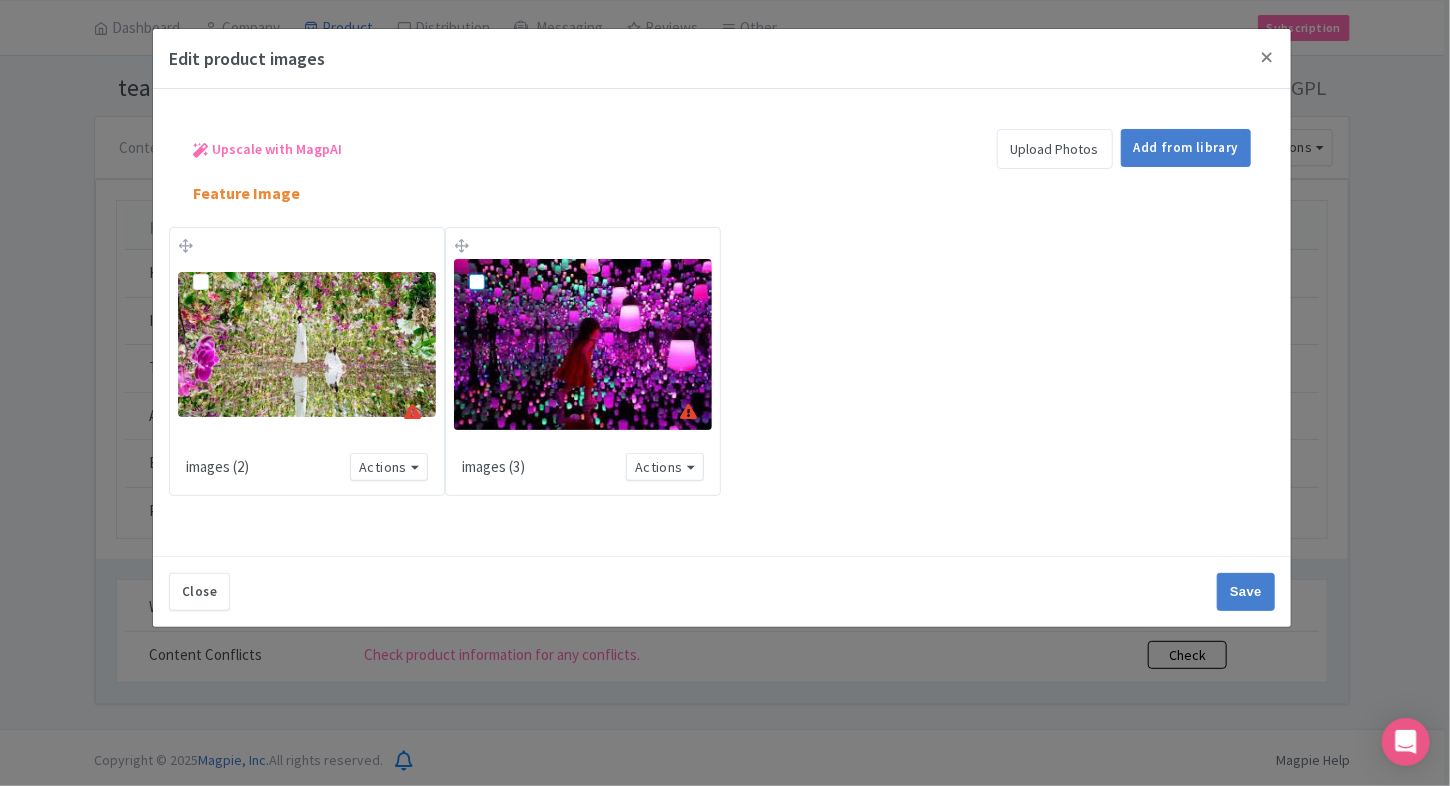 click at bounding box center (499, 264) 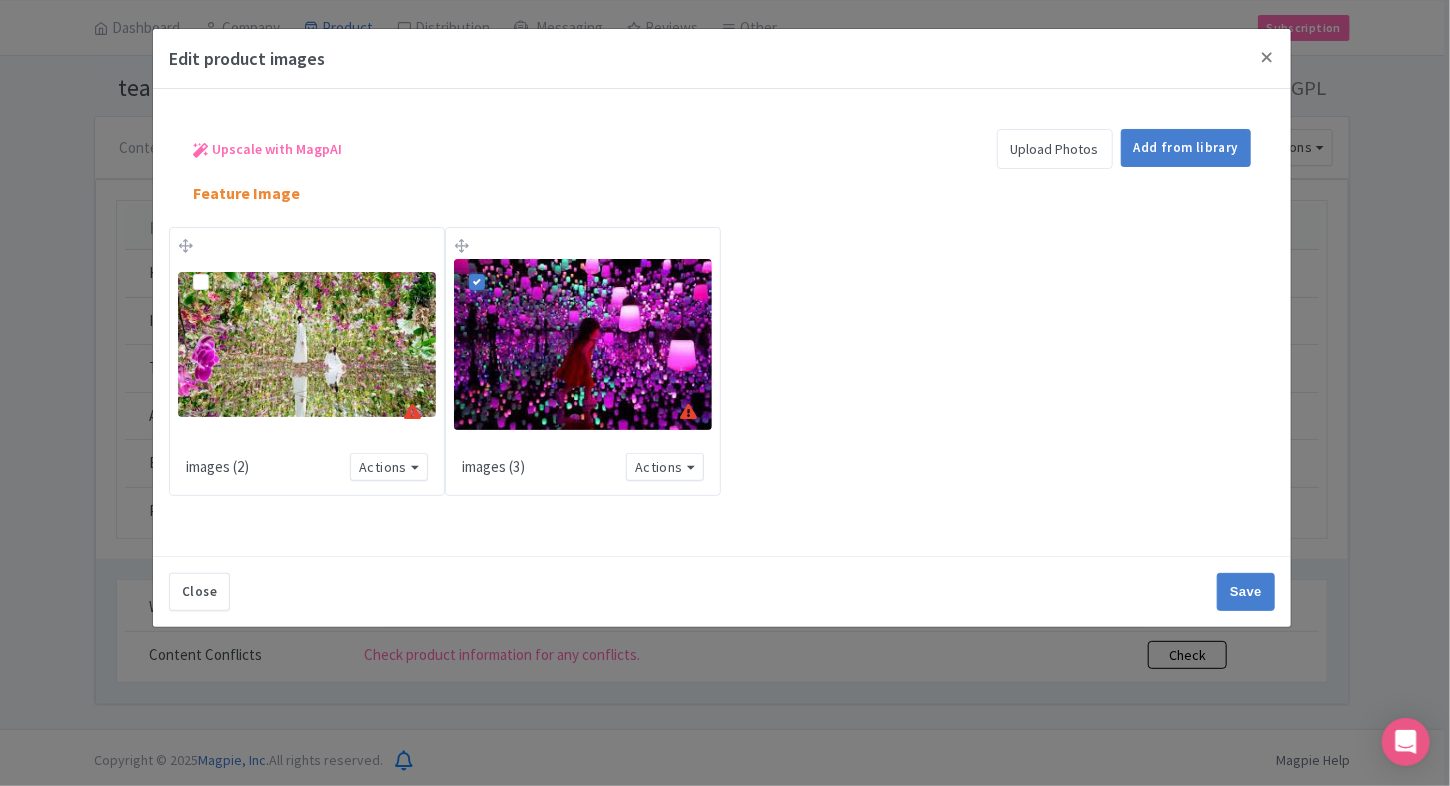 click at bounding box center (217, 270) 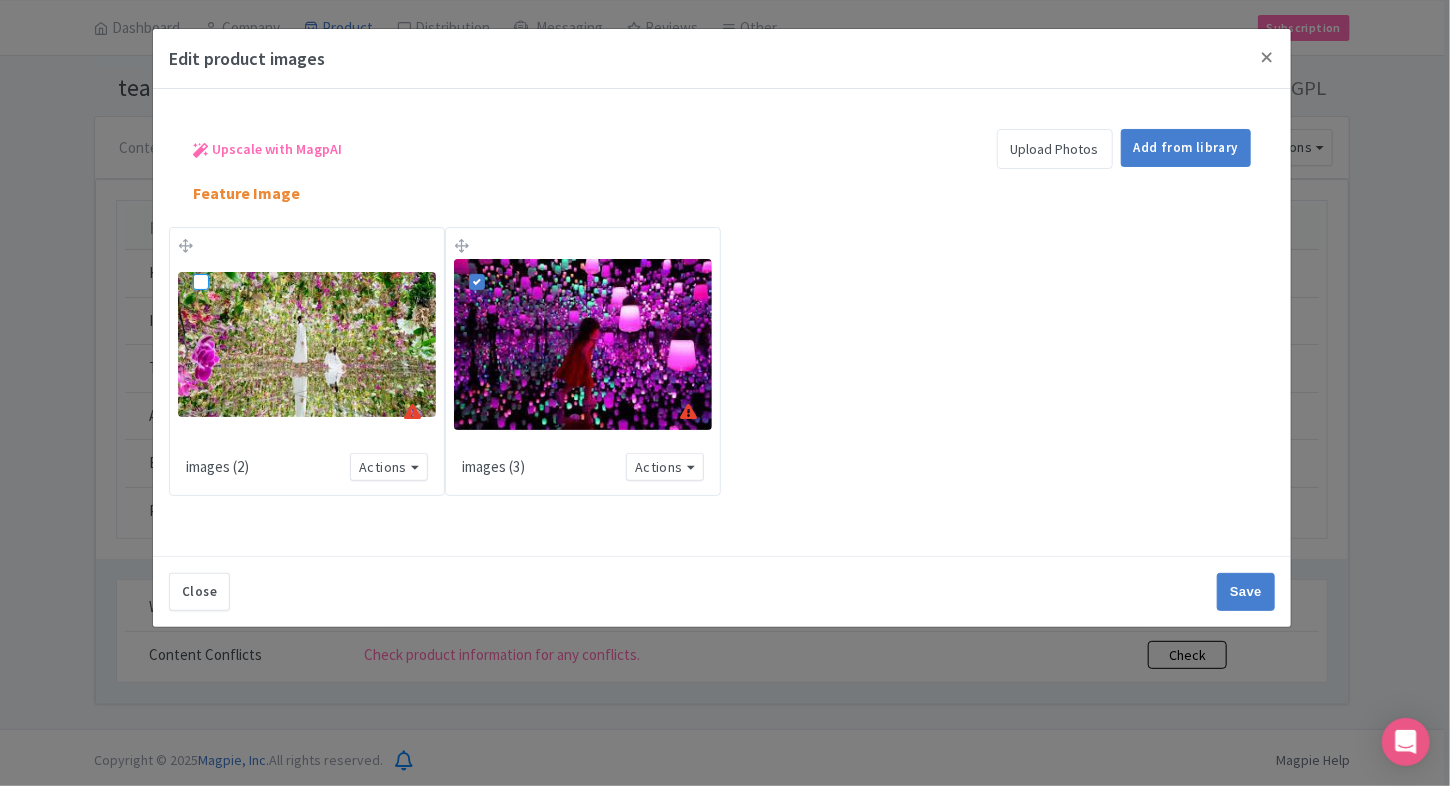click at bounding box center (223, 264) 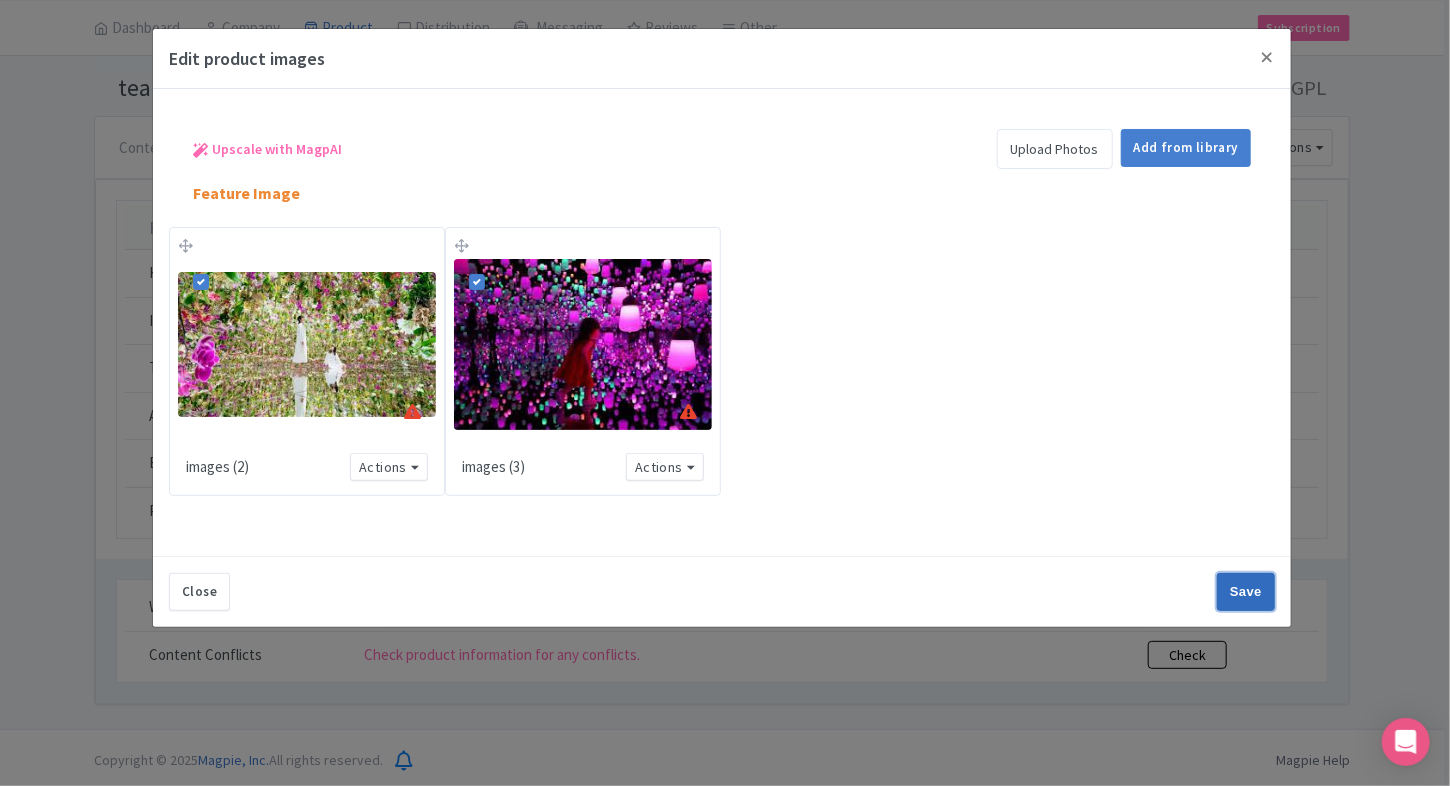 click on "Save" at bounding box center (1246, 592) 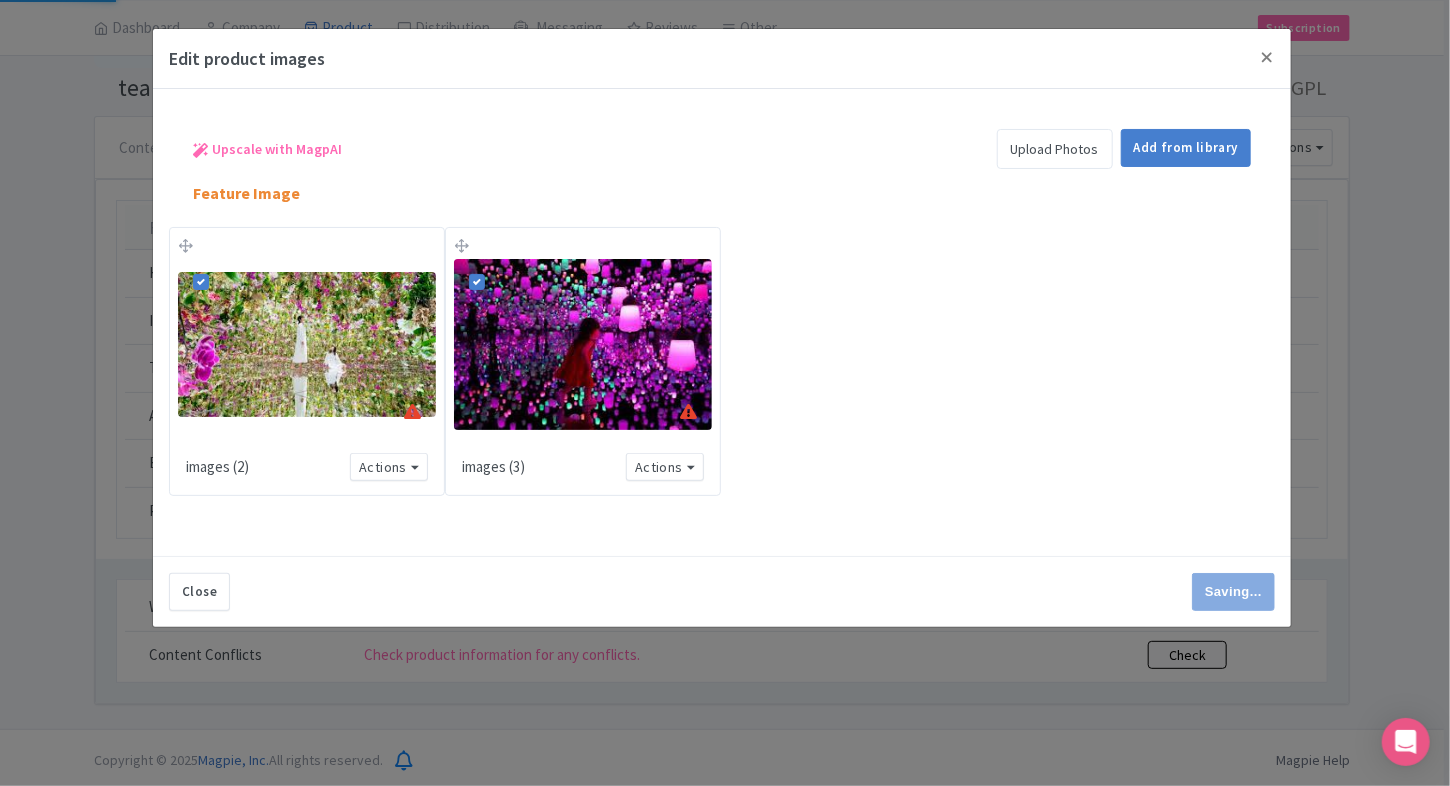 type on "Save" 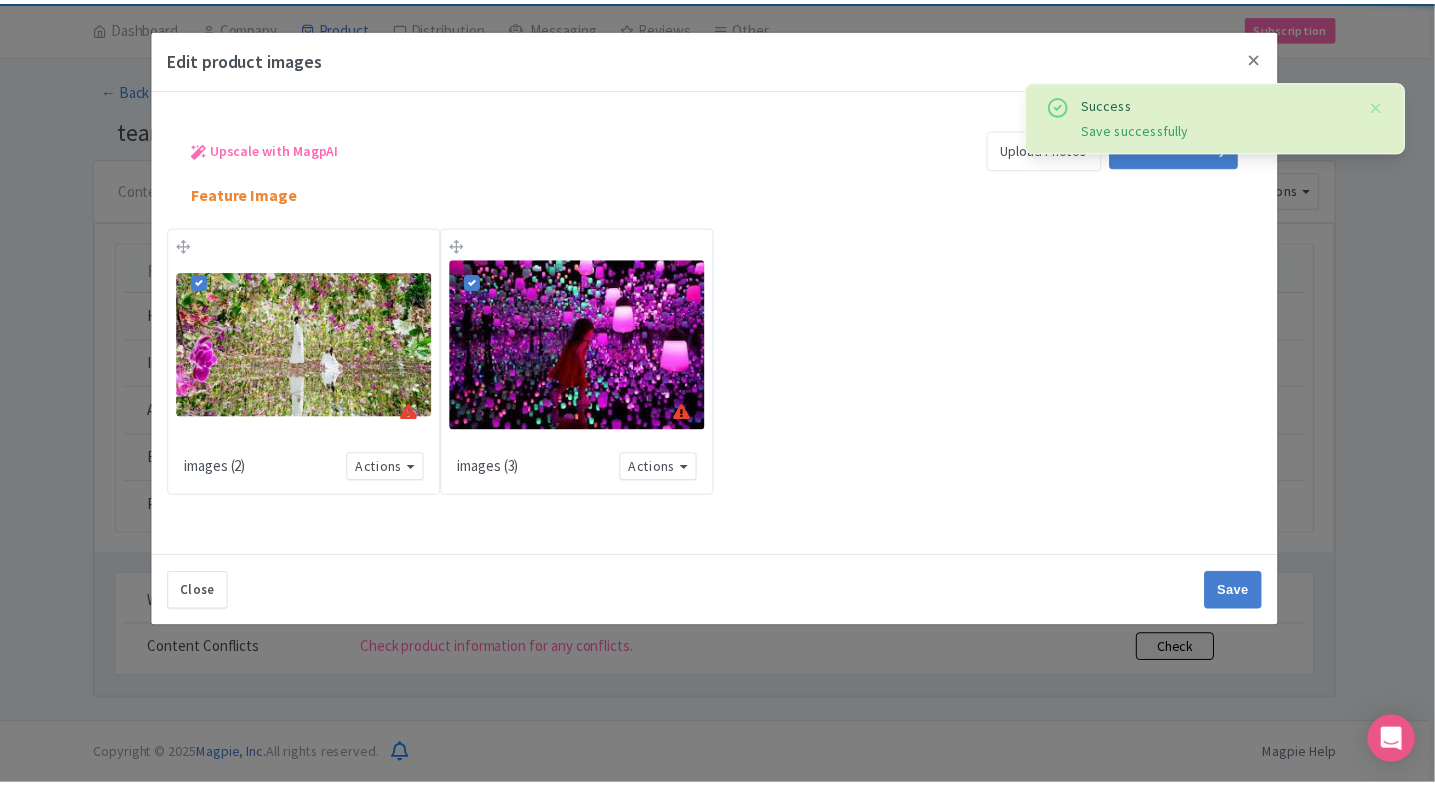 scroll, scrollTop: 68, scrollLeft: 0, axis: vertical 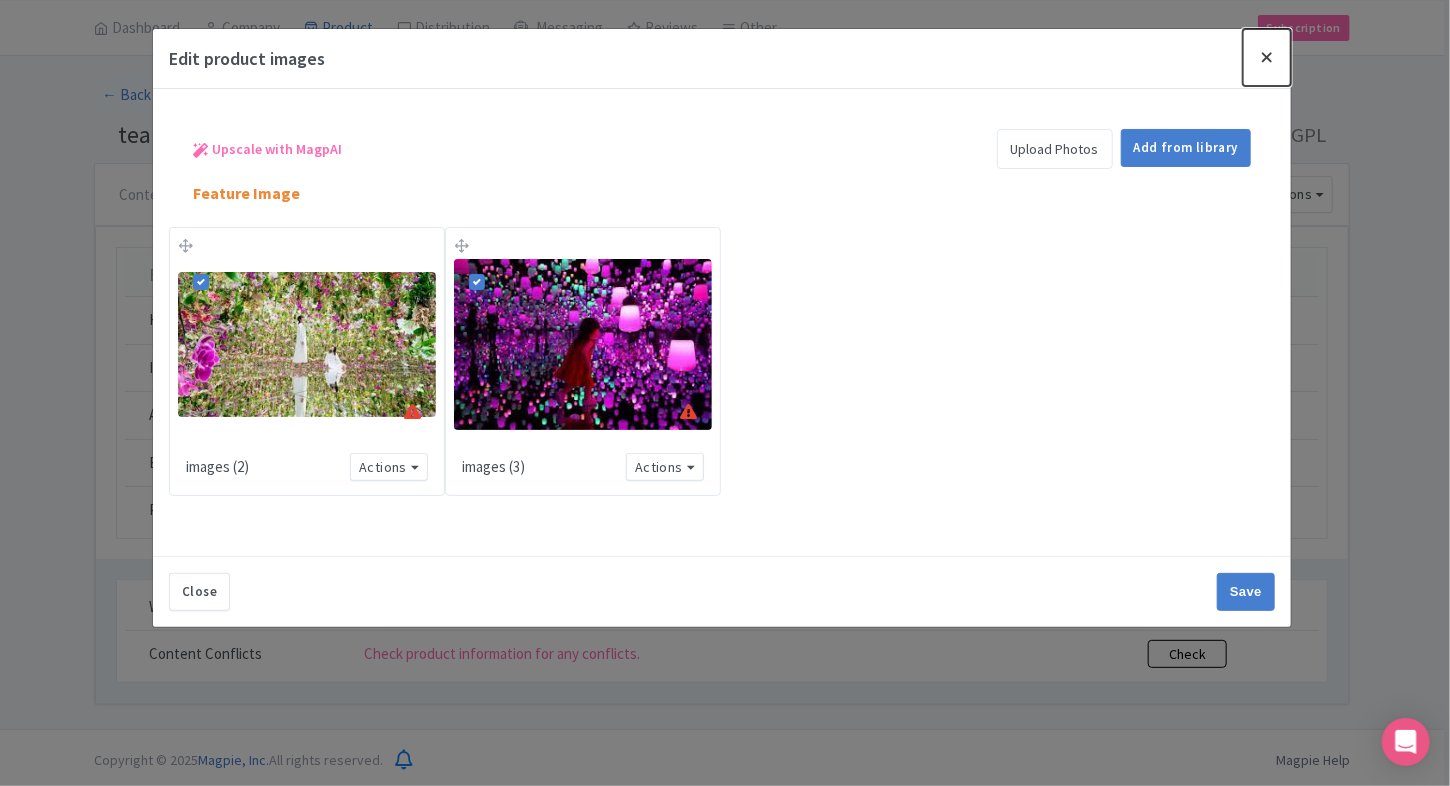 click at bounding box center (1267, 57) 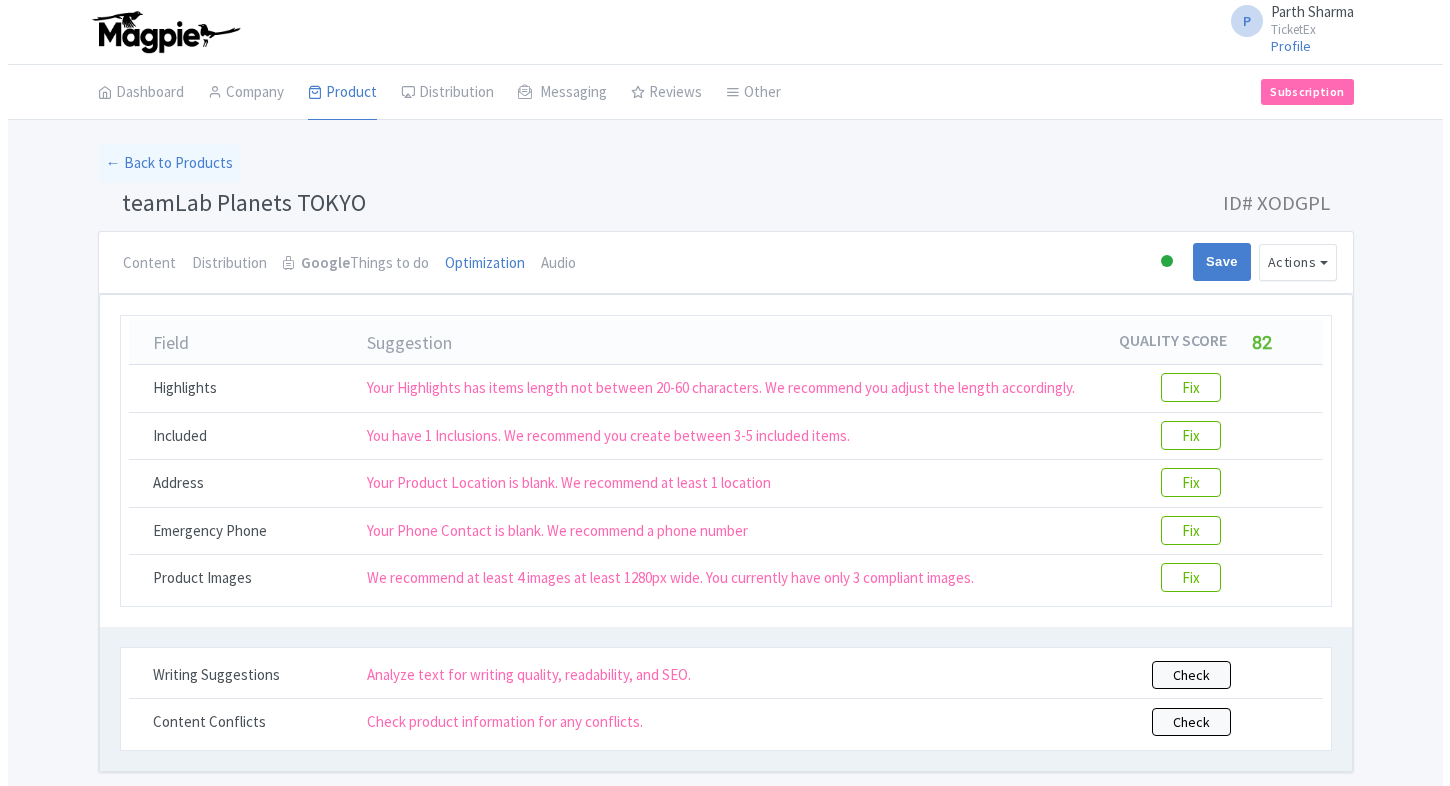 scroll, scrollTop: 68, scrollLeft: 0, axis: vertical 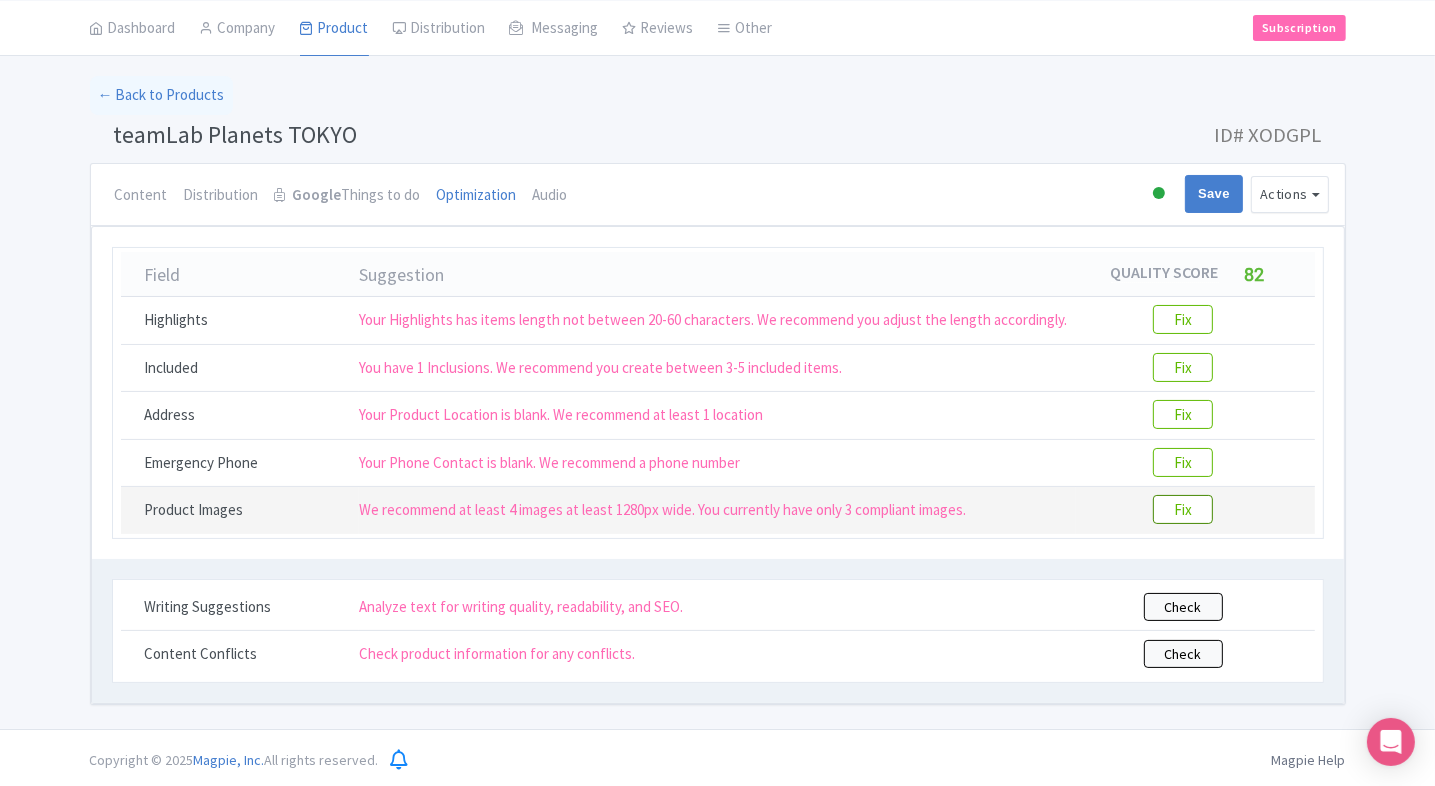 click on "Fix" at bounding box center [1183, 509] 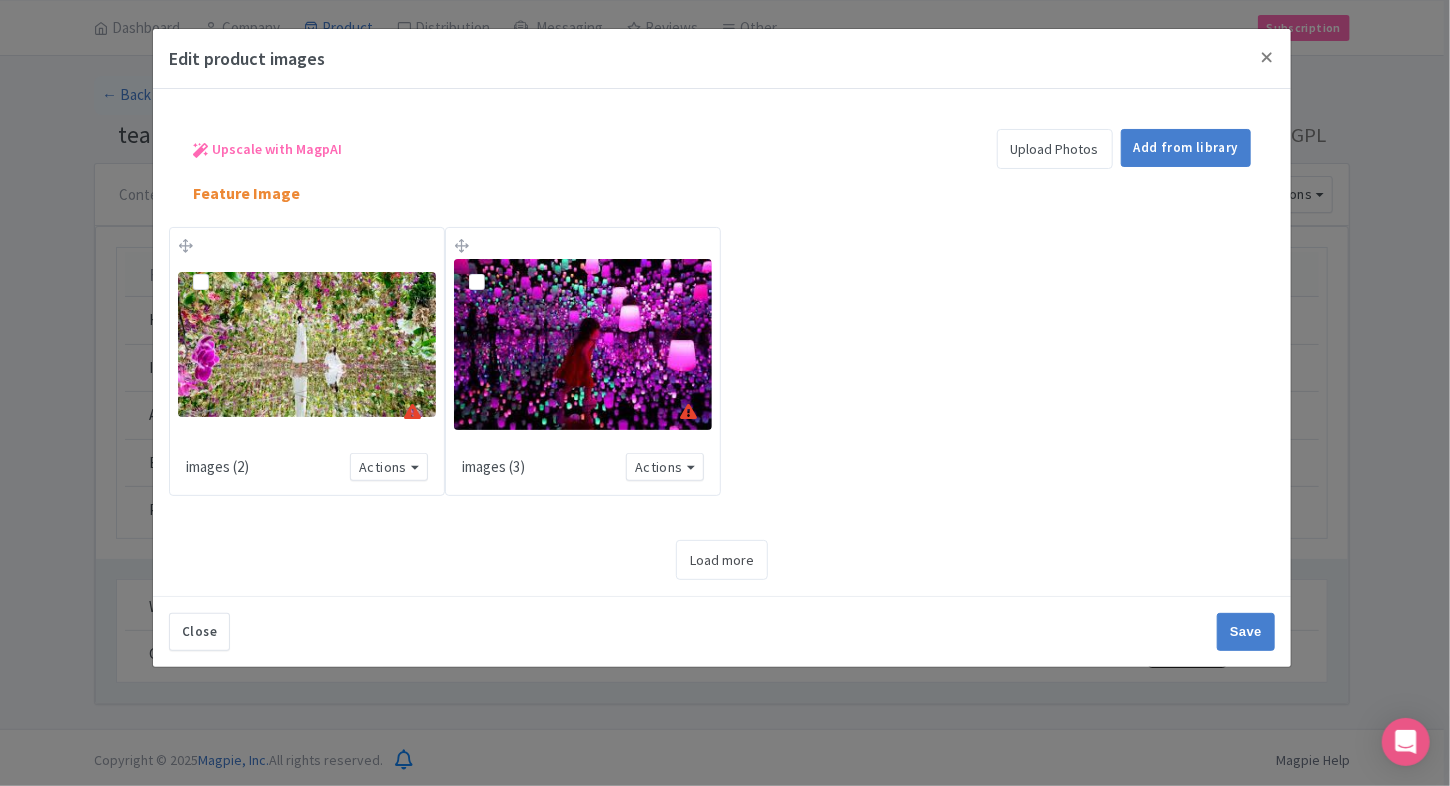 click on "Upload Photos" at bounding box center (1055, 149) 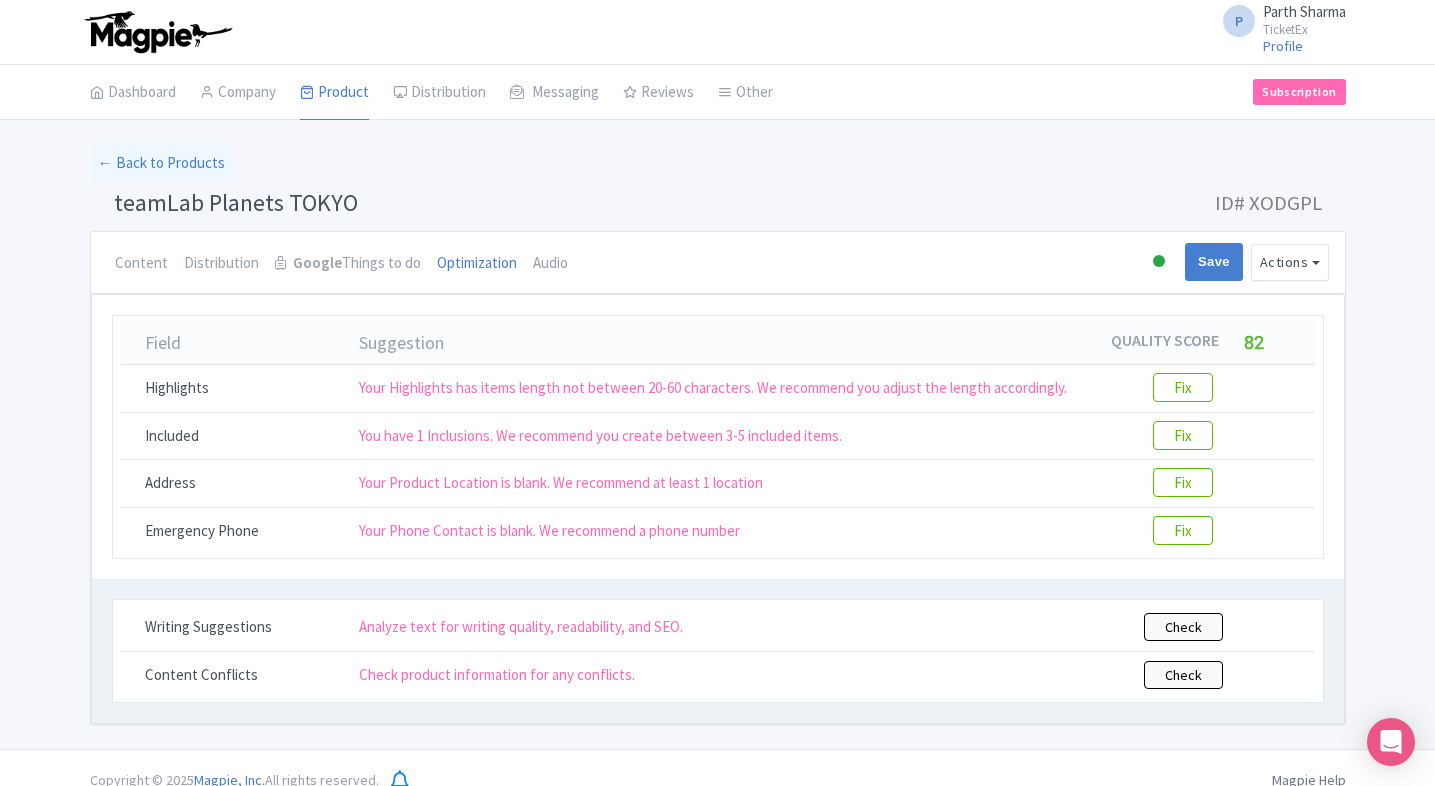 scroll, scrollTop: 0, scrollLeft: 0, axis: both 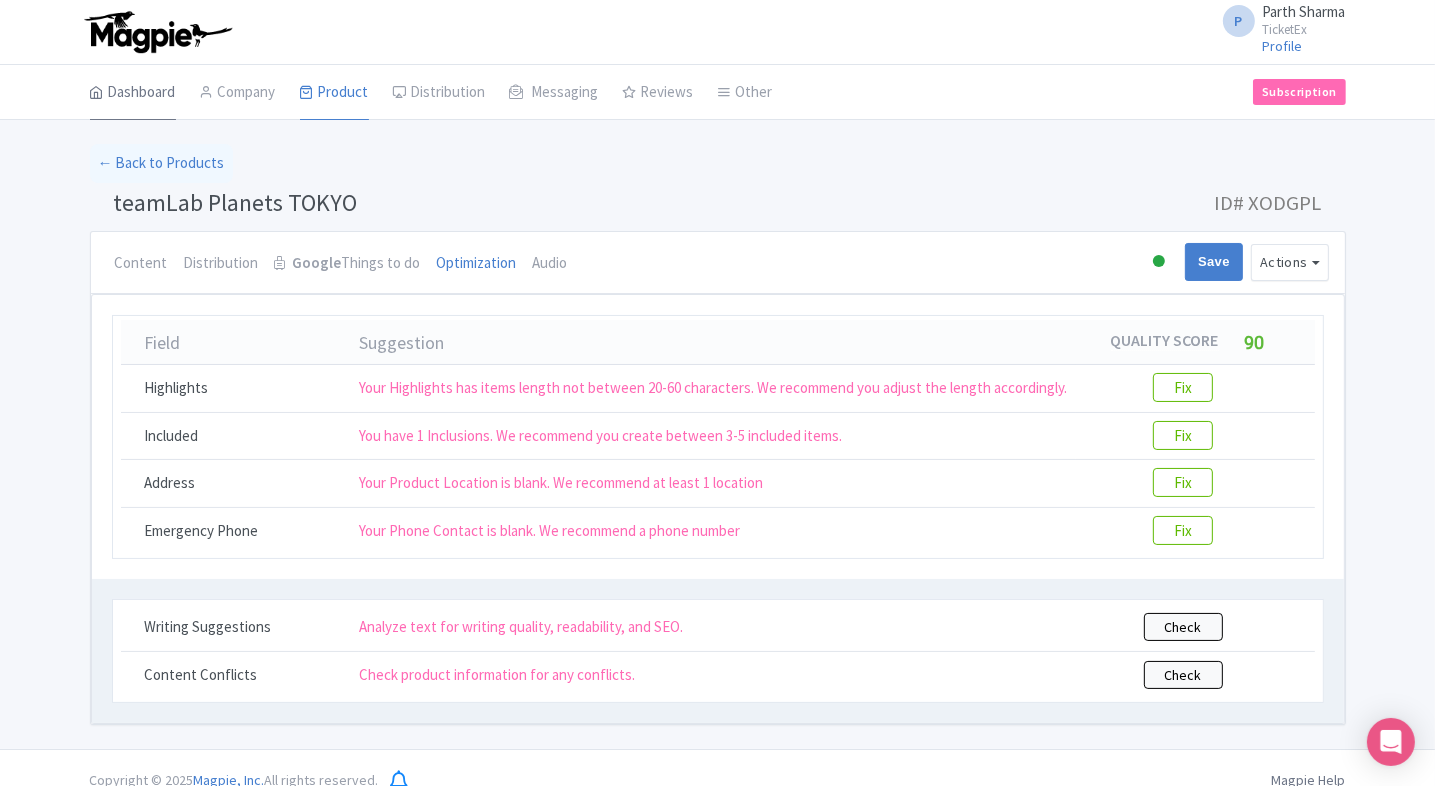 click on "Dashboard" at bounding box center (133, 93) 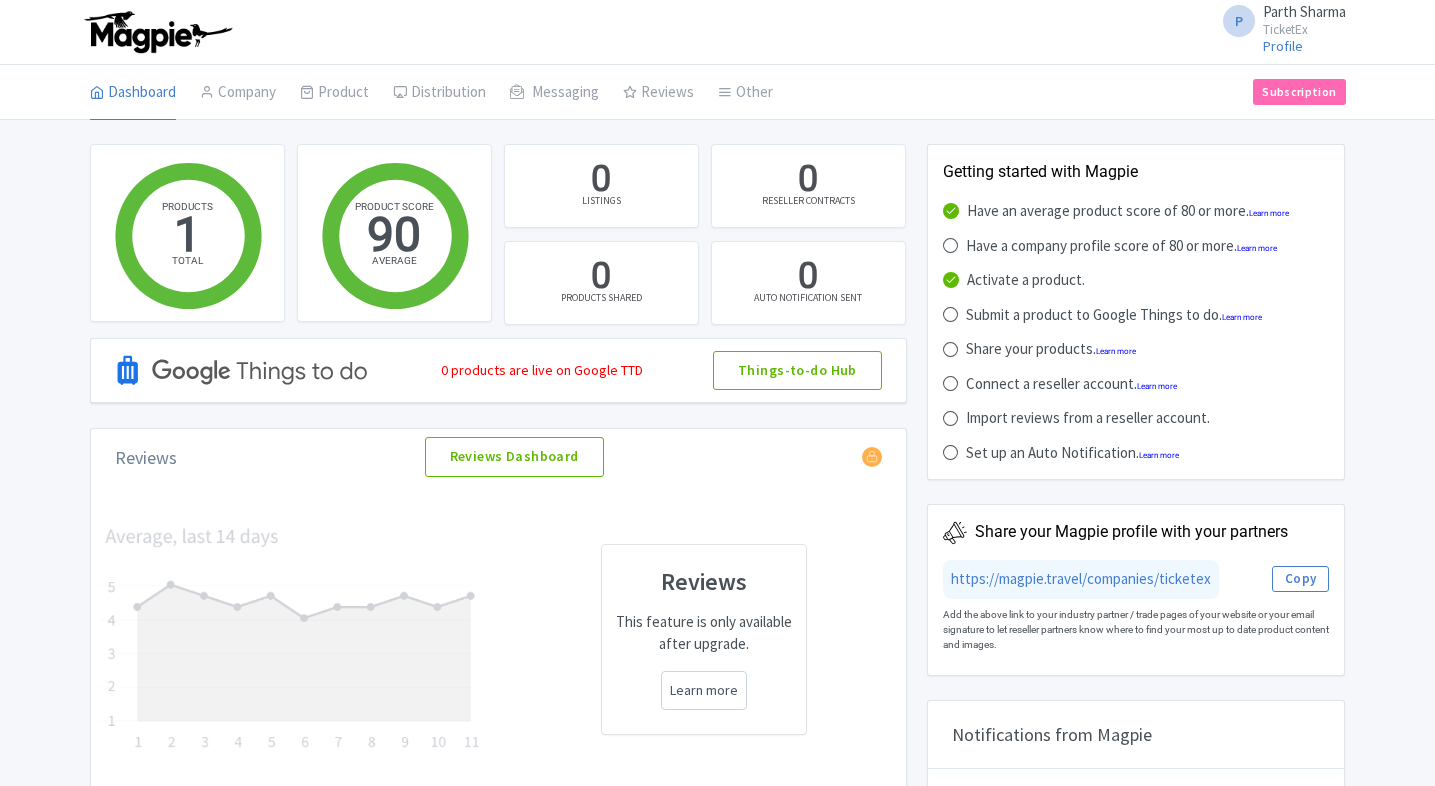 scroll, scrollTop: 0, scrollLeft: 0, axis: both 